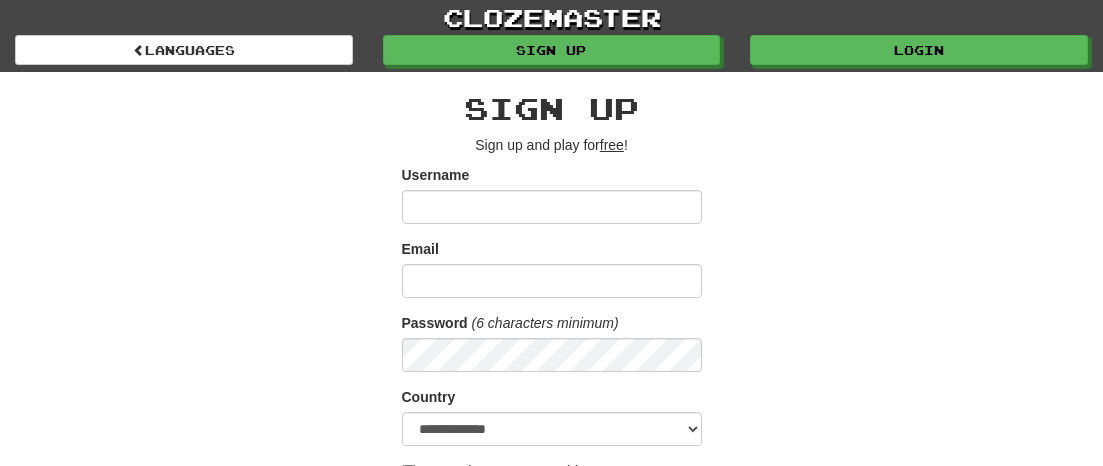 scroll, scrollTop: 0, scrollLeft: 0, axis: both 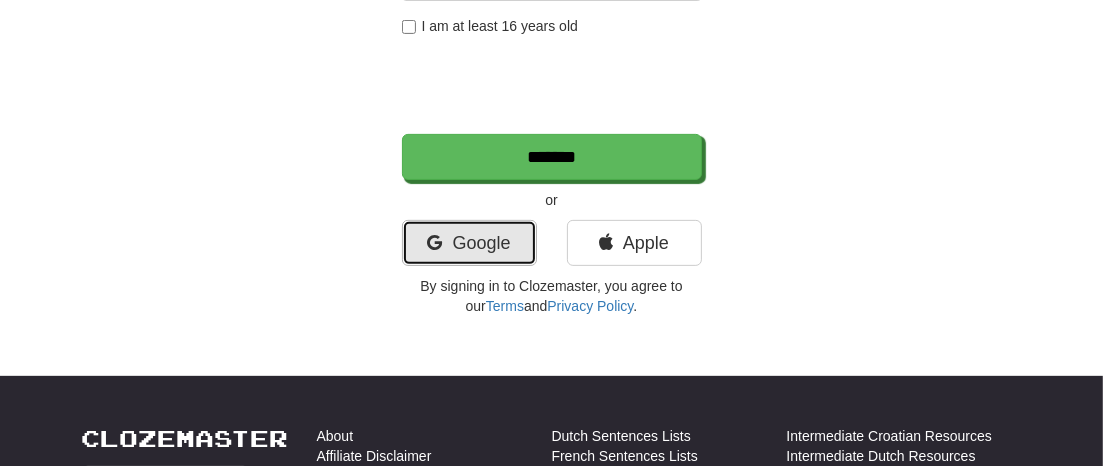 click on "Google" at bounding box center [469, 243] 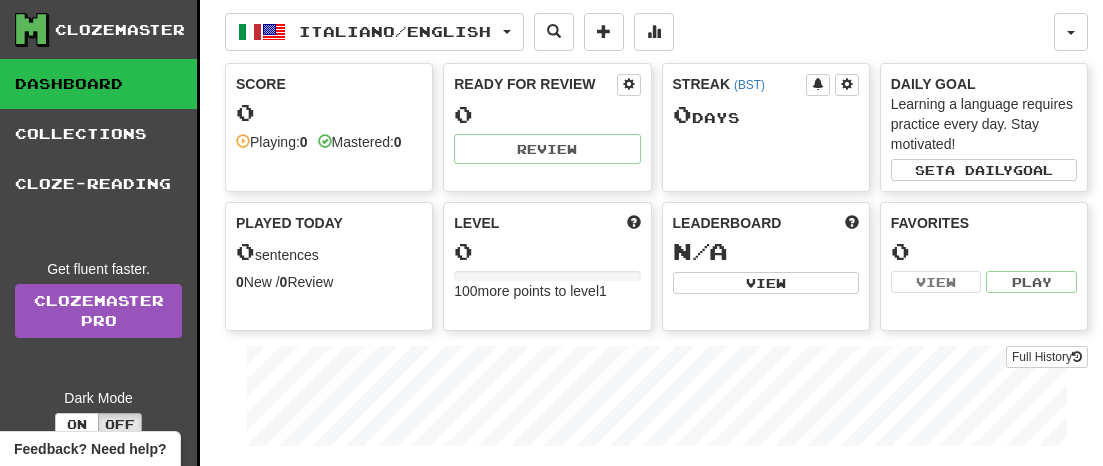 scroll, scrollTop: 0, scrollLeft: 0, axis: both 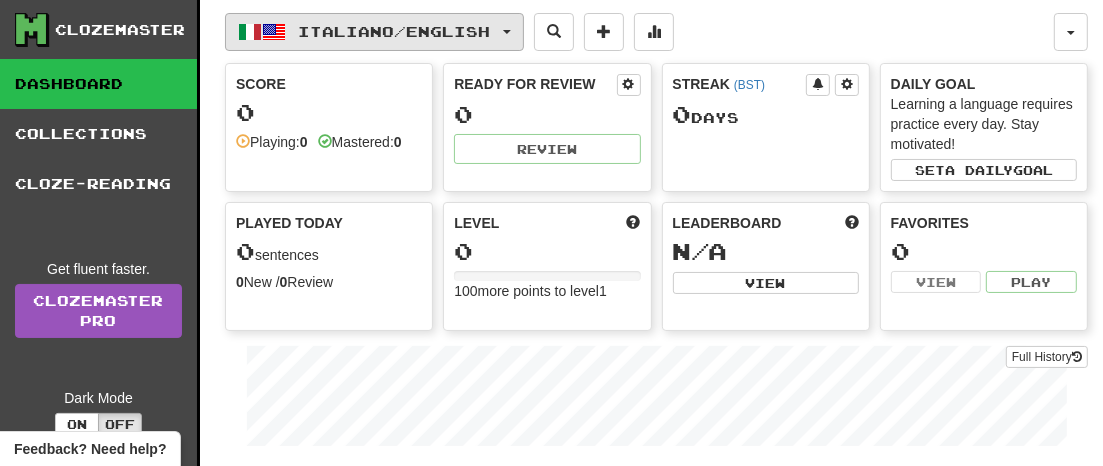 click on "Italiano  /  English" at bounding box center [374, 32] 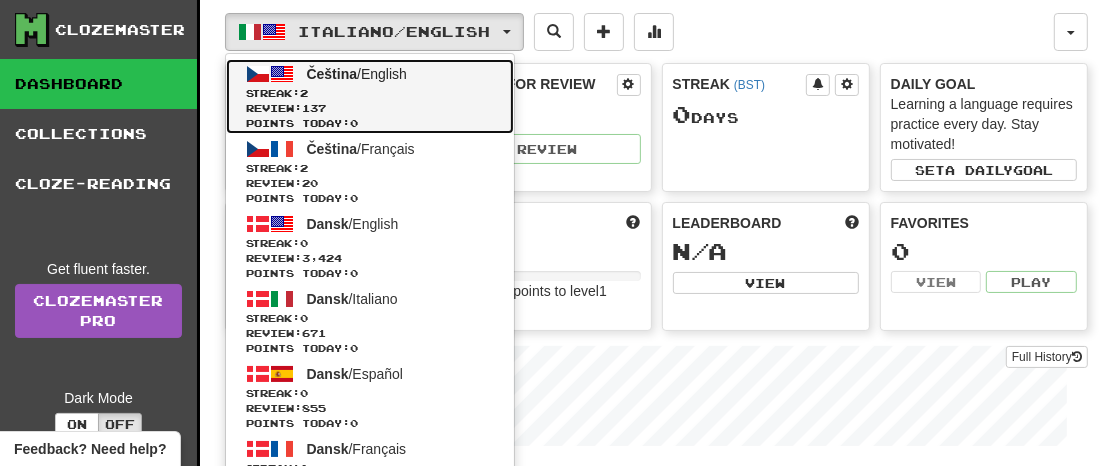 click on "Review:  137" at bounding box center (370, 108) 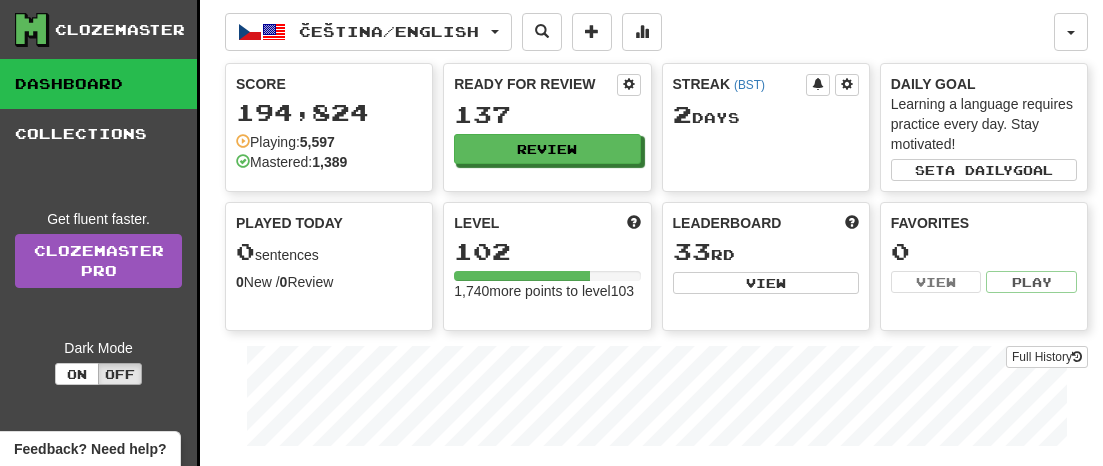 scroll, scrollTop: 0, scrollLeft: 0, axis: both 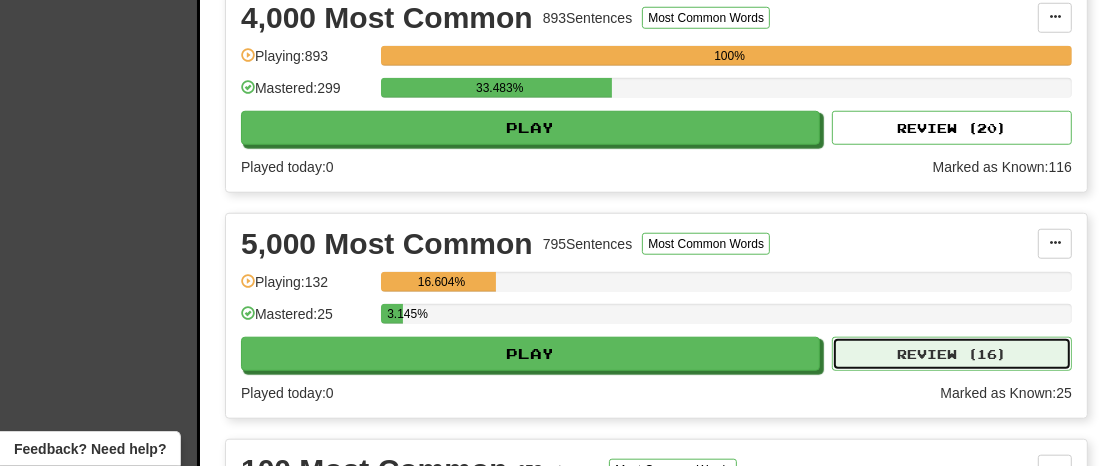 click on "Review ( 16 )" at bounding box center (952, 354) 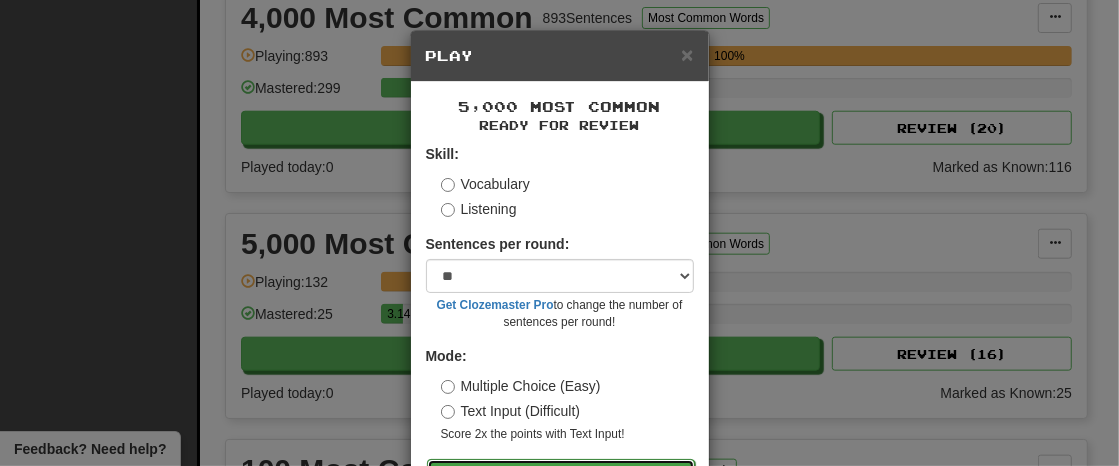 click on "Go" at bounding box center [561, 476] 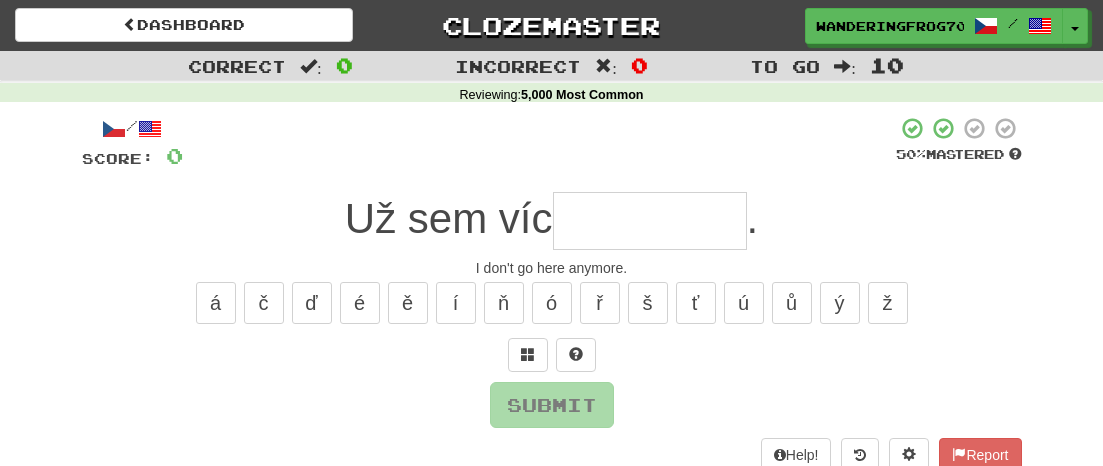 scroll, scrollTop: 0, scrollLeft: 0, axis: both 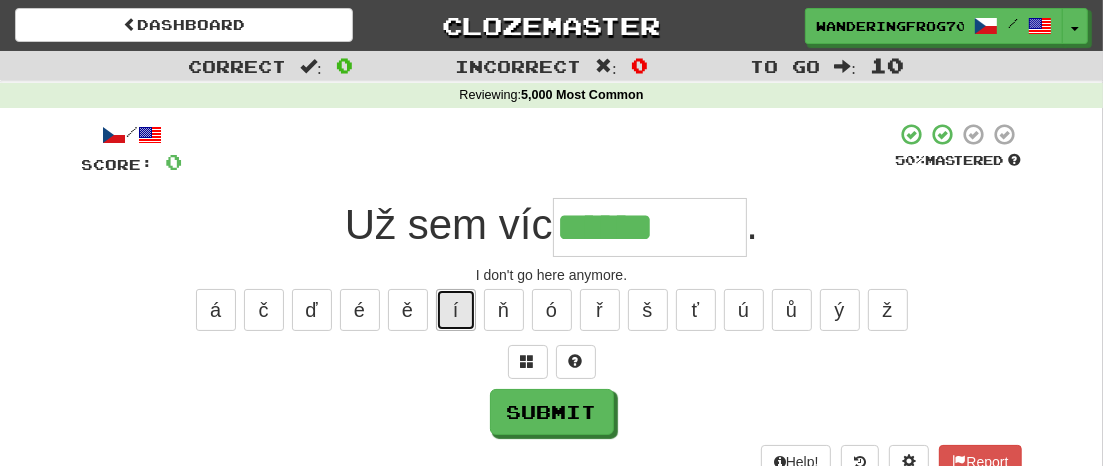 click on "í" at bounding box center (456, 310) 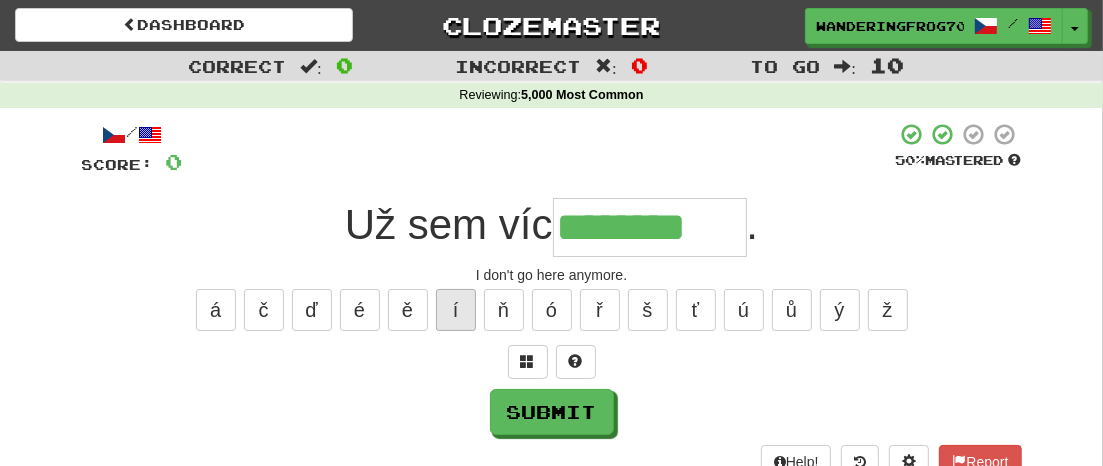 type on "********" 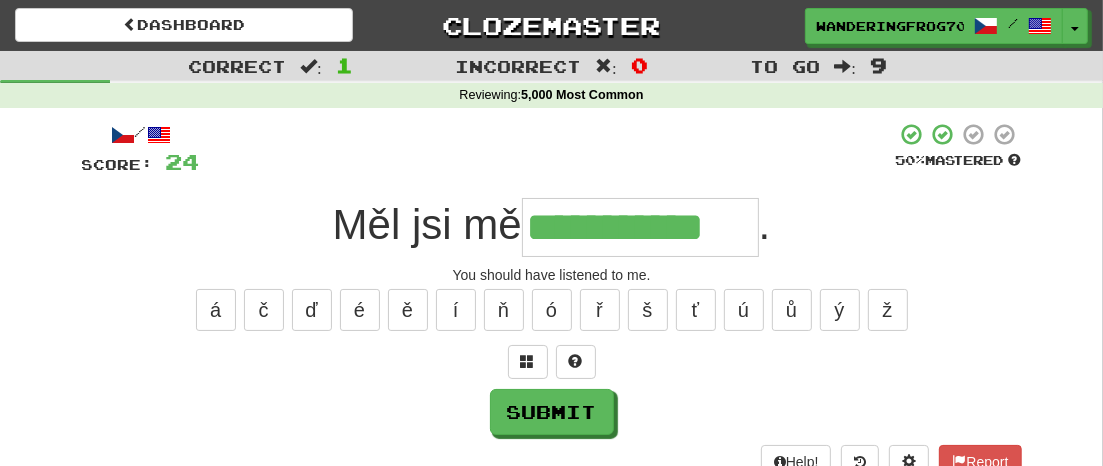 type on "**********" 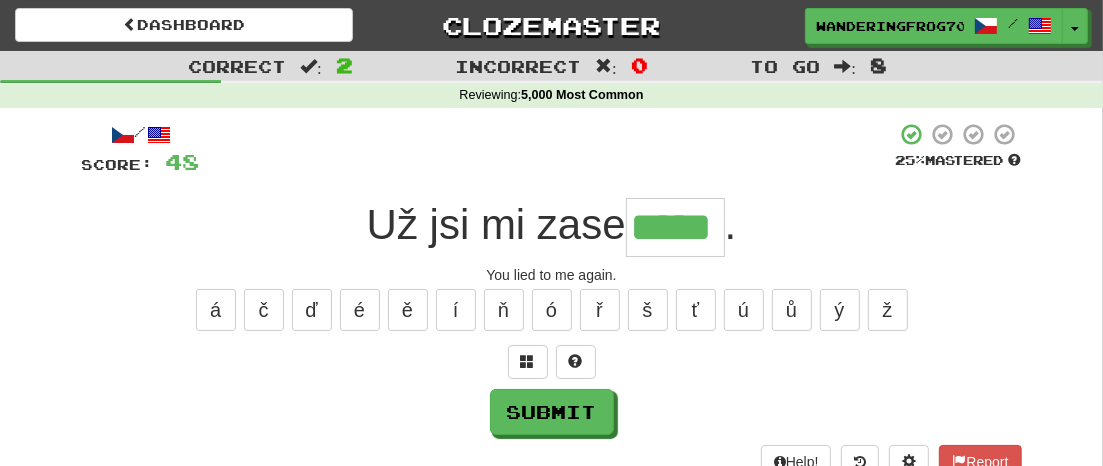 type on "*****" 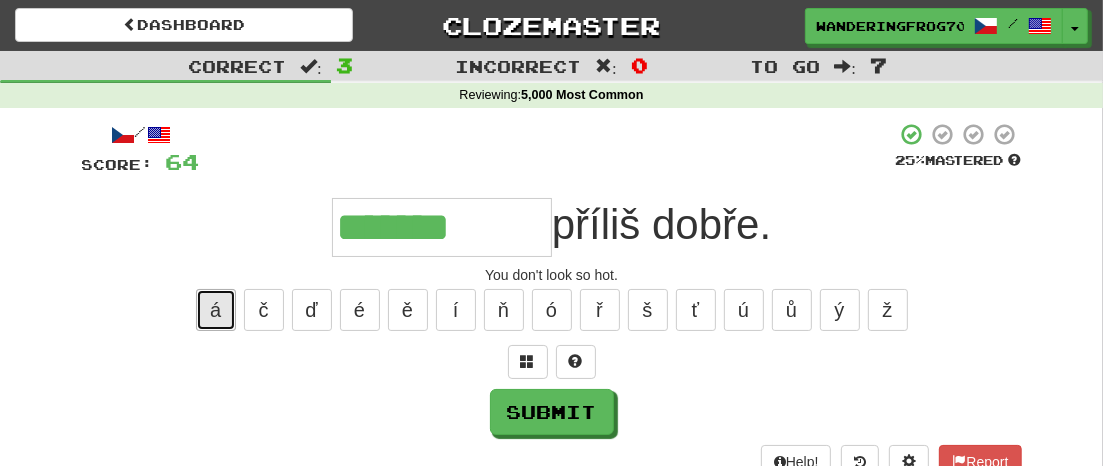 click on "á" at bounding box center (216, 310) 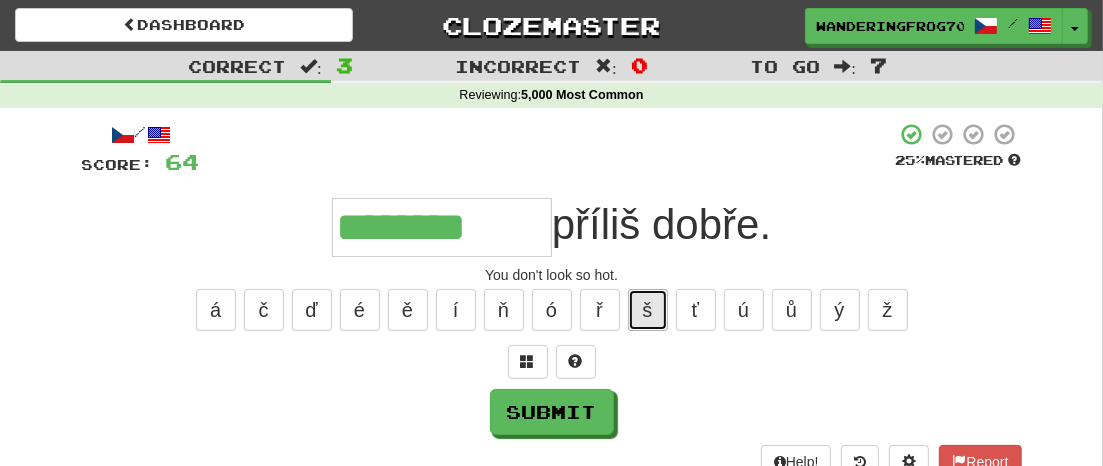 click on "š" at bounding box center [648, 310] 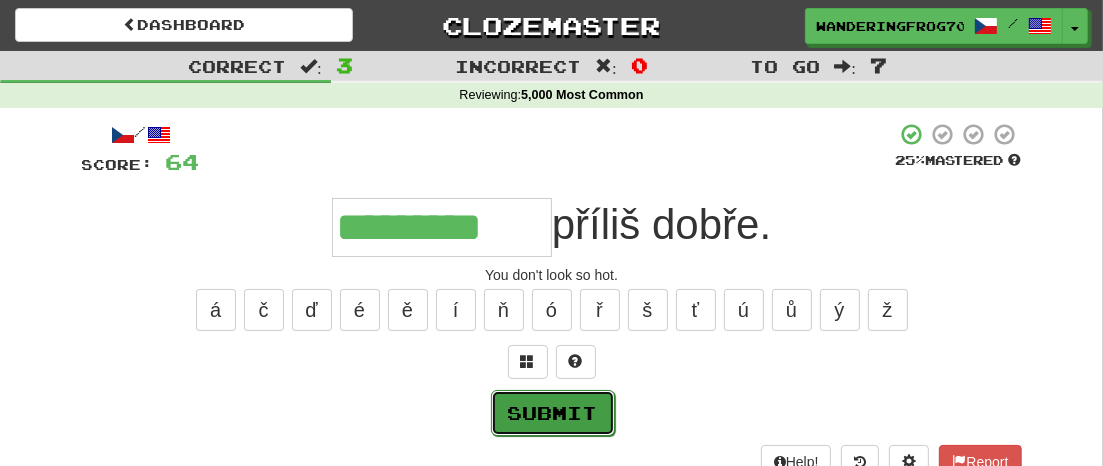 click on "Submit" at bounding box center [553, 413] 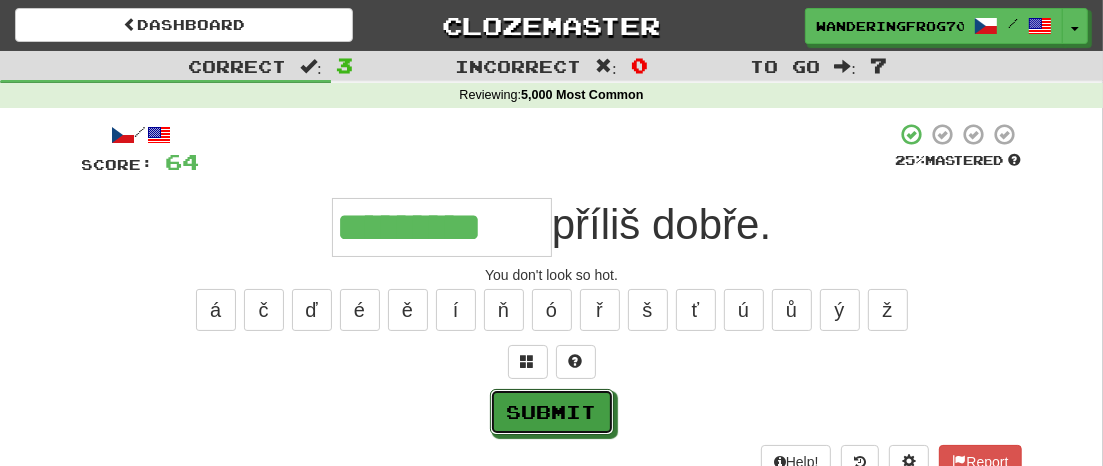 type on "*********" 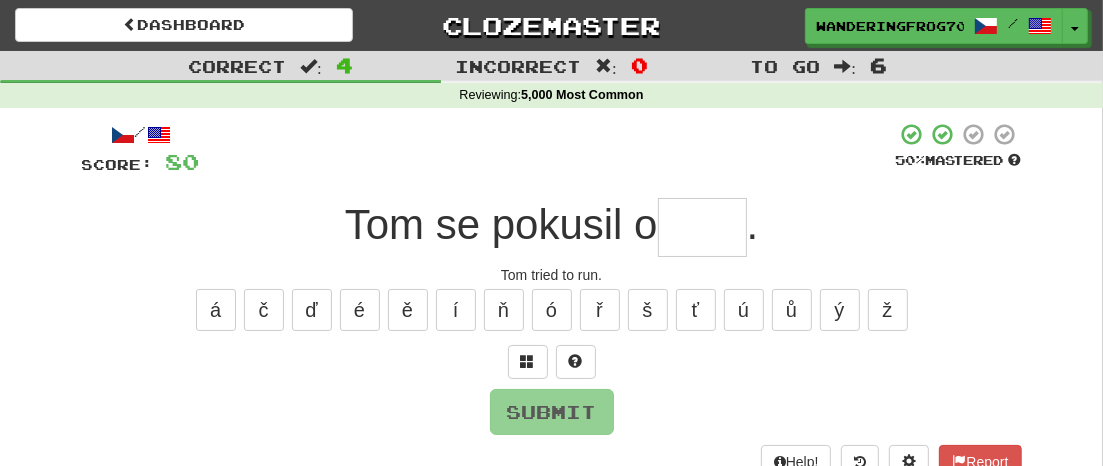 type on "*" 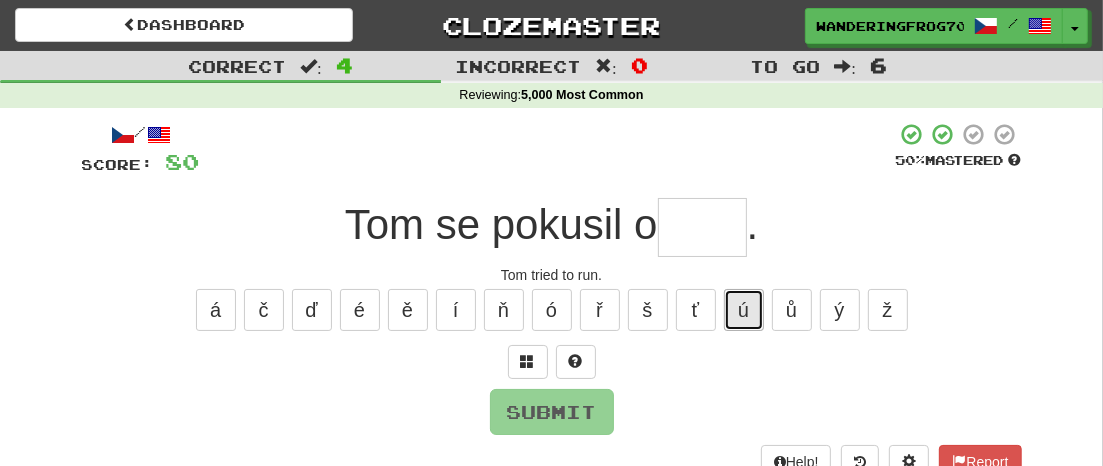 click on "ú" at bounding box center (744, 310) 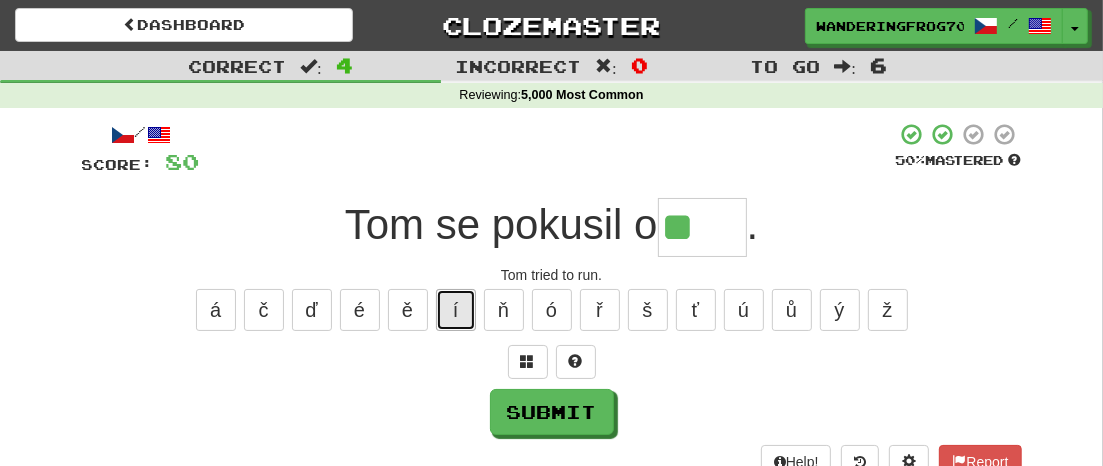 click on "í" at bounding box center [456, 310] 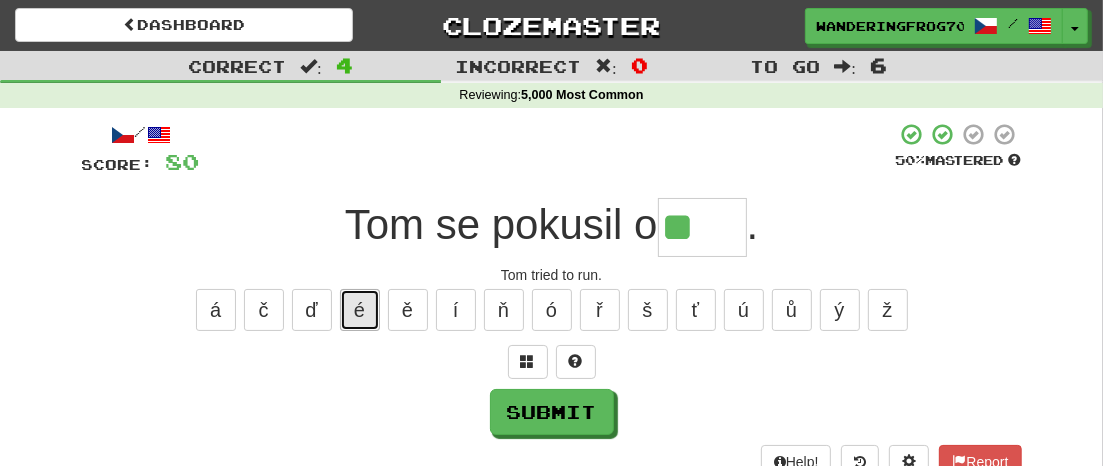 click on "é" at bounding box center (360, 310) 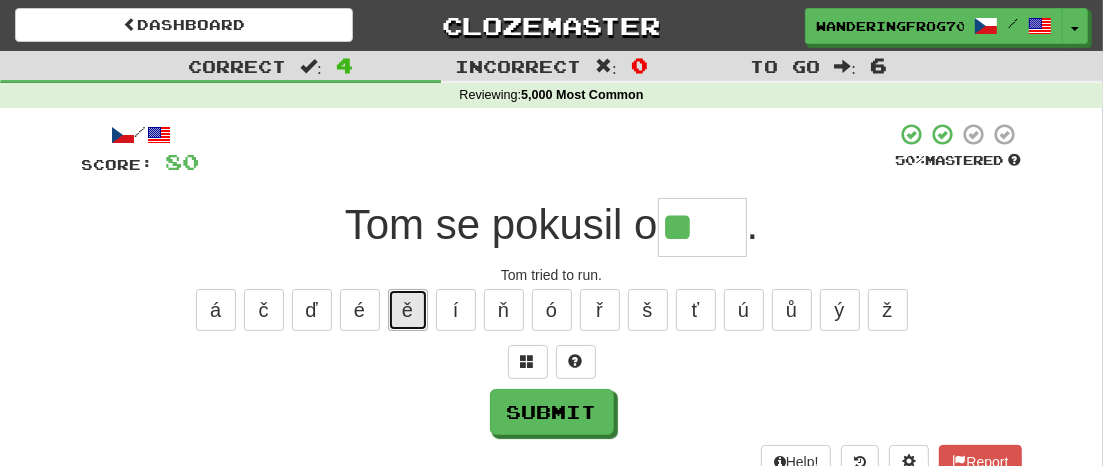 click on "ě" at bounding box center [408, 310] 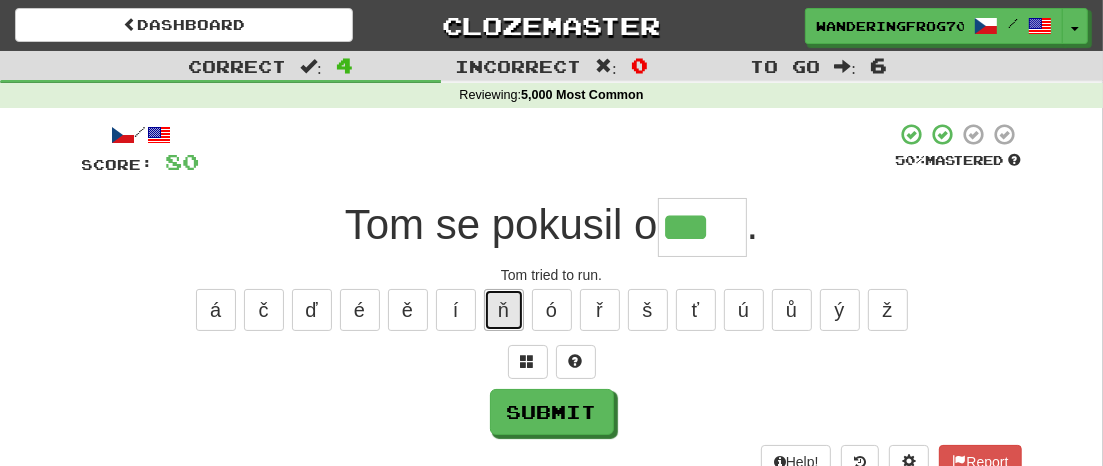 click on "ň" at bounding box center (504, 310) 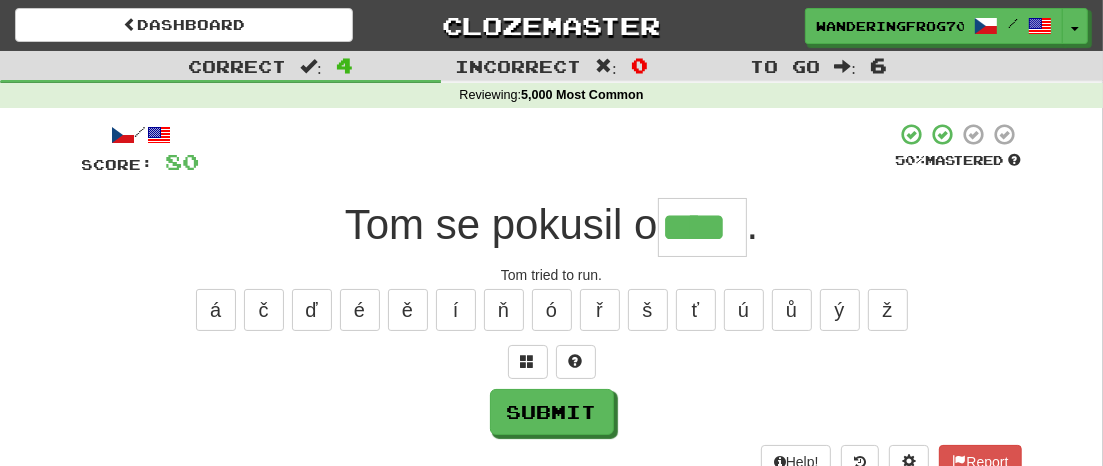 type on "****" 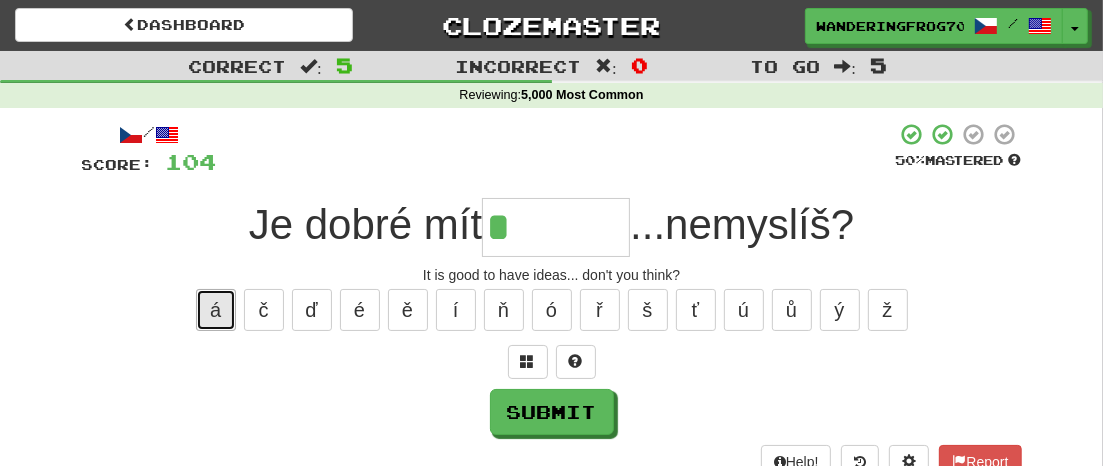 click on "á" at bounding box center [216, 310] 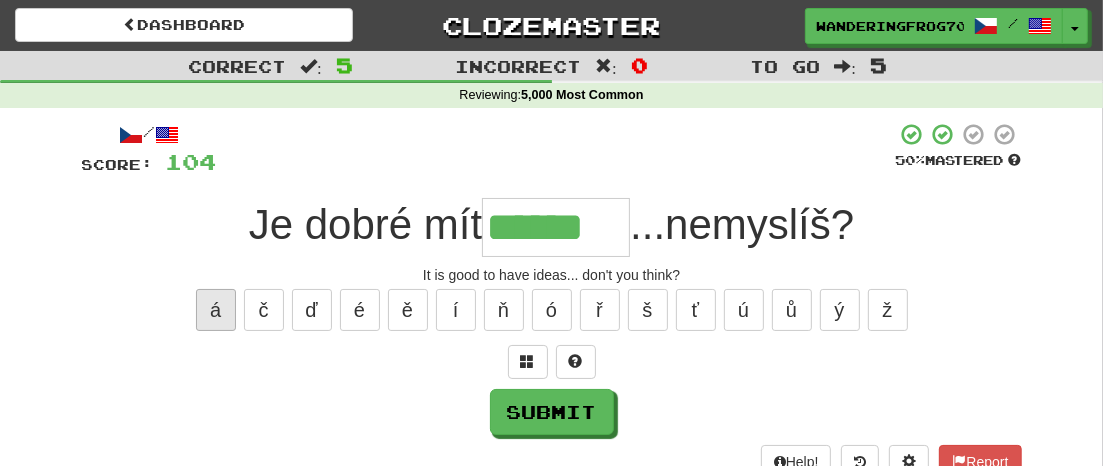 type on "******" 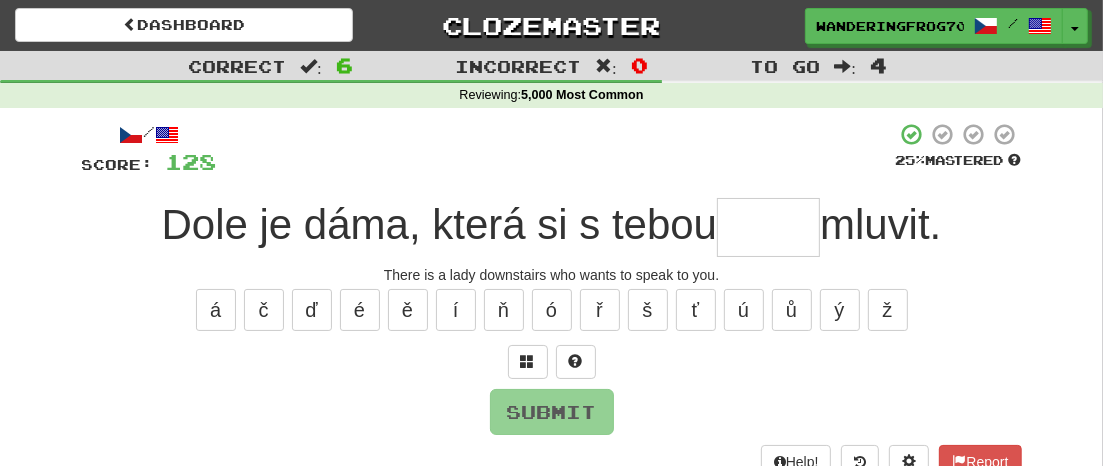type on "*" 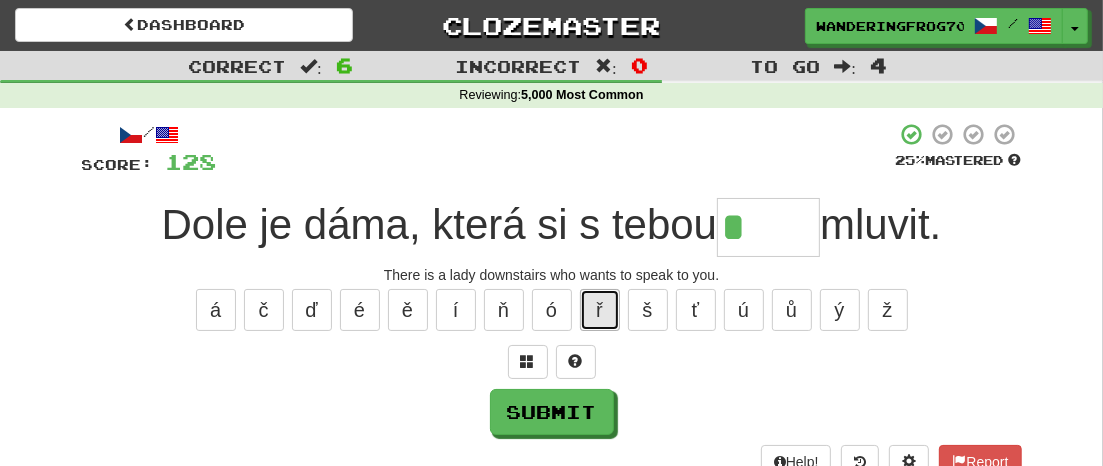 click on "ř" at bounding box center [600, 310] 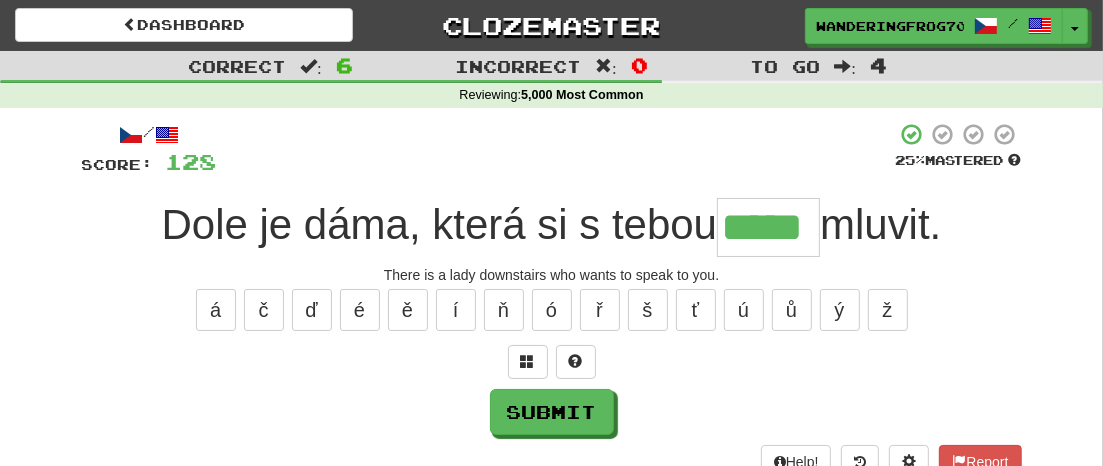 type on "*****" 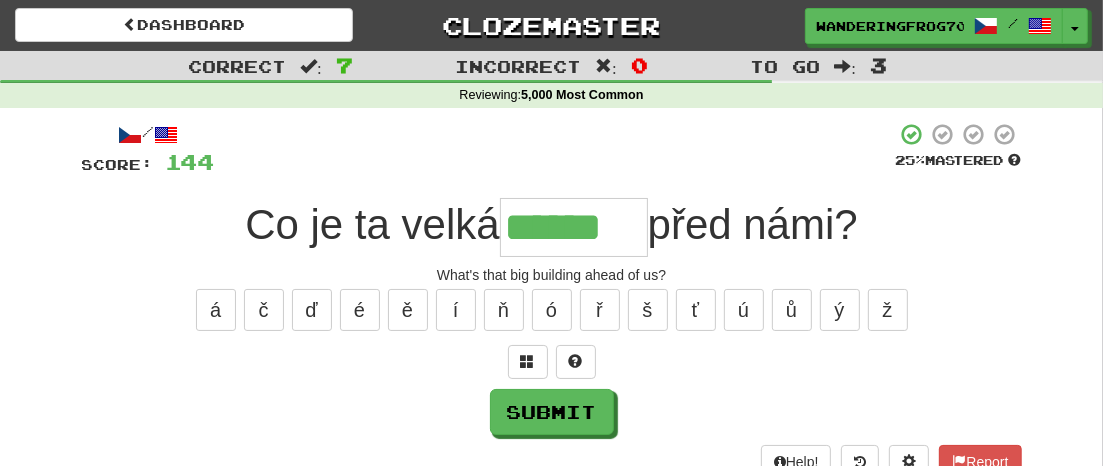 type on "******" 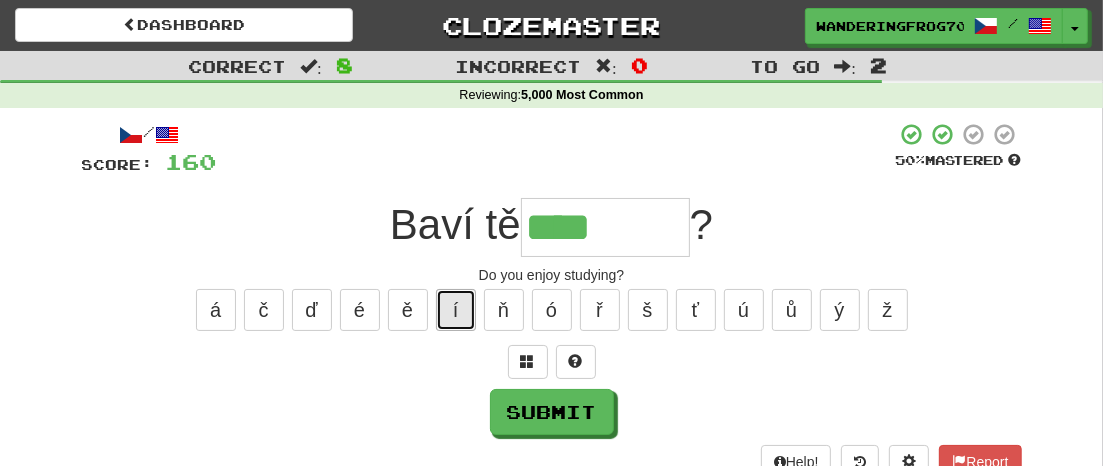 click on "í" at bounding box center [456, 310] 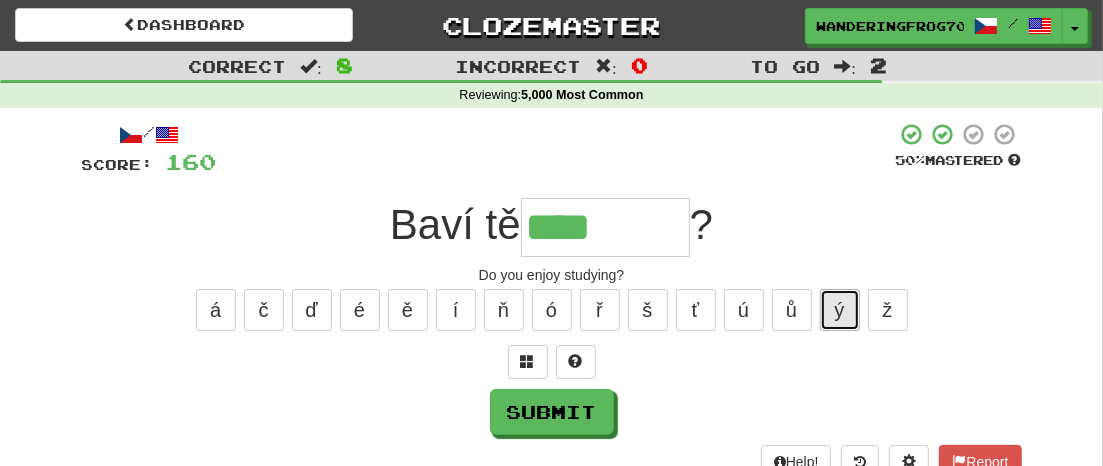 click on "ý" at bounding box center [840, 310] 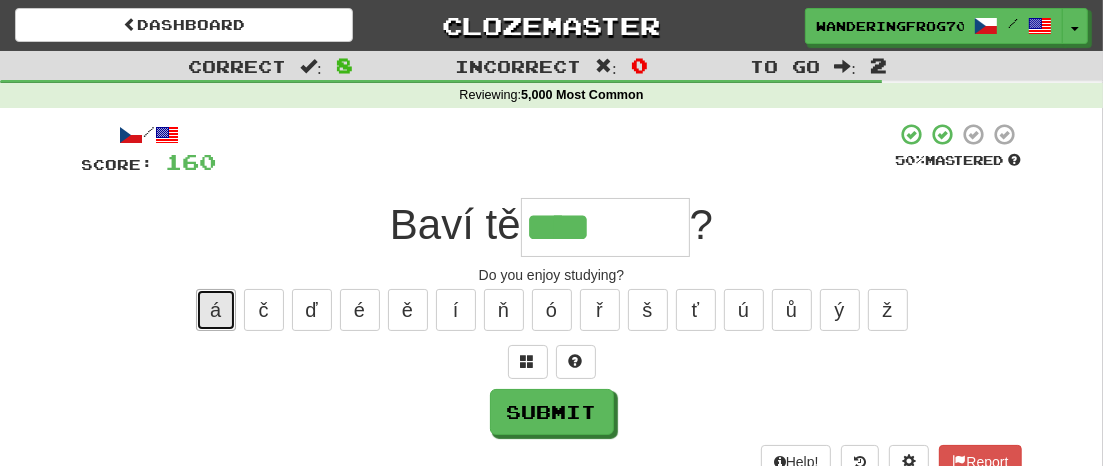 click on "á" at bounding box center [216, 310] 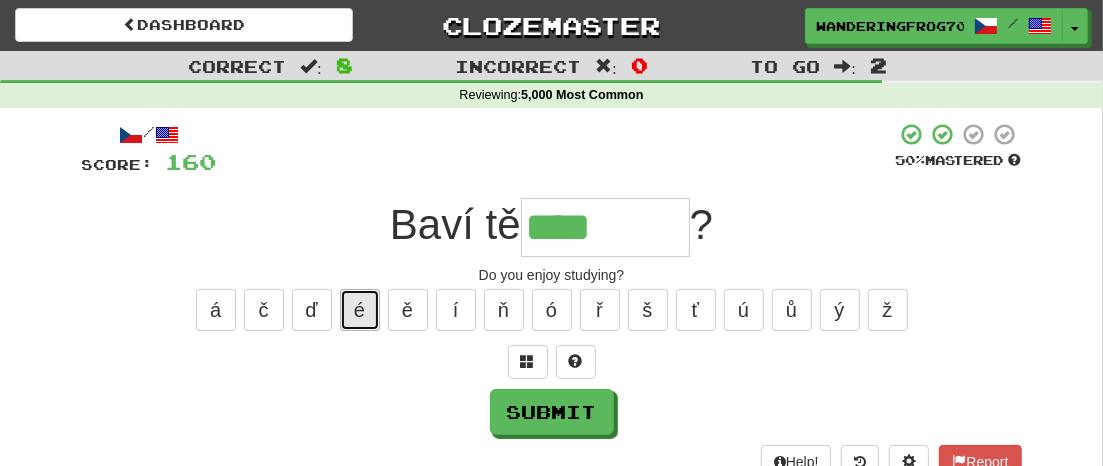 click on "é" at bounding box center (360, 310) 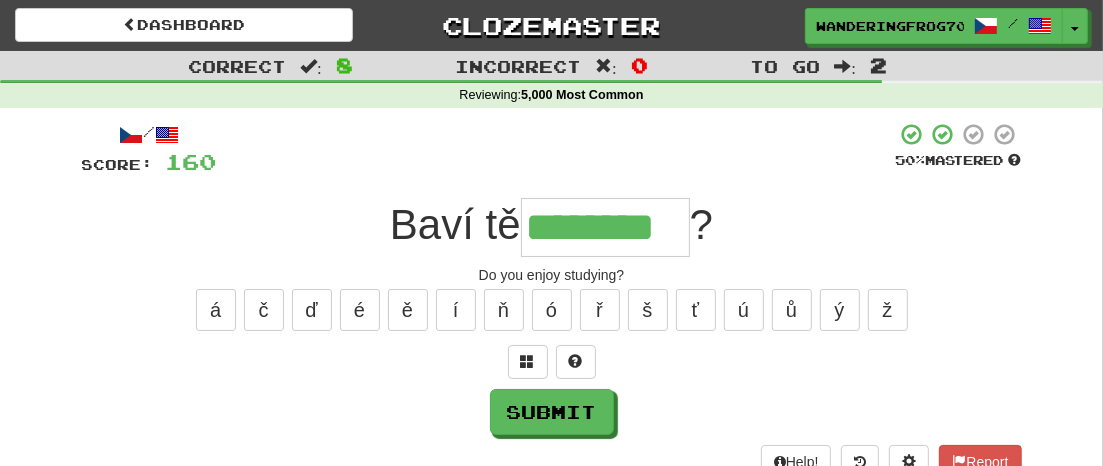 type on "********" 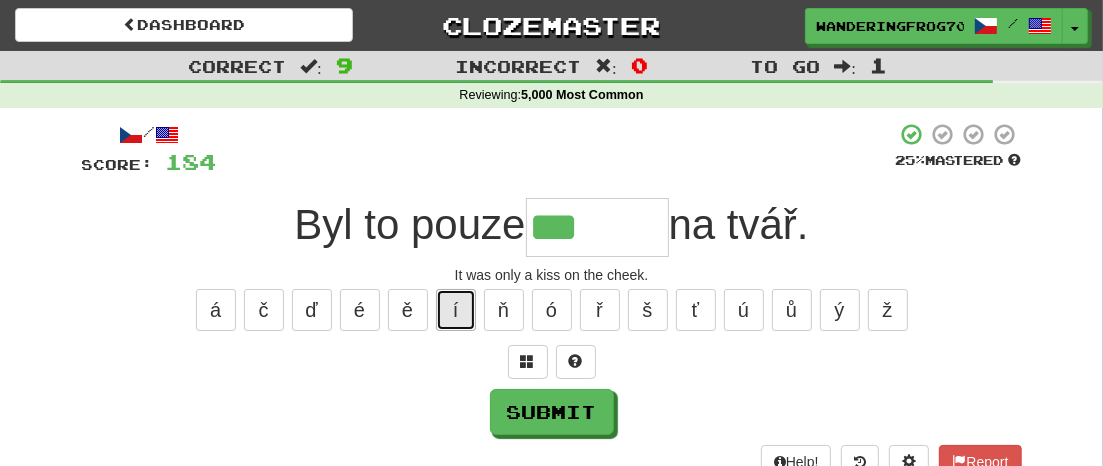 click on "í" at bounding box center (456, 310) 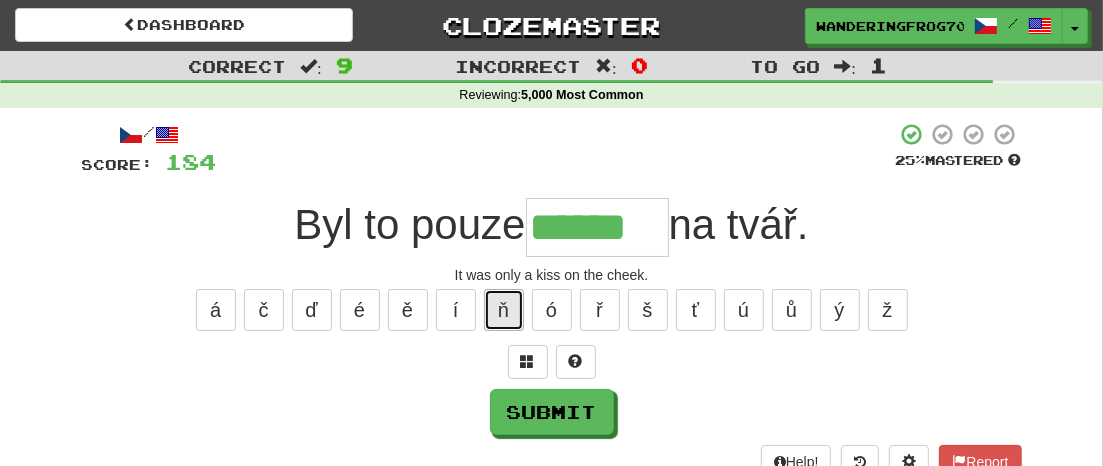 click on "ň" at bounding box center (504, 310) 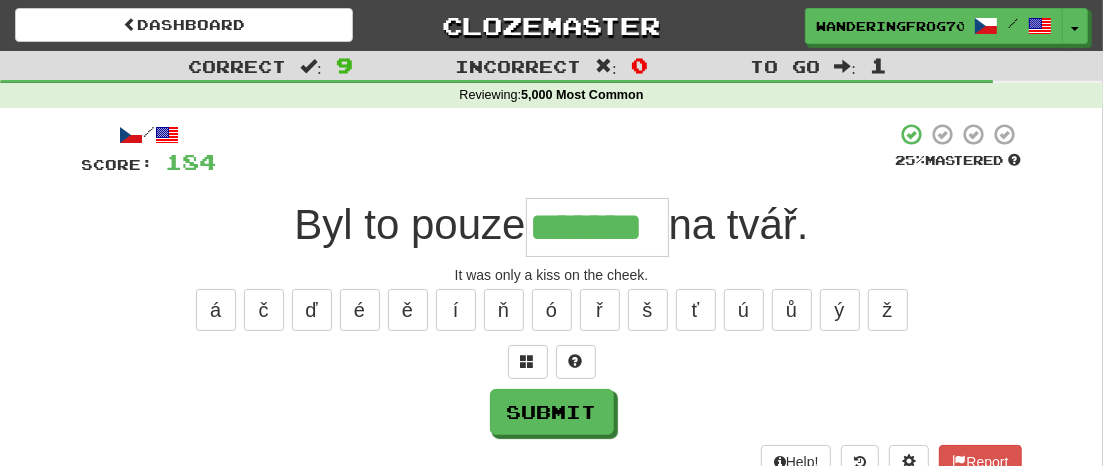 type on "*******" 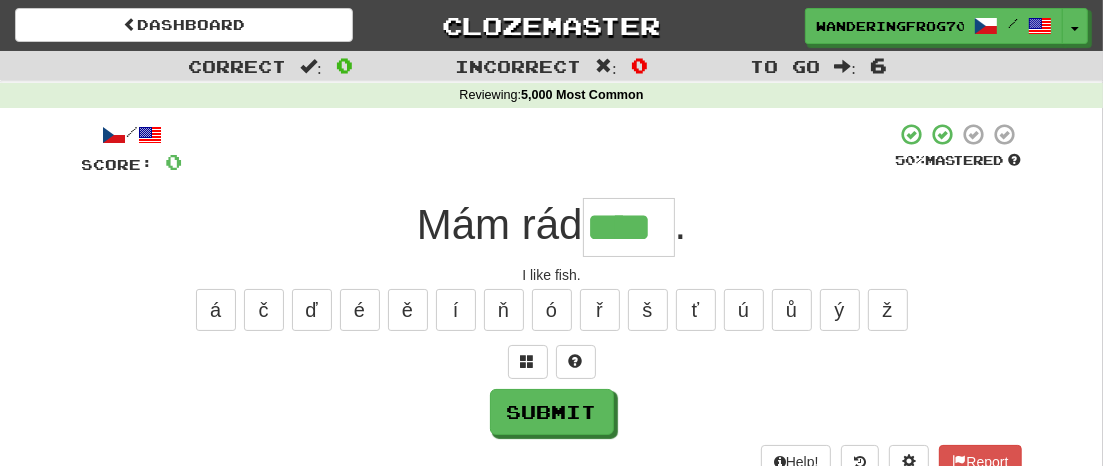 type on "****" 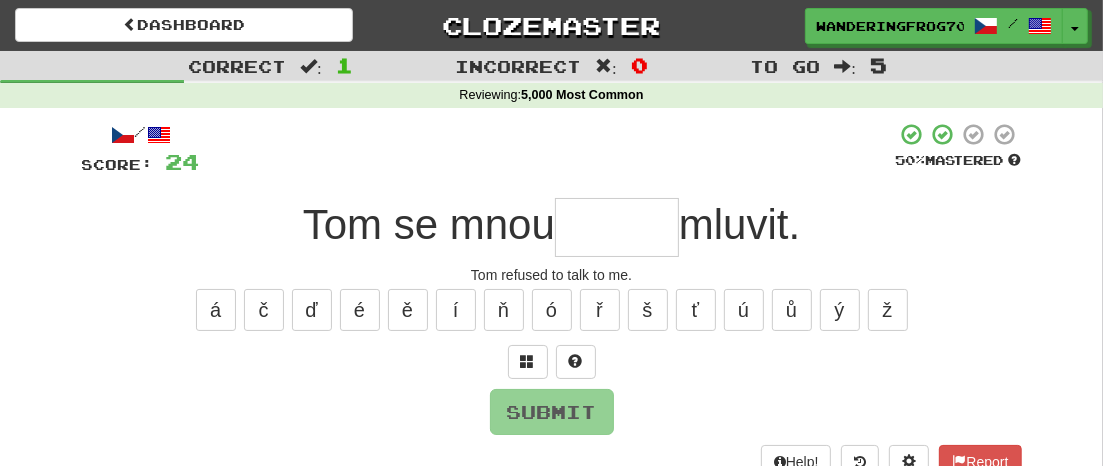 type on "*" 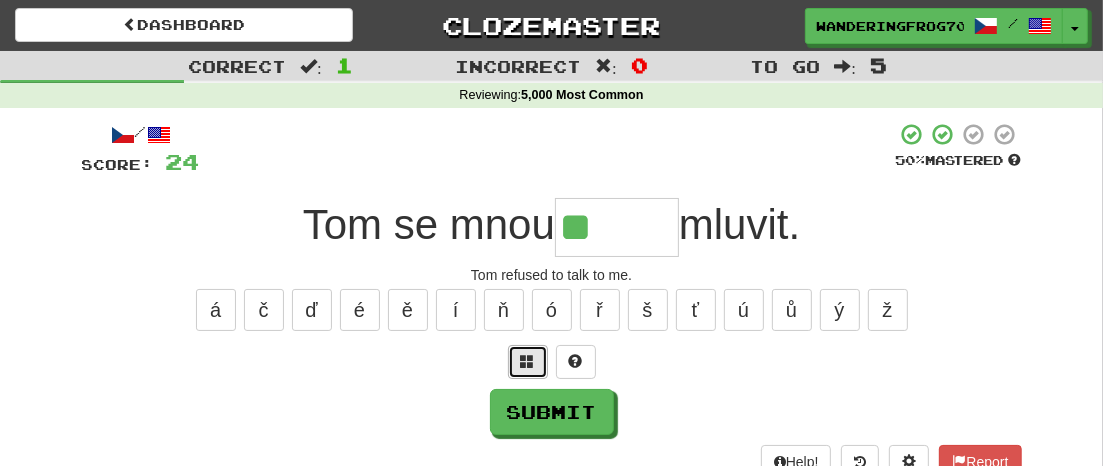 click at bounding box center [528, 361] 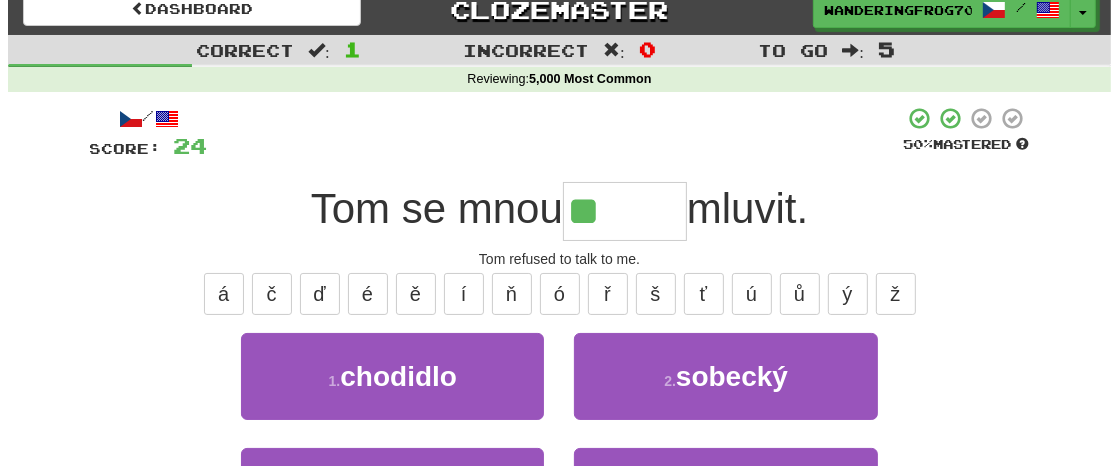 scroll, scrollTop: 7, scrollLeft: 0, axis: vertical 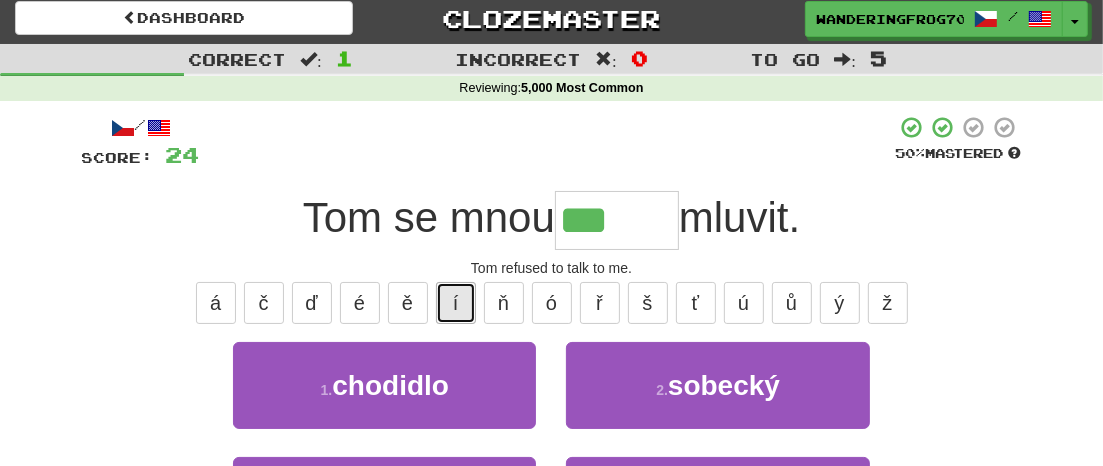 click on "í" at bounding box center [456, 303] 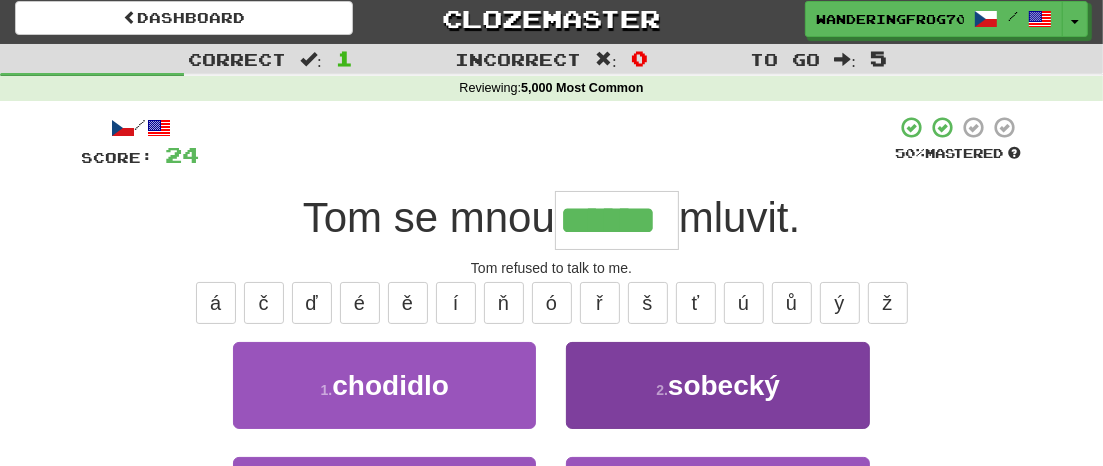 type on "******" 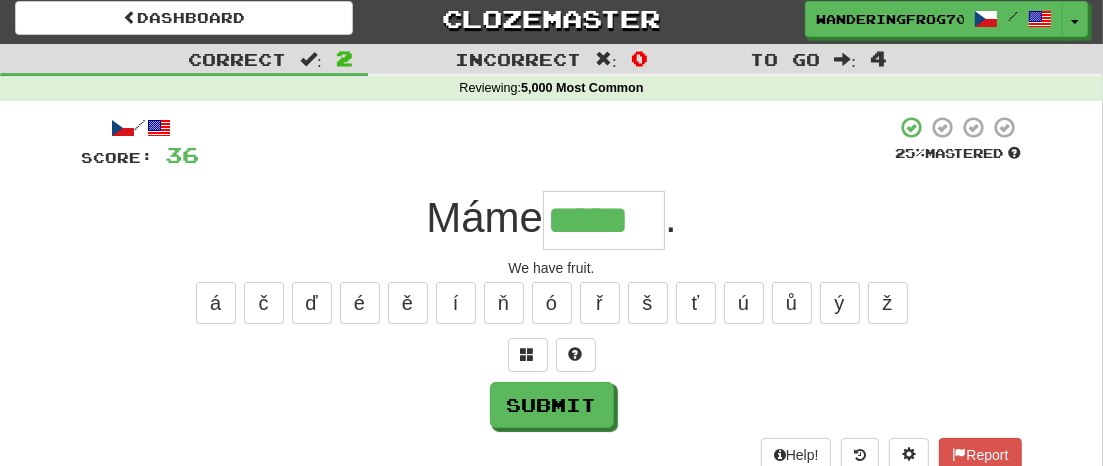 type on "*****" 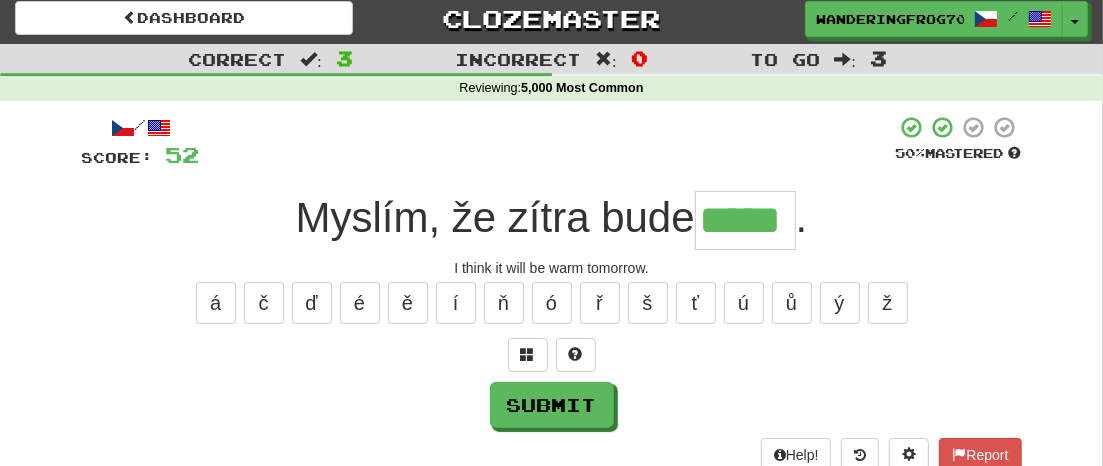 type on "*****" 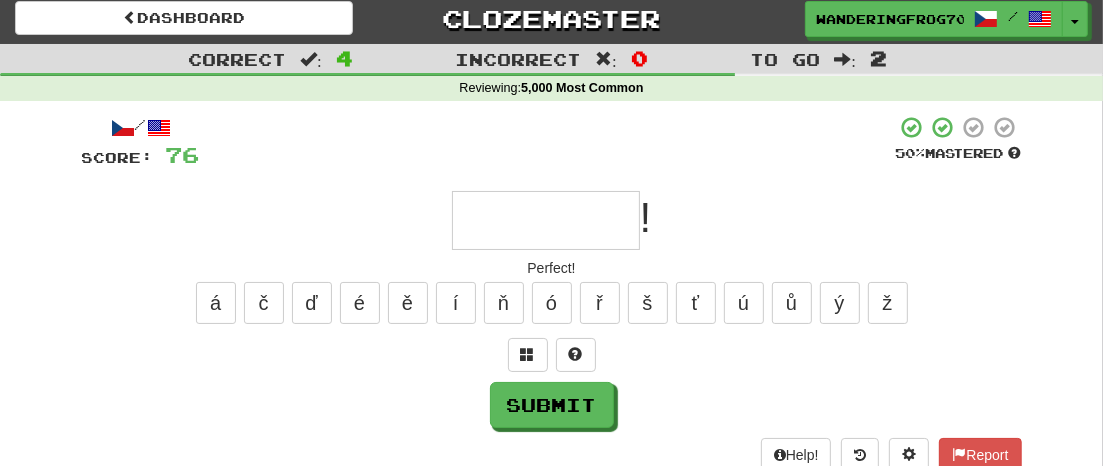 type on "*" 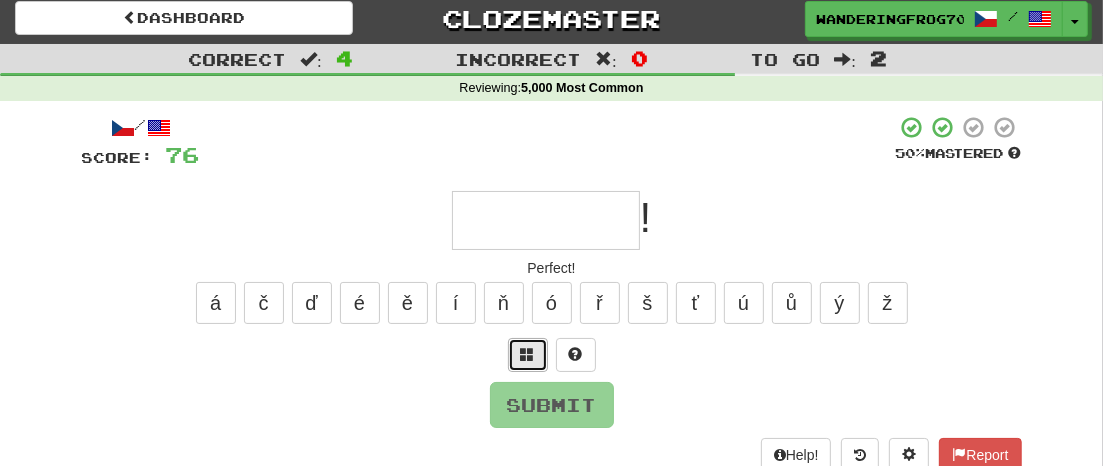 click at bounding box center (528, 354) 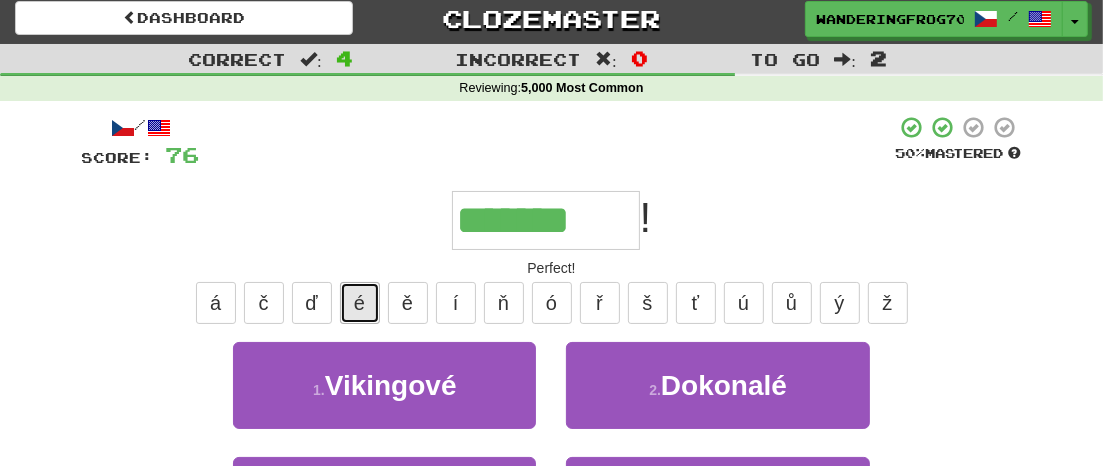 click on "é" at bounding box center [360, 303] 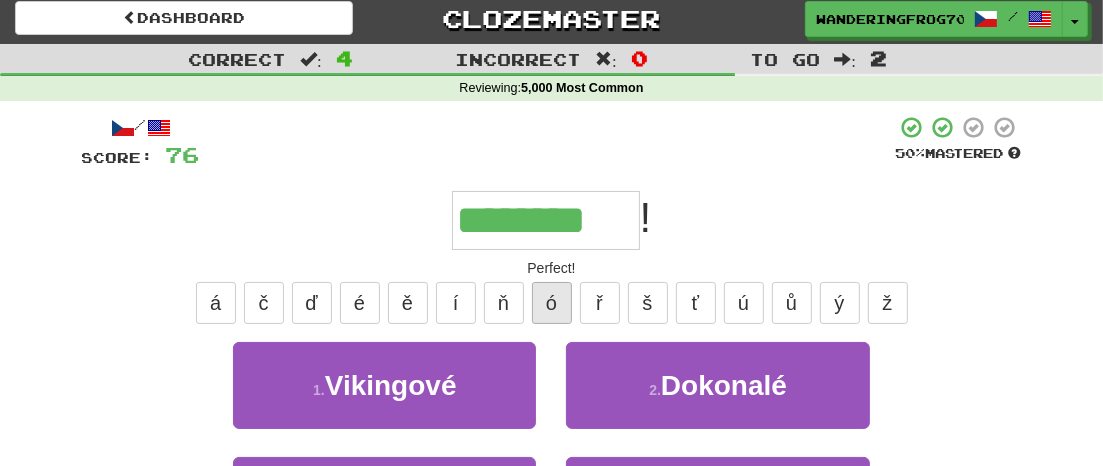 type on "********" 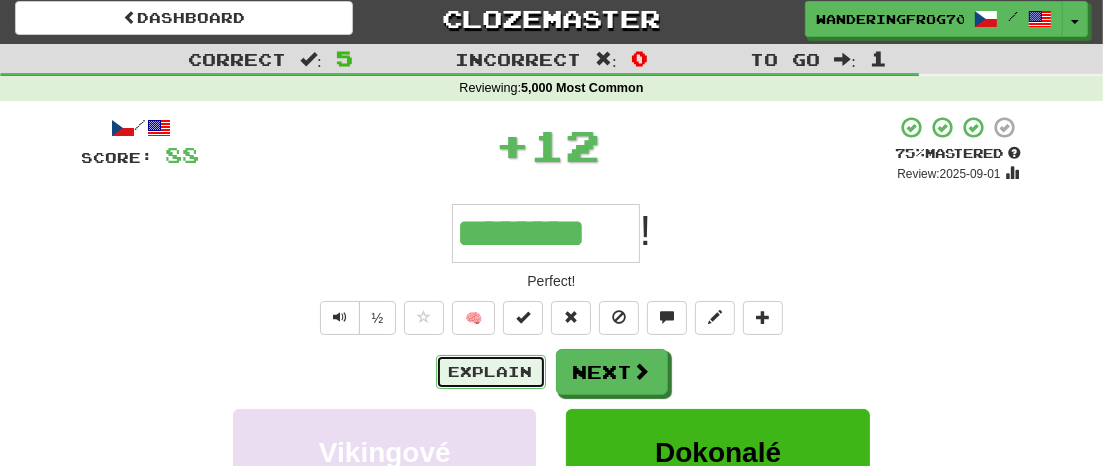 click on "Explain" at bounding box center (491, 372) 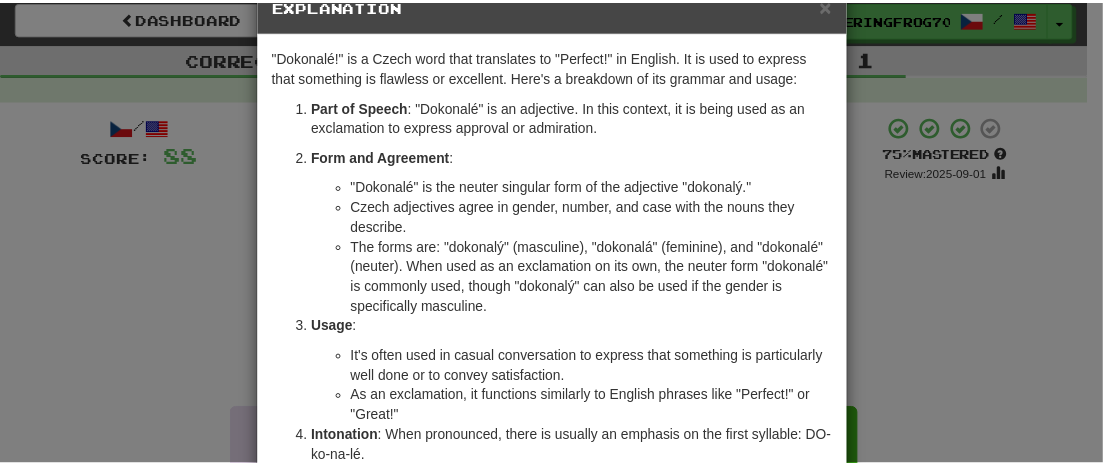 scroll, scrollTop: 52, scrollLeft: 0, axis: vertical 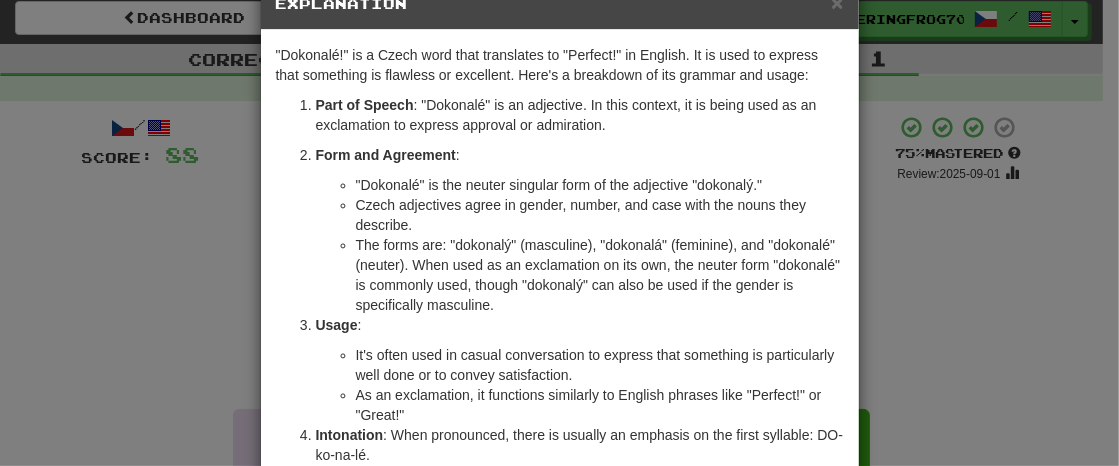 click on "× Explanation "Dokonalé!" is a Czech word that translates to "Perfect!" in English. It is used to express that something is flawless or excellent. Here's a breakdown of its grammar and usage:
Part of Speech : "Dokonalé" is an adjective. In this context, it is being used as an exclamation to express approval or admiration.
Form and Agreement :
"Dokonalé" is the neuter singular form of the adjective "dokonalý."
Czech adjectives agree in gender, number, and case with the nouns they describe.
The forms are: "dokonalý" (masculine), "dokonalá" (feminine), and "dokonalé" (neuter). When used as an exclamation on its own, the neuter form "dokonalé" is commonly used, though "dokonalý" can also be used if the gender is specifically masculine.
Usage :
It's often used in casual conversation to express that something is particularly well done or to convey satisfaction.
As an exclamation, it functions similarly to English phrases like "Perfect!" or "Great!"
Intonation" at bounding box center [559, 233] 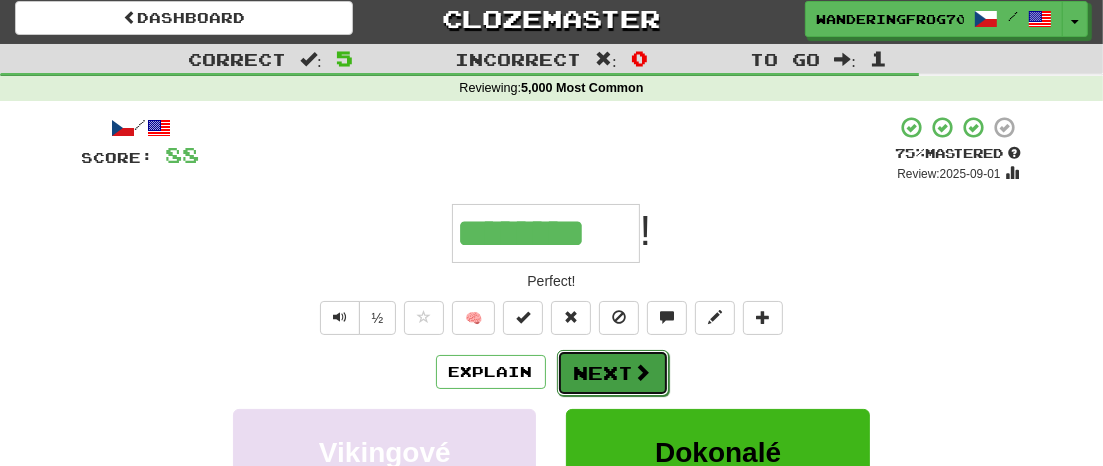 click at bounding box center [643, 372] 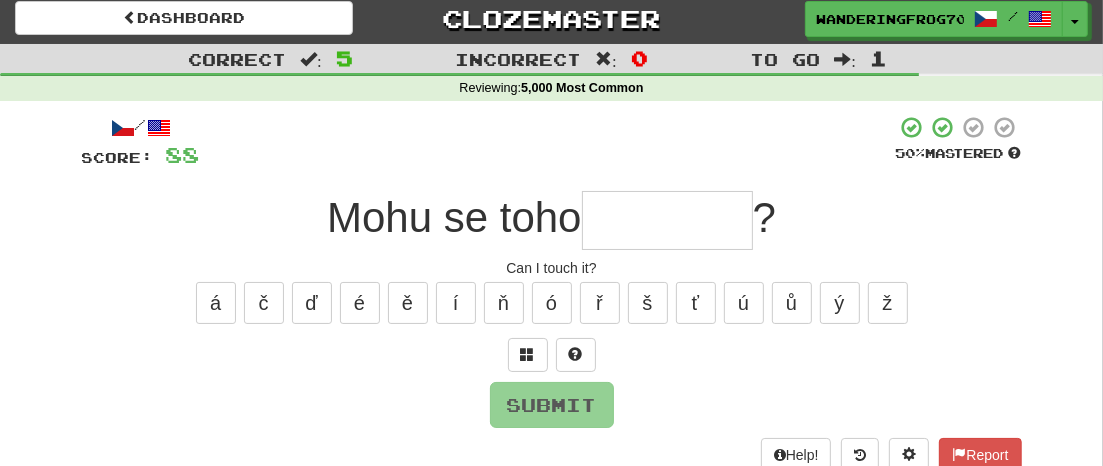 type on "*" 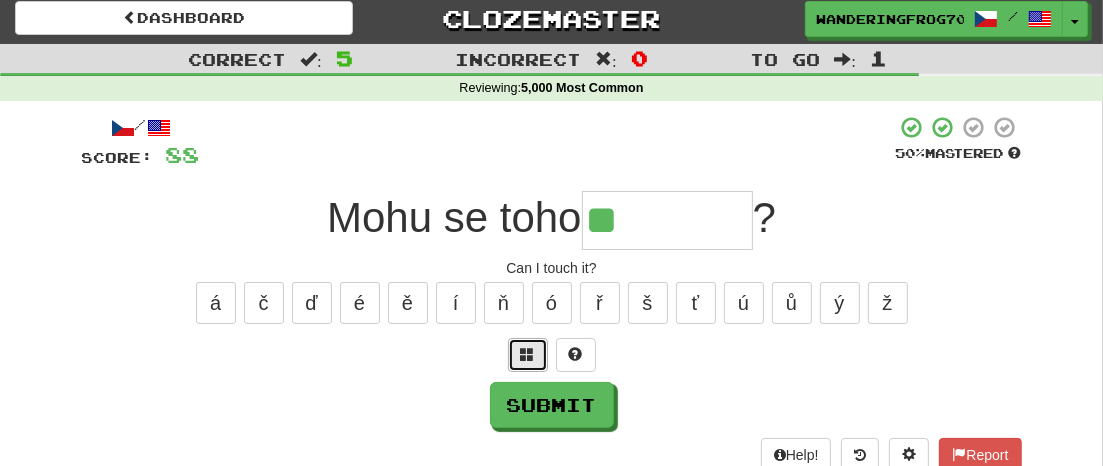 click at bounding box center [528, 354] 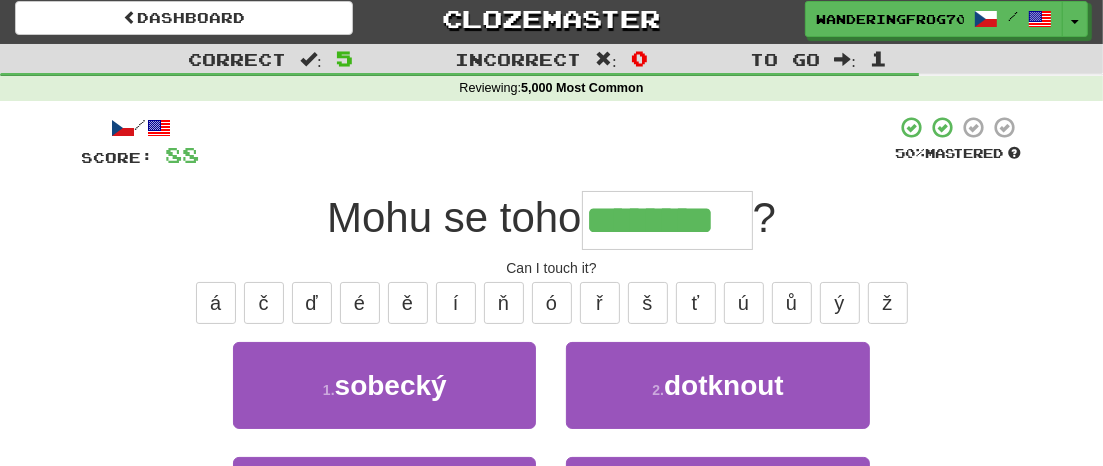 type on "********" 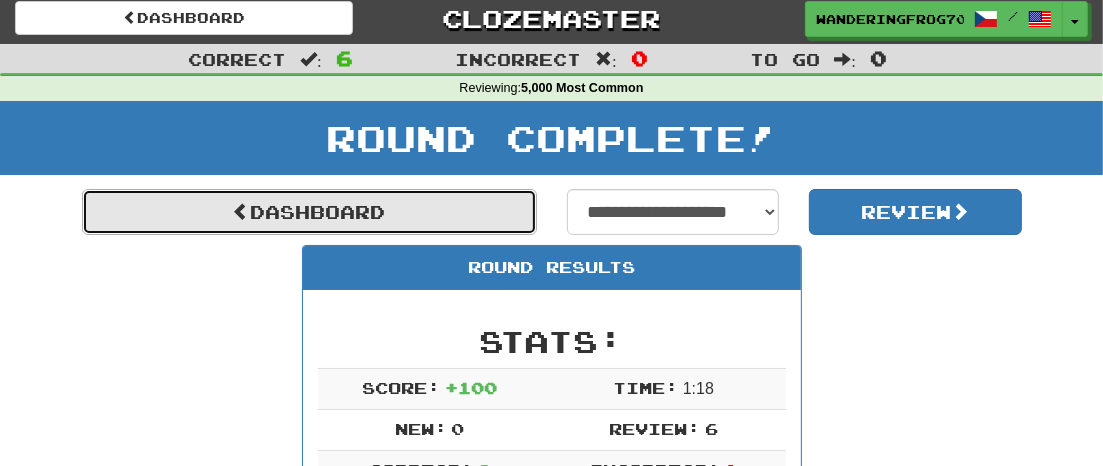 click on "Dashboard" at bounding box center [309, 212] 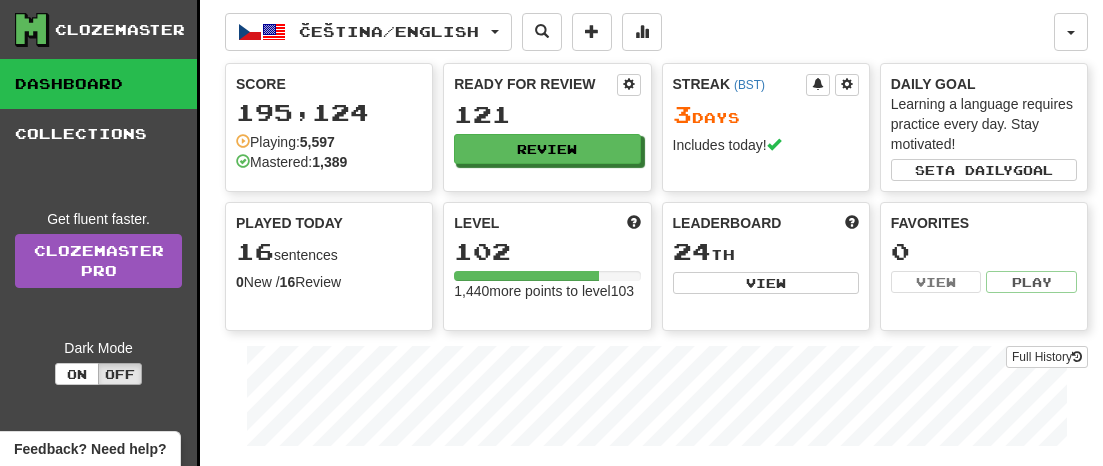 scroll, scrollTop: 0, scrollLeft: 0, axis: both 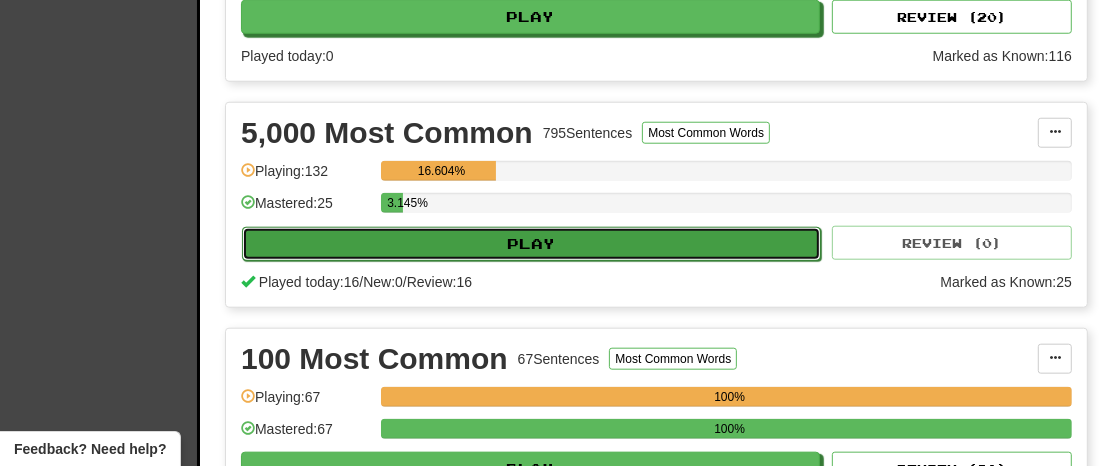 click on "Play" at bounding box center [531, 244] 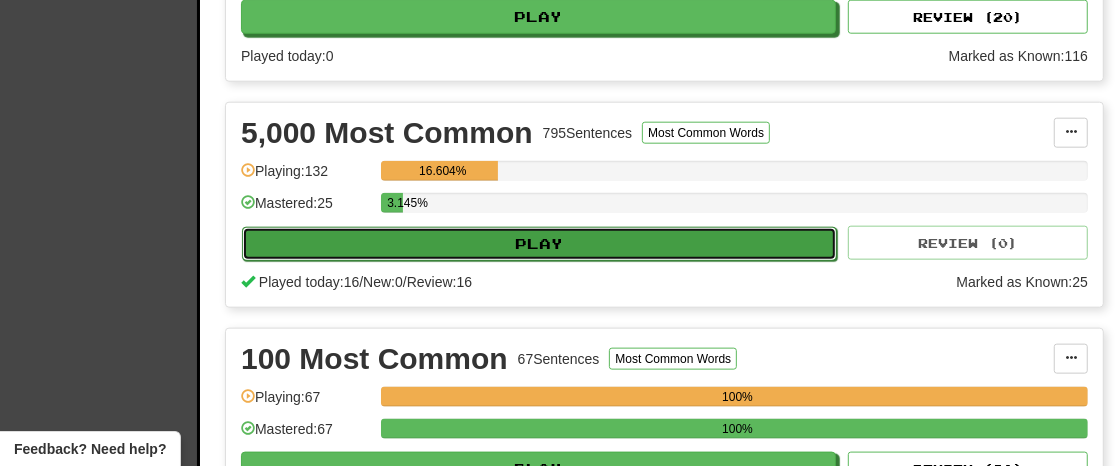 select on "**" 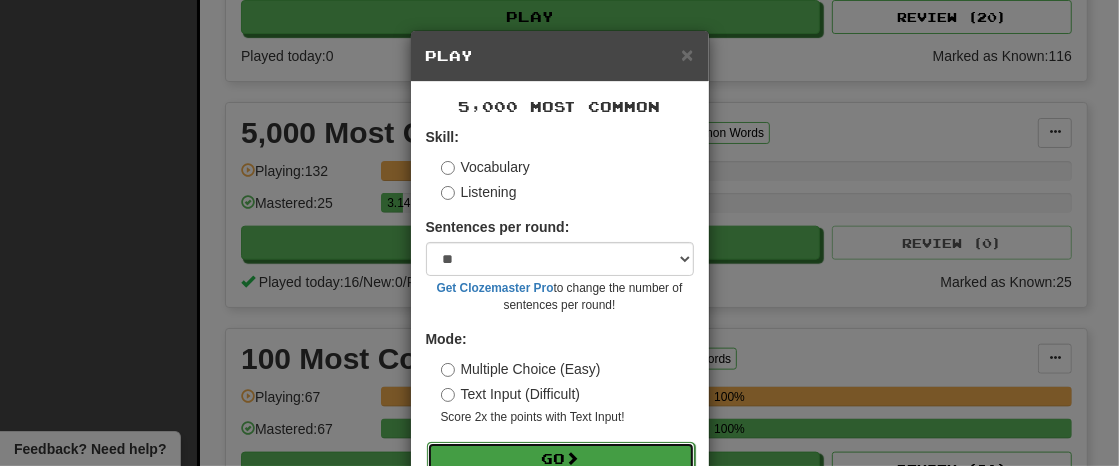 click on "Go" at bounding box center [561, 459] 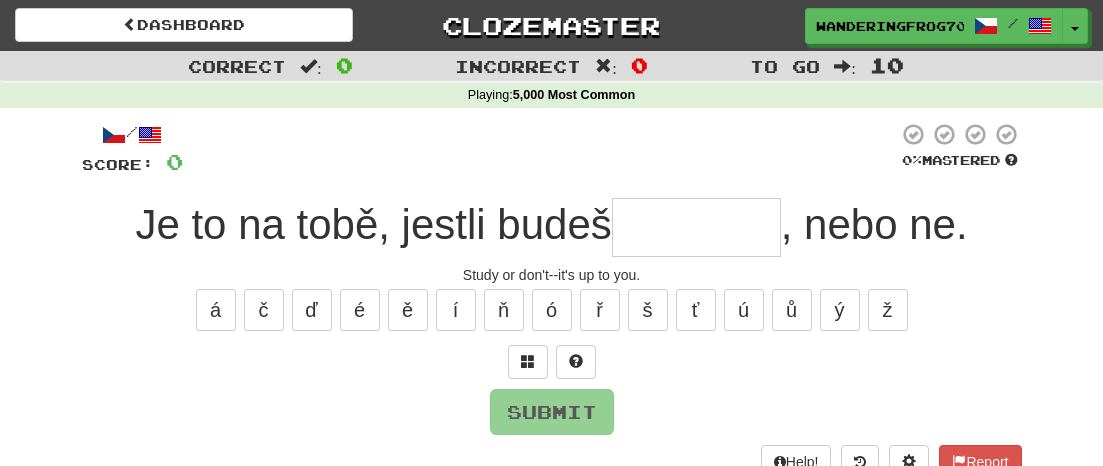 scroll, scrollTop: 0, scrollLeft: 0, axis: both 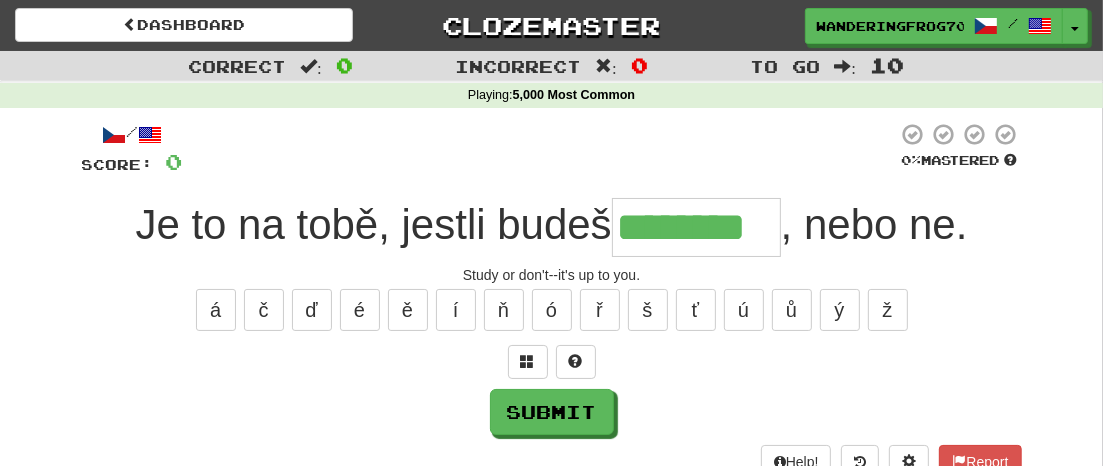 type on "********" 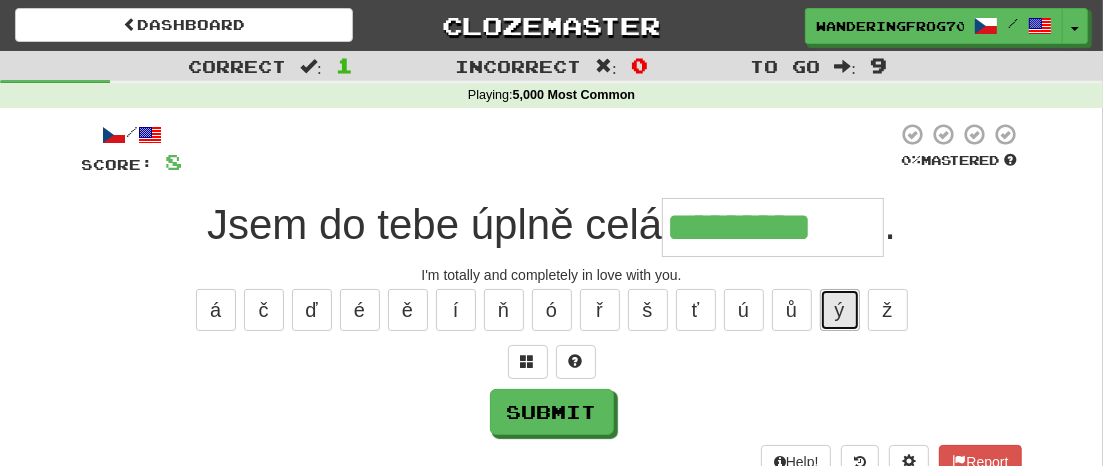 click on "ý" at bounding box center [840, 310] 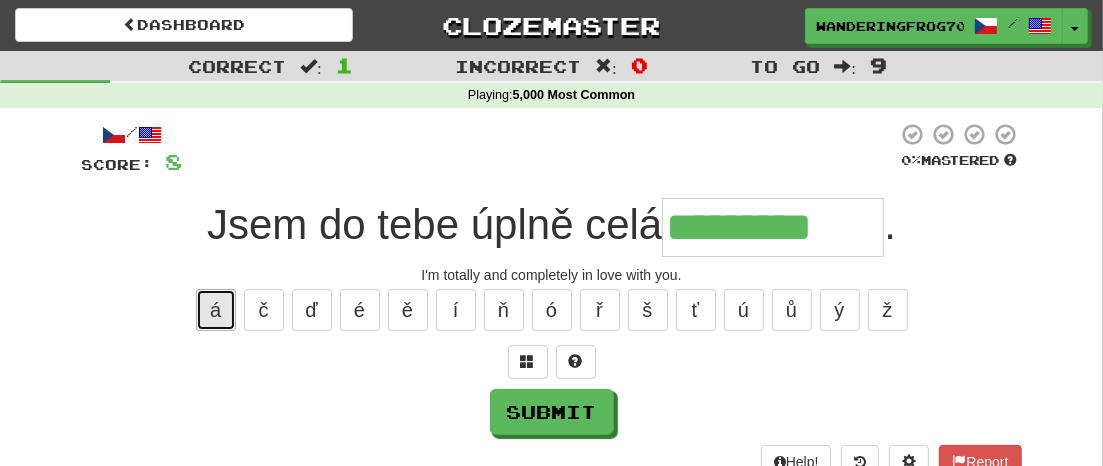 click on "á" at bounding box center [216, 310] 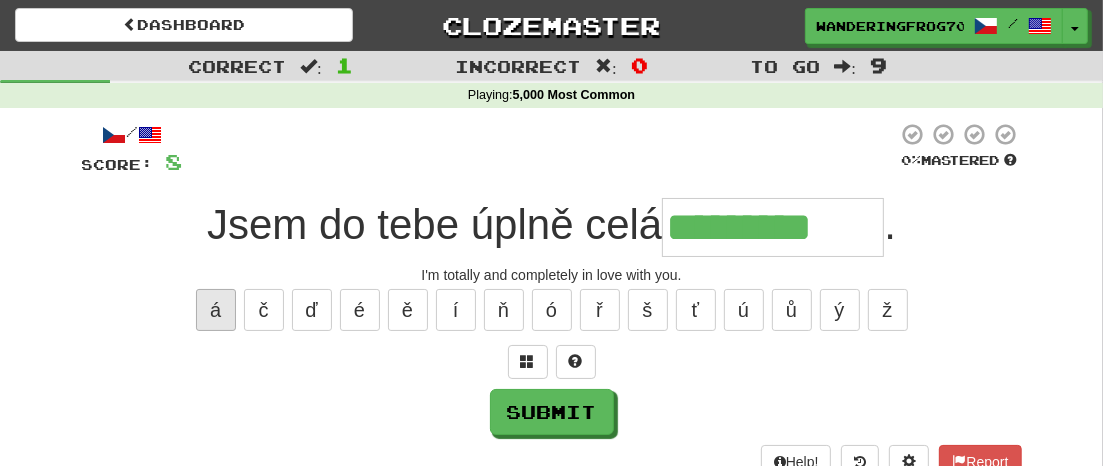 type on "**********" 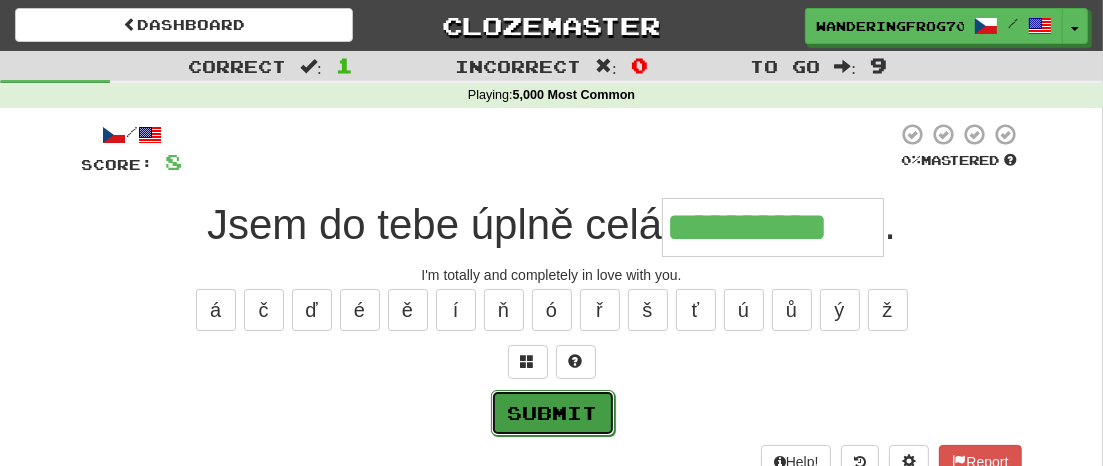 click on "Submit" at bounding box center (553, 413) 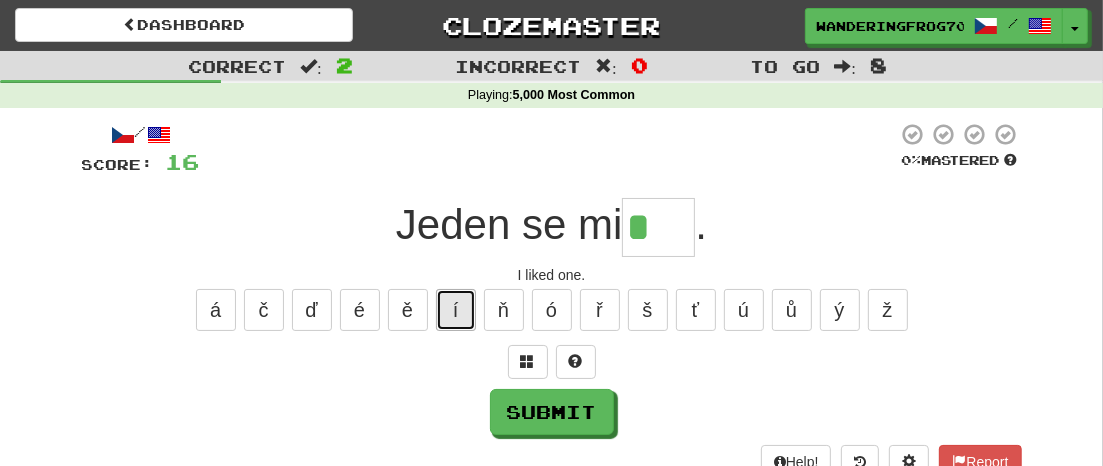 click on "í" at bounding box center (456, 310) 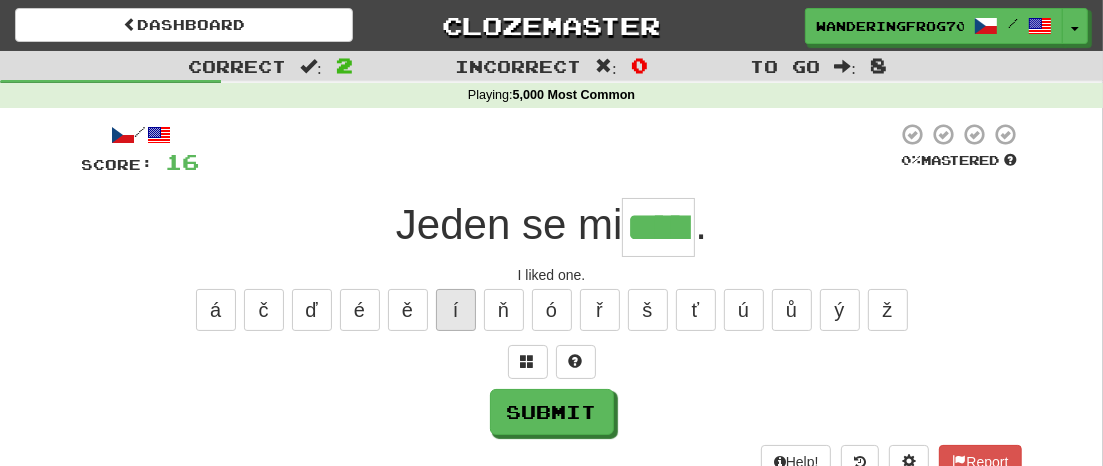 type on "*****" 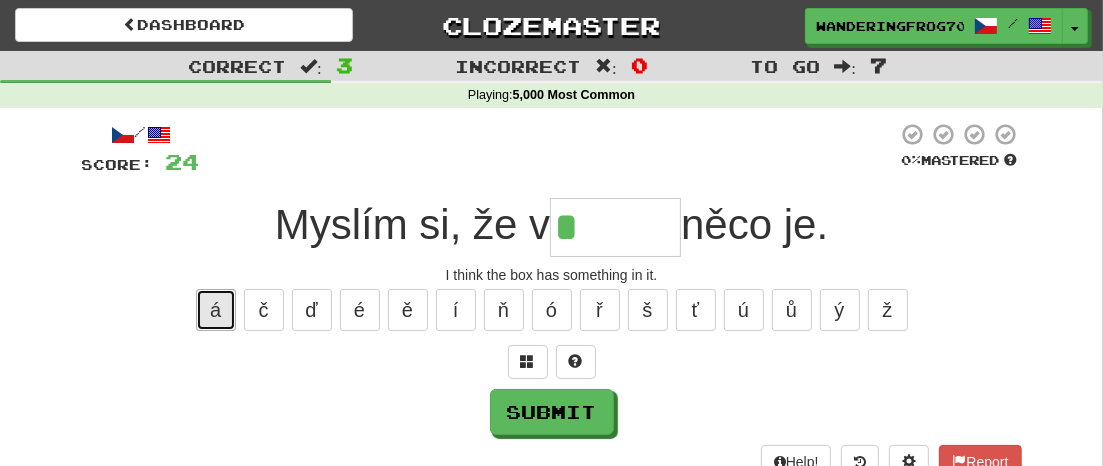 click on "á" at bounding box center [216, 310] 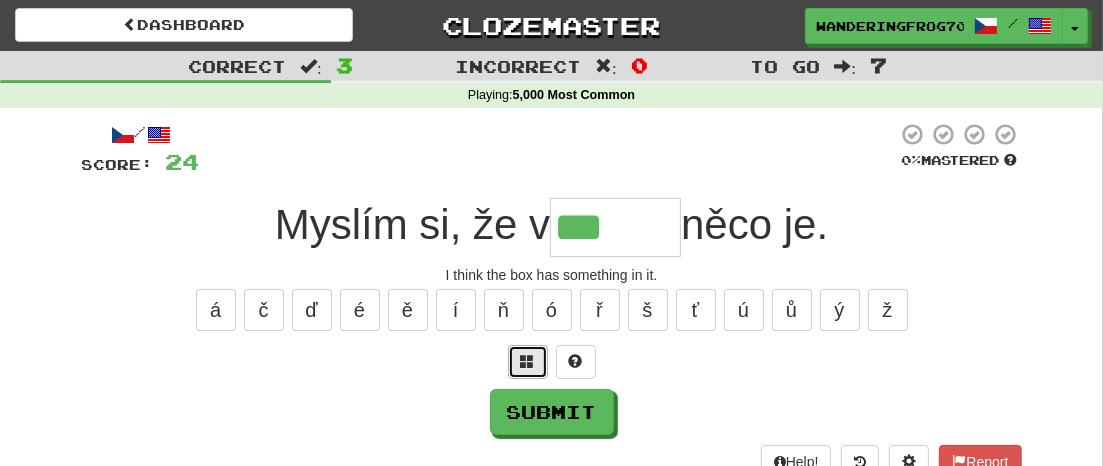 click at bounding box center (528, 361) 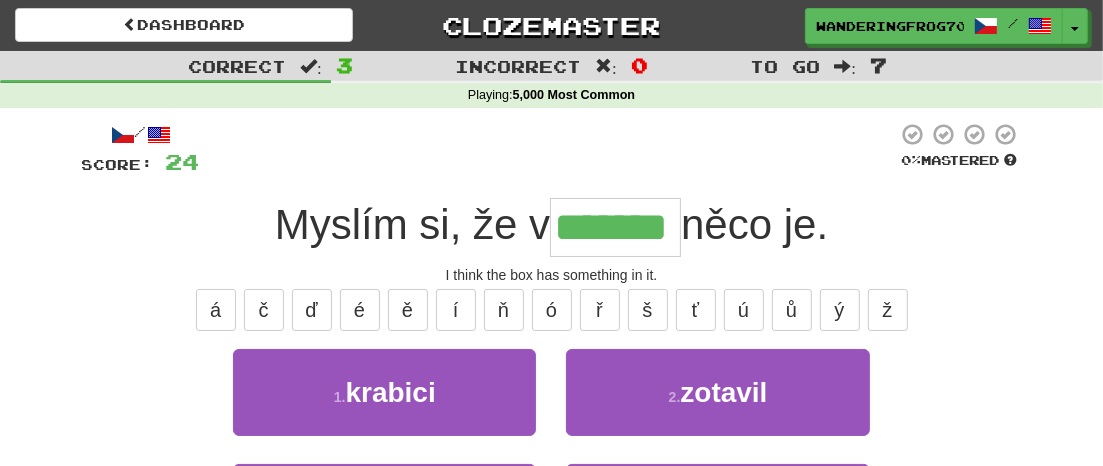 type on "*******" 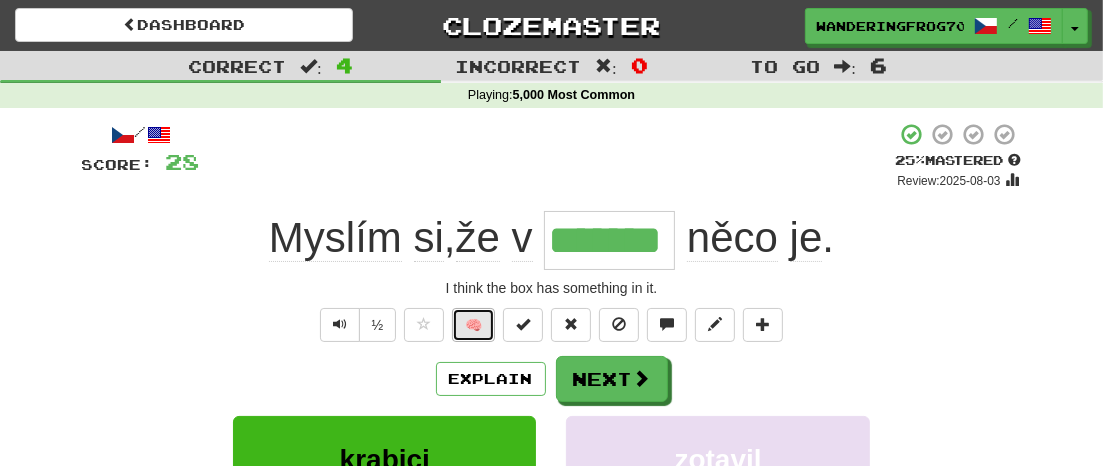 click on "🧠" at bounding box center (473, 325) 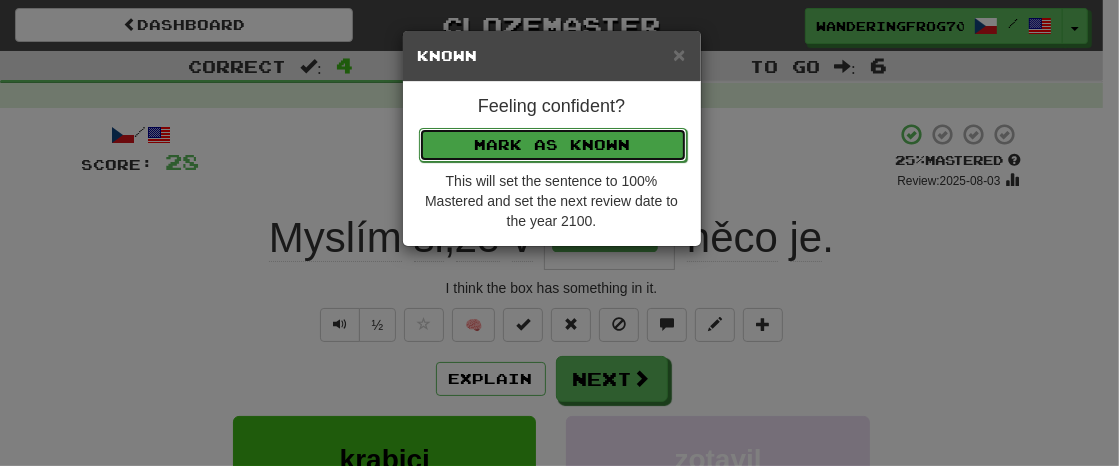 click on "Mark as Known" at bounding box center (553, 145) 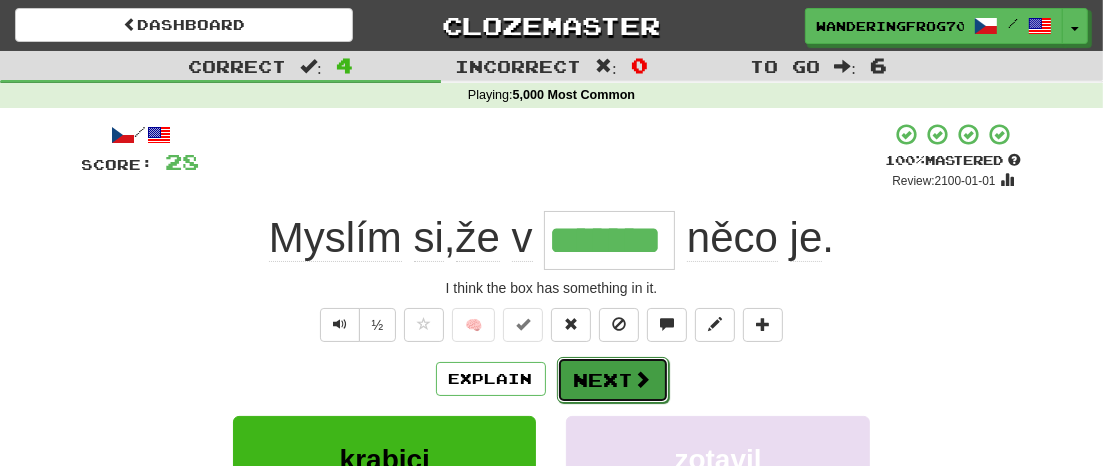 click on "Next" at bounding box center (613, 380) 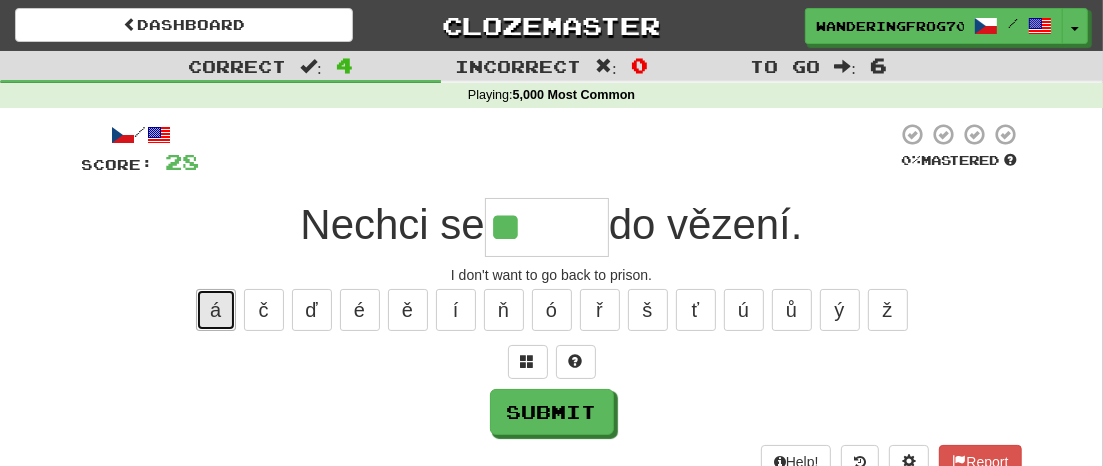 click on "á" at bounding box center [216, 310] 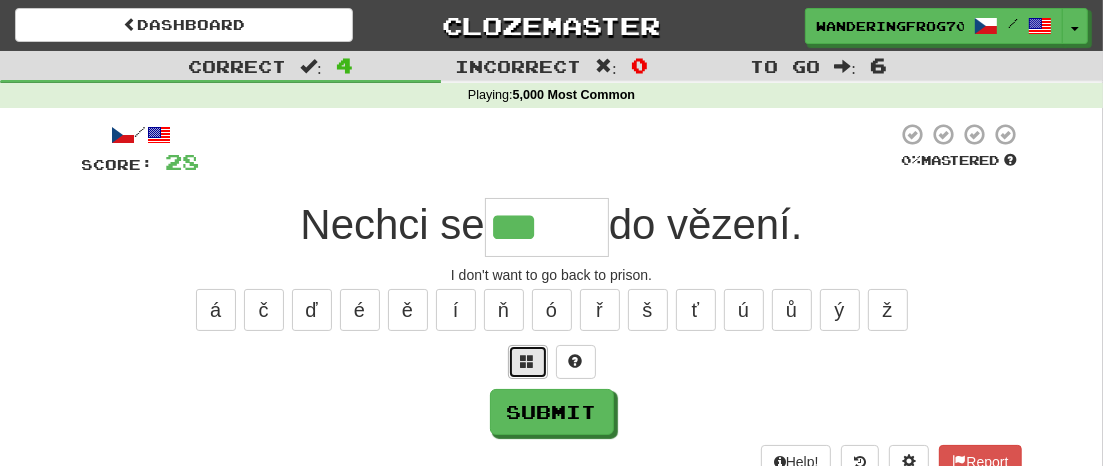 click at bounding box center (528, 361) 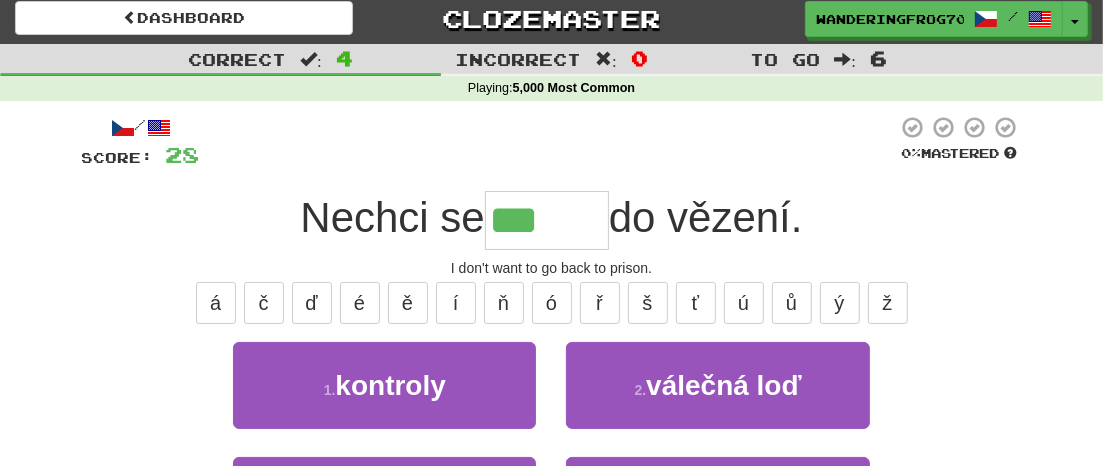 scroll, scrollTop: 3, scrollLeft: 0, axis: vertical 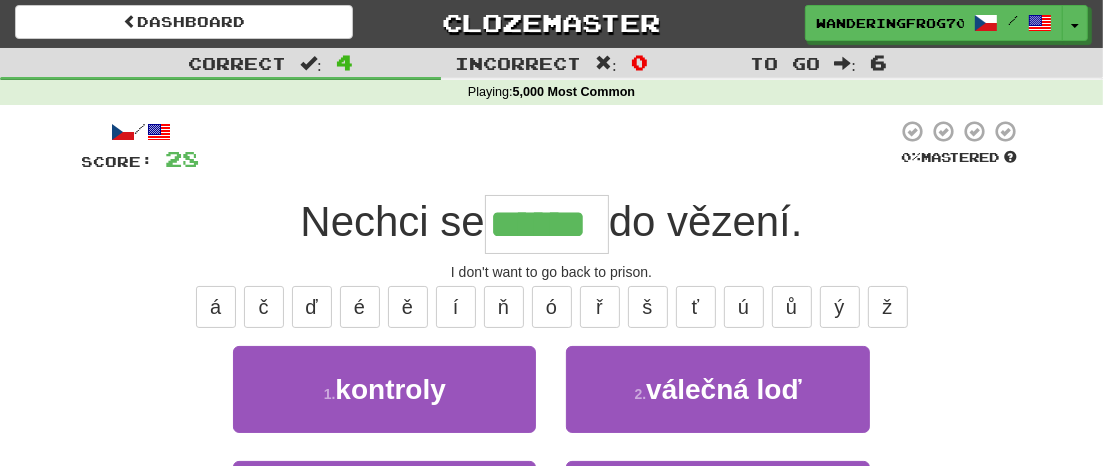 type on "******" 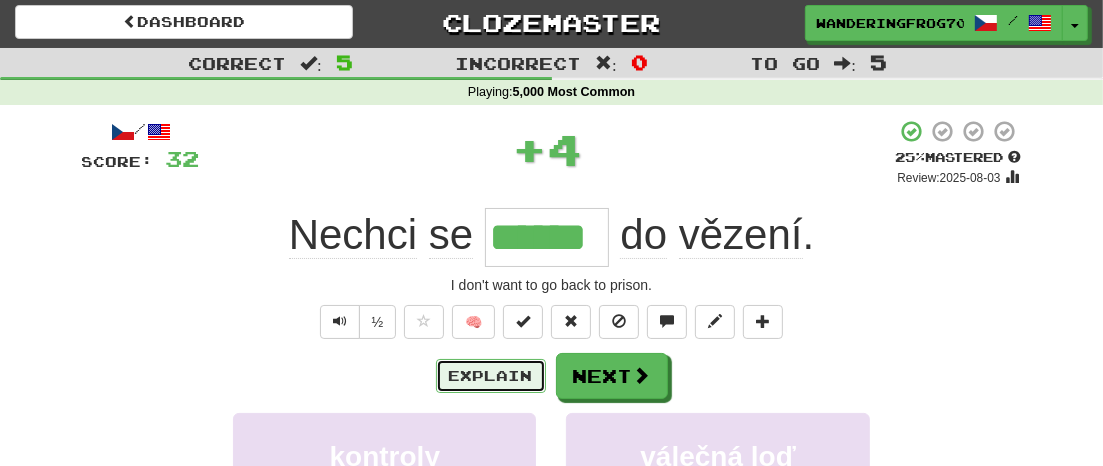 click on "Explain" at bounding box center [491, 376] 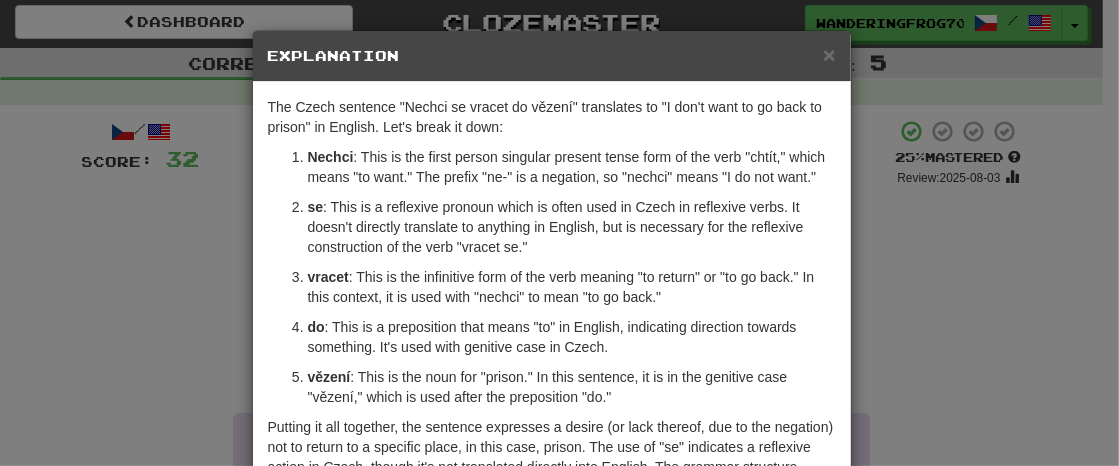 click on "× Explanation The Czech sentence "Nechci se vracet do vězení" translates to "I don't want to go back to prison" in English. Let's break it down:
Nechci : This is the first person singular present tense form of the verb "chtít," which means "to want." The prefix "ne-" is a negation, so "nechci" means "I do not want."
se : This is a reflexive pronoun which is often used in Czech in reflexive verbs. It doesn't directly translate to anything in English, but is necessary for the reflexive construction of the verb "vracet se."
vracet : This is the infinitive form of the verb meaning "to return" or "to go back." In this context, it is used with "nechci" to mean "to go back."
do : This is a preposition that means "to" in English, indicating direction towards something. It's used with genitive case in Czech.
vězení : This is the noun for "prison." In this sentence, it is in the genitive case "vězení," which is used after the preposition "do."
Let us know ! Close" at bounding box center [559, 233] 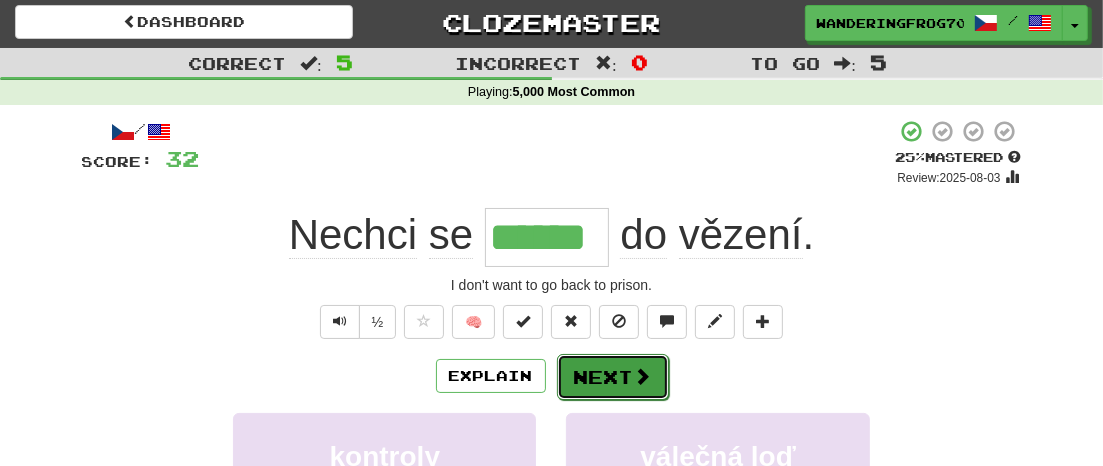 click on "Next" at bounding box center (613, 377) 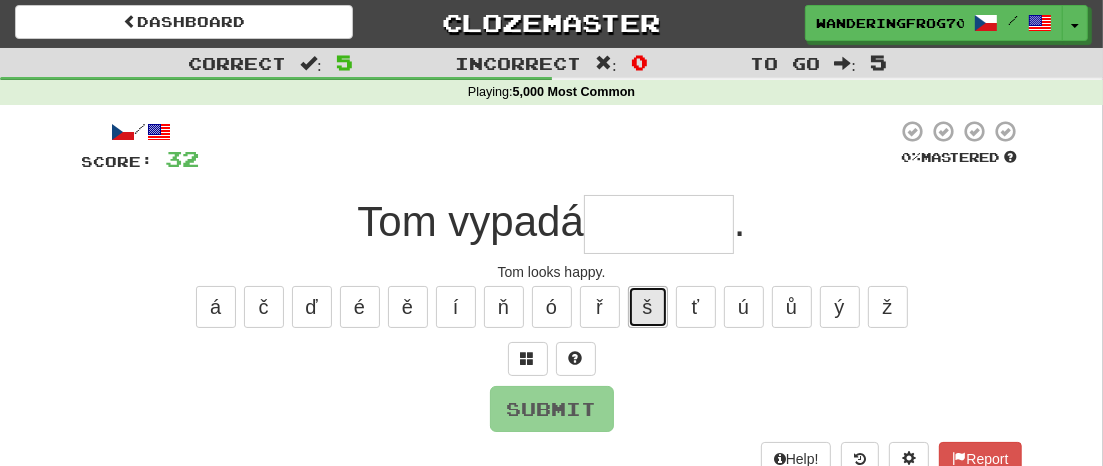 click on "š" at bounding box center (648, 307) 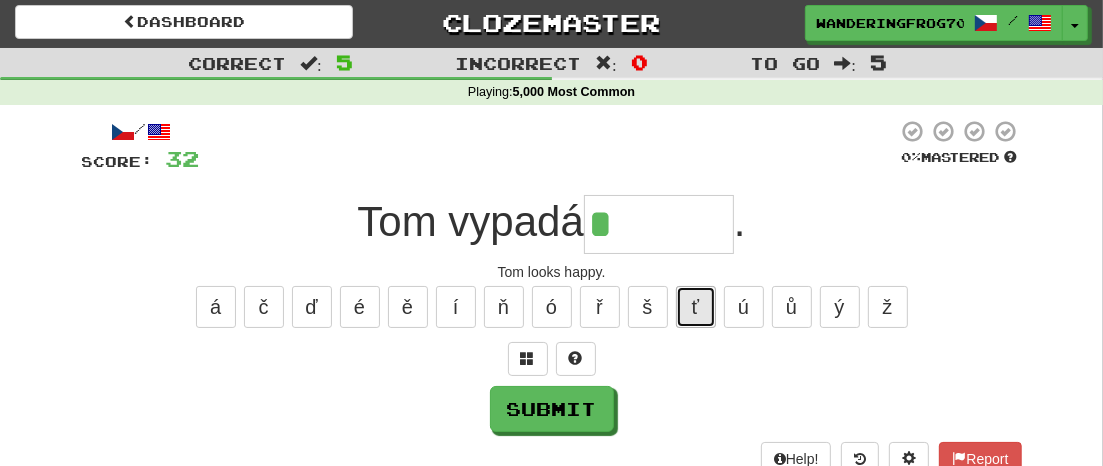 click on "ť" at bounding box center (696, 307) 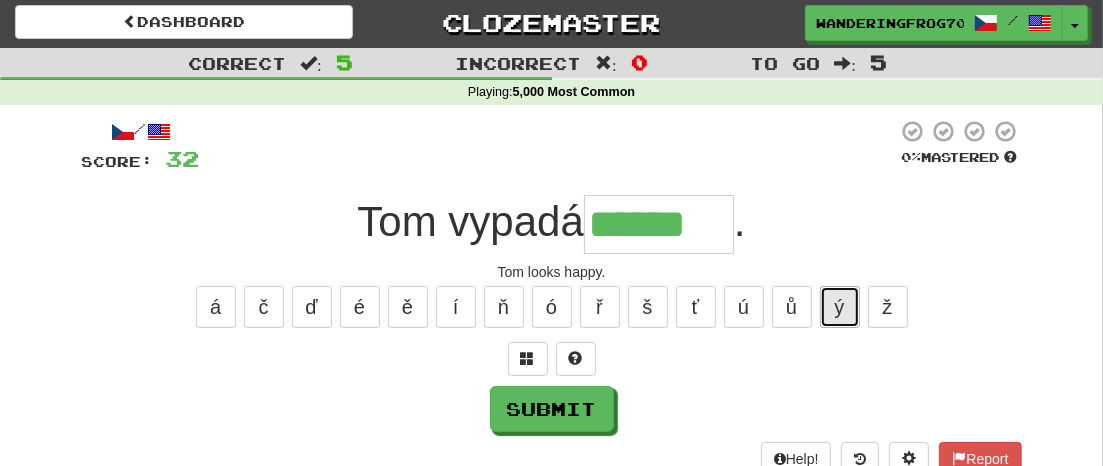 click on "ý" at bounding box center (840, 307) 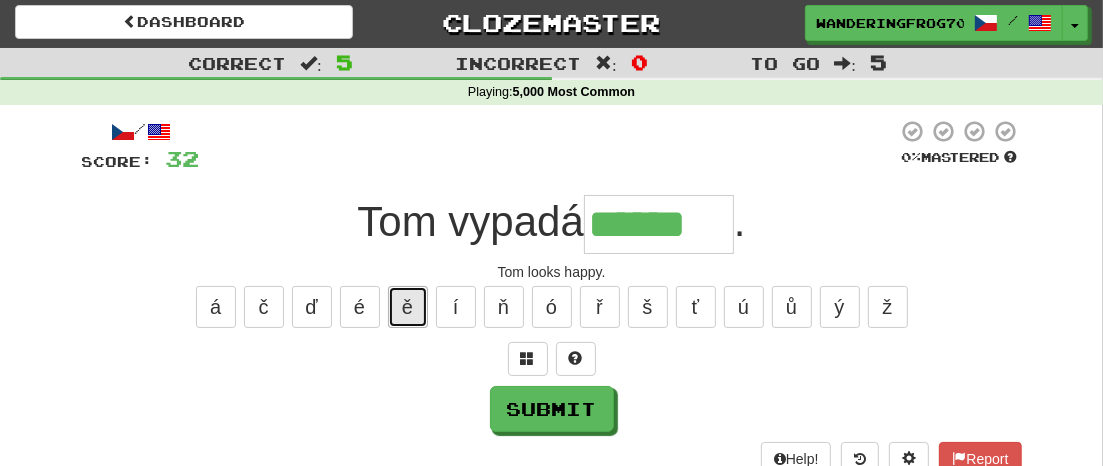 click on "ě" at bounding box center (408, 307) 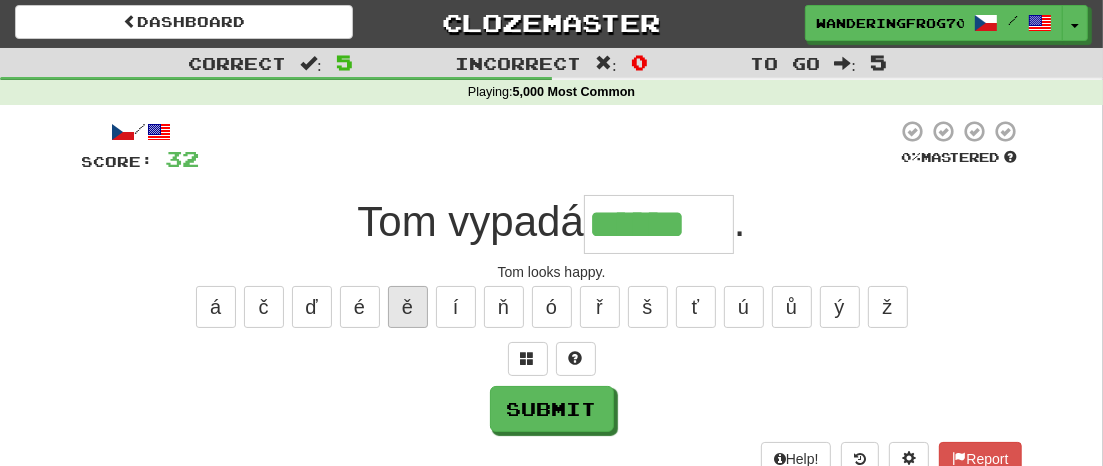 type on "*******" 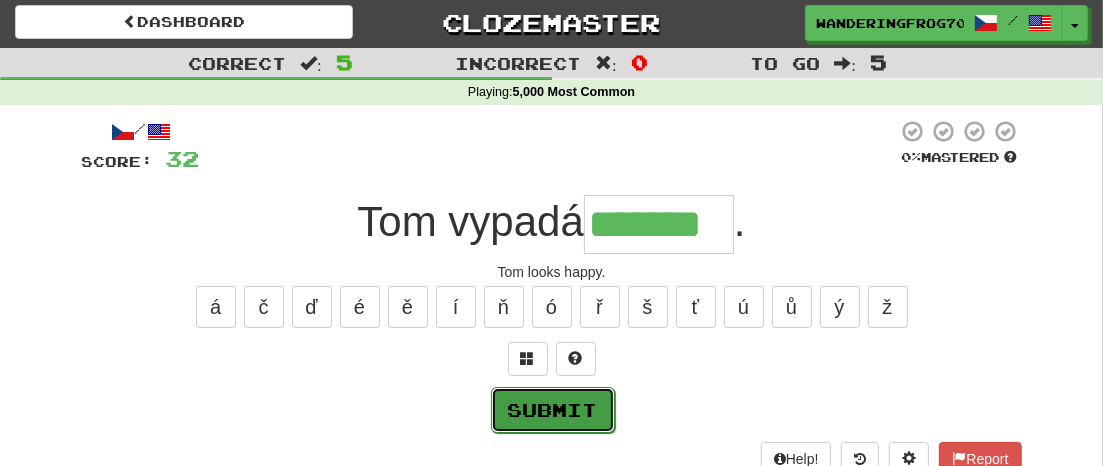 click on "Submit" at bounding box center [553, 410] 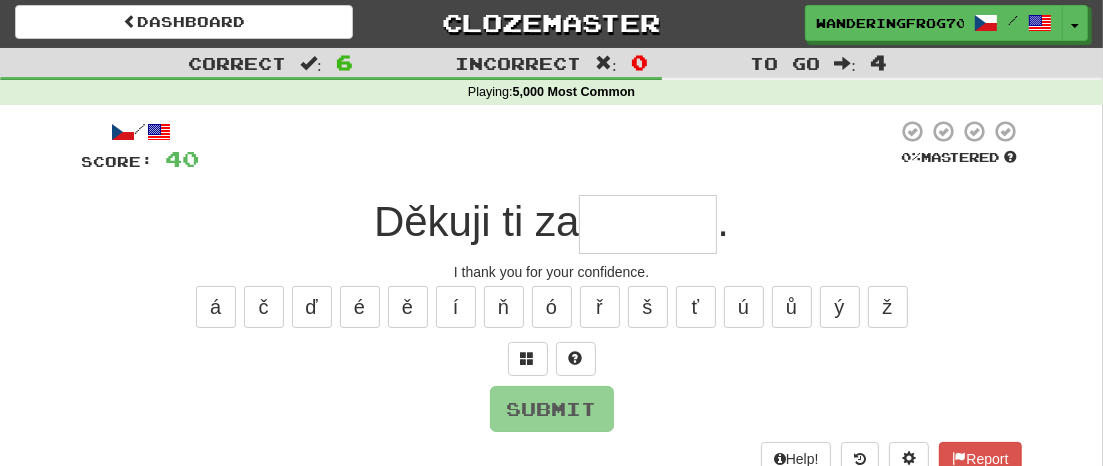 type on "*" 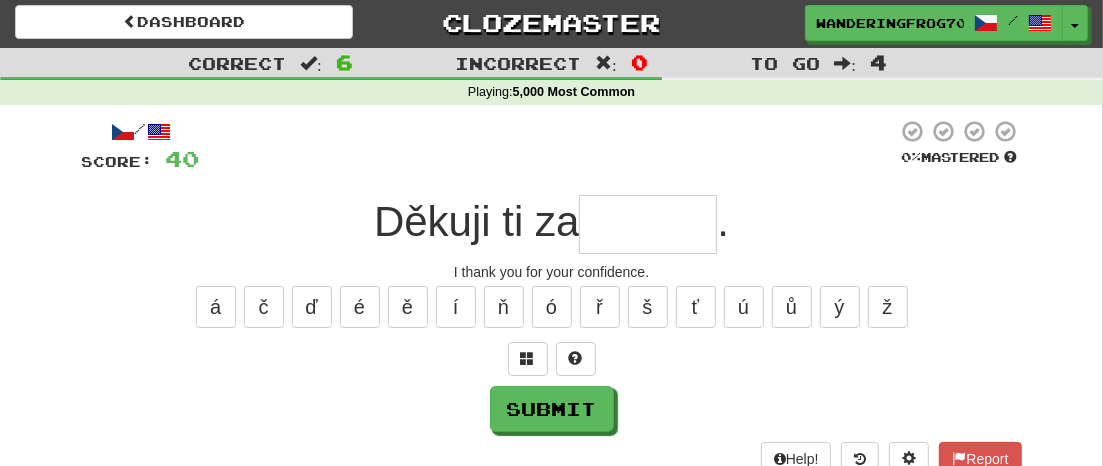 type on "*" 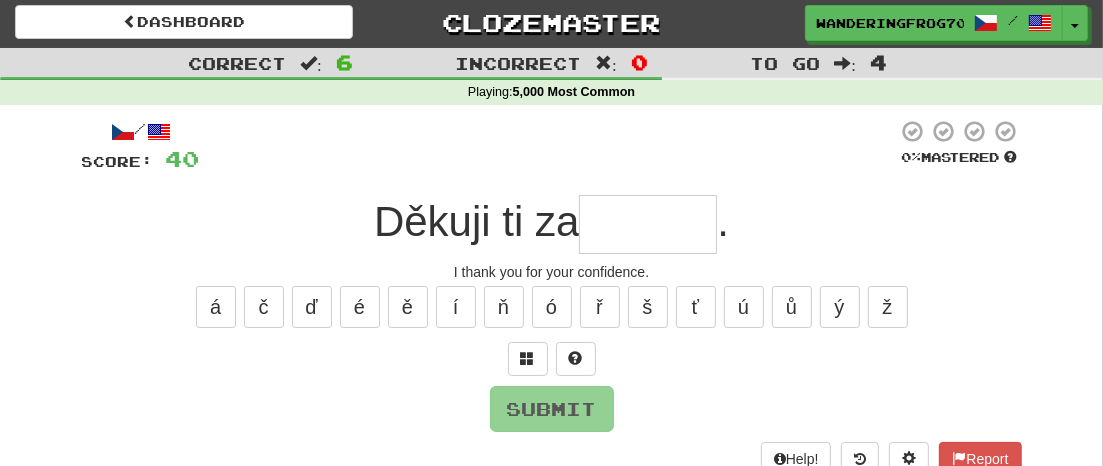 type on "*" 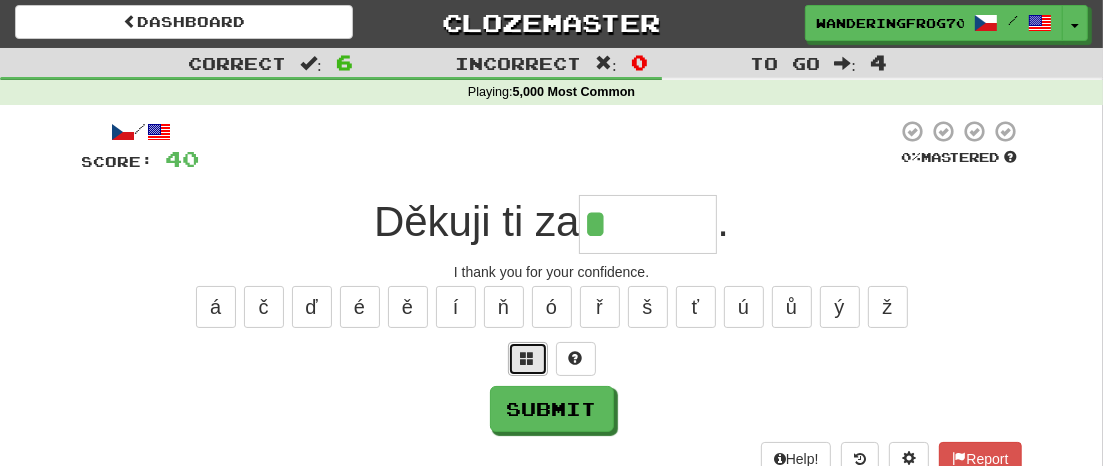 click at bounding box center (528, 358) 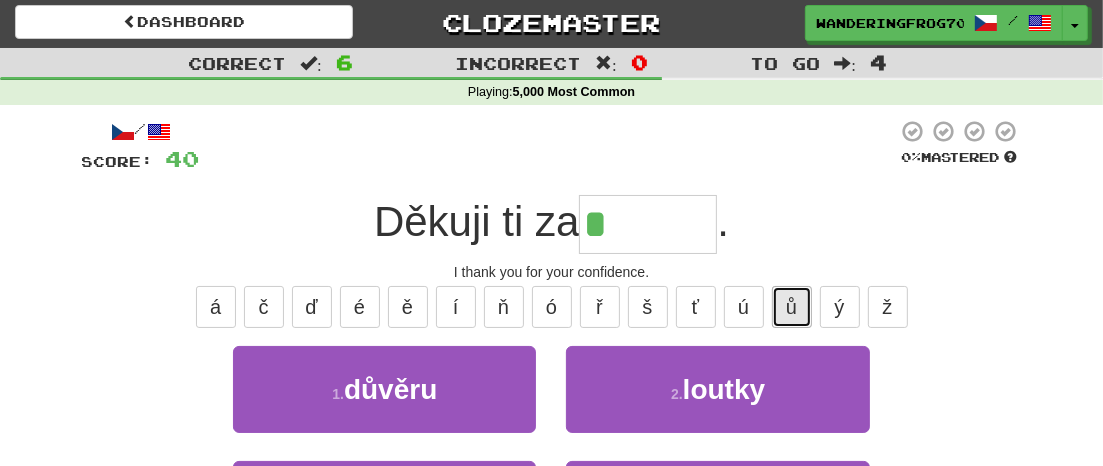 click on "ů" at bounding box center (792, 307) 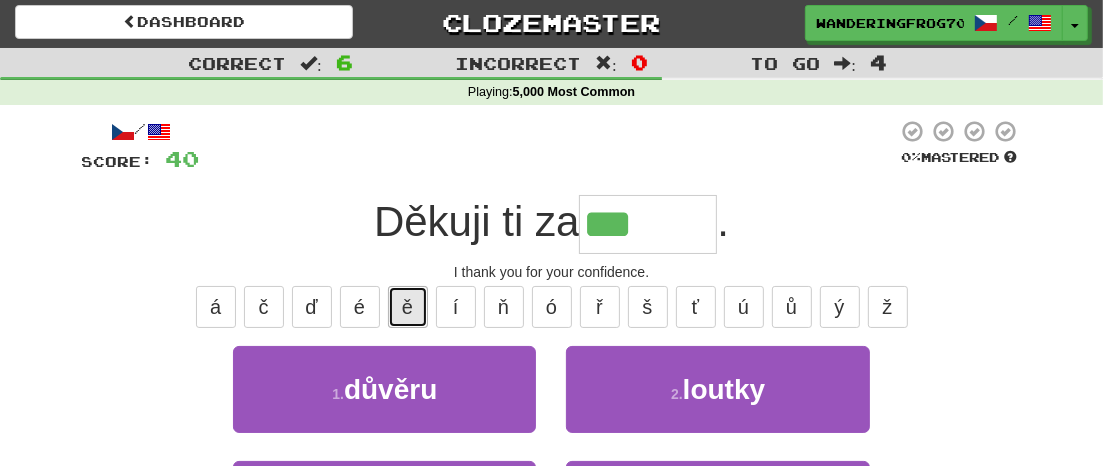 click on "ě" at bounding box center (408, 307) 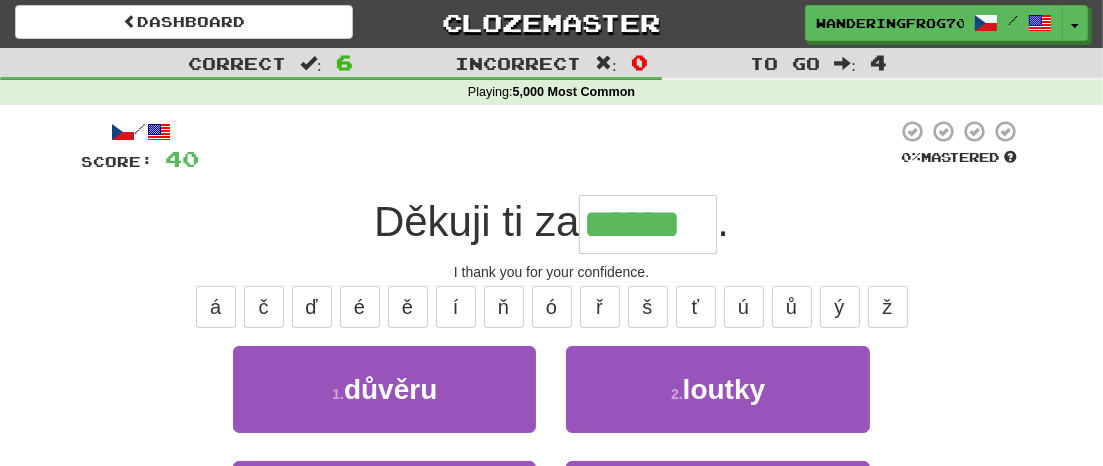 type on "******" 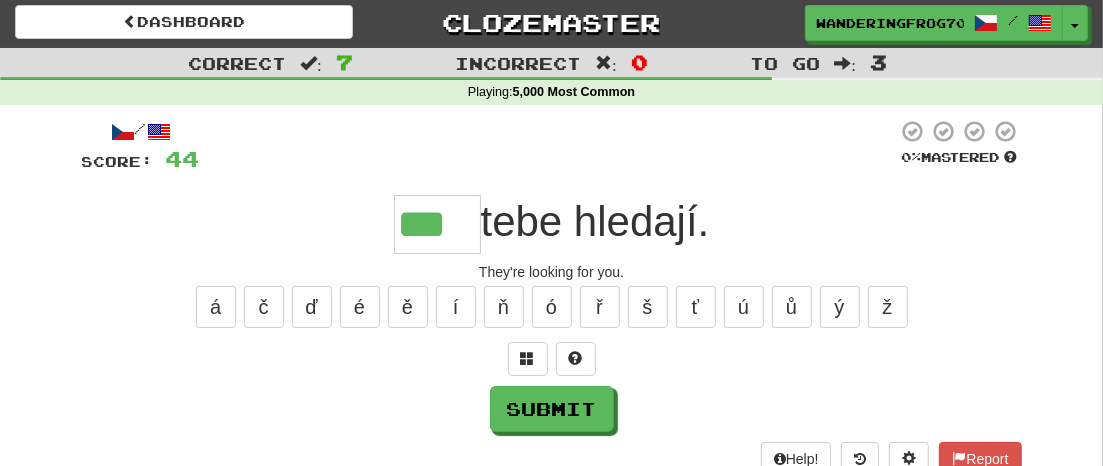 type on "***" 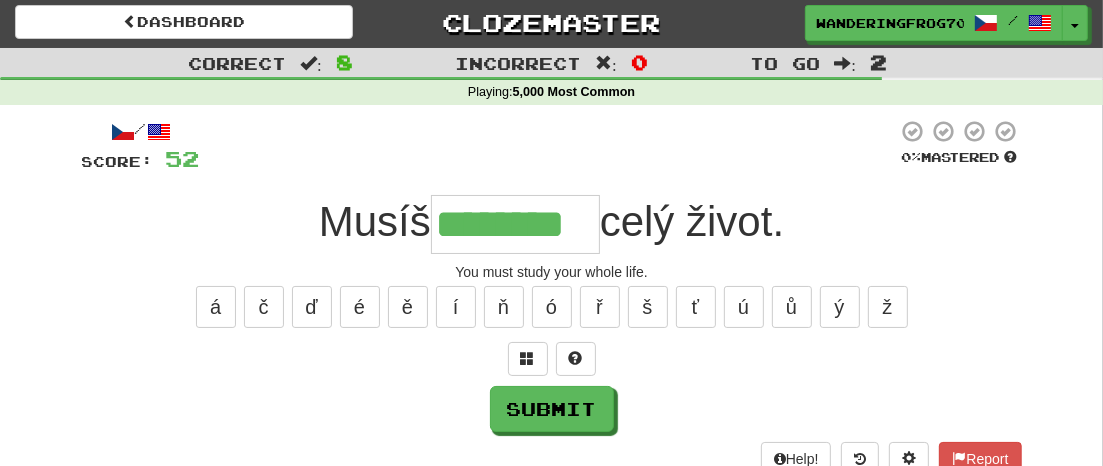 type on "********" 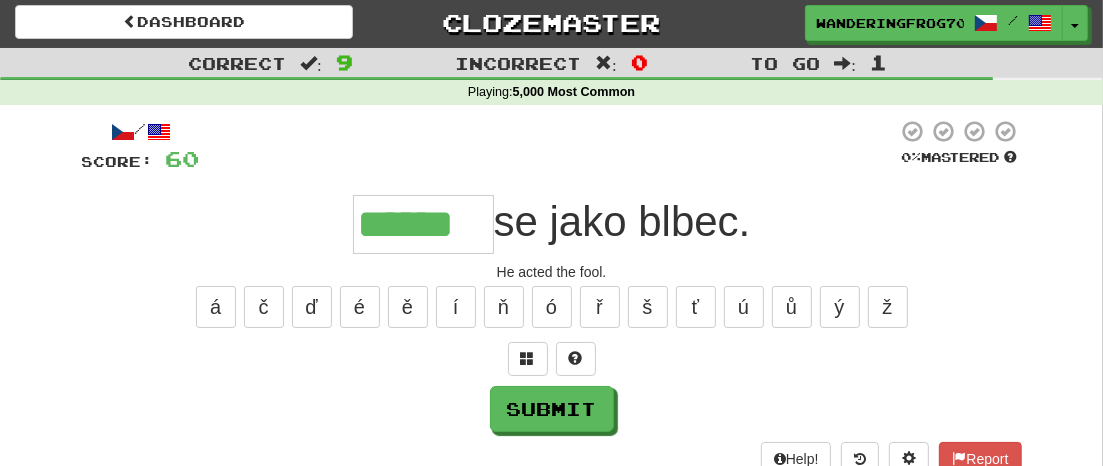 type on "******" 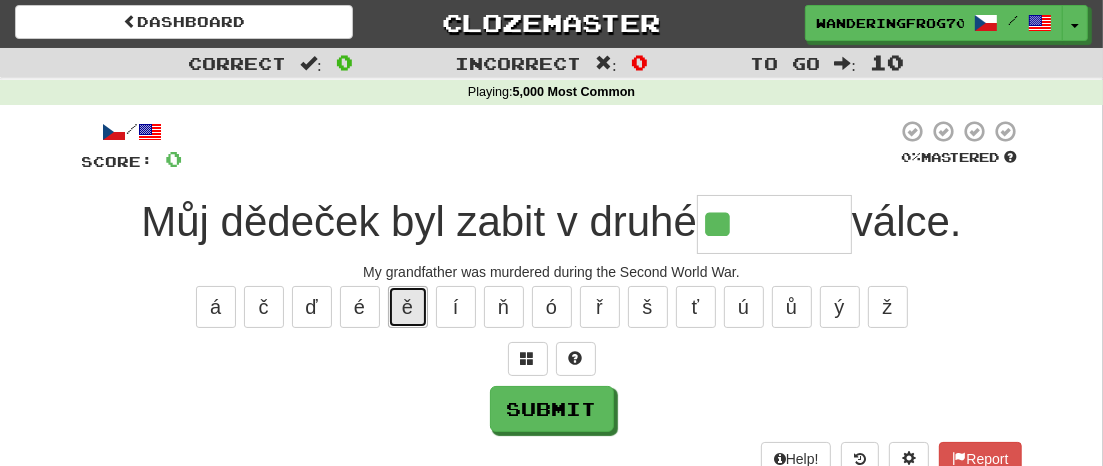 click on "ě" at bounding box center (408, 307) 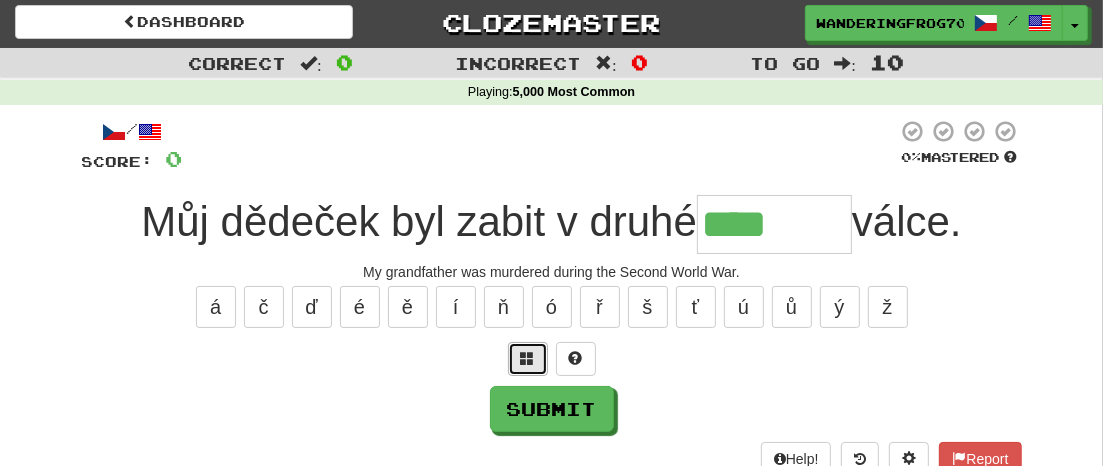 click at bounding box center [528, 359] 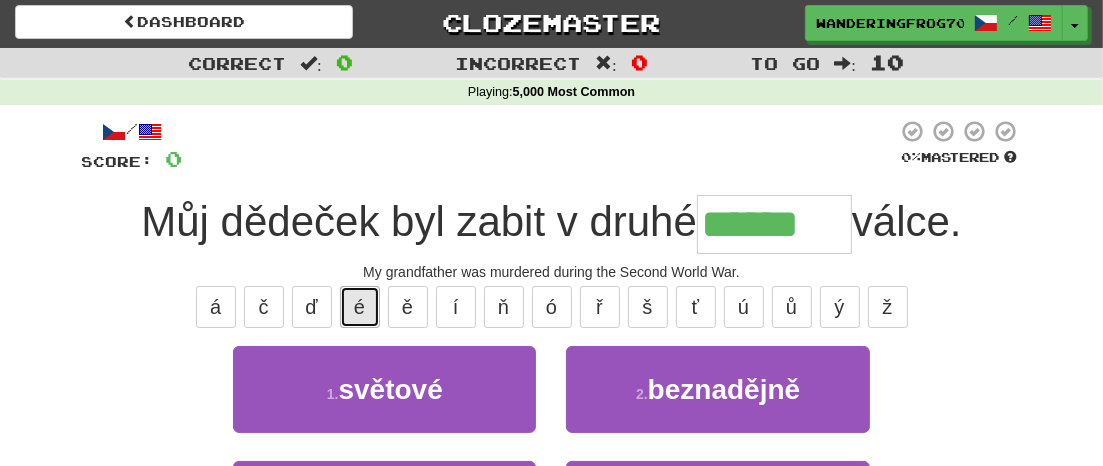 click on "é" at bounding box center (360, 307) 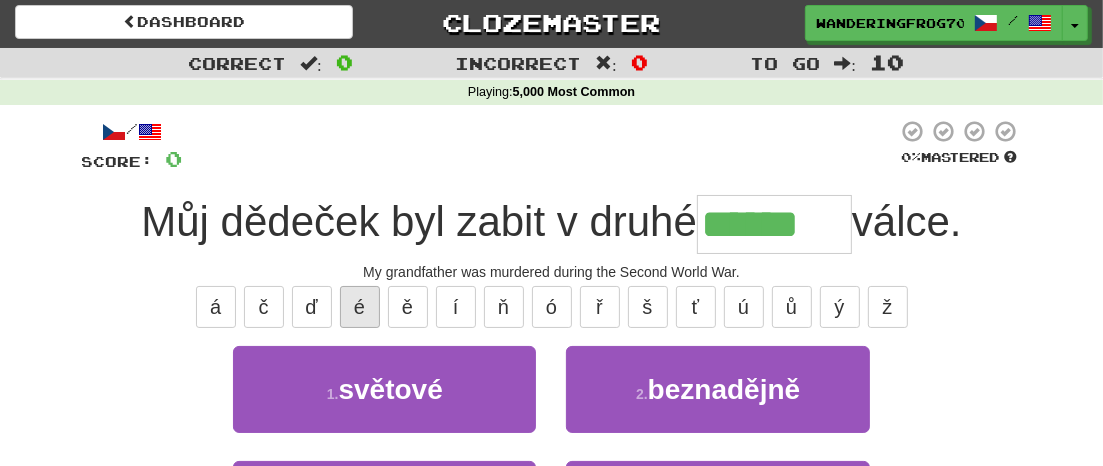 type on "*******" 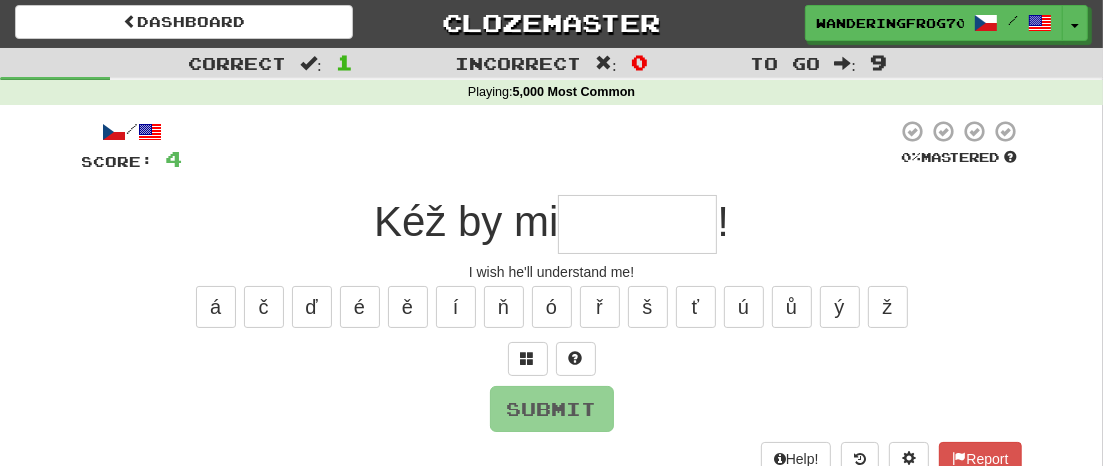 type on "*" 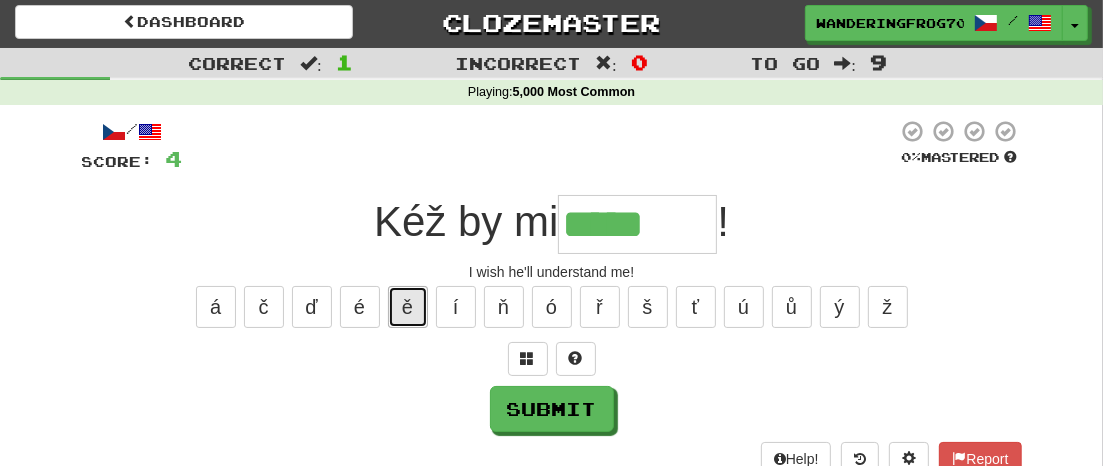click on "ě" at bounding box center (408, 307) 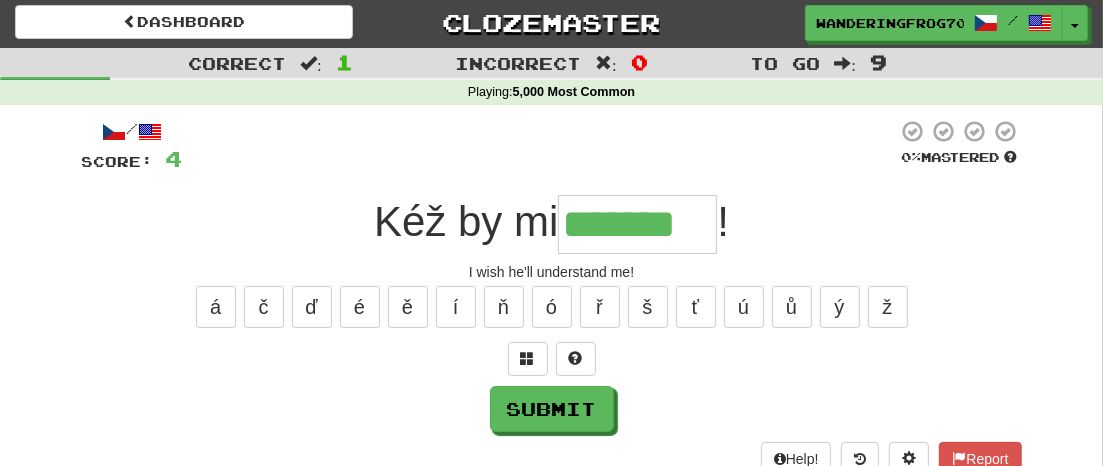 type on "*******" 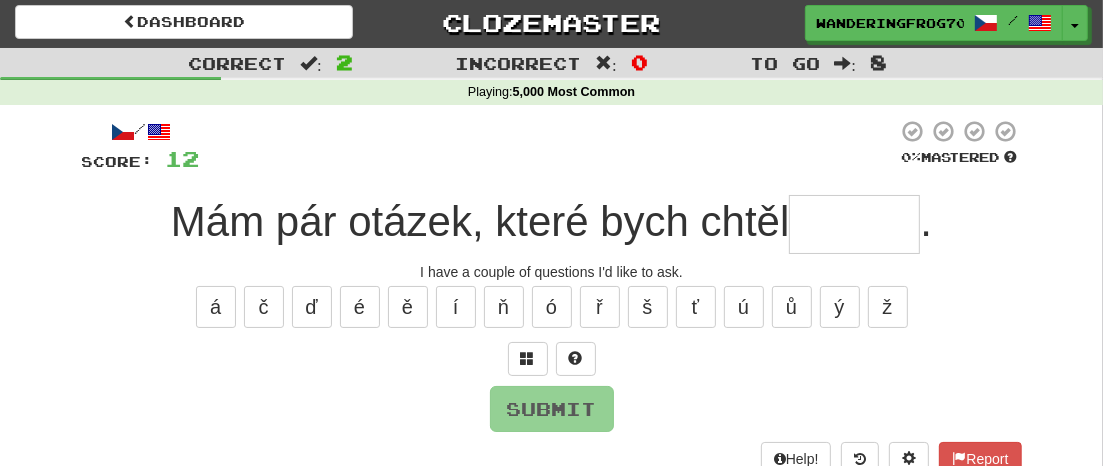 type on "*" 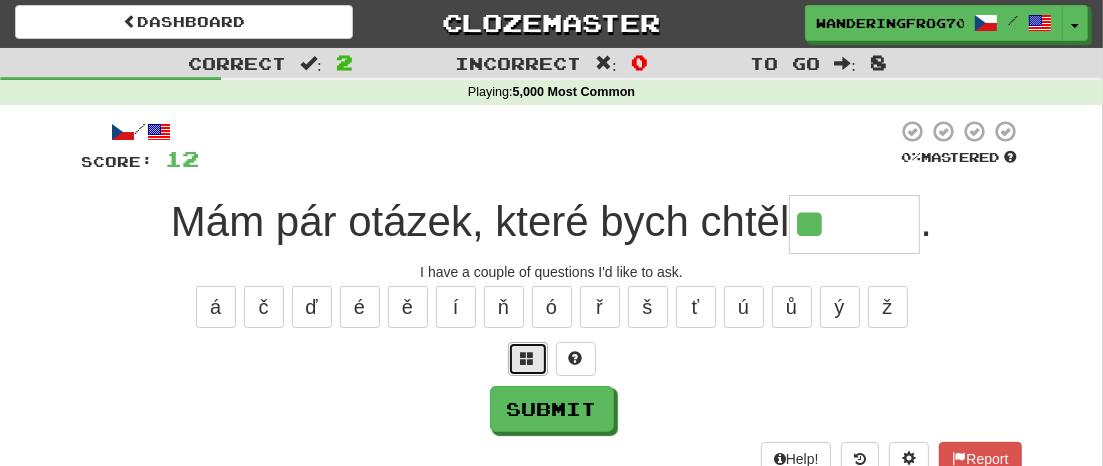 click at bounding box center (528, 359) 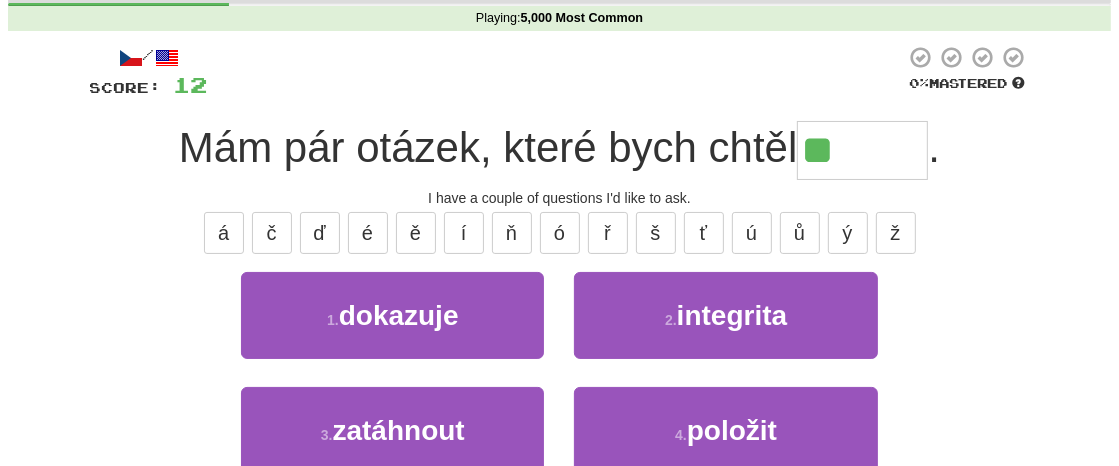 scroll, scrollTop: 74, scrollLeft: 0, axis: vertical 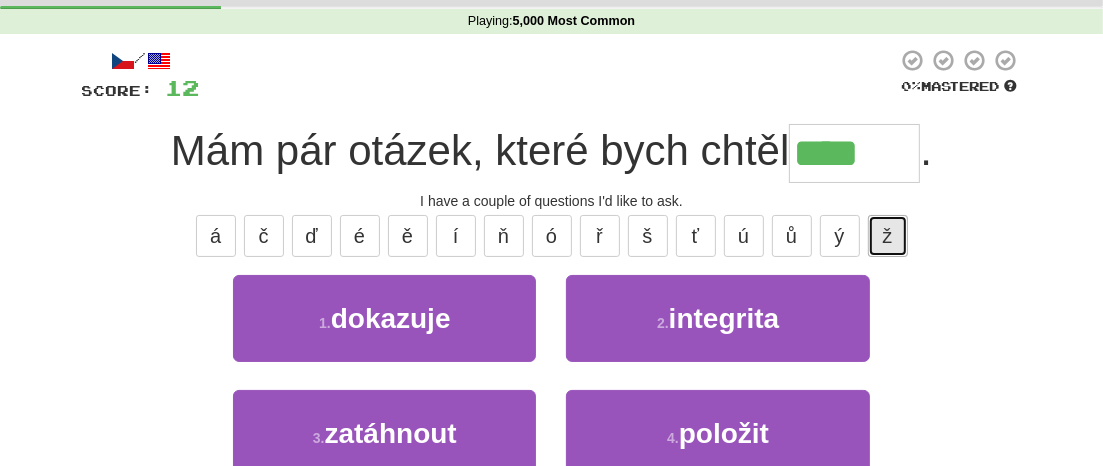 click on "ž" at bounding box center (888, 236) 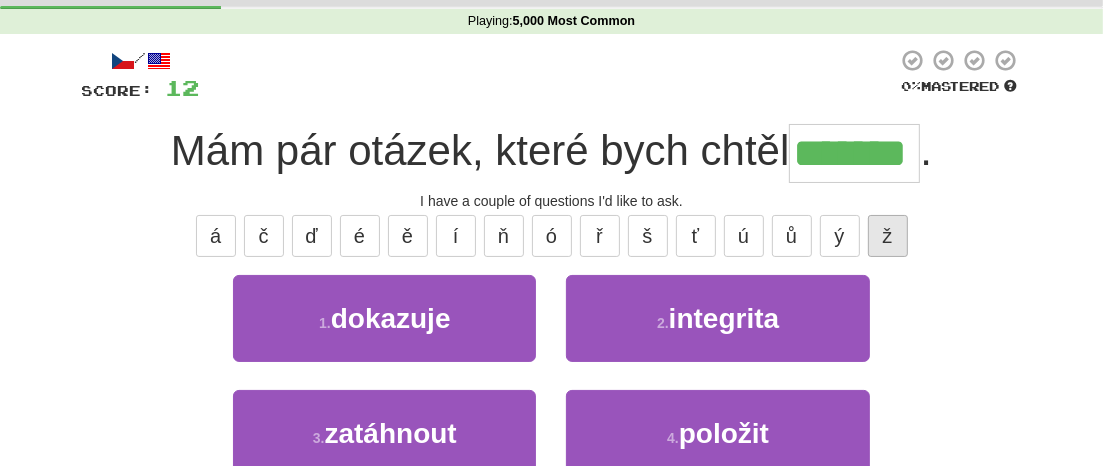 type on "*******" 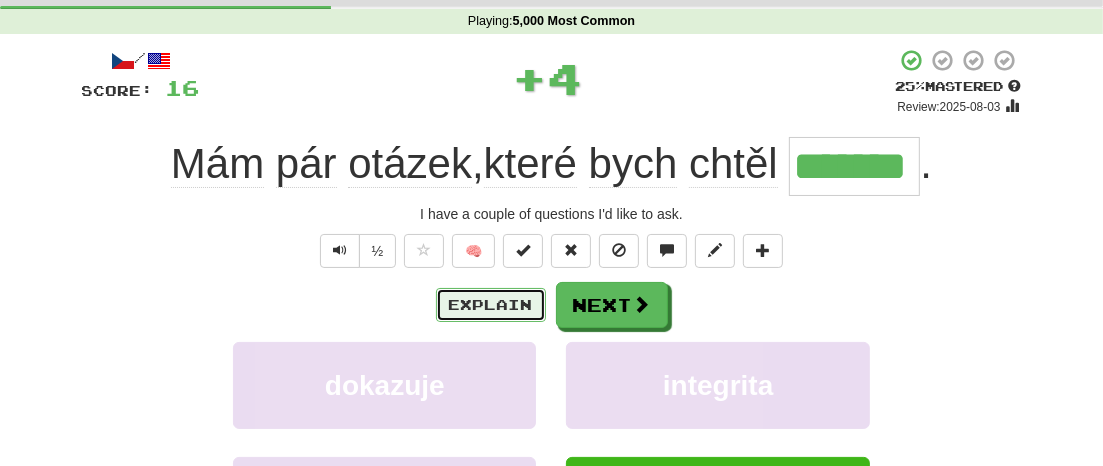 click on "Explain" at bounding box center [491, 305] 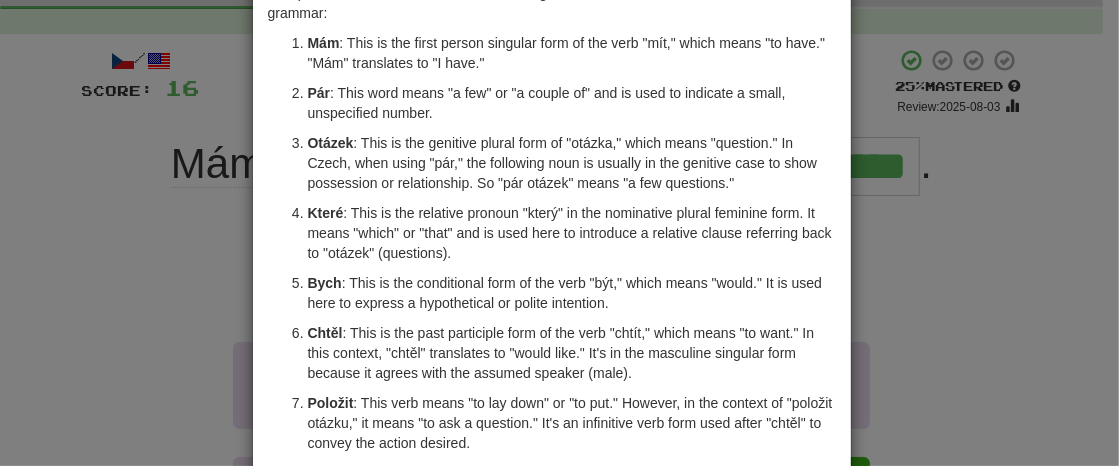 scroll, scrollTop: 135, scrollLeft: 0, axis: vertical 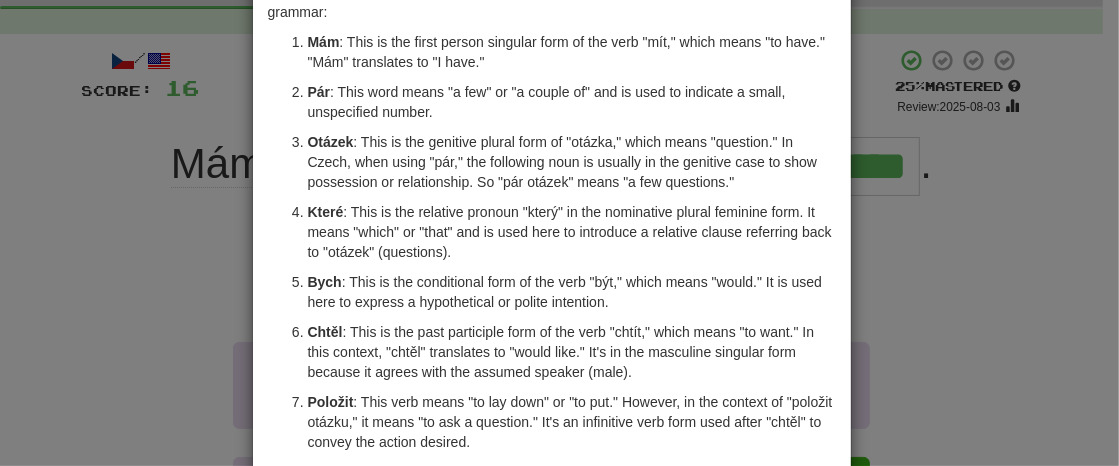 click on "× Explanation Certainly! The sentence "Mám pár otázek, které bych chtěl položit." translates to "I have a few questions that I would like to ask." in English. Let's break down the sentence and its grammar:
Mám : This is the first person singular form of the verb "mít," which means "to have." "Mám" translates to "I have."
Pár : This word means "a few" or "a couple of" and is used to indicate a small, unspecified number.
Otázek : This is the genitive plural form of "otázka," which means "question." In Czech, when using "pár," the following noun is usually in the genitive case to show possession or relationship. So "pár otázek" means "a few questions."
Které : This is the relative pronoun "který" in the nominative plural feminine form. It means "which" or "that" and is used here to introduce a relative clause referring back to "otázek" (questions).
Bych
Chtěl
Položit
In beta. Generated by ChatGPT. Like it? Hate it?  Let us know ! Close" at bounding box center [559, 233] 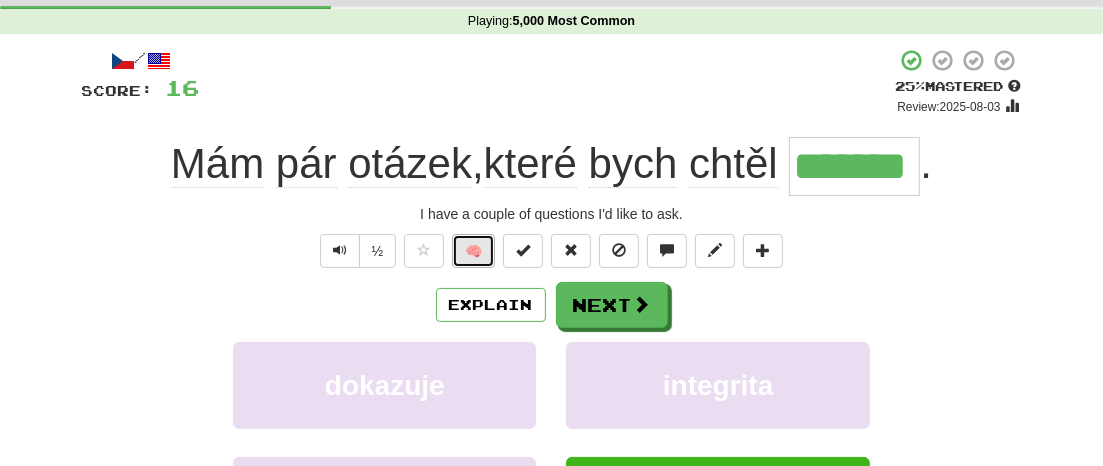 click on "🧠" at bounding box center [473, 251] 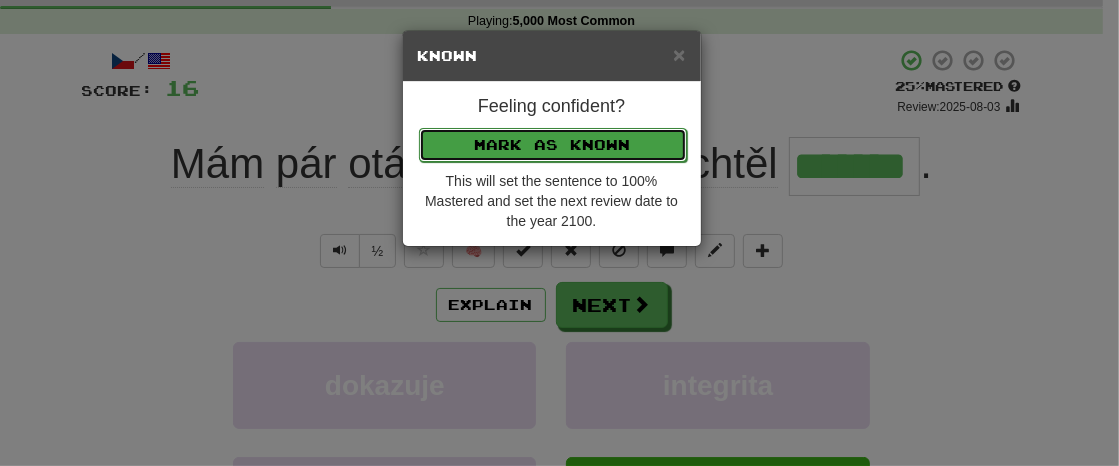 click on "Mark as Known" at bounding box center (553, 145) 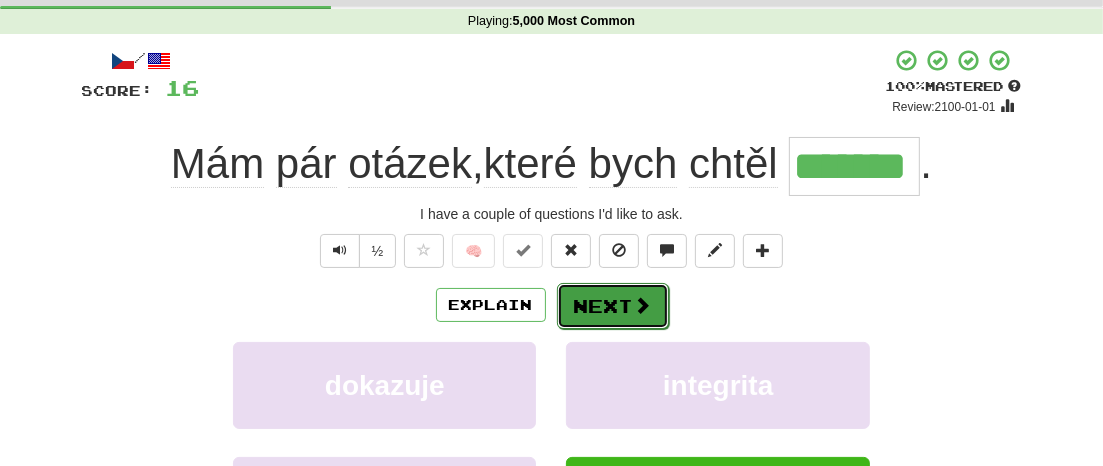click on "Next" at bounding box center [613, 306] 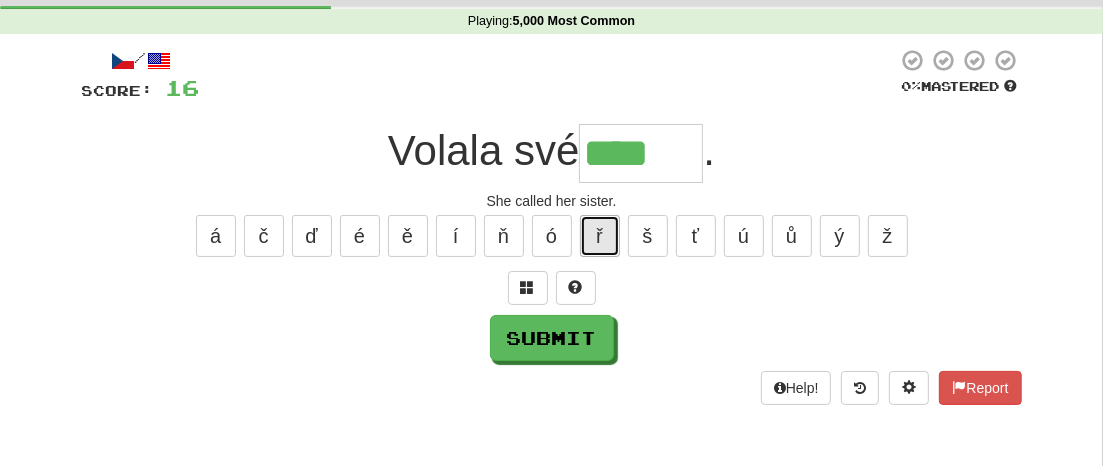 click on "ř" at bounding box center (600, 236) 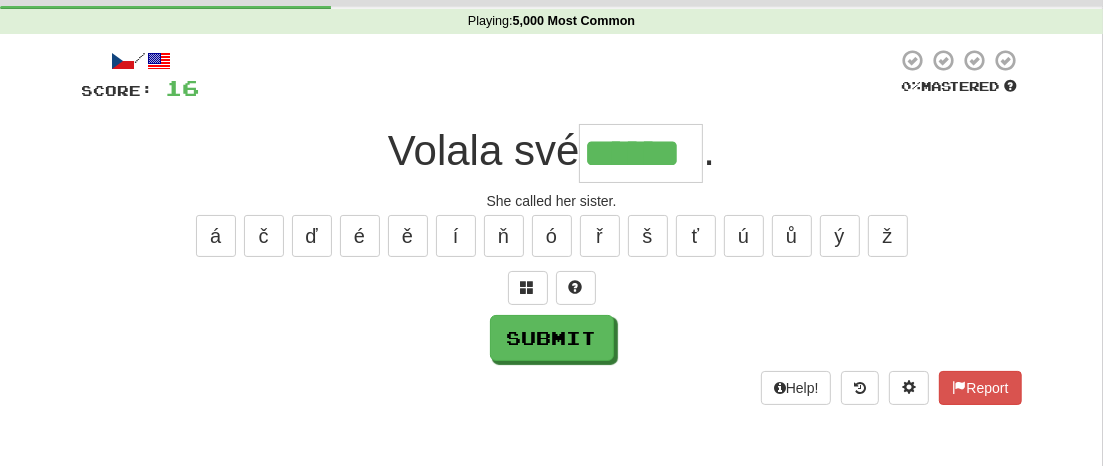 type on "******" 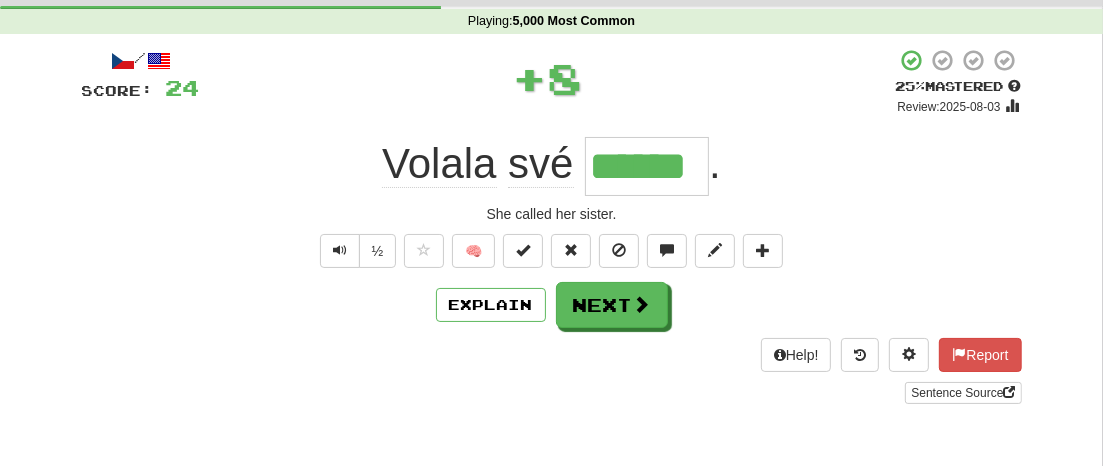 type 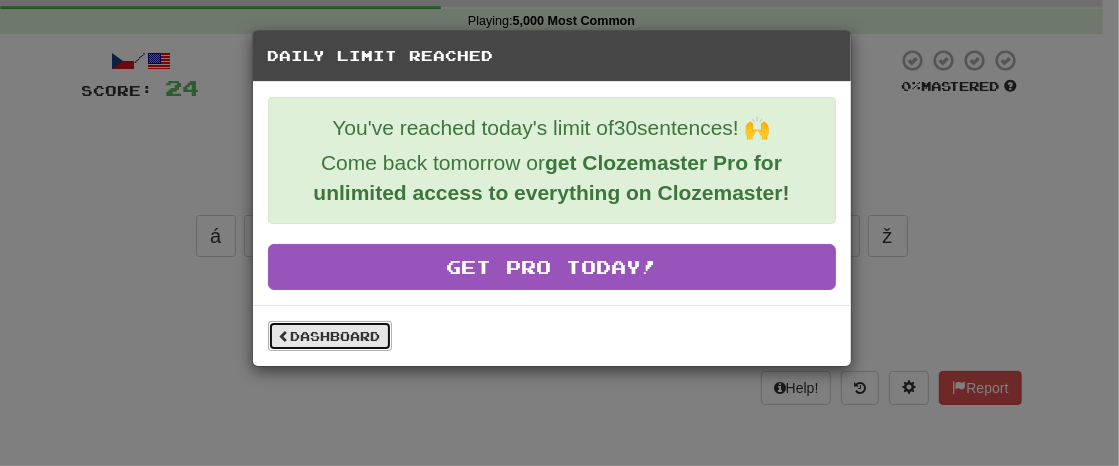 click on "Dashboard" at bounding box center [330, 336] 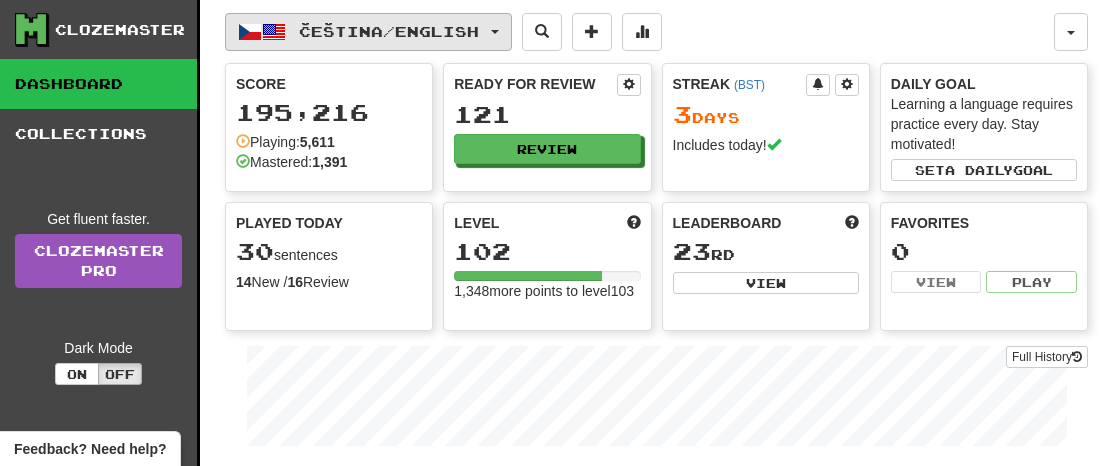 scroll, scrollTop: 0, scrollLeft: 0, axis: both 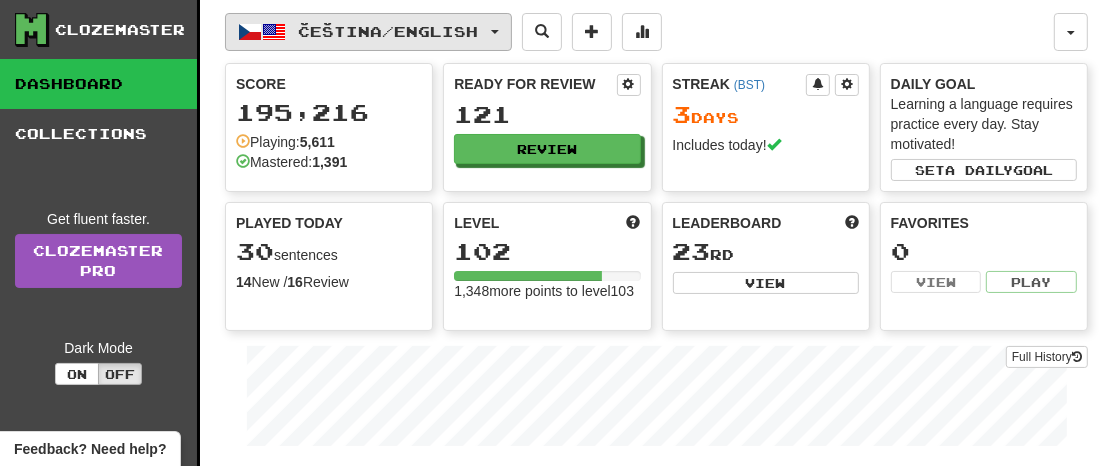 click on "Čeština  /  English" at bounding box center (368, 32) 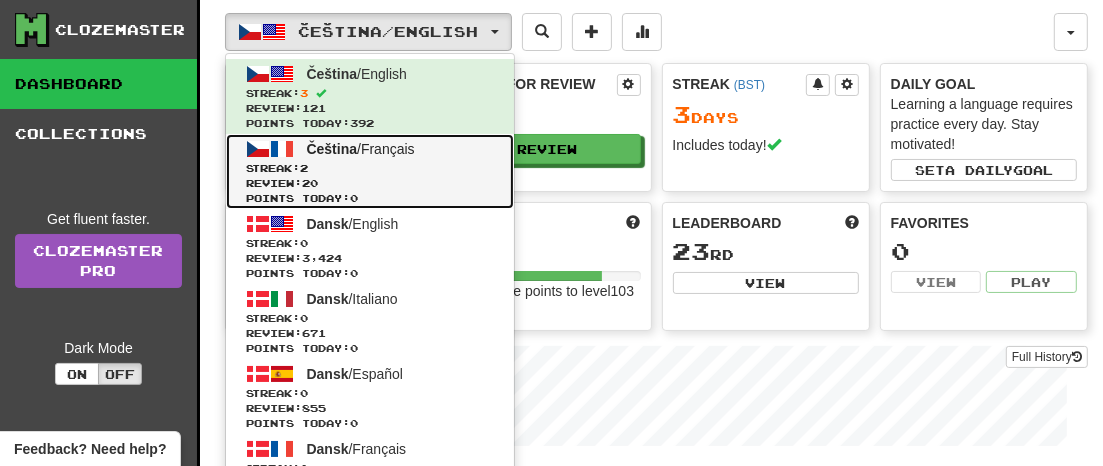 click on "Streak:  2" at bounding box center (370, 168) 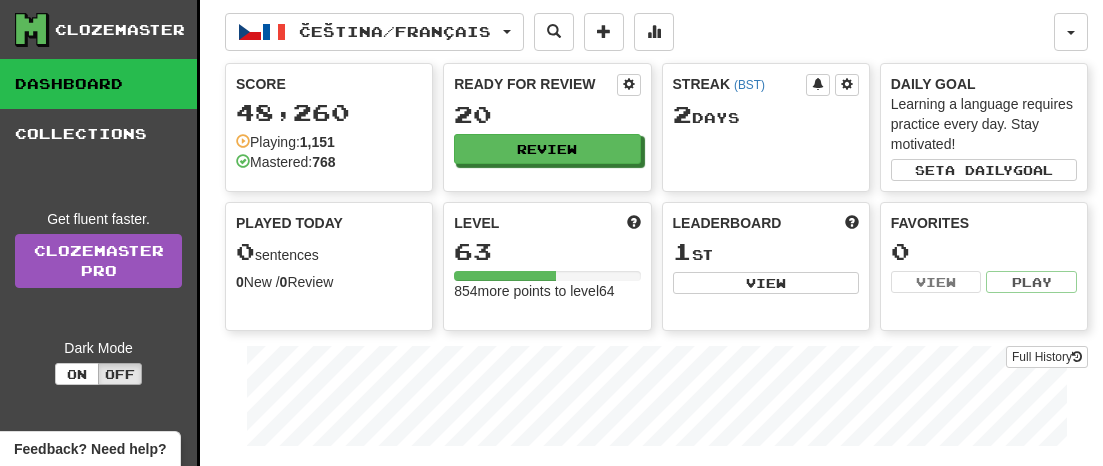 scroll, scrollTop: 0, scrollLeft: 0, axis: both 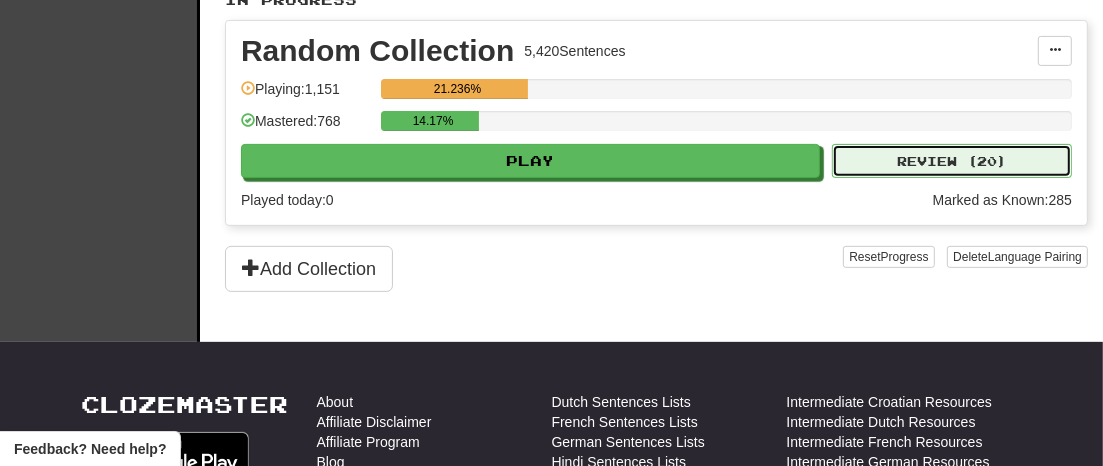 click on "Review ( 20 )" at bounding box center [952, 161] 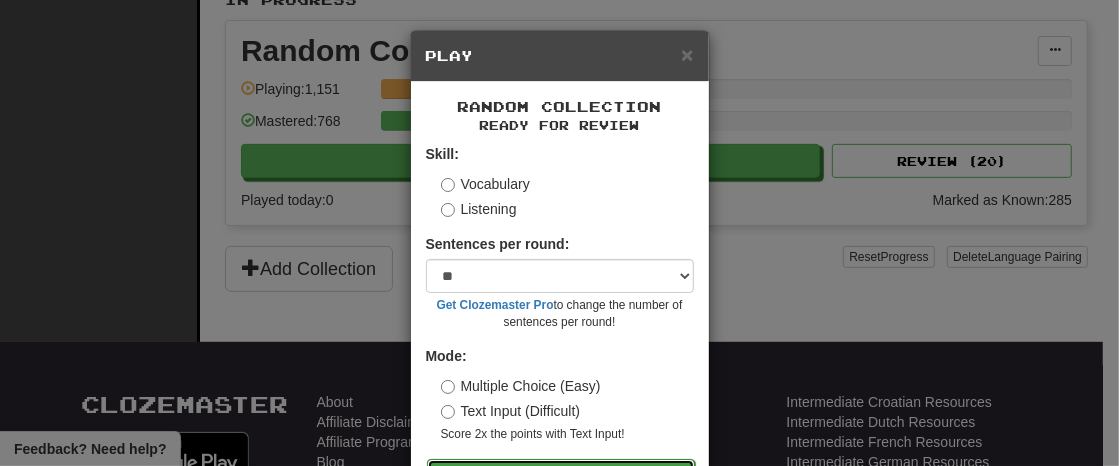 click on "Go" at bounding box center (561, 476) 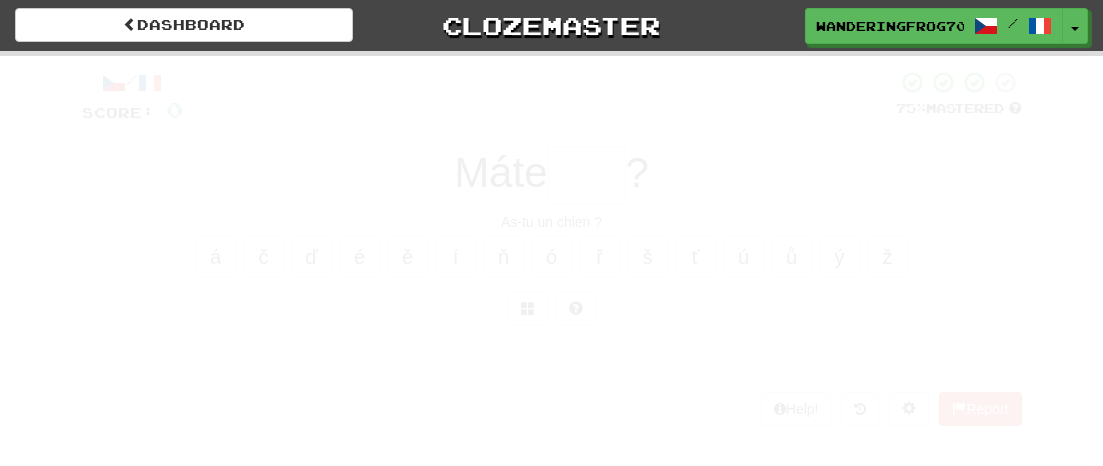 scroll, scrollTop: 0, scrollLeft: 0, axis: both 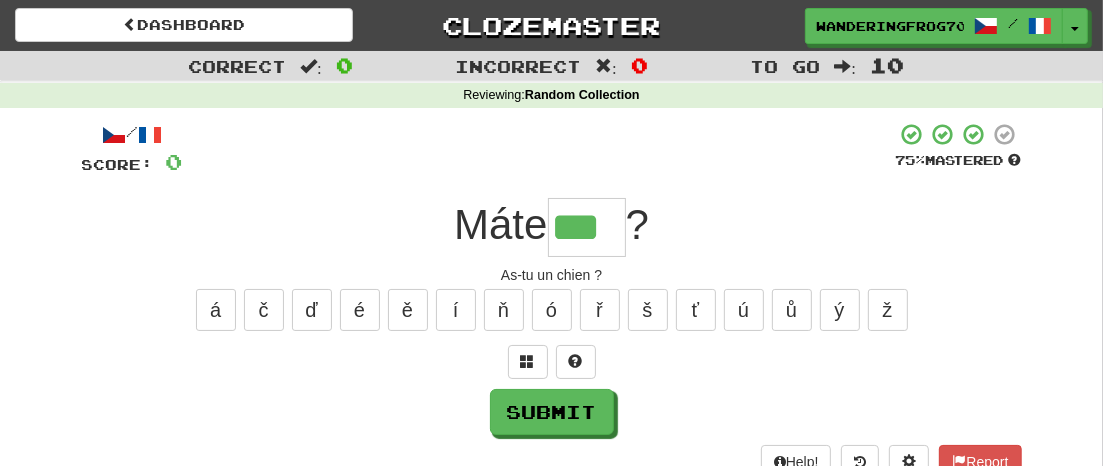 type on "***" 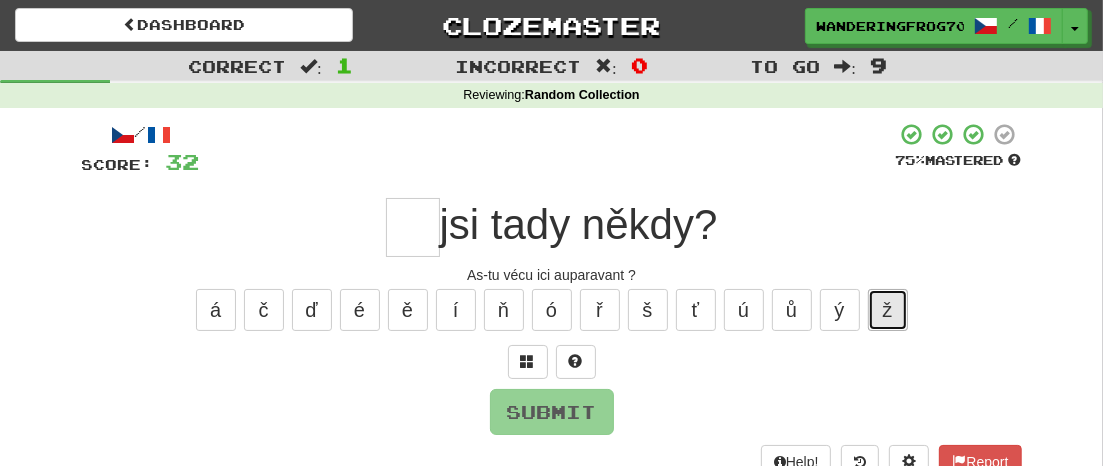 click on "ž" at bounding box center [888, 310] 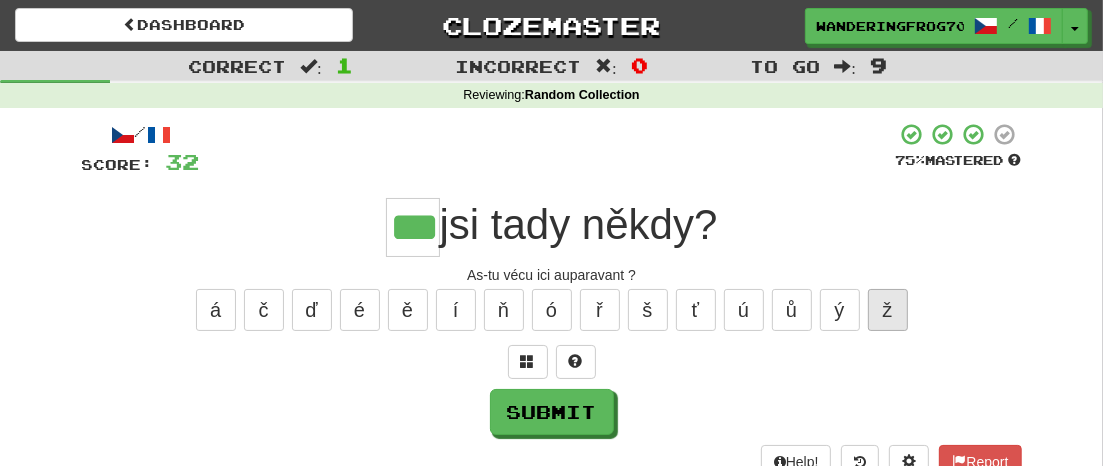 type on "***" 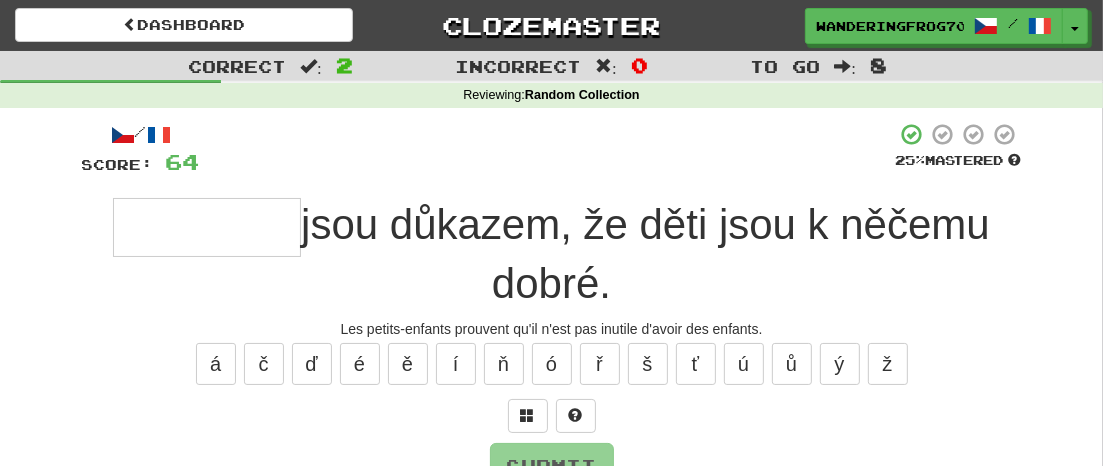 type on "*" 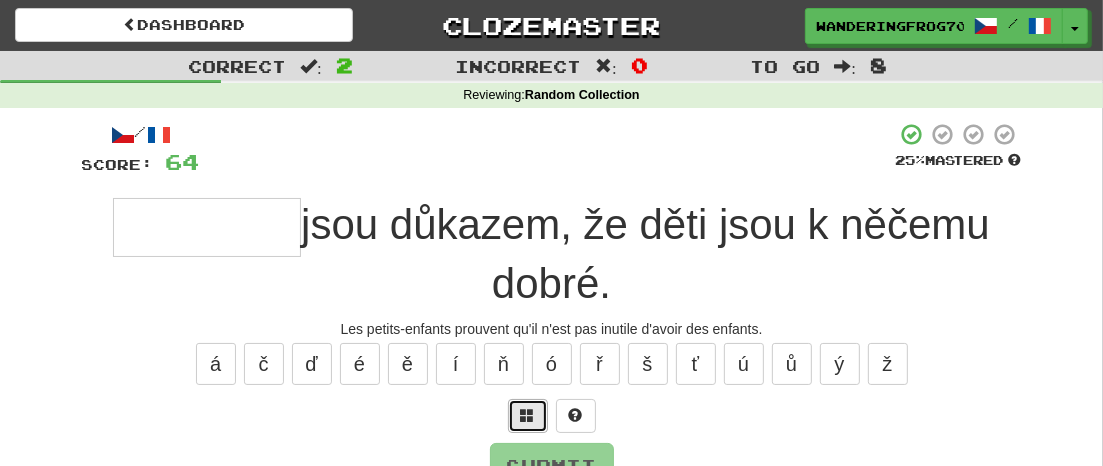 click at bounding box center (528, 416) 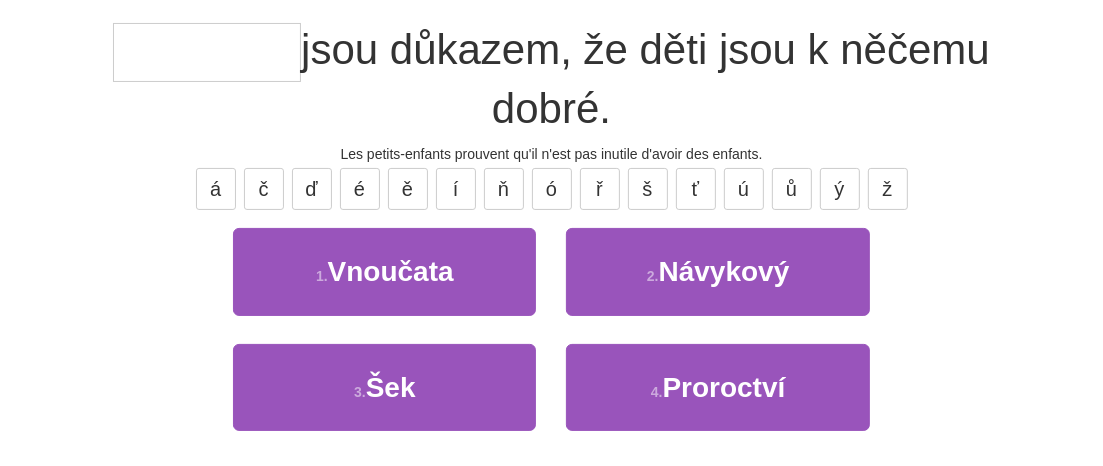 scroll, scrollTop: 177, scrollLeft: 0, axis: vertical 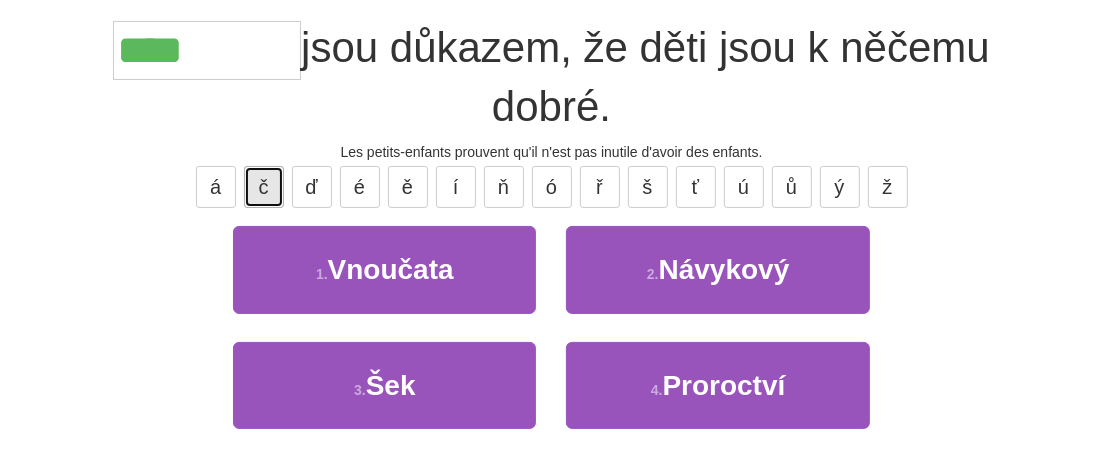 click on "č" at bounding box center (264, 187) 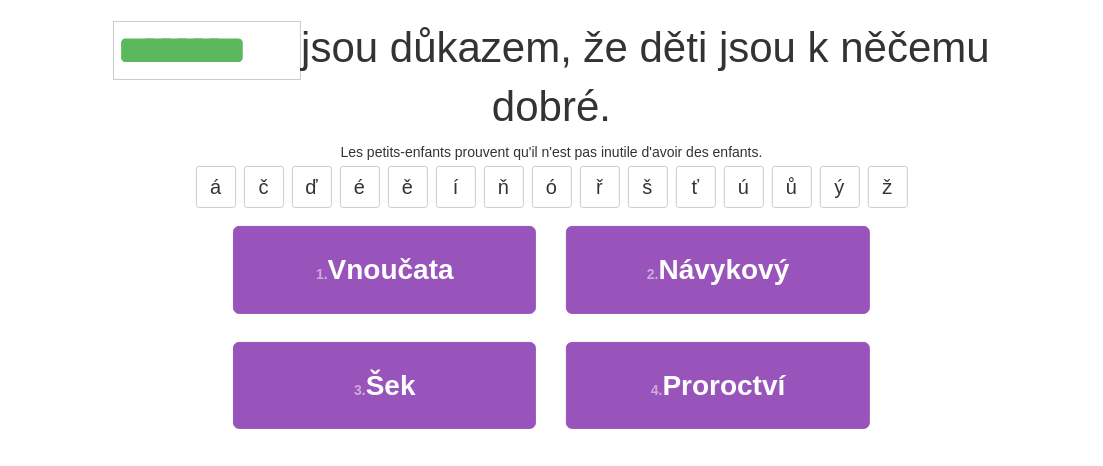 type on "********" 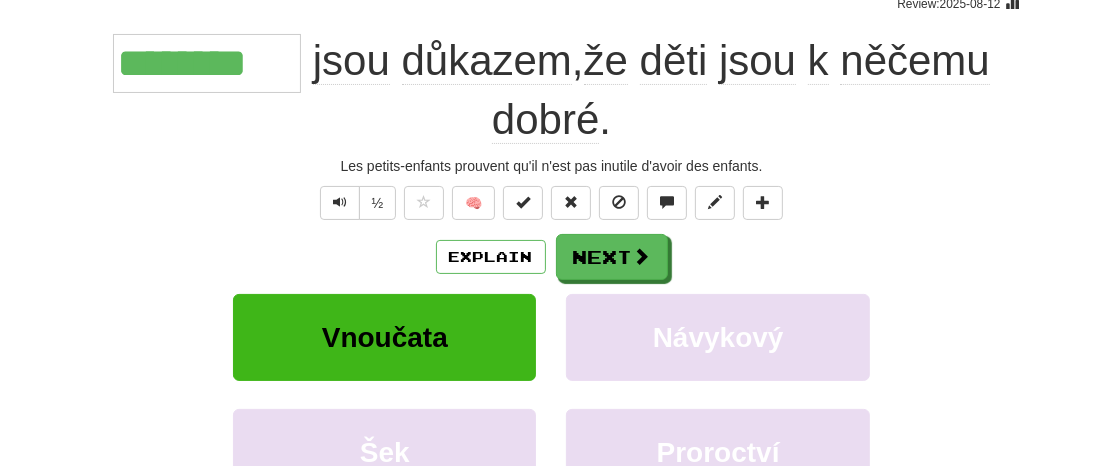 scroll, scrollTop: 190, scrollLeft: 0, axis: vertical 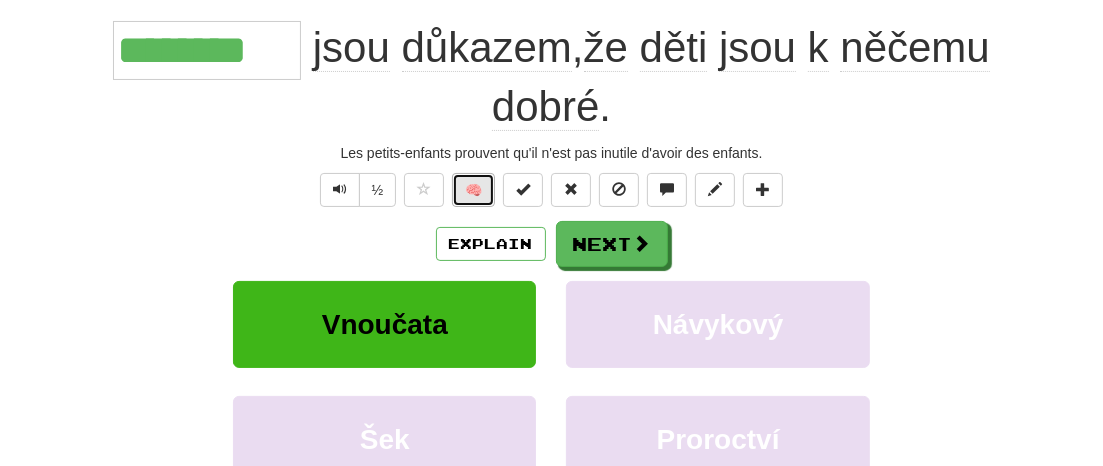 click on "🧠" at bounding box center [473, 190] 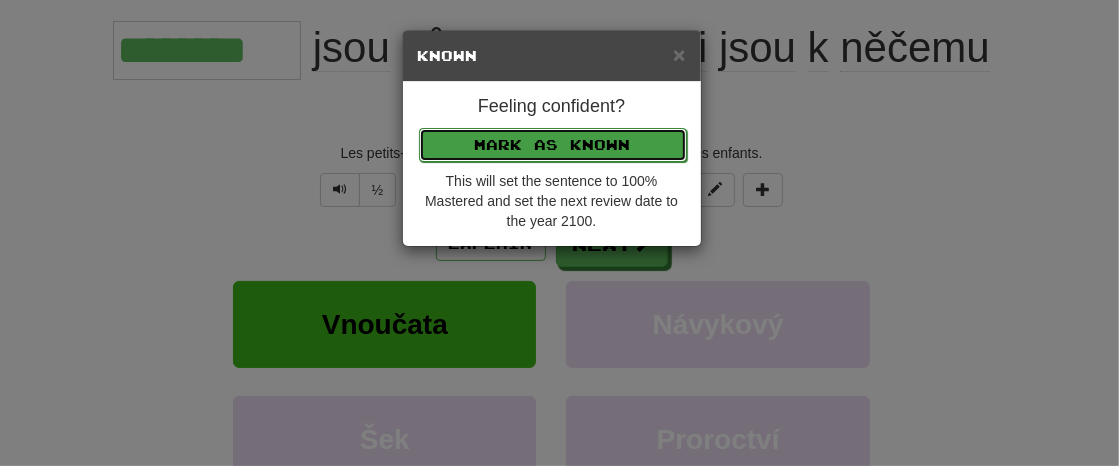 click on "Mark as Known" at bounding box center (553, 145) 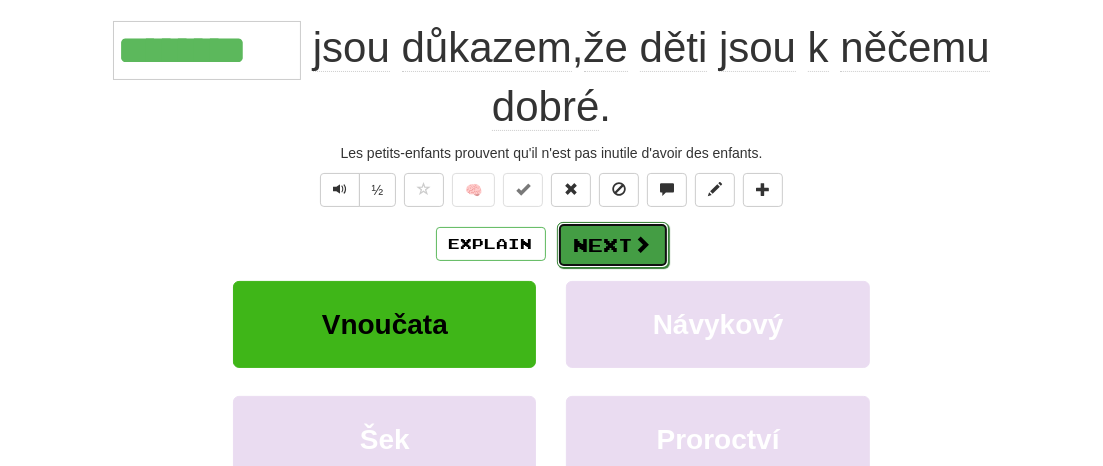 click on "Next" at bounding box center [613, 245] 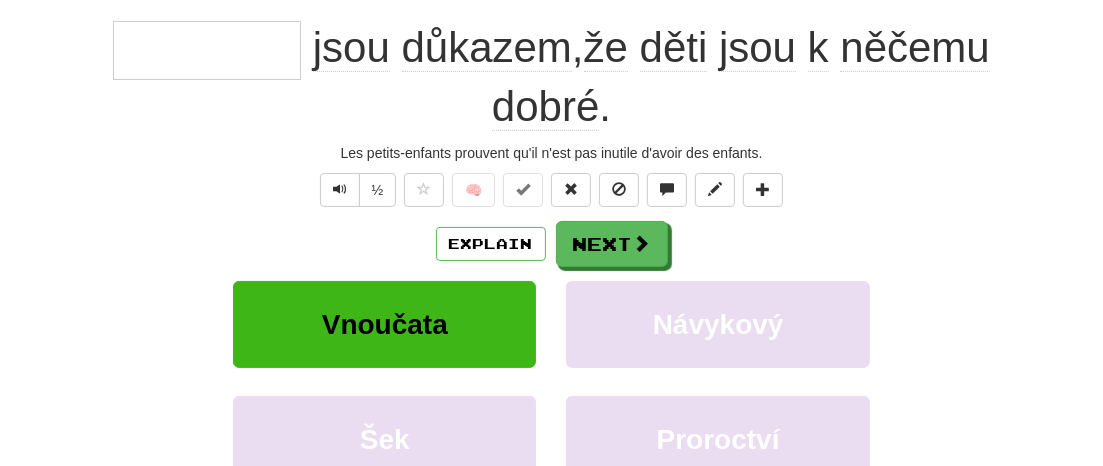 scroll, scrollTop: 177, scrollLeft: 0, axis: vertical 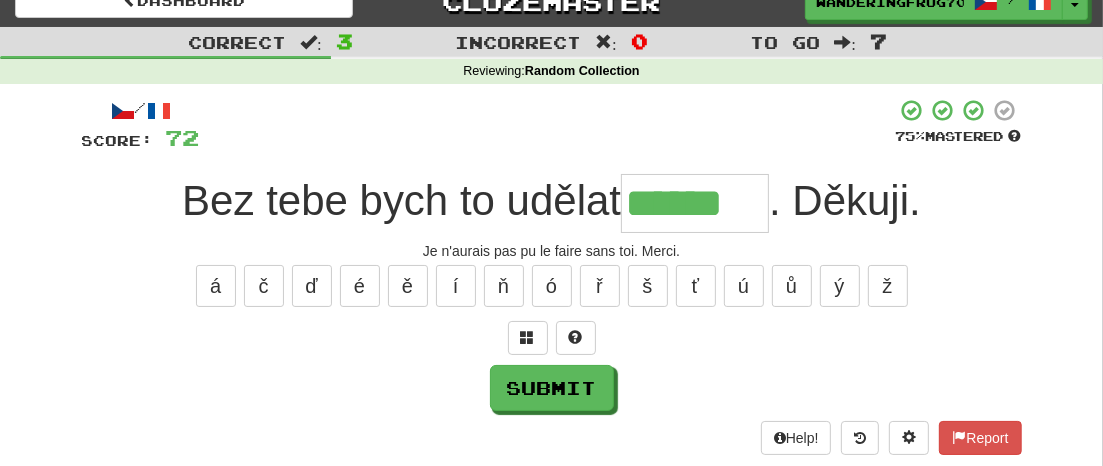 type on "******" 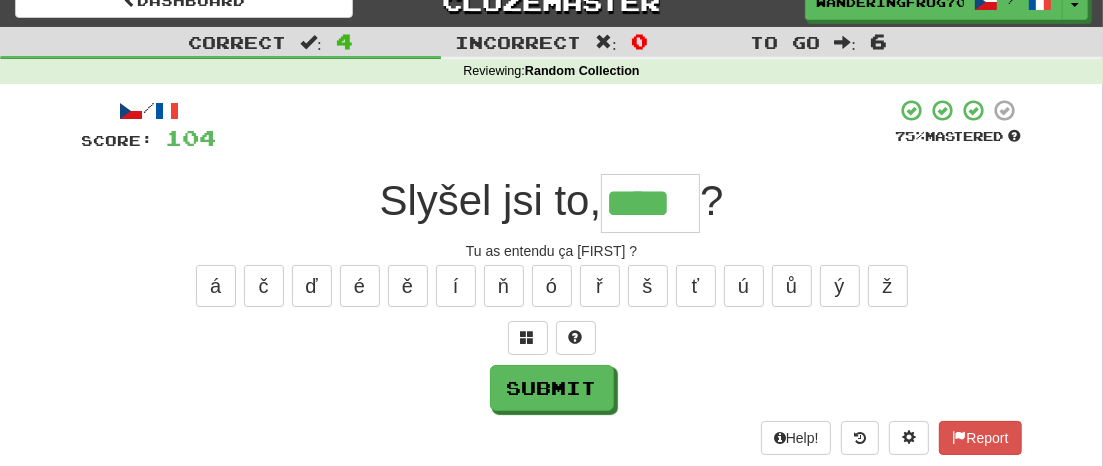 type on "****" 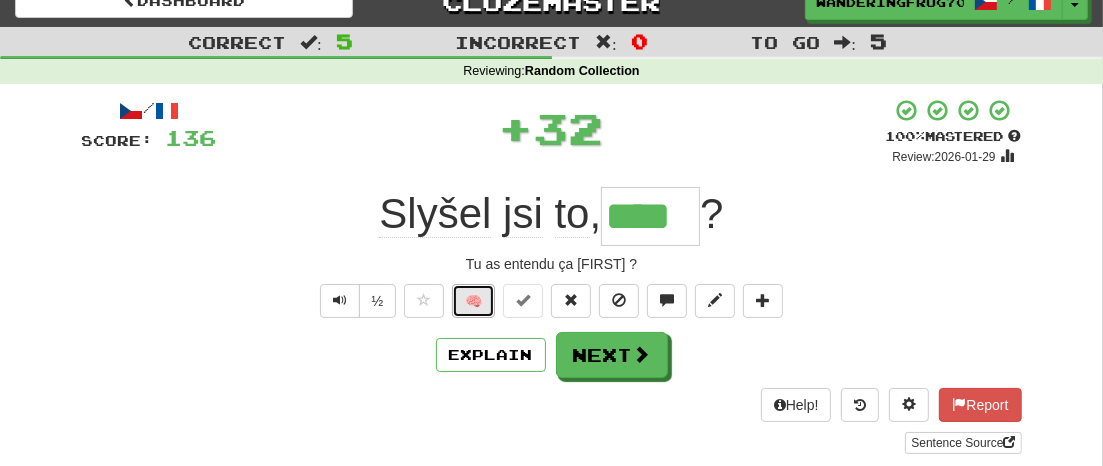 click on "🧠" at bounding box center [473, 301] 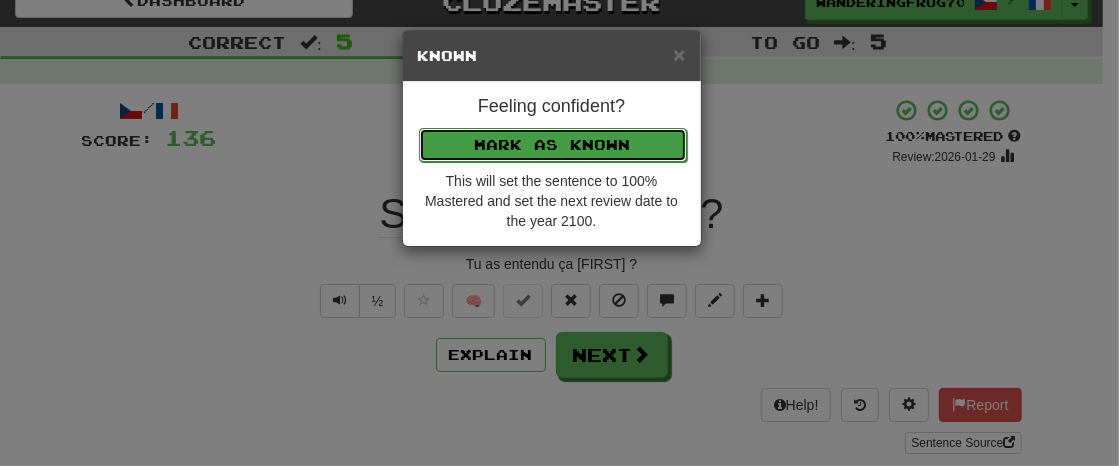 click on "Mark as Known" at bounding box center [553, 145] 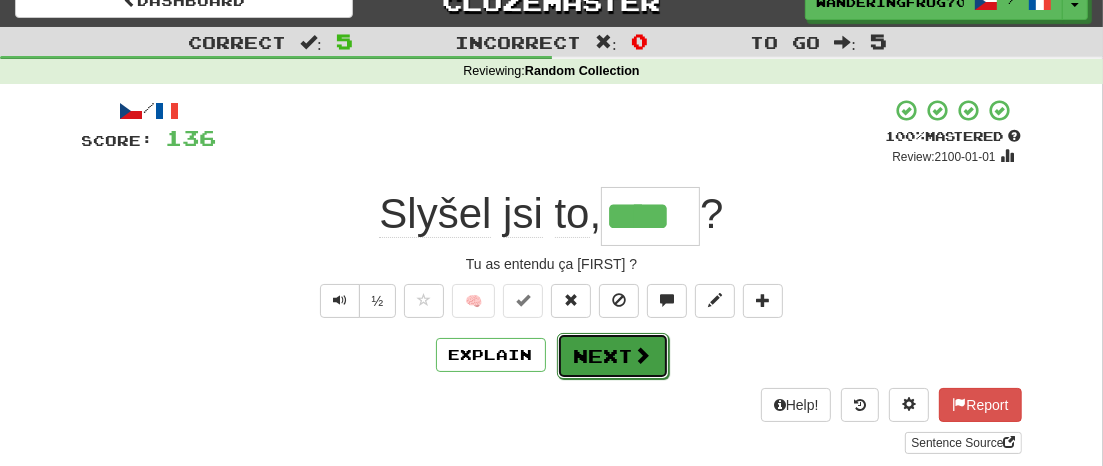 click on "Next" at bounding box center [613, 356] 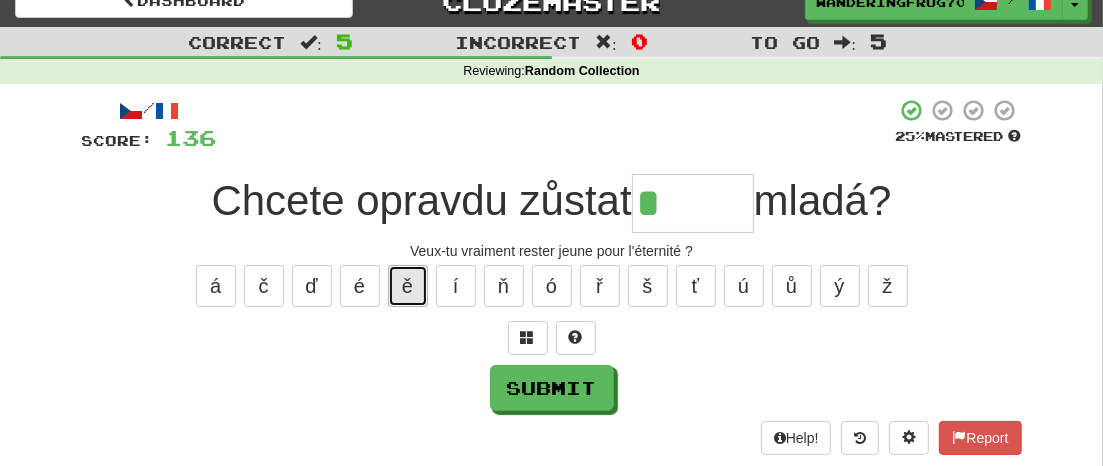 click on "ě" at bounding box center [408, 286] 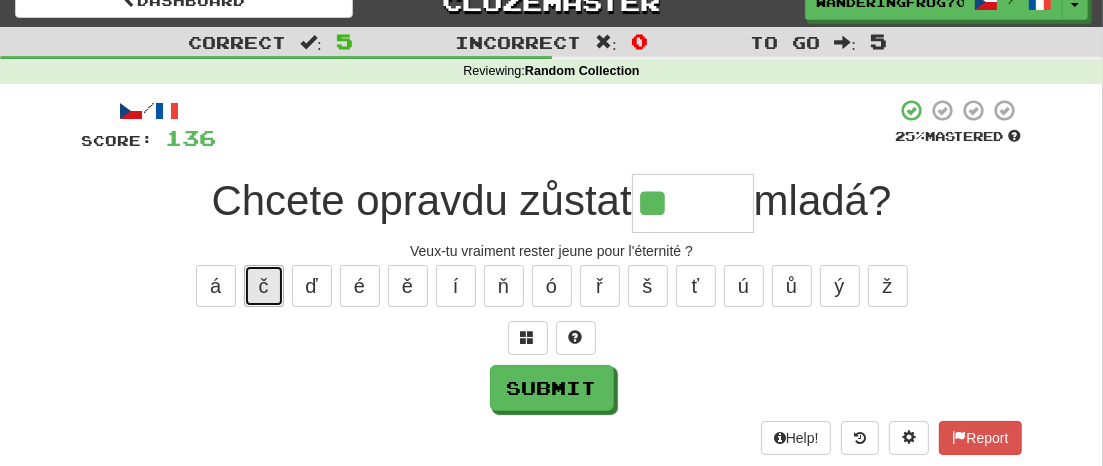 click on "č" at bounding box center [264, 286] 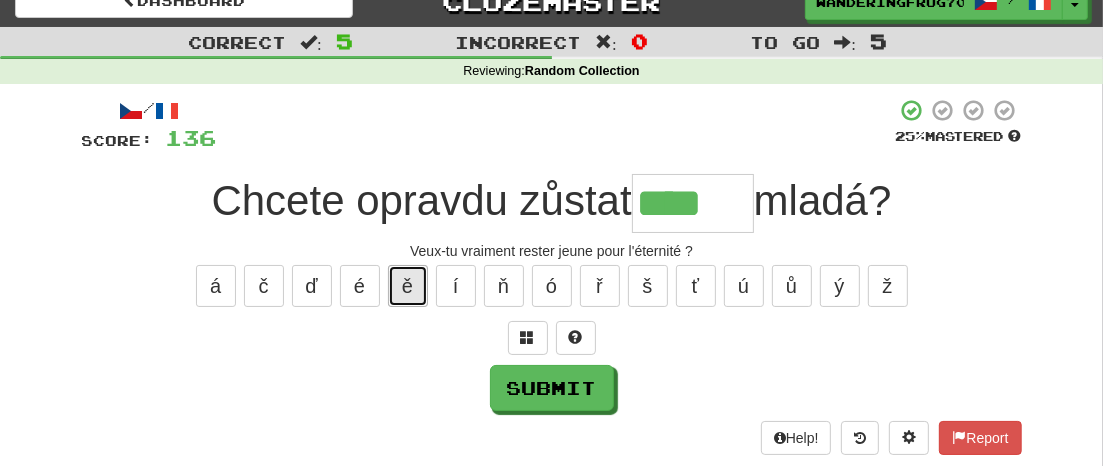 click on "ě" at bounding box center [408, 286] 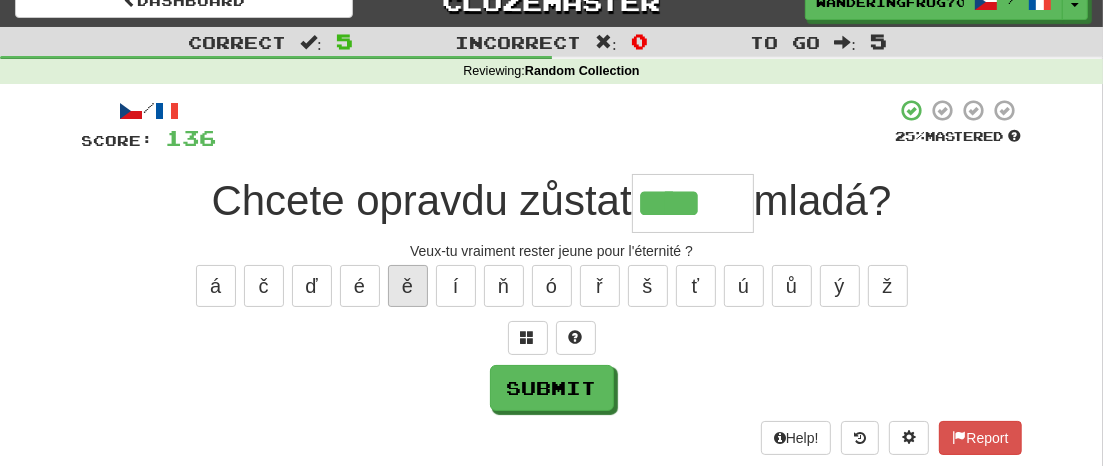 type on "*****" 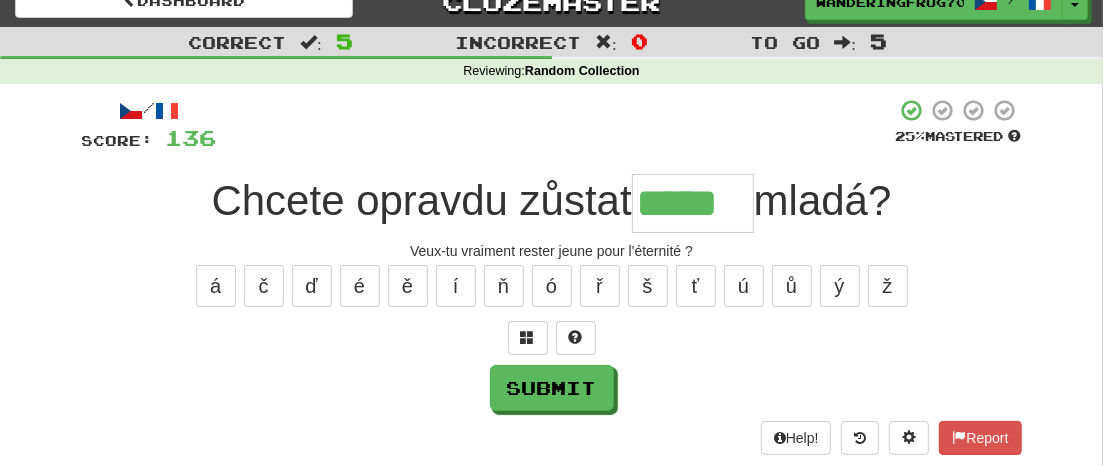 click on "Help!  Report" at bounding box center (552, 438) 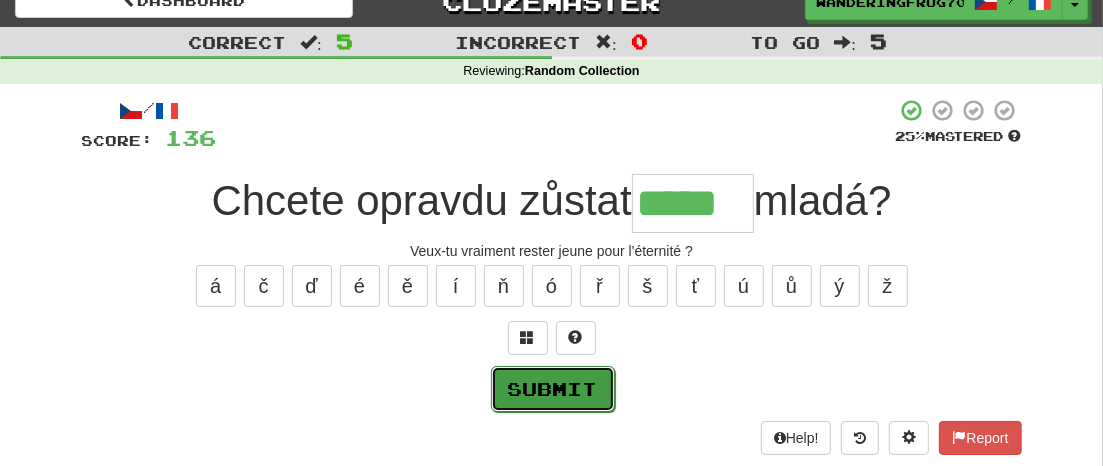 click on "Submit" at bounding box center (553, 389) 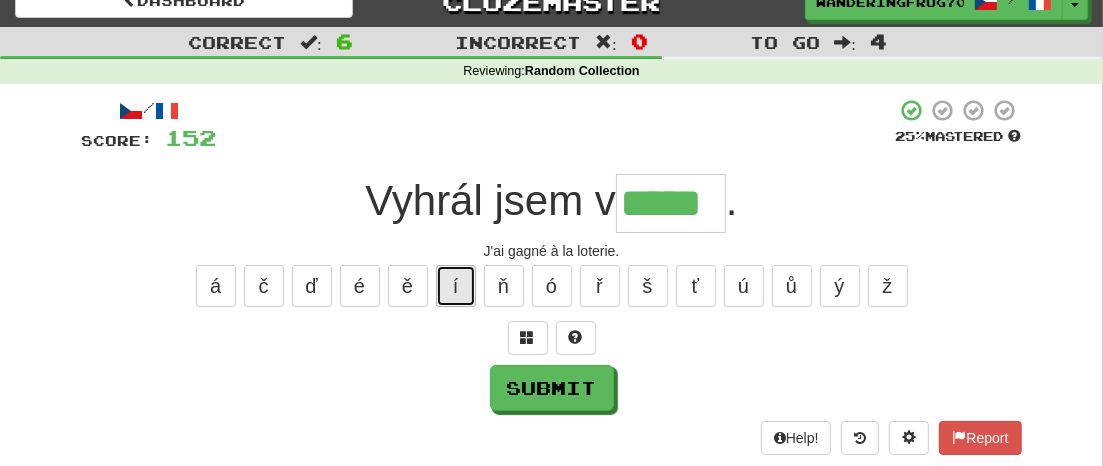 click on "í" at bounding box center [456, 286] 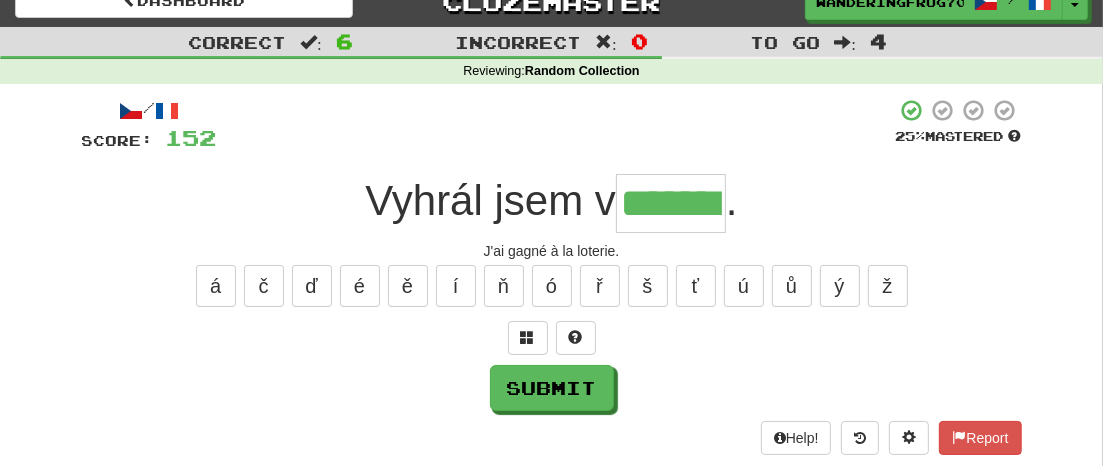 type on "*******" 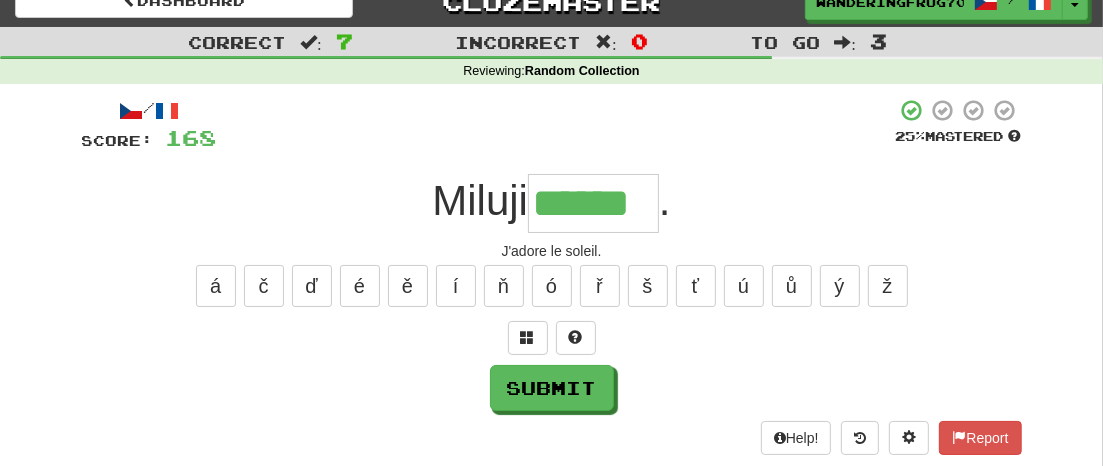 type on "******" 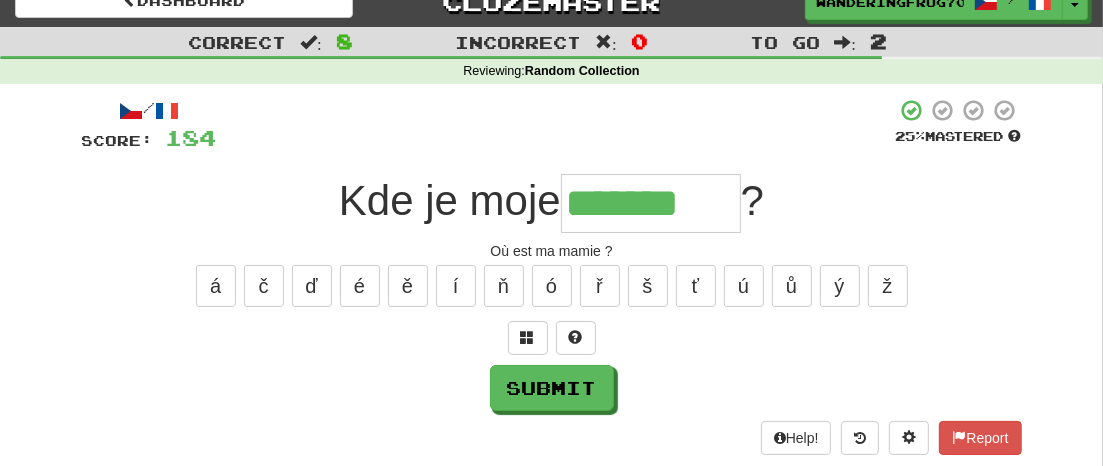 type on "*******" 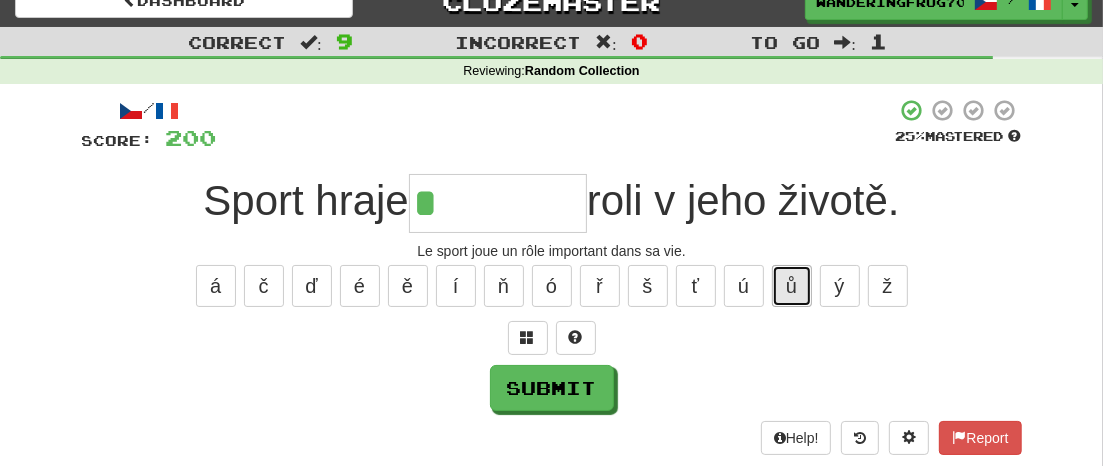 click on "ů" at bounding box center [792, 286] 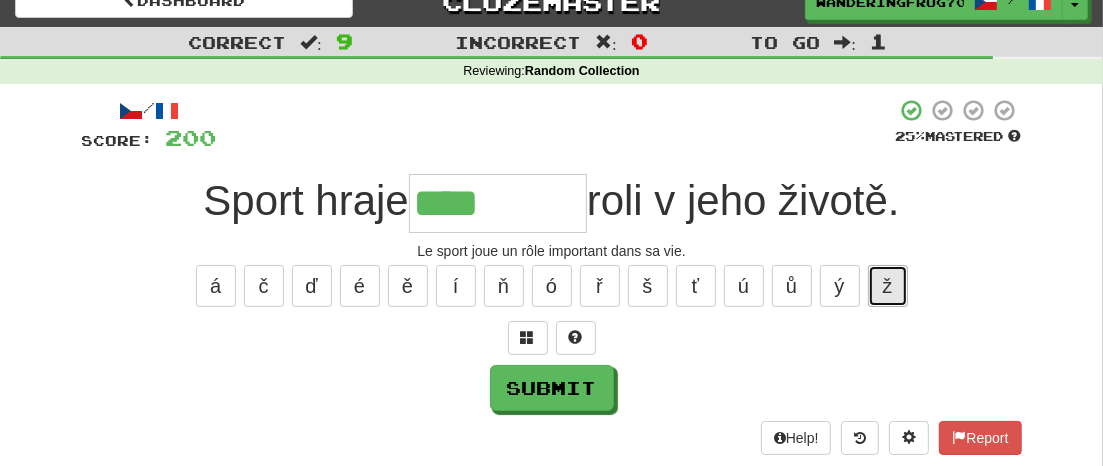 click on "ž" at bounding box center (888, 286) 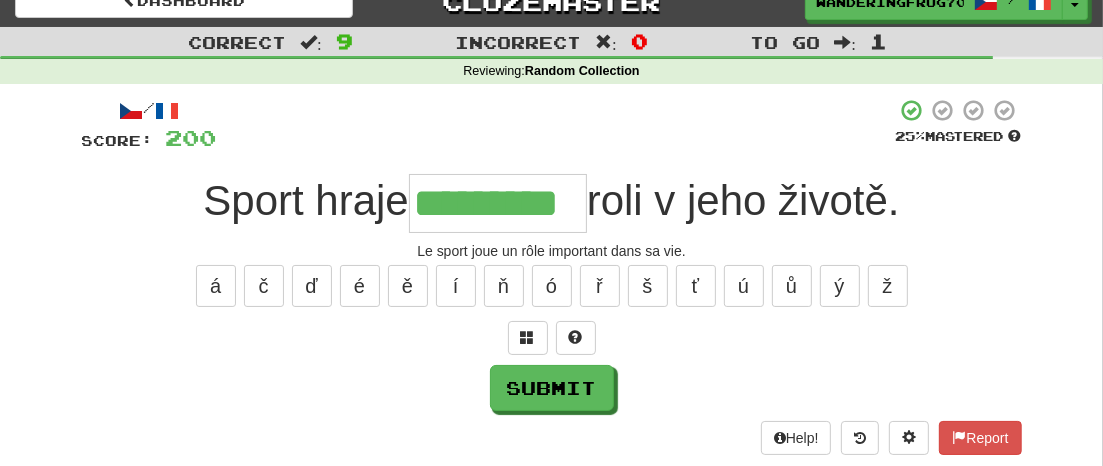 type on "*********" 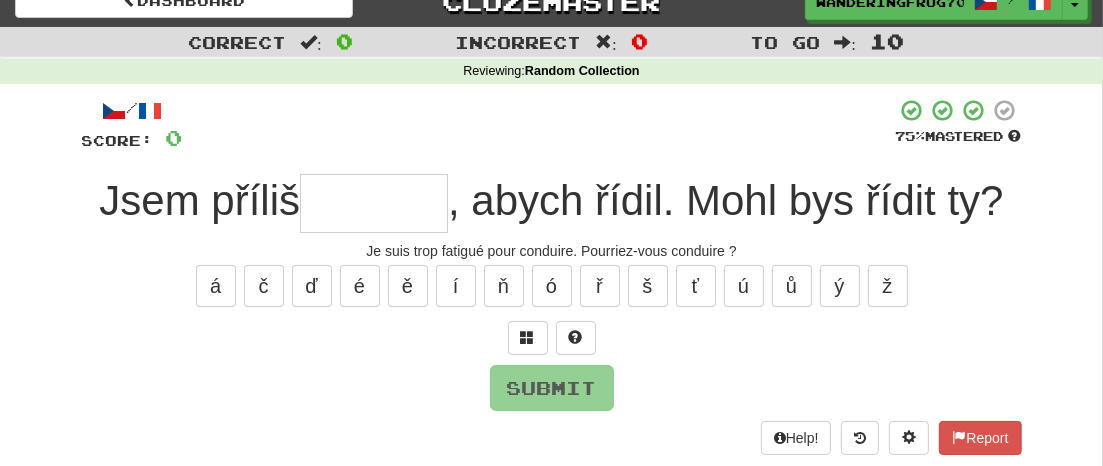 type on "*" 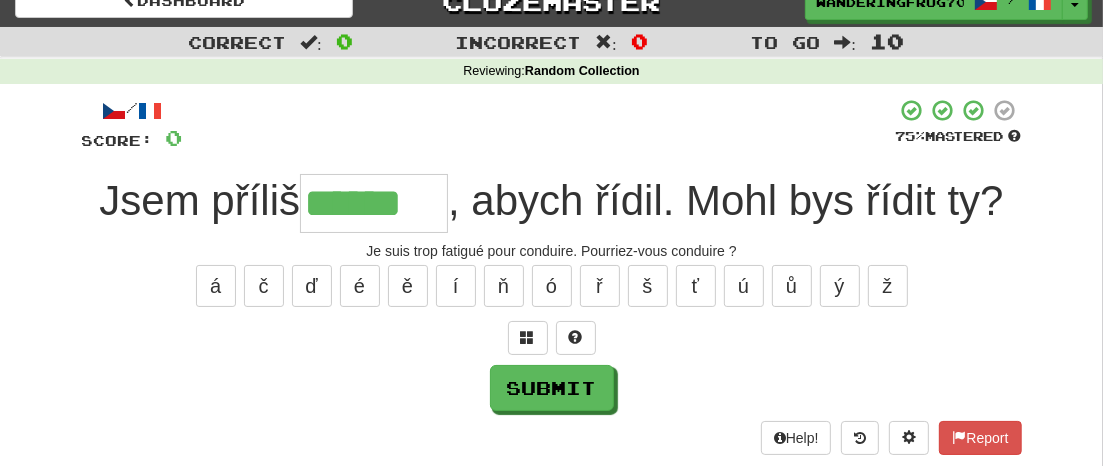 type on "******" 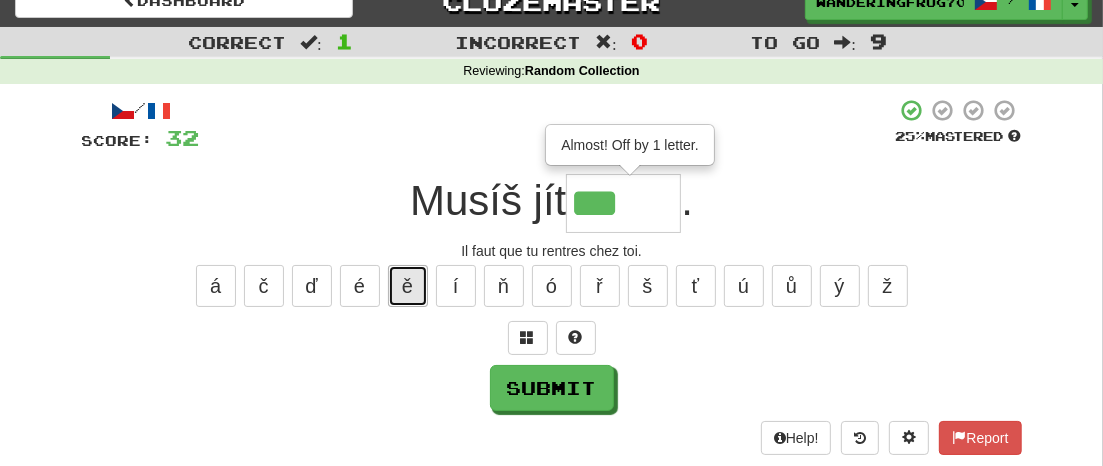 click on "ě" at bounding box center (408, 286) 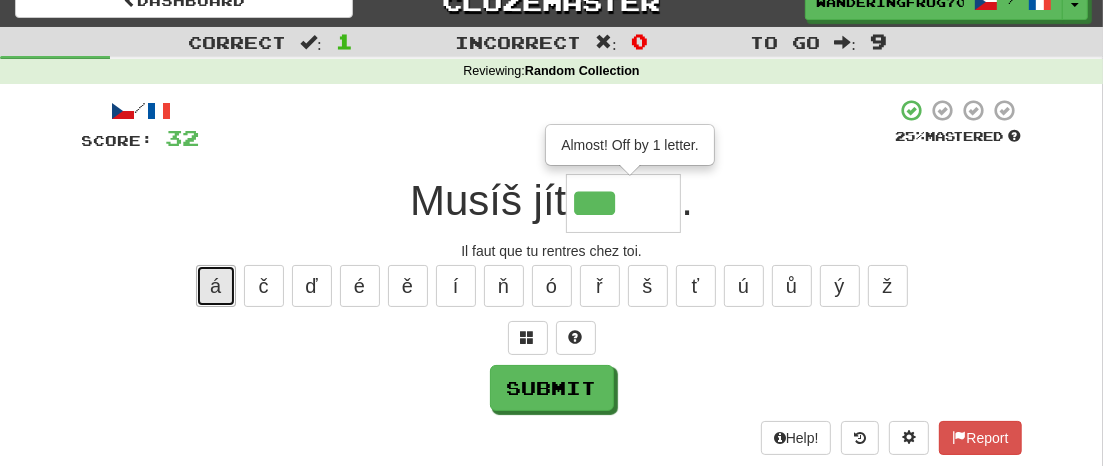 click on "á" at bounding box center (216, 286) 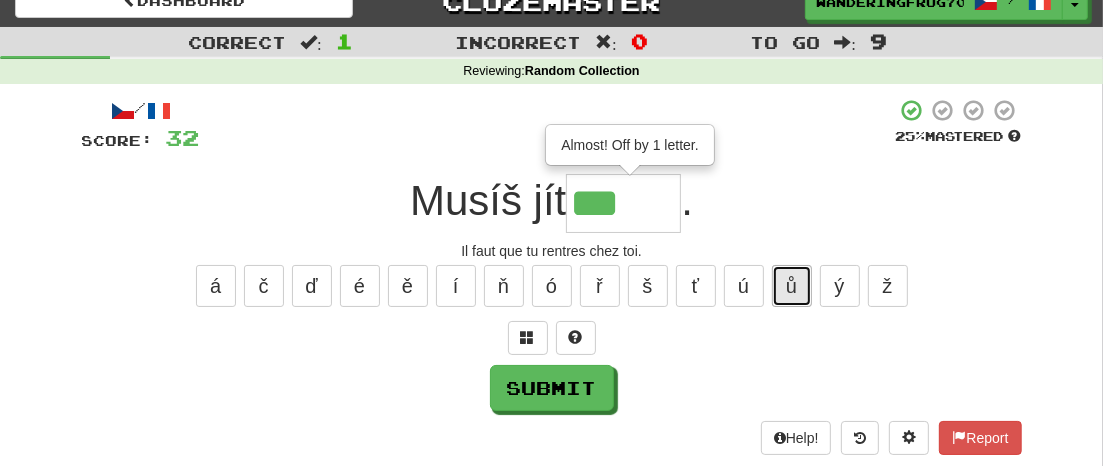 click on "ů" at bounding box center (792, 286) 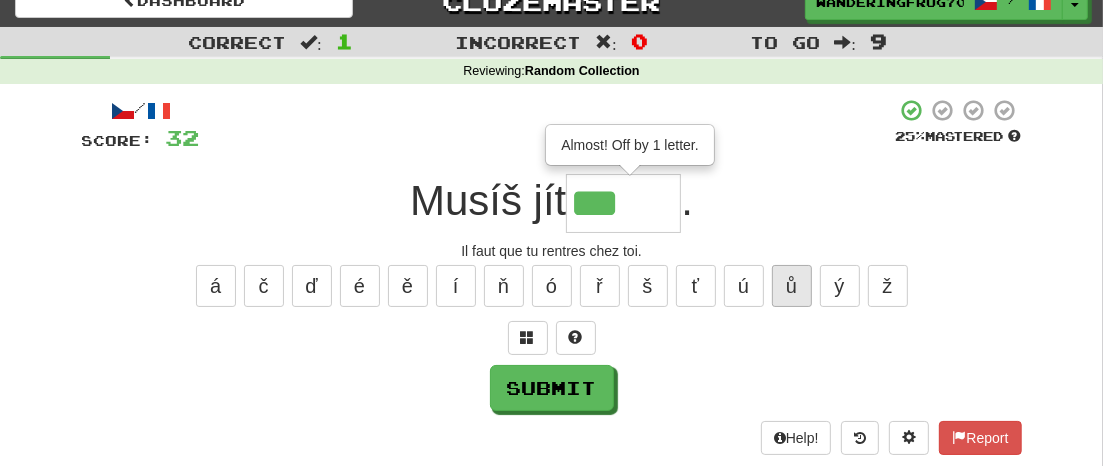 type on "****" 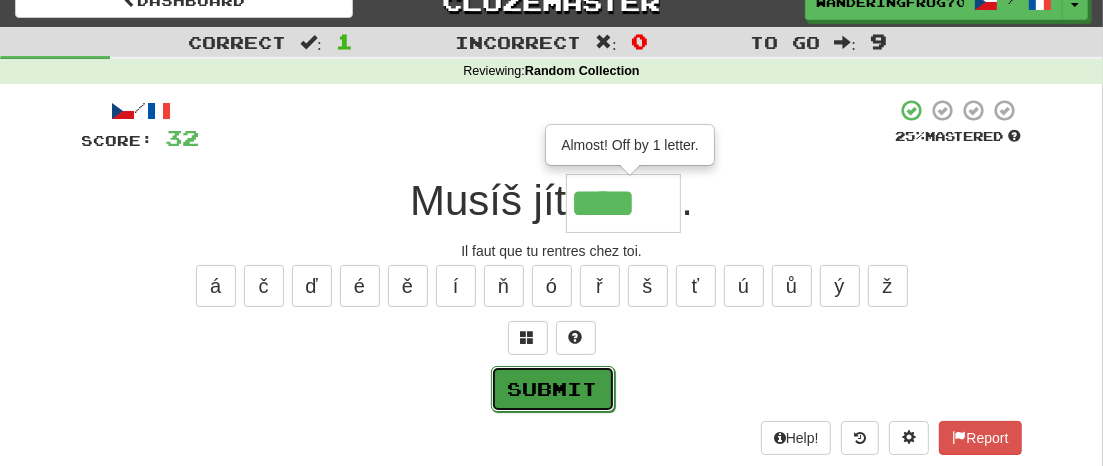 click on "Submit" at bounding box center [553, 389] 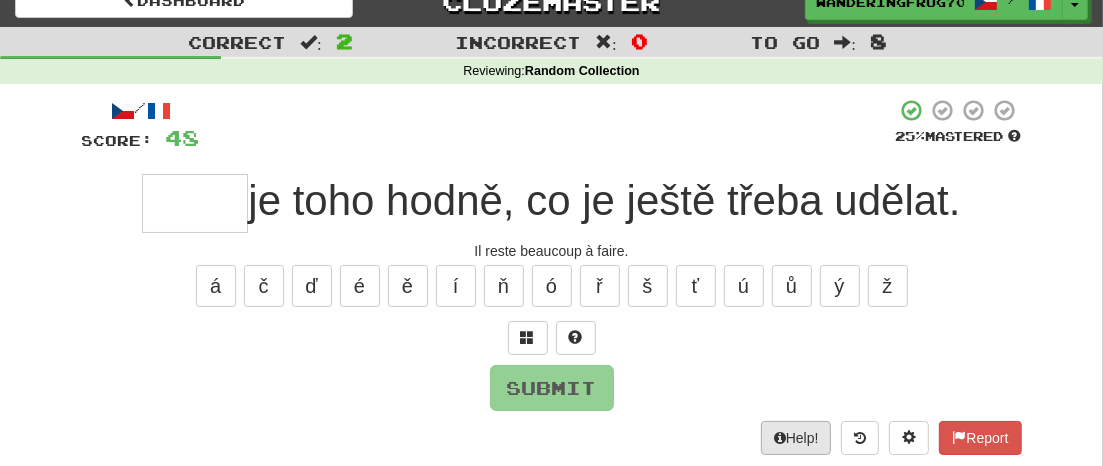type on "*" 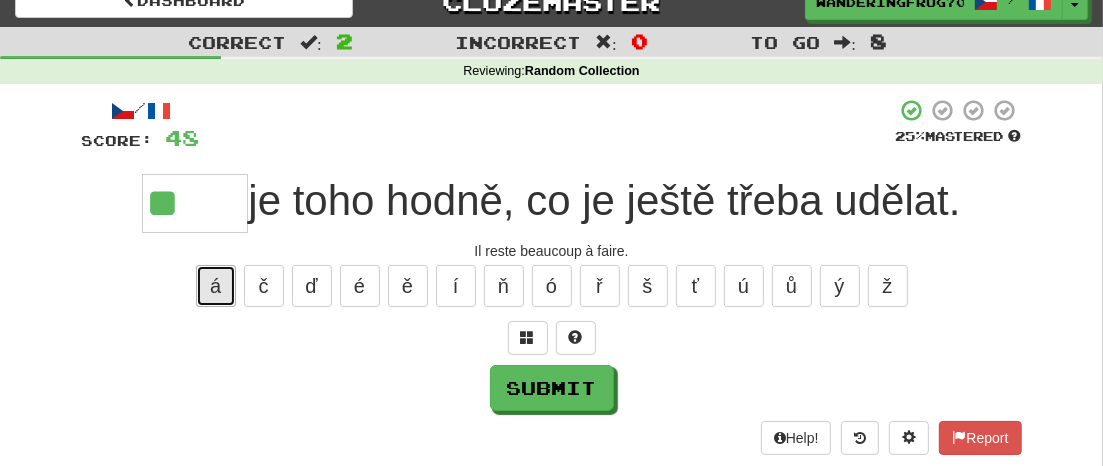 click on "á" at bounding box center (216, 286) 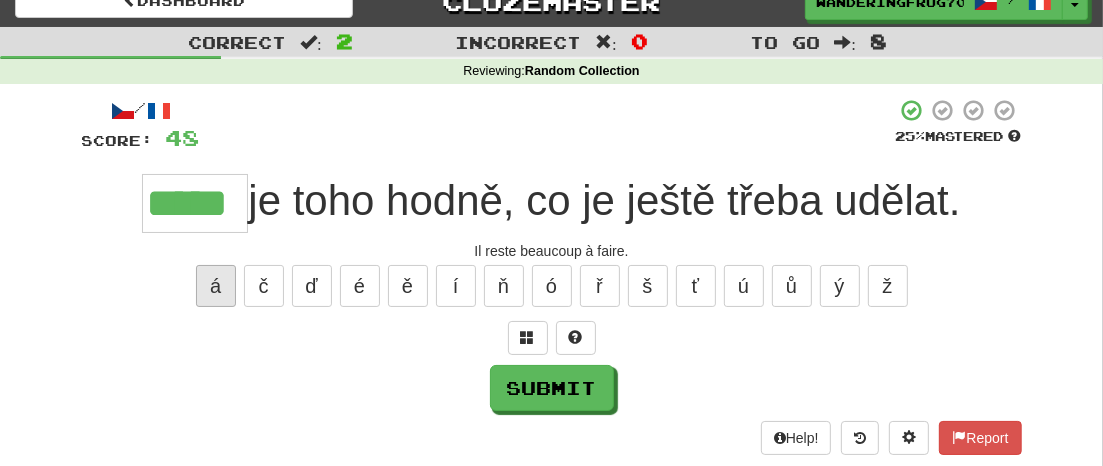 type on "*****" 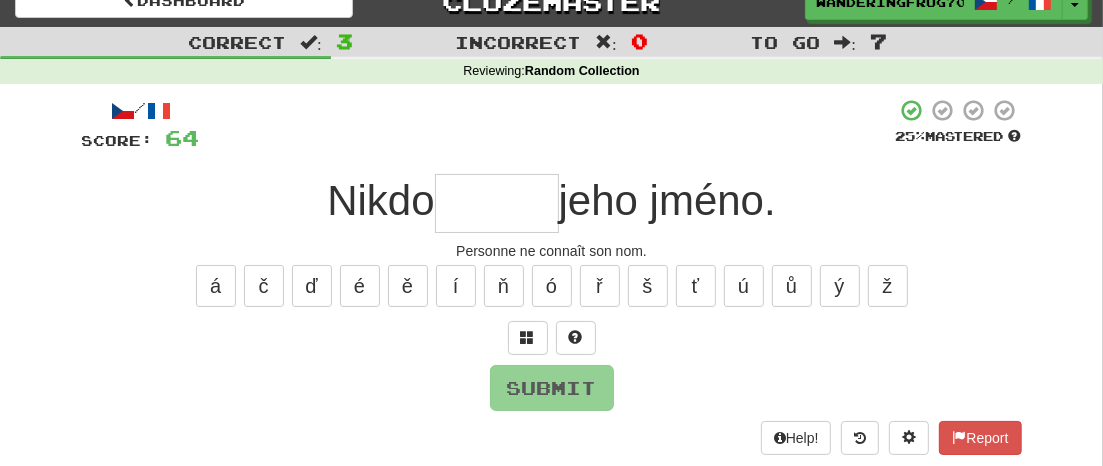 type on "*" 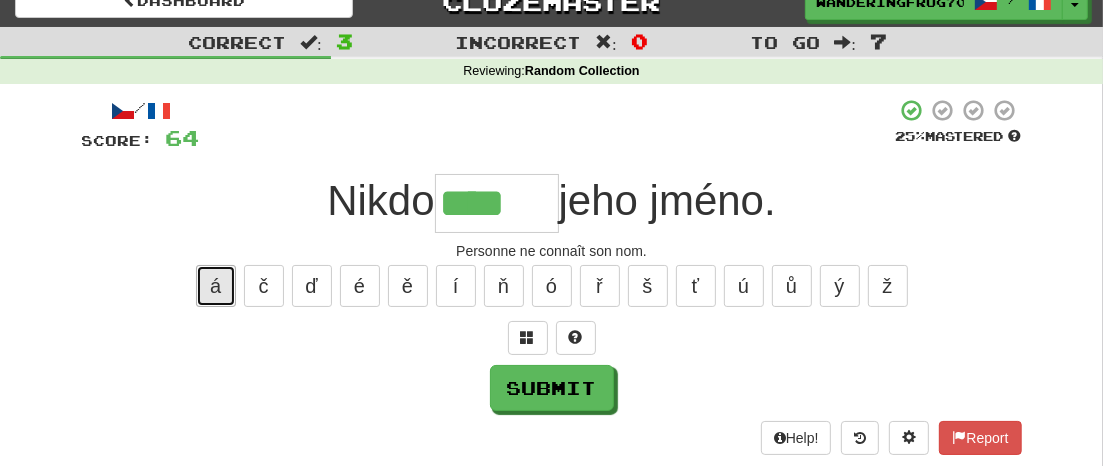 click on "á" at bounding box center (216, 286) 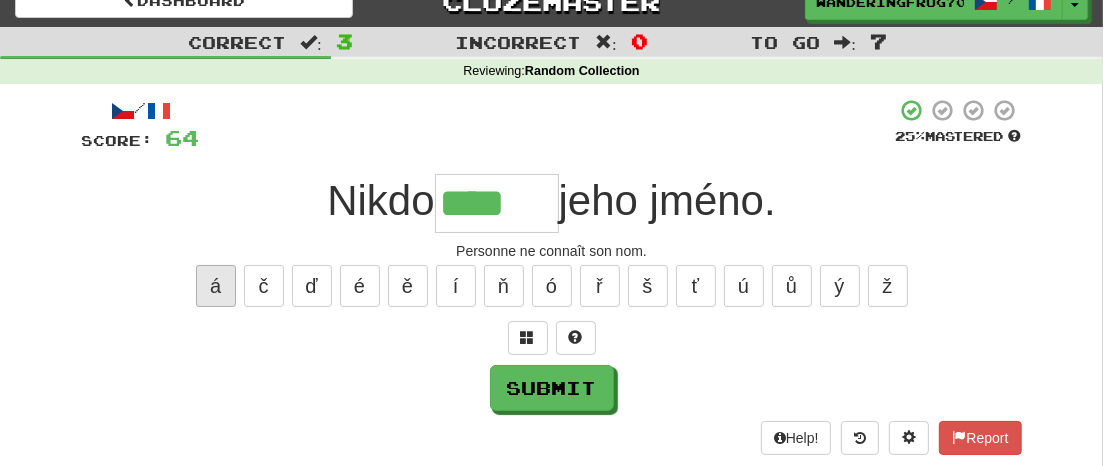 type on "*****" 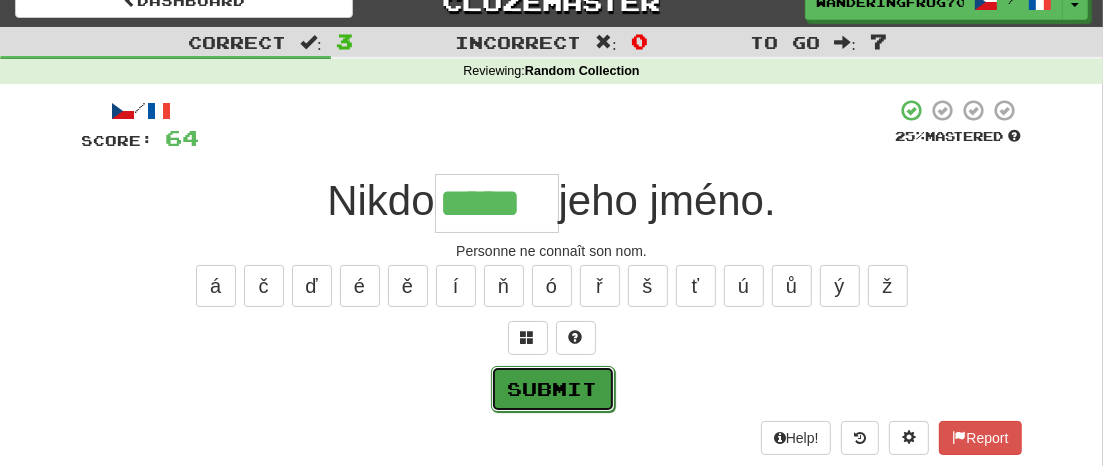 click on "Submit" at bounding box center [553, 389] 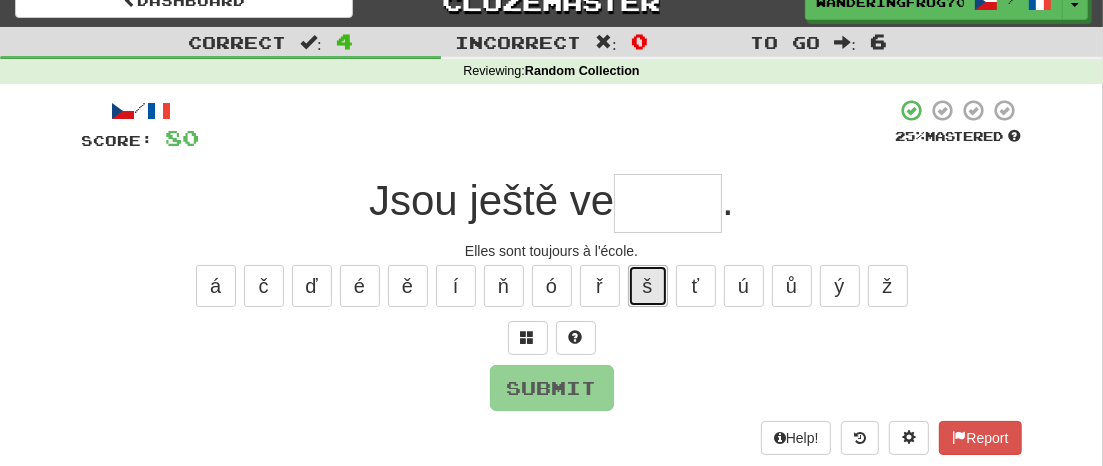click on "š" at bounding box center [648, 286] 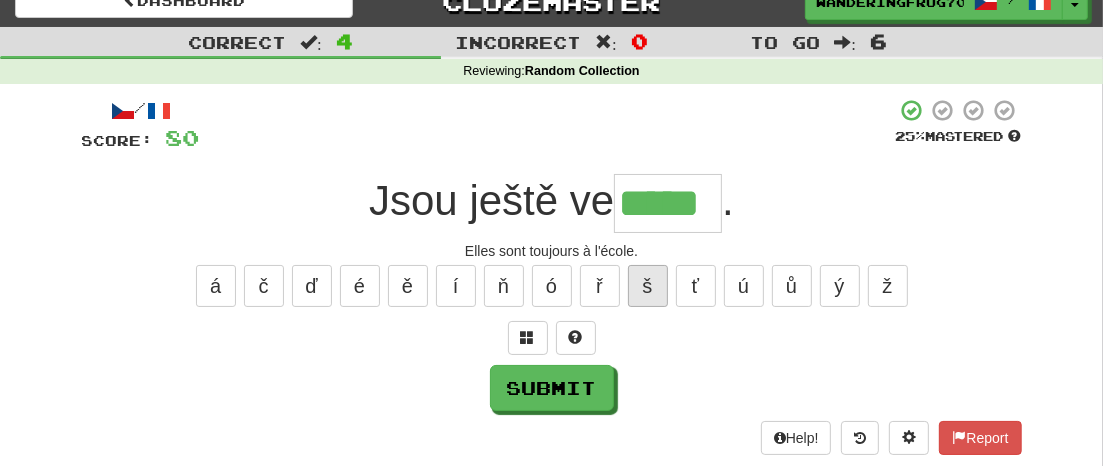 type on "*****" 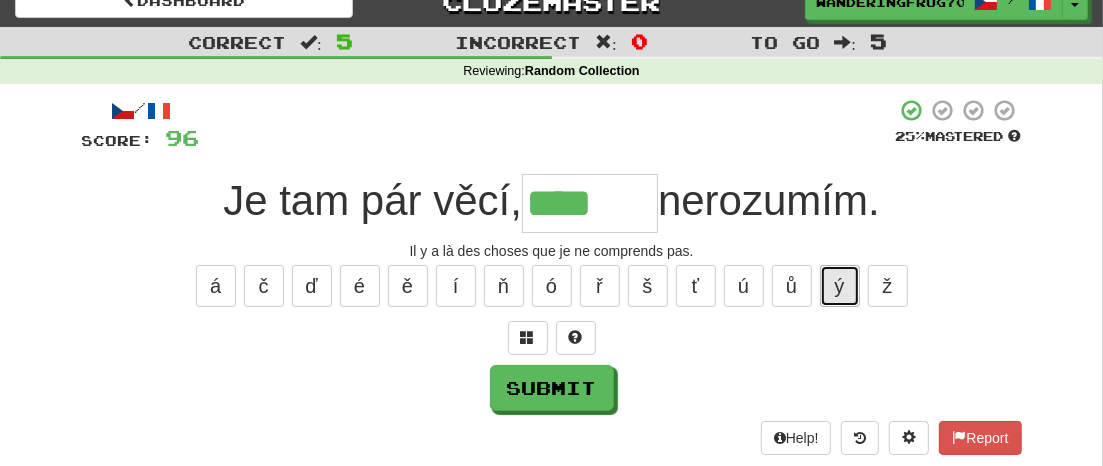 click on "ý" at bounding box center [840, 286] 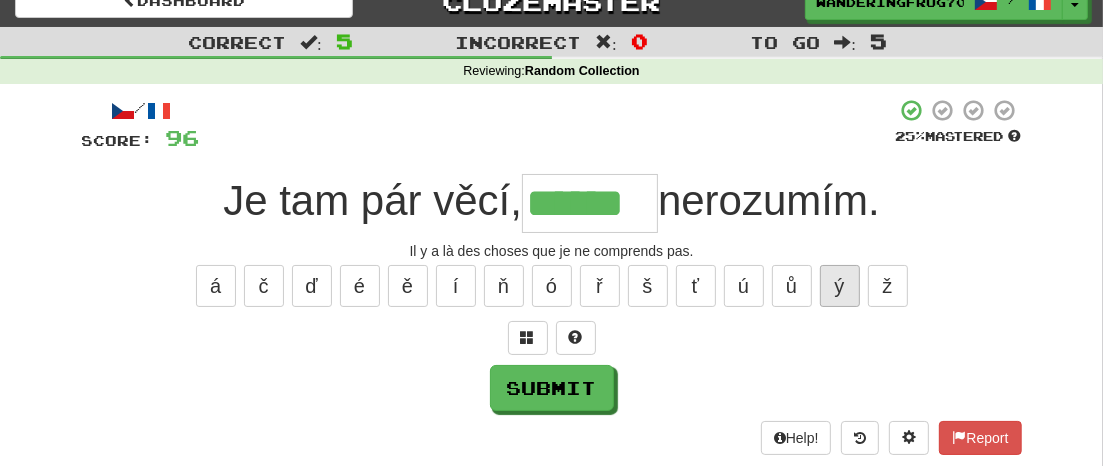 type on "******" 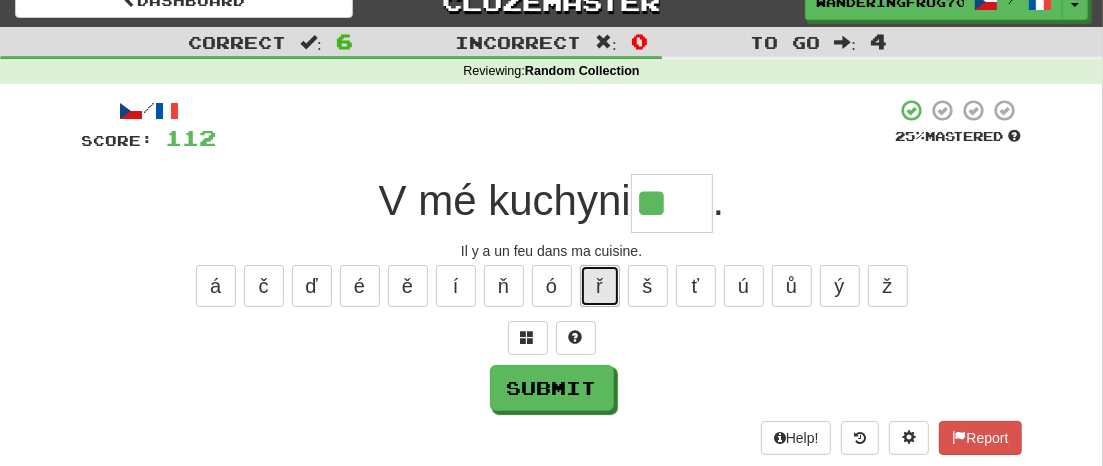 click on "ř" at bounding box center [600, 286] 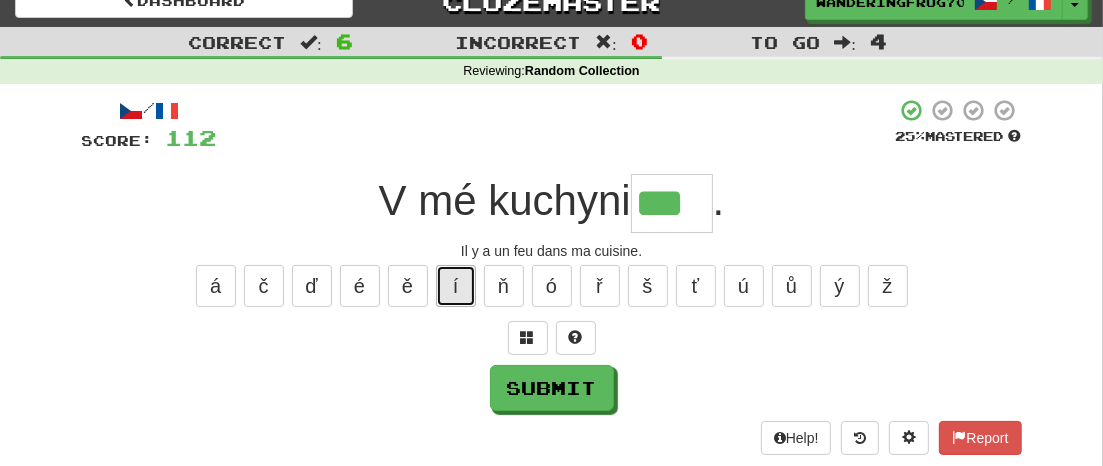 click on "í" at bounding box center [456, 286] 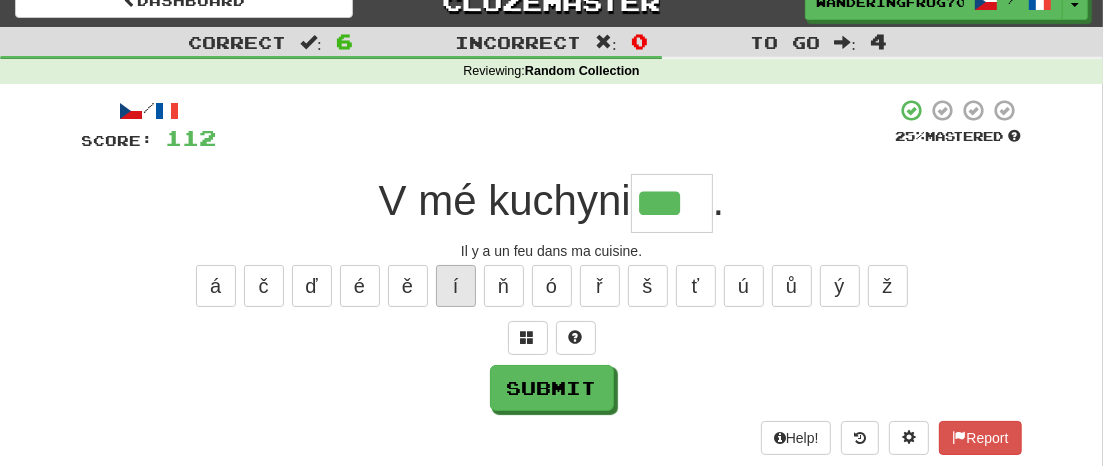 type on "****" 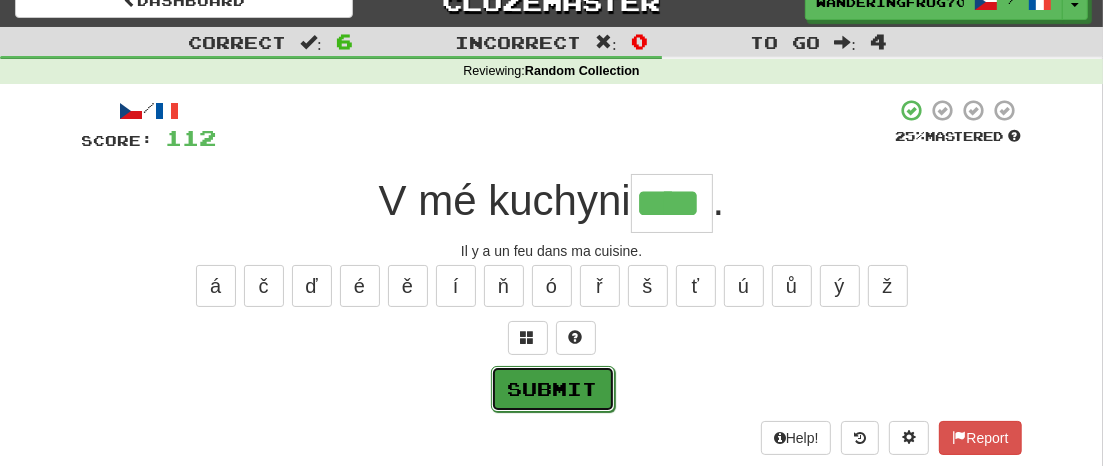 click on "Submit" at bounding box center [553, 389] 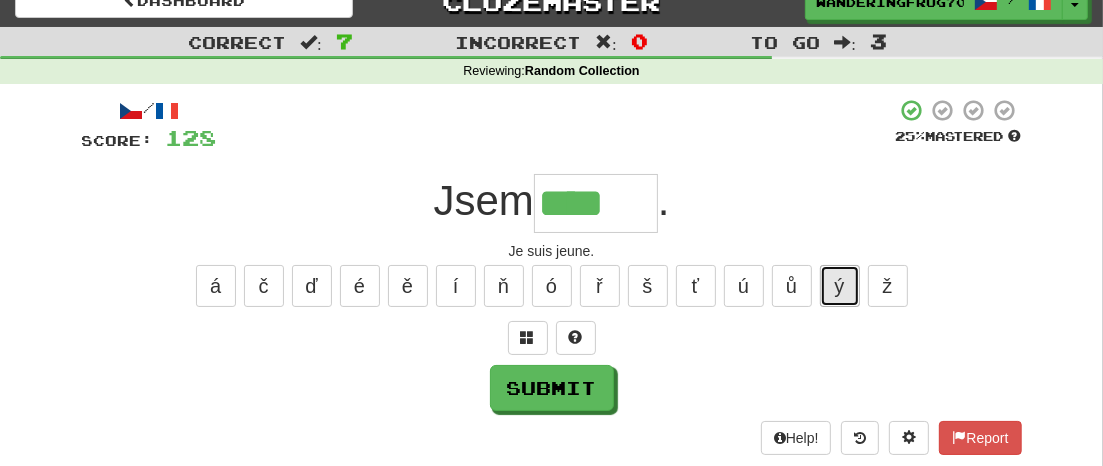 click on "ý" at bounding box center (840, 286) 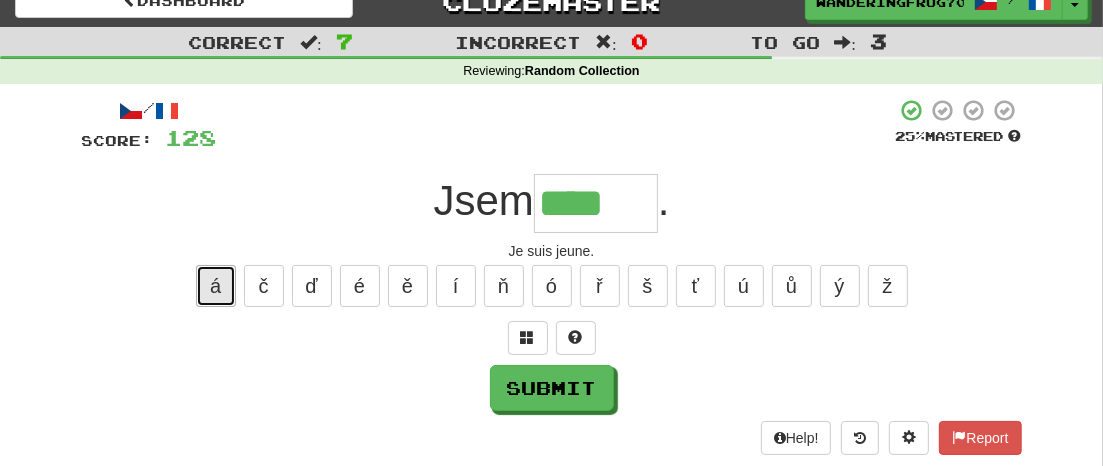 click on "á" at bounding box center (216, 286) 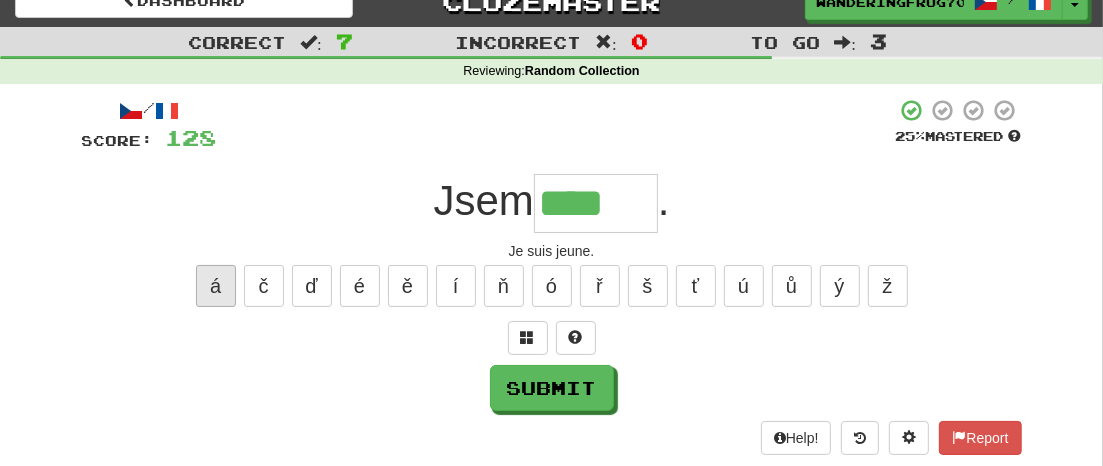 type on "*****" 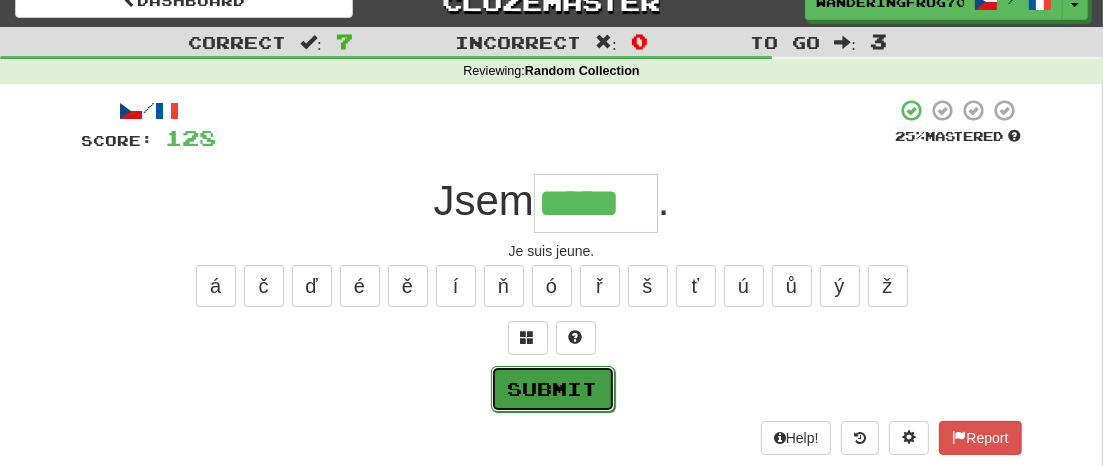 click on "Submit" at bounding box center [553, 389] 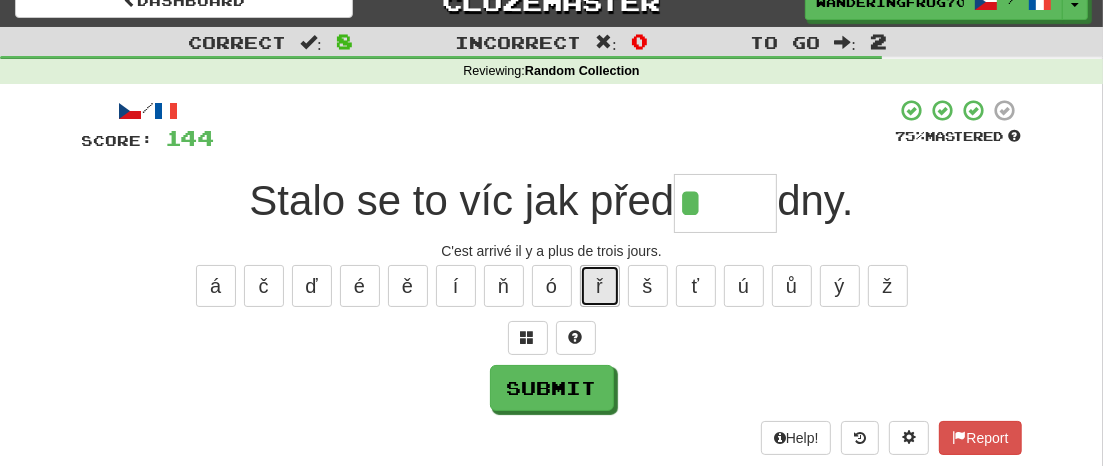 click on "ř" at bounding box center (600, 286) 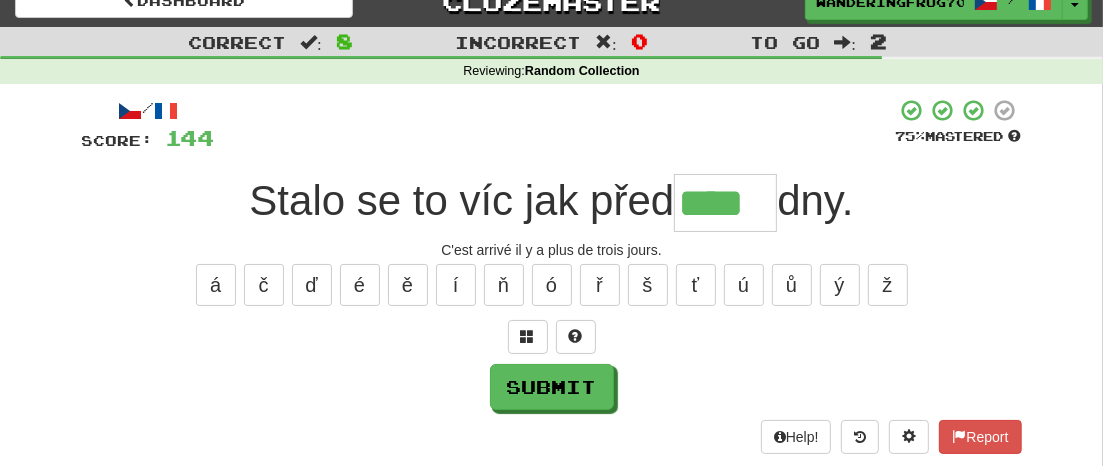scroll, scrollTop: 0, scrollLeft: 0, axis: both 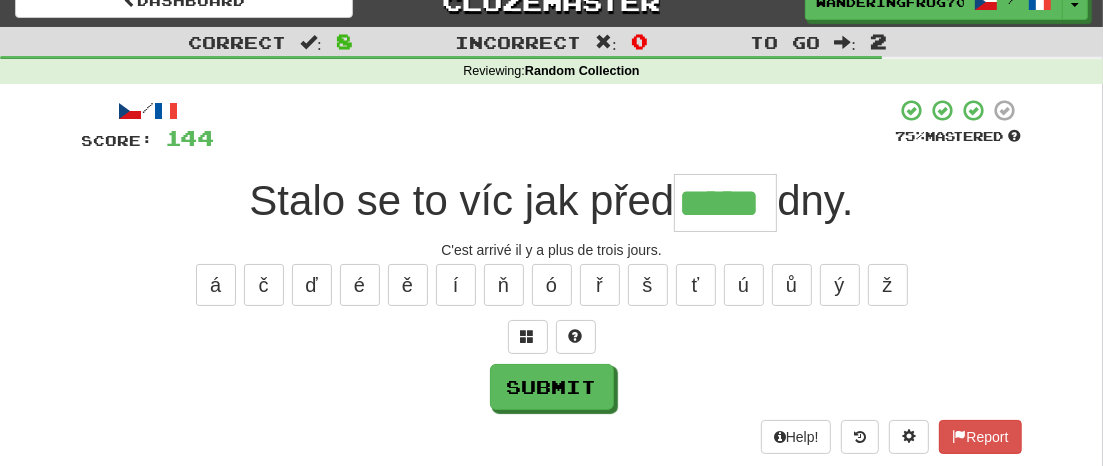 type on "*****" 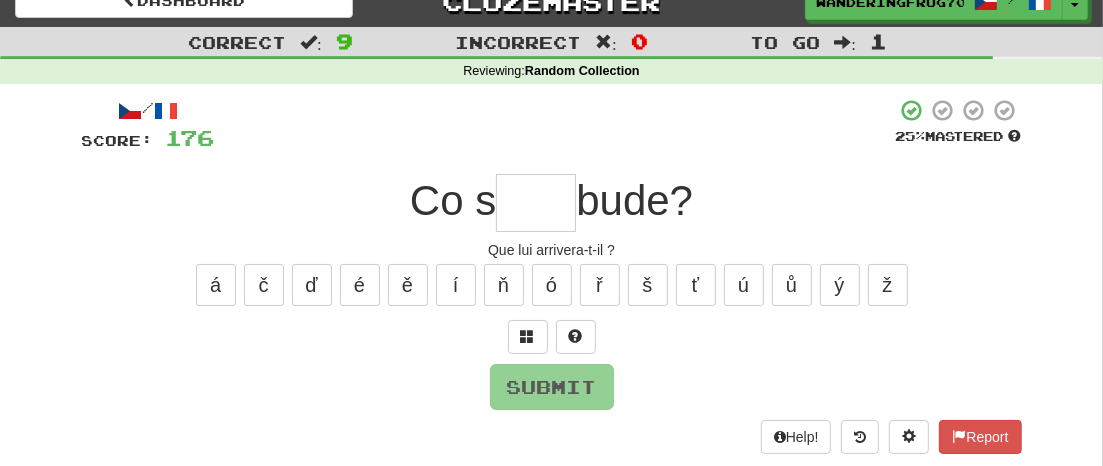 type on "*" 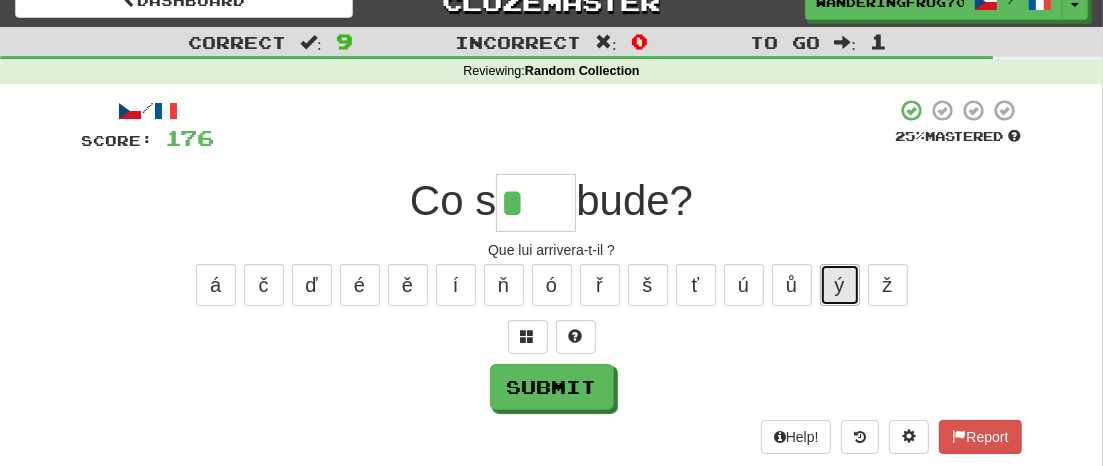 click on "ý" at bounding box center (840, 285) 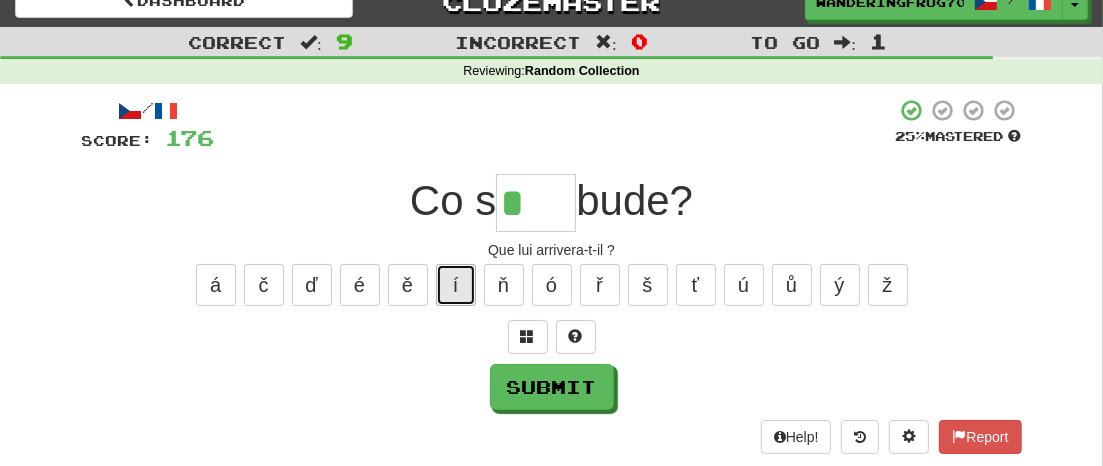 click on "í" at bounding box center [456, 285] 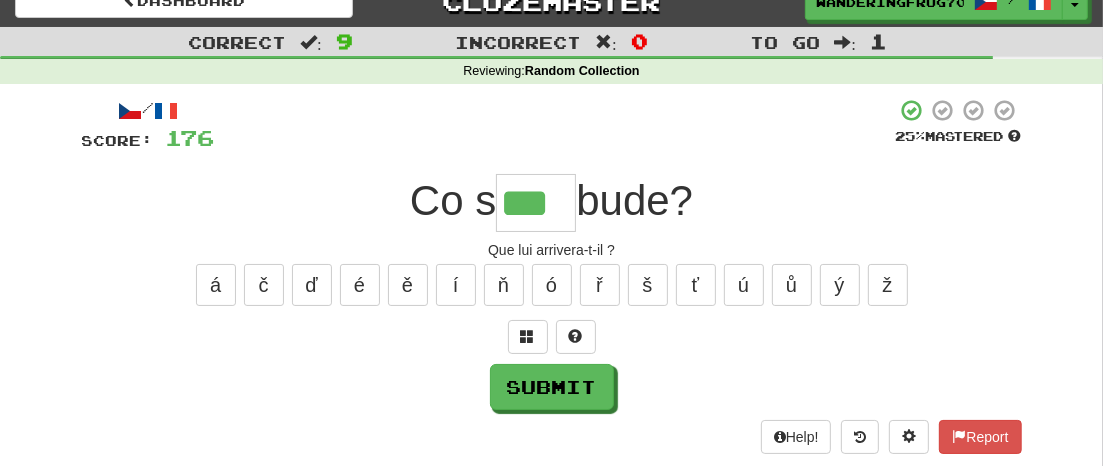 type on "***" 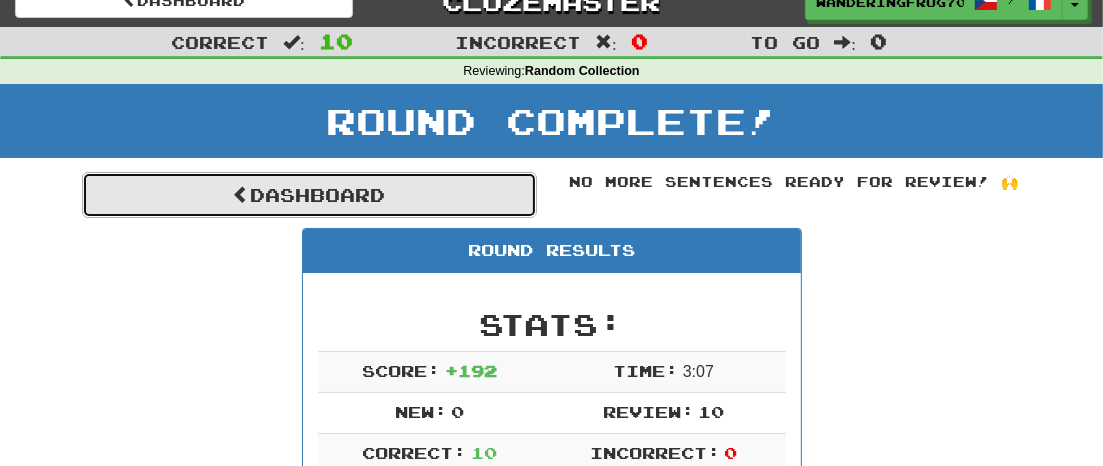 click on "Dashboard" at bounding box center (309, 195) 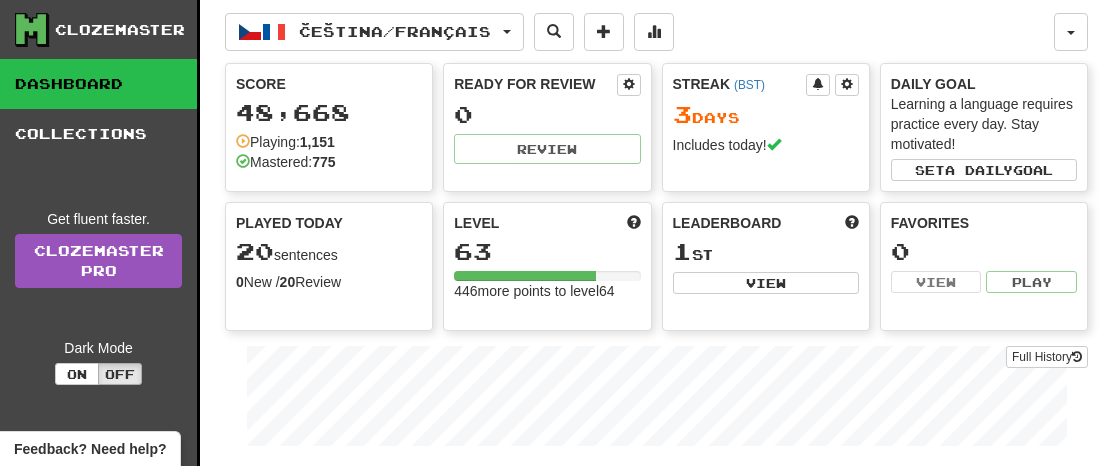 scroll, scrollTop: 0, scrollLeft: 0, axis: both 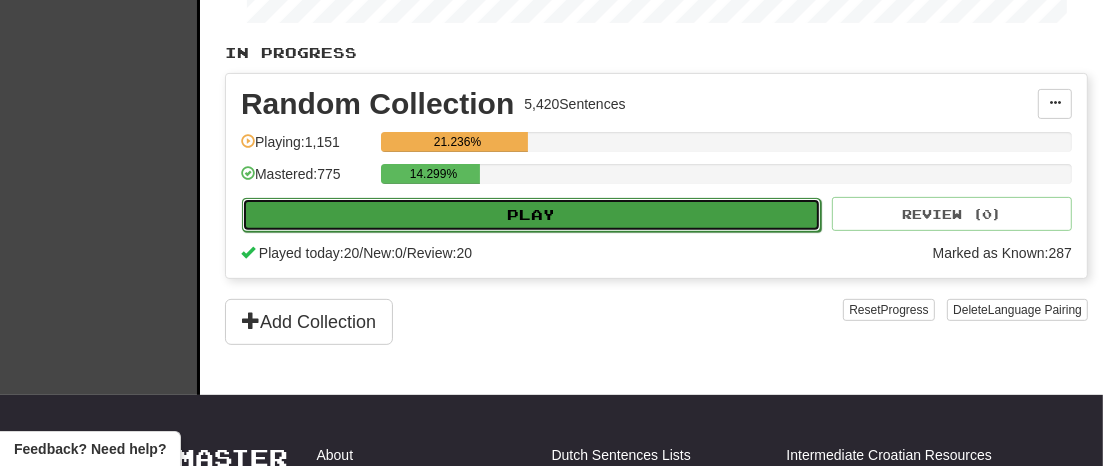 click on "Play" at bounding box center (531, 215) 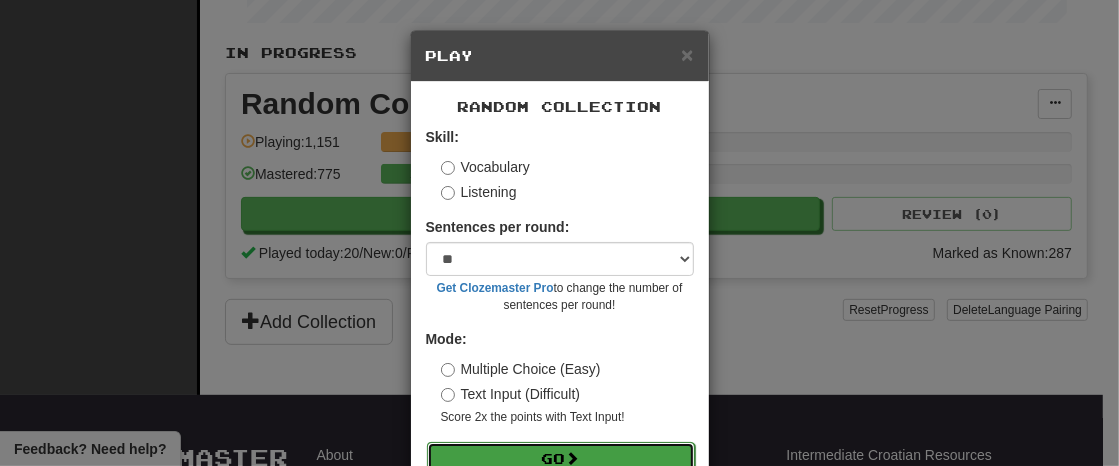 click on "Go" at bounding box center [561, 459] 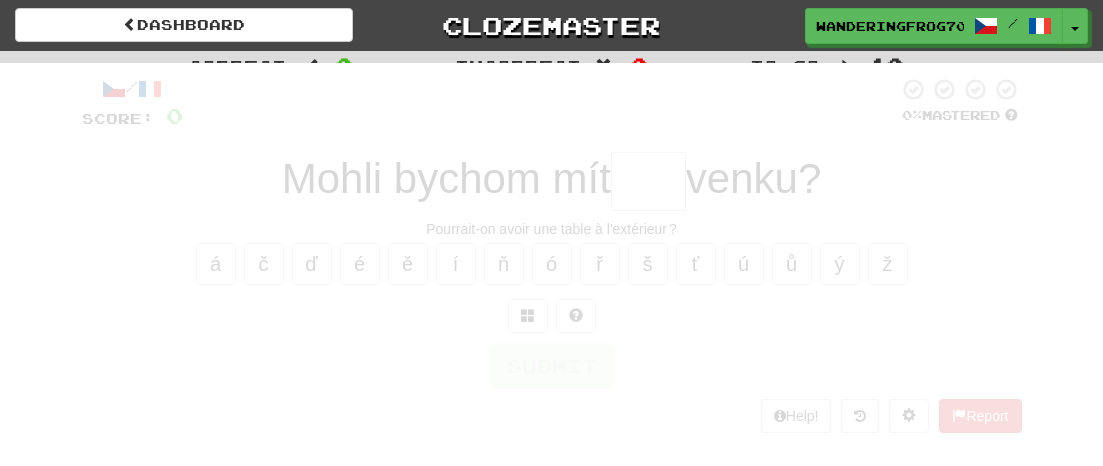 scroll, scrollTop: 0, scrollLeft: 0, axis: both 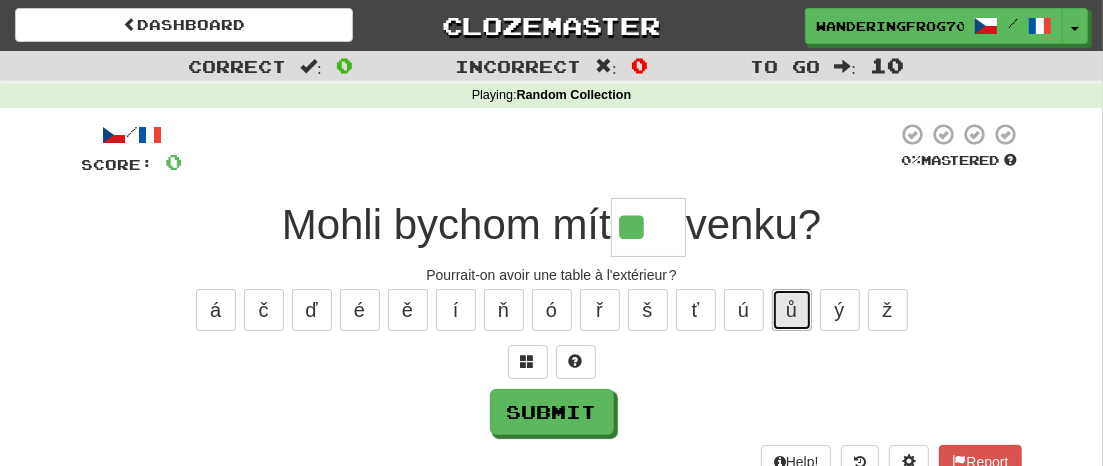 click on "ů" at bounding box center (792, 310) 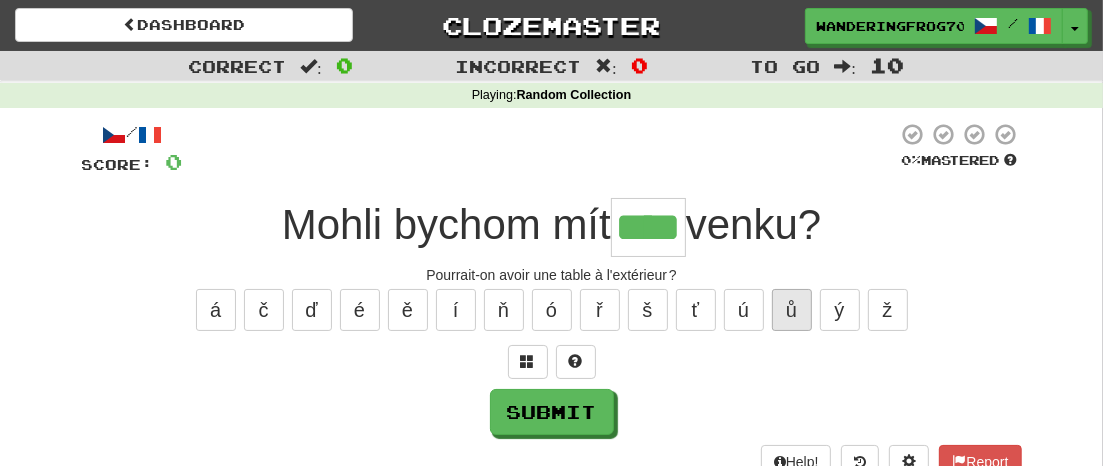 type on "****" 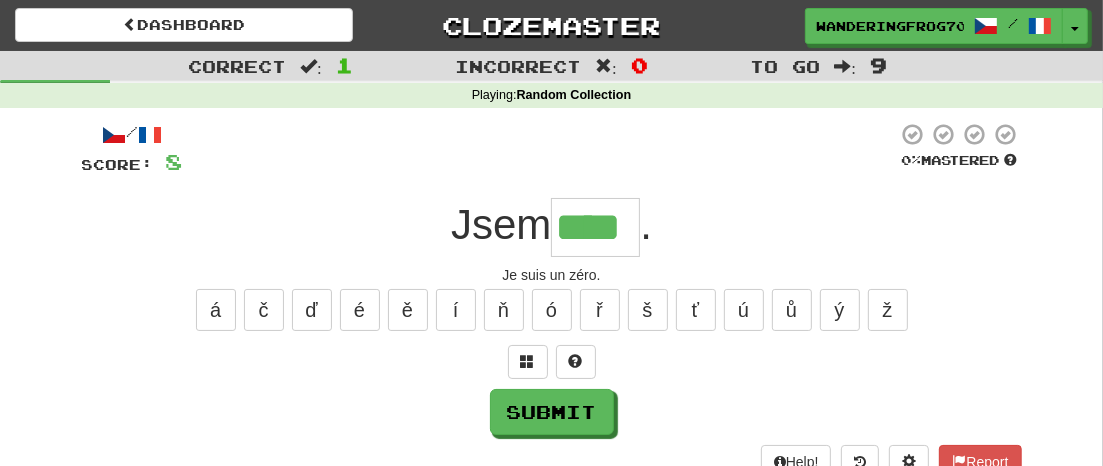 type on "****" 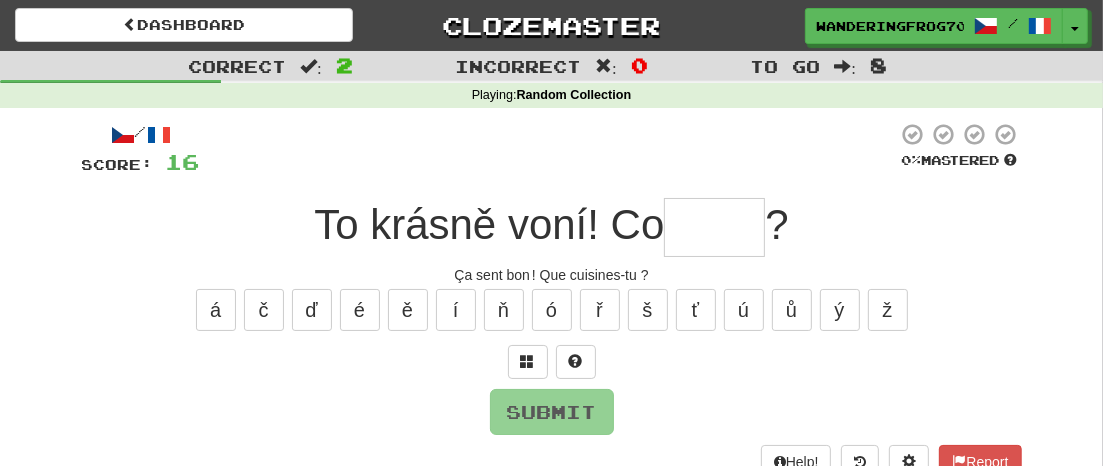 type on "*" 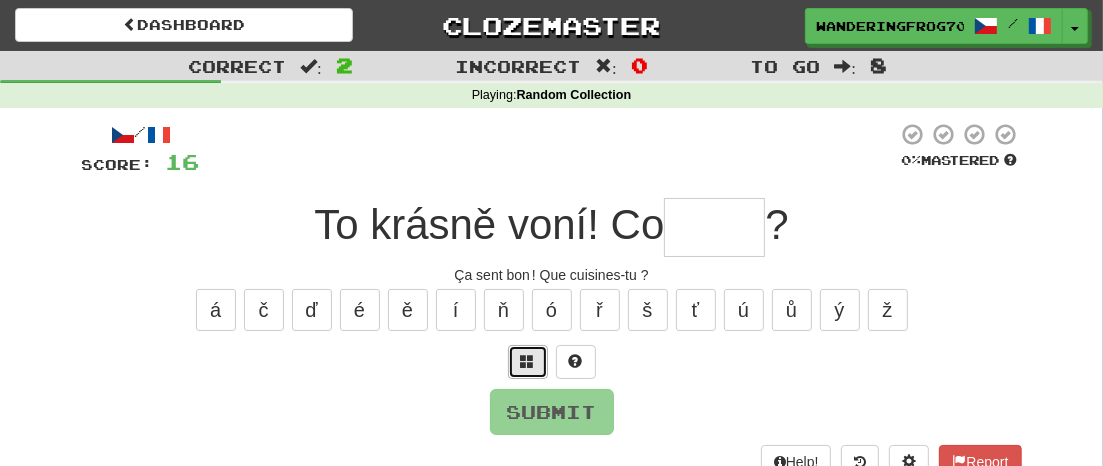 click at bounding box center [528, 362] 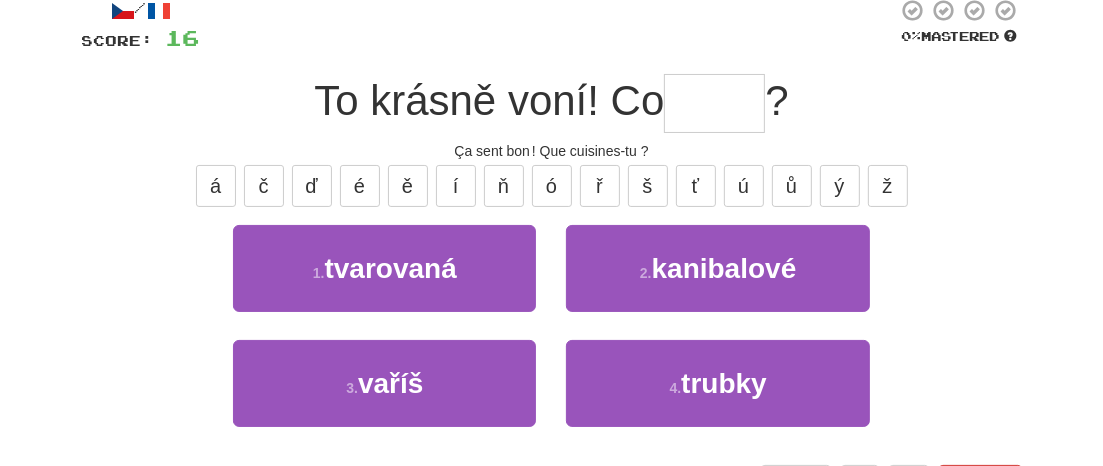 scroll, scrollTop: 122, scrollLeft: 0, axis: vertical 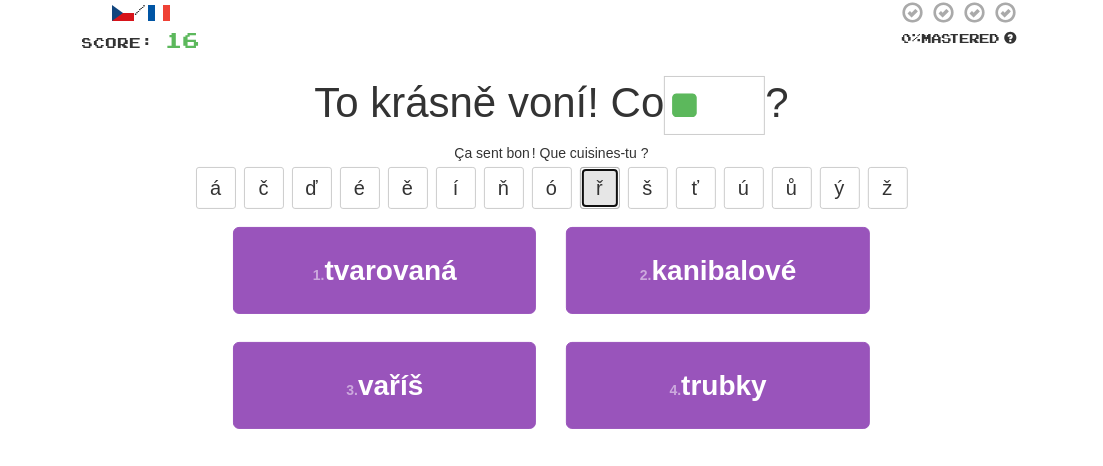 click on "ř" at bounding box center (600, 188) 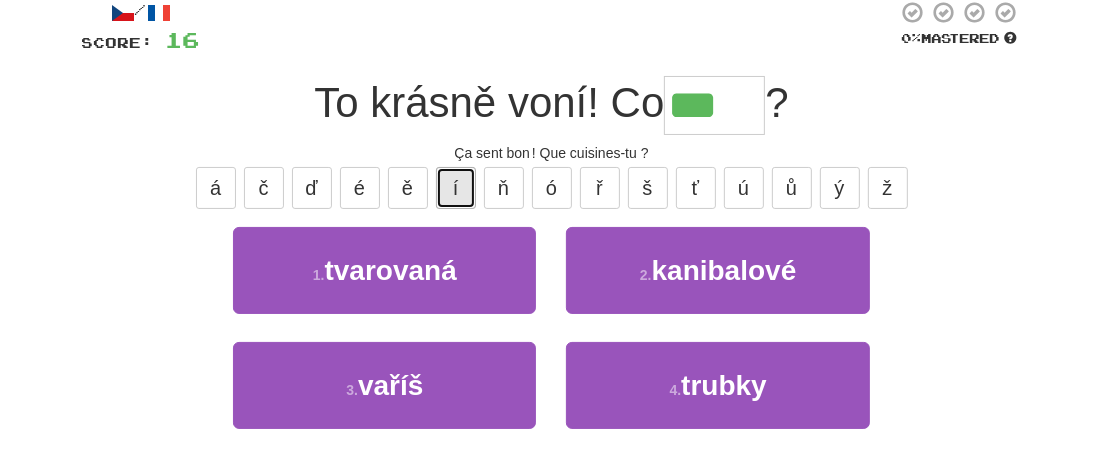 click on "í" at bounding box center [456, 188] 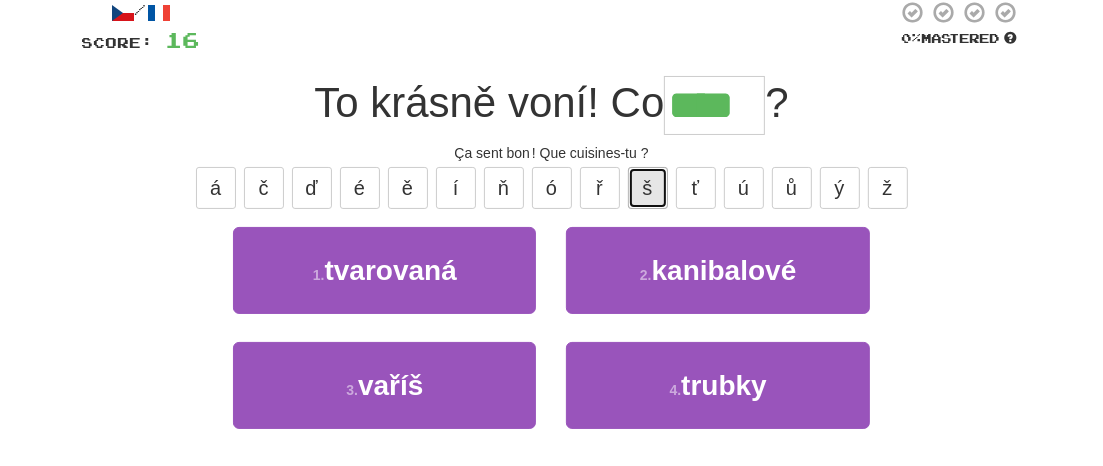 click on "š" at bounding box center (648, 188) 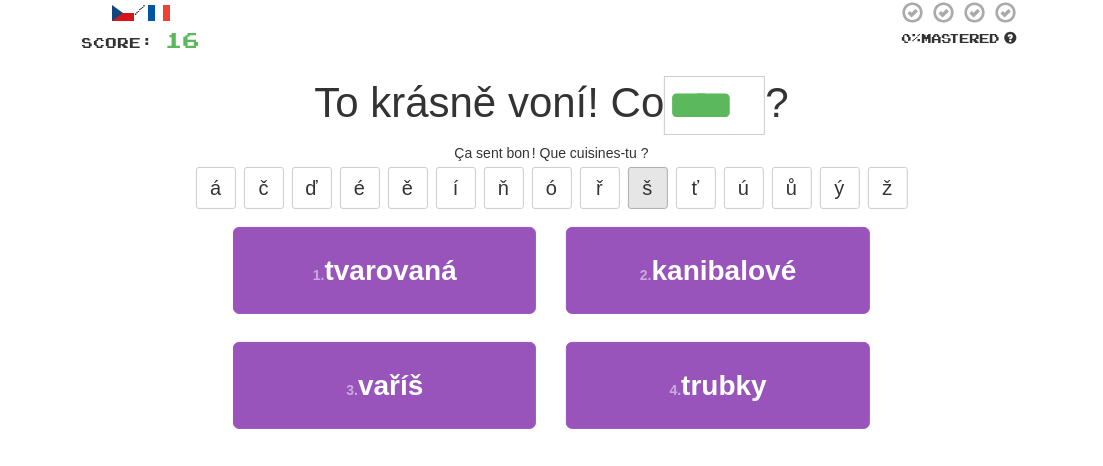 type on "*****" 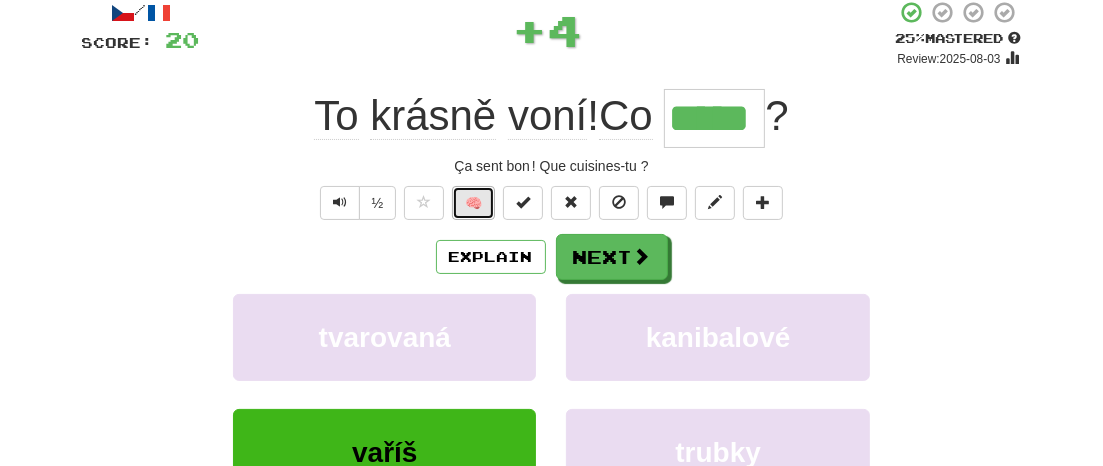 click on "🧠" at bounding box center (473, 203) 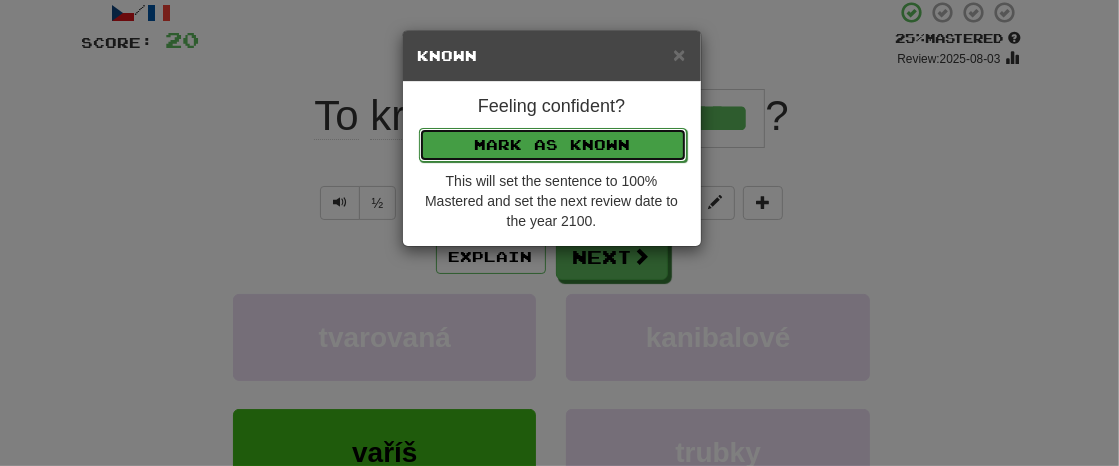 click on "Mark as Known" at bounding box center (553, 145) 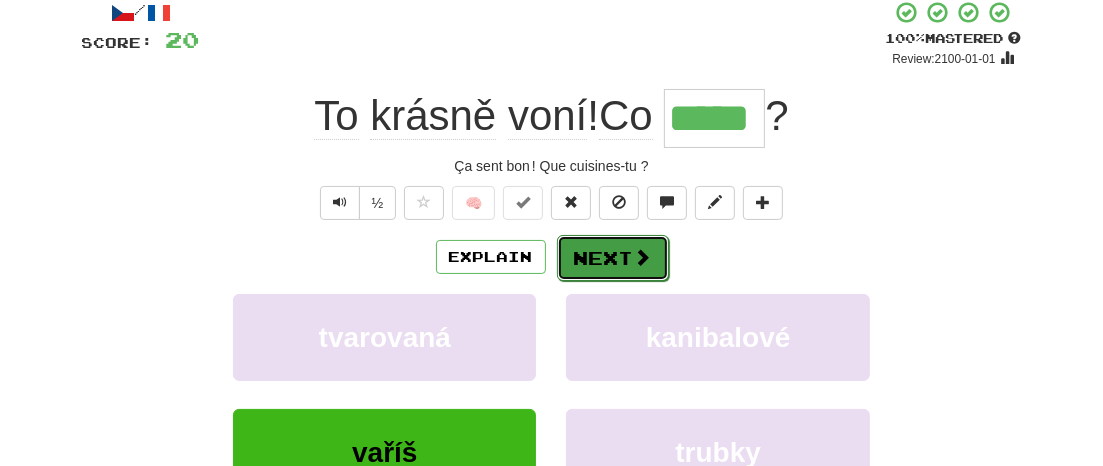 click on "Next" at bounding box center (613, 258) 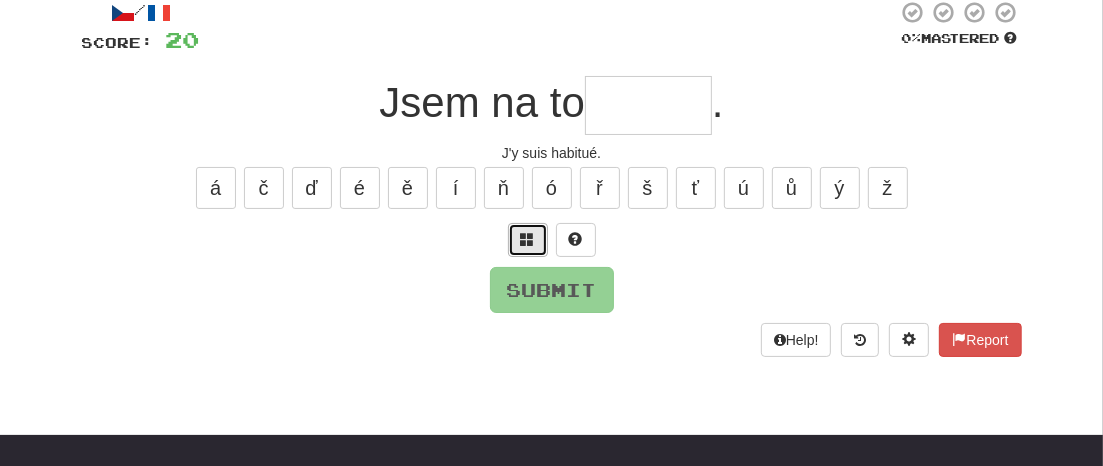 click at bounding box center (528, 239) 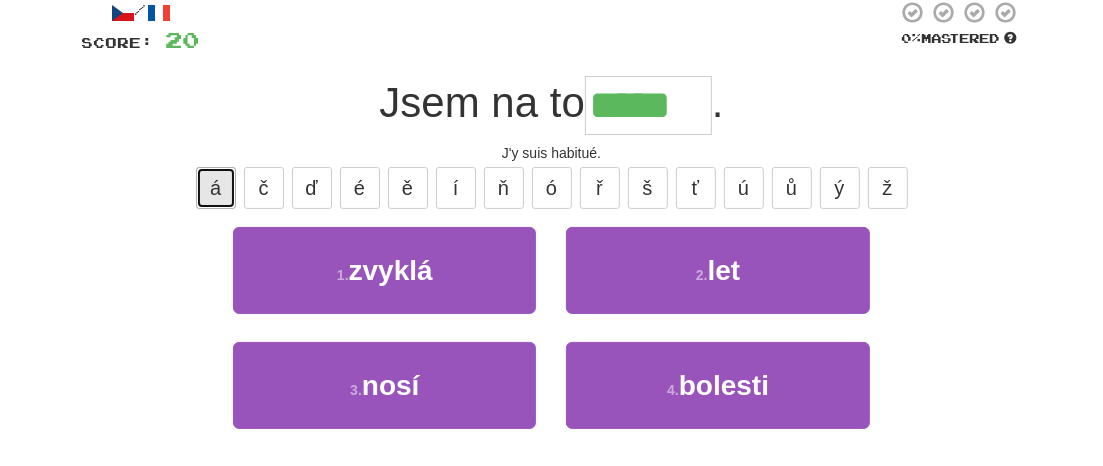 click on "á" at bounding box center (216, 188) 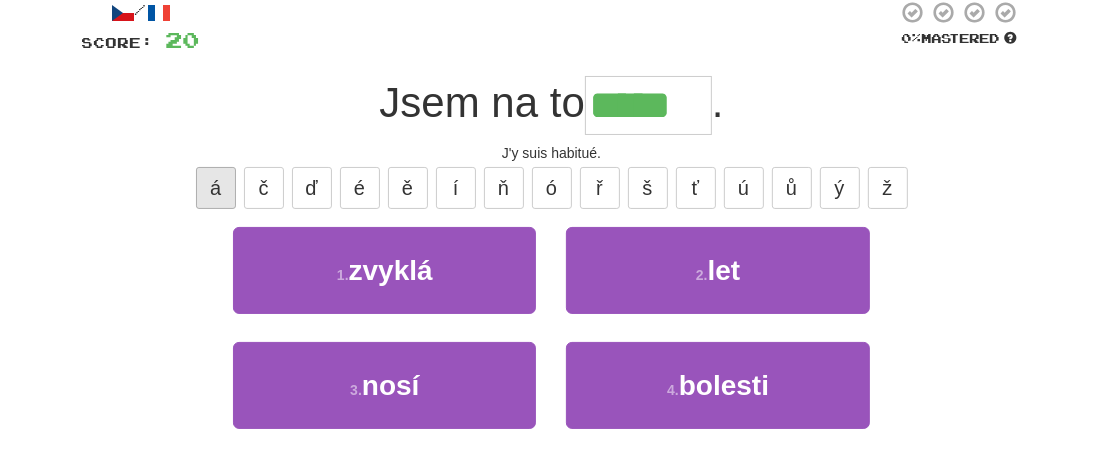 type on "******" 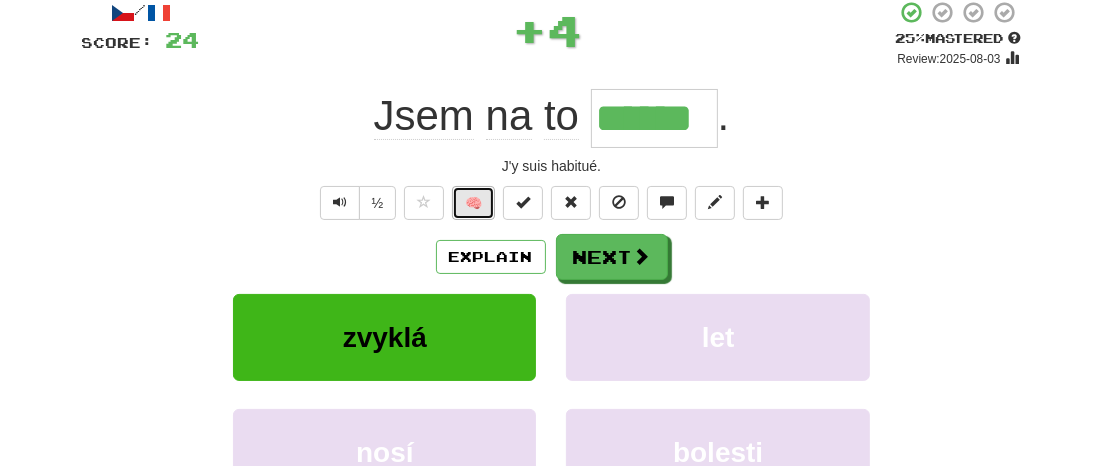 click on "🧠" at bounding box center [473, 203] 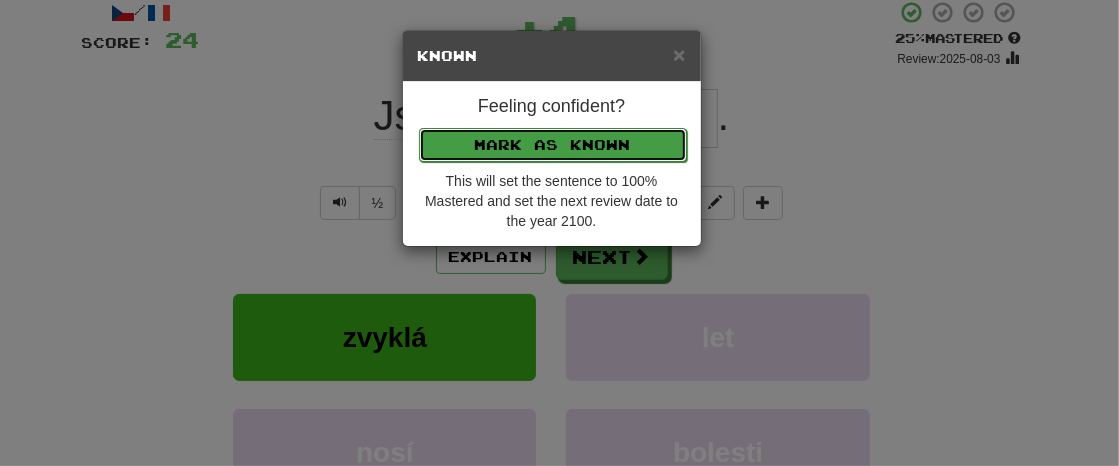 click on "Mark as Known" at bounding box center (553, 145) 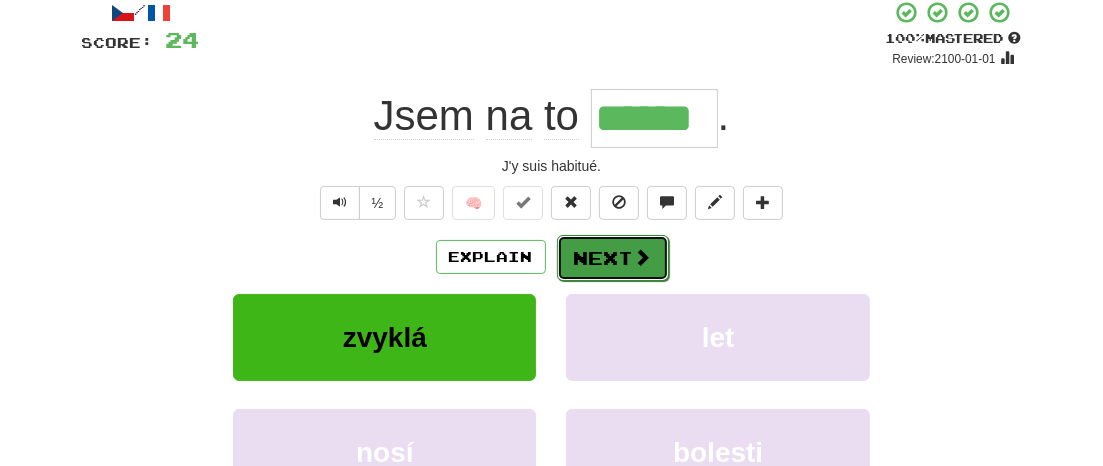 click on "Next" at bounding box center [613, 258] 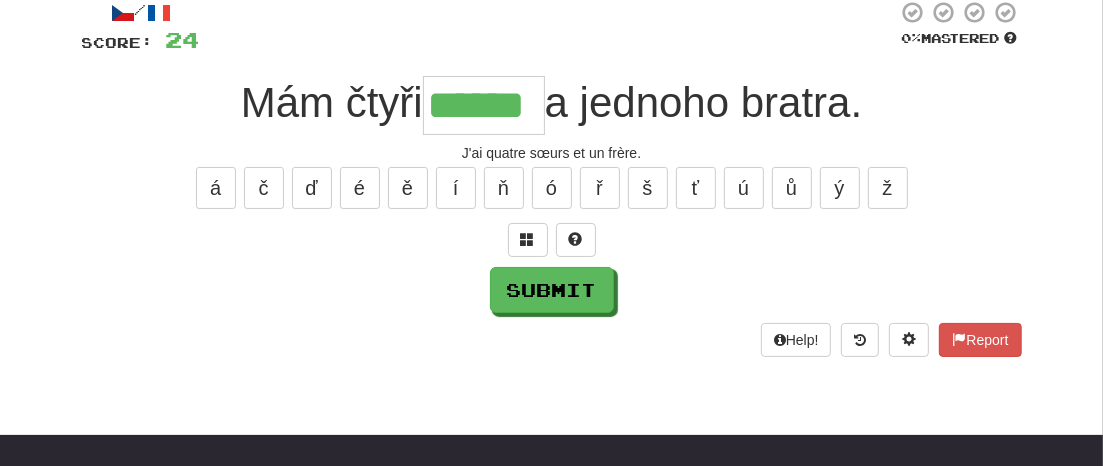 type on "******" 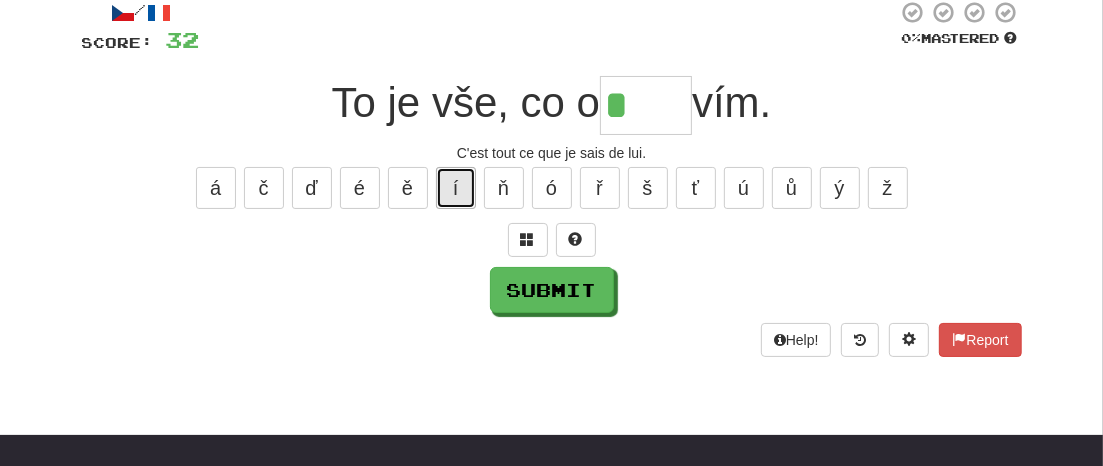 click on "í" at bounding box center [456, 188] 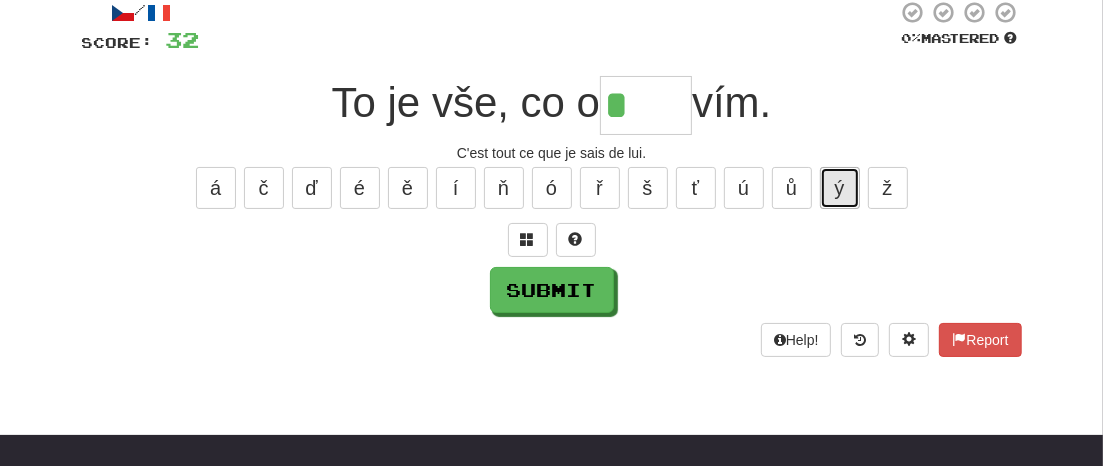 click on "ý" at bounding box center [840, 188] 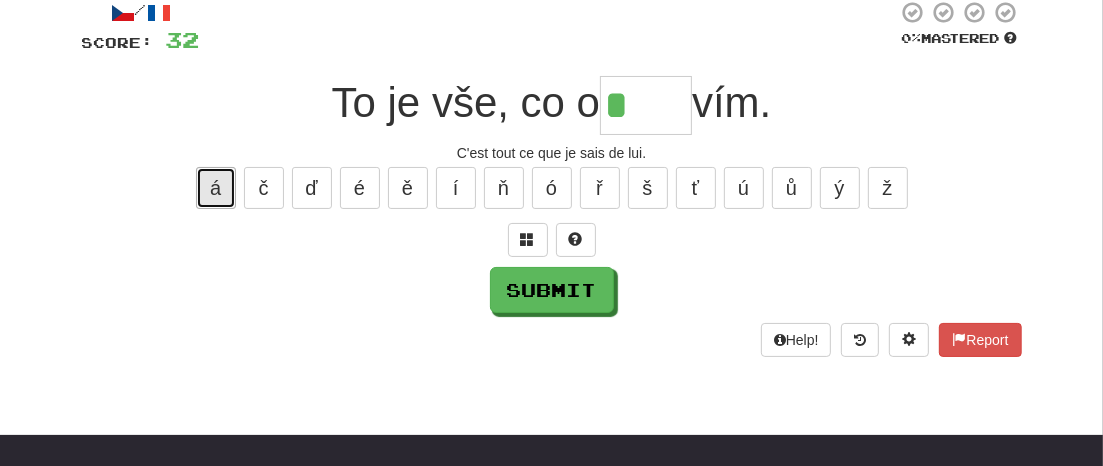 click on "á" at bounding box center (216, 188) 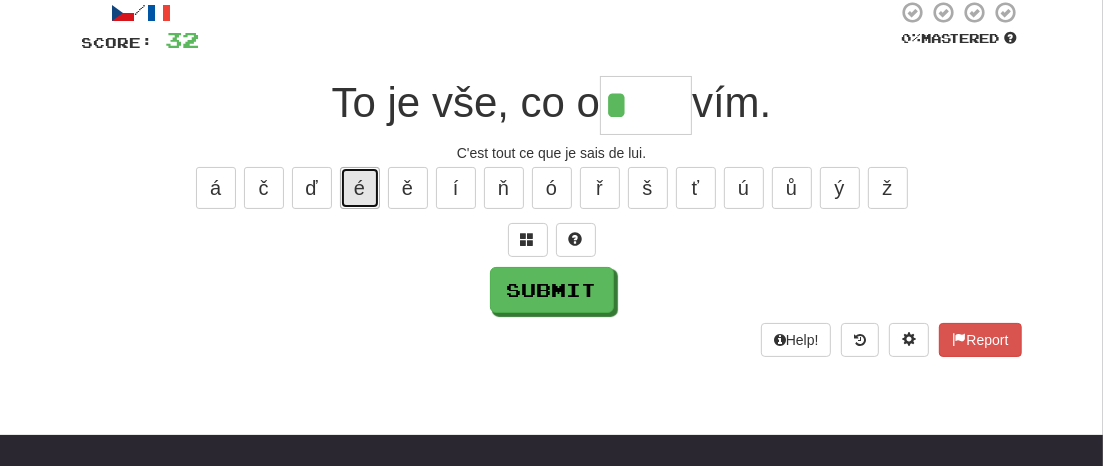 click on "é" at bounding box center [360, 188] 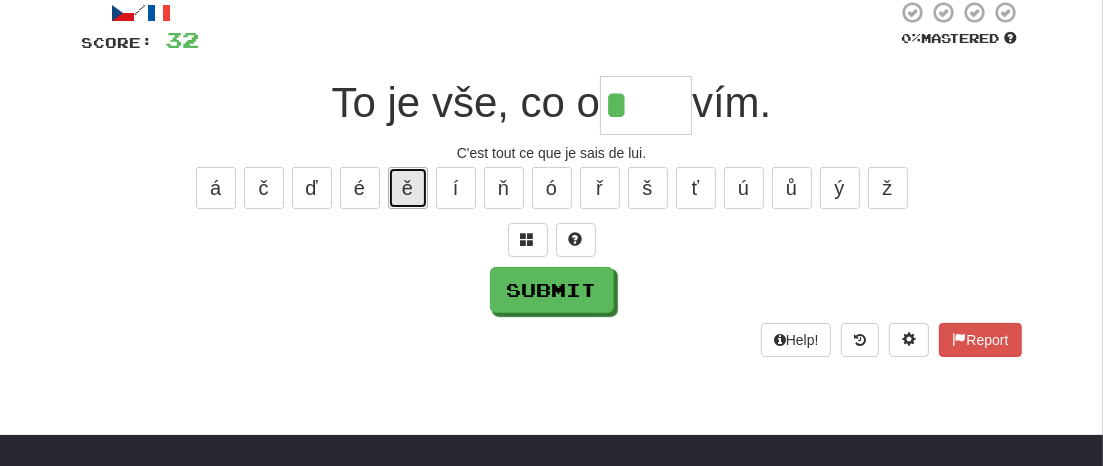click on "ě" at bounding box center (408, 188) 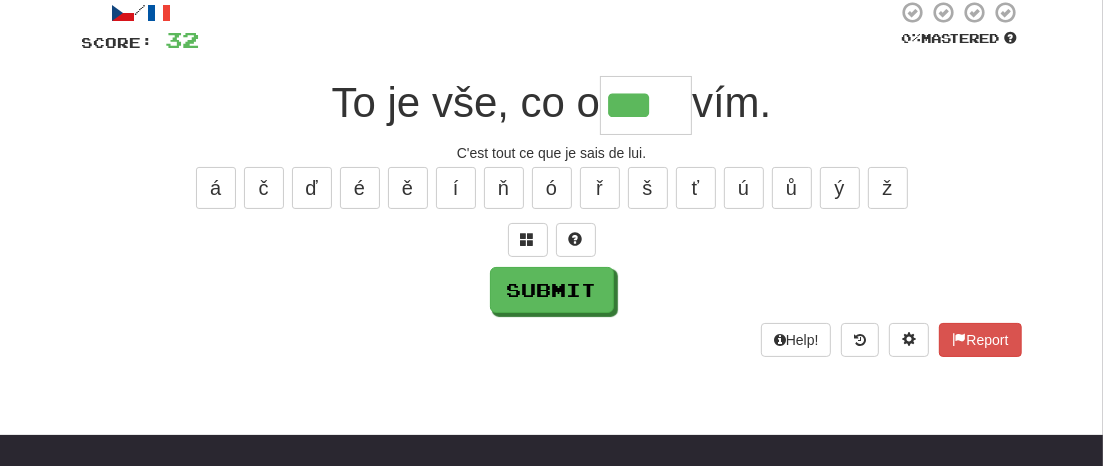 type on "***" 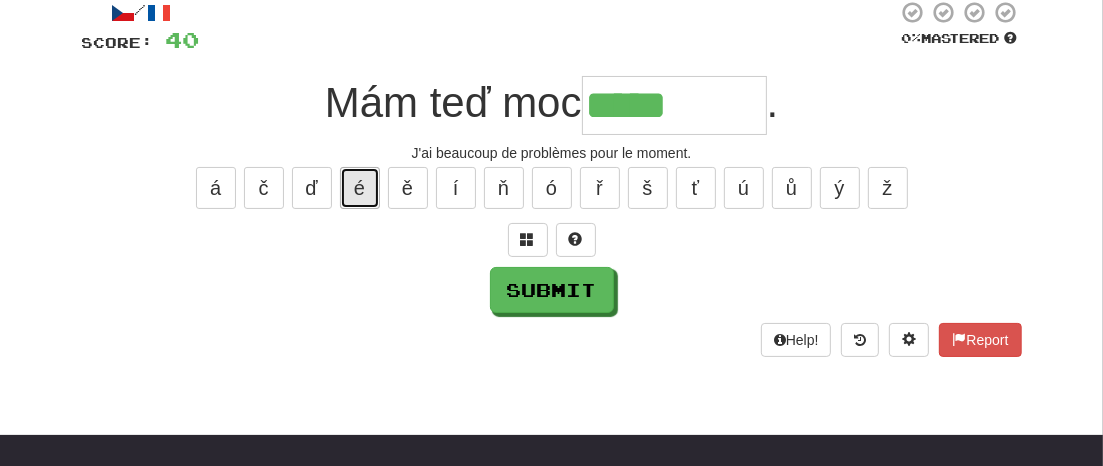 click on "é" at bounding box center (360, 188) 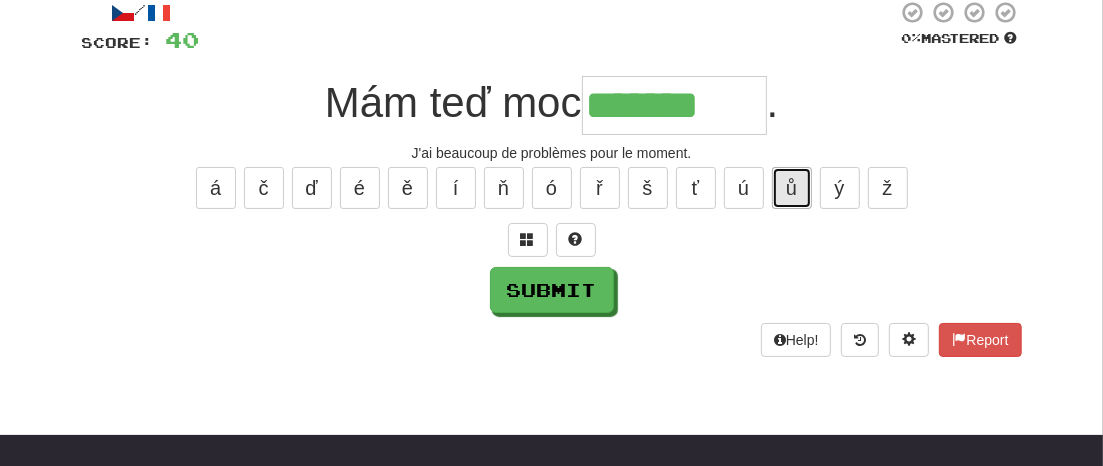 click on "ů" at bounding box center [792, 188] 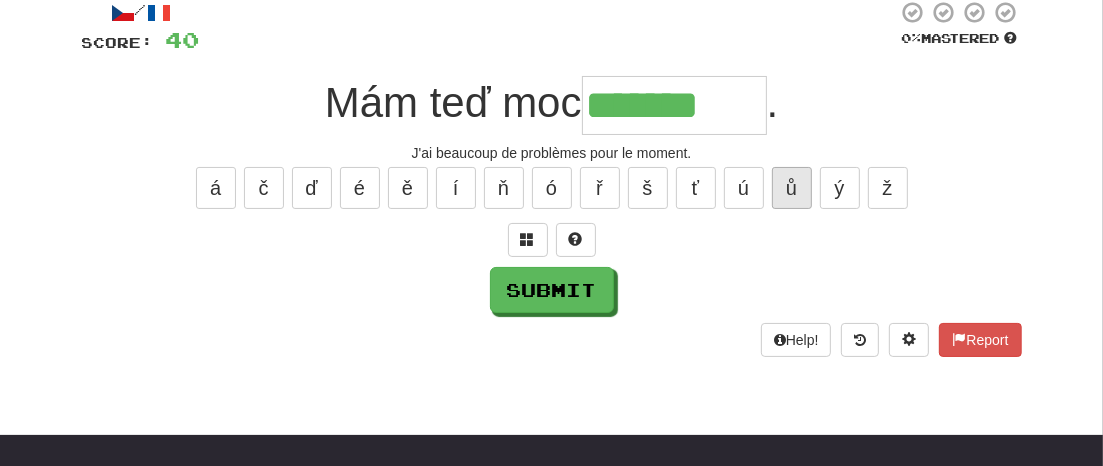 type on "********" 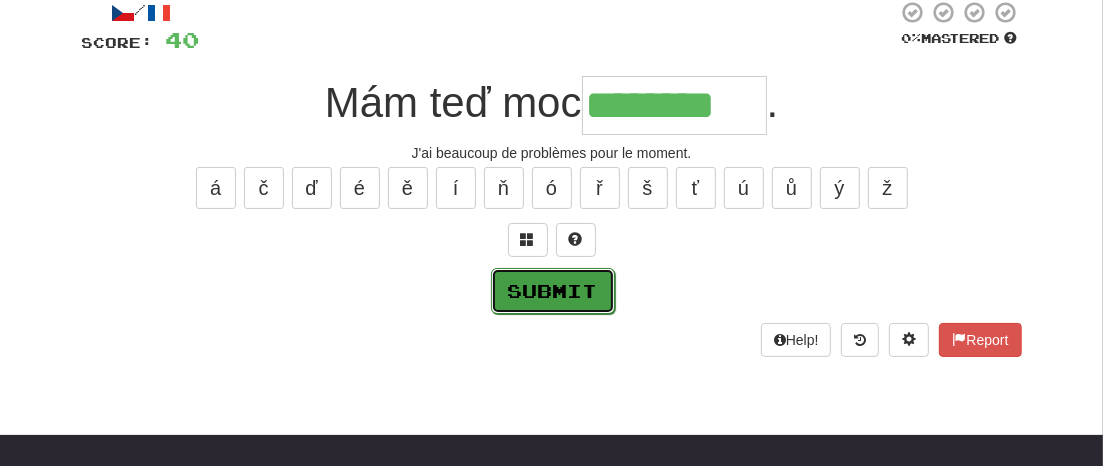 click on "Submit" at bounding box center (553, 291) 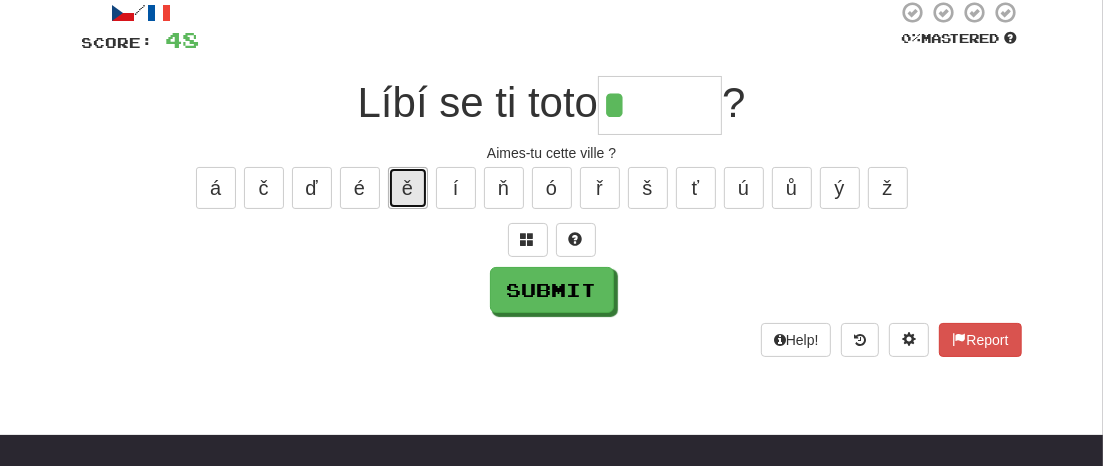 click on "ě" at bounding box center (408, 188) 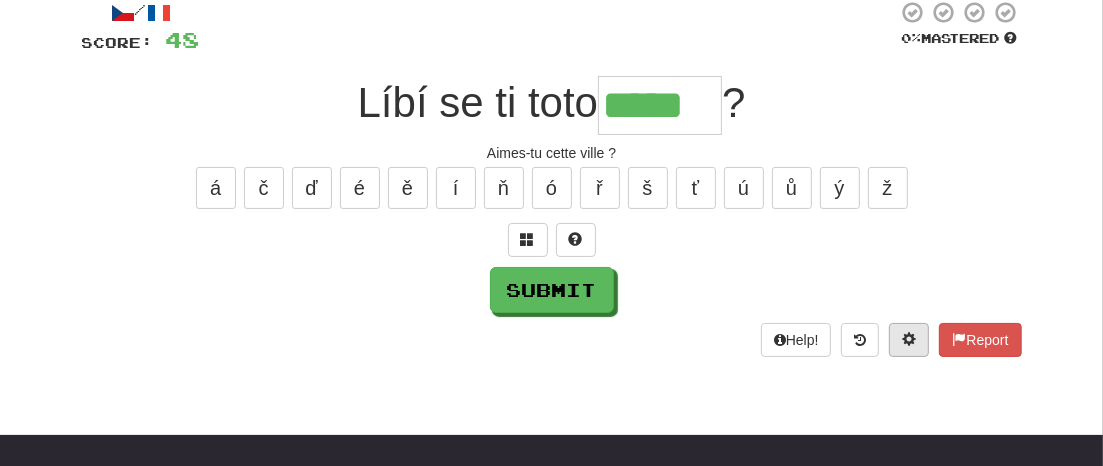 type on "*****" 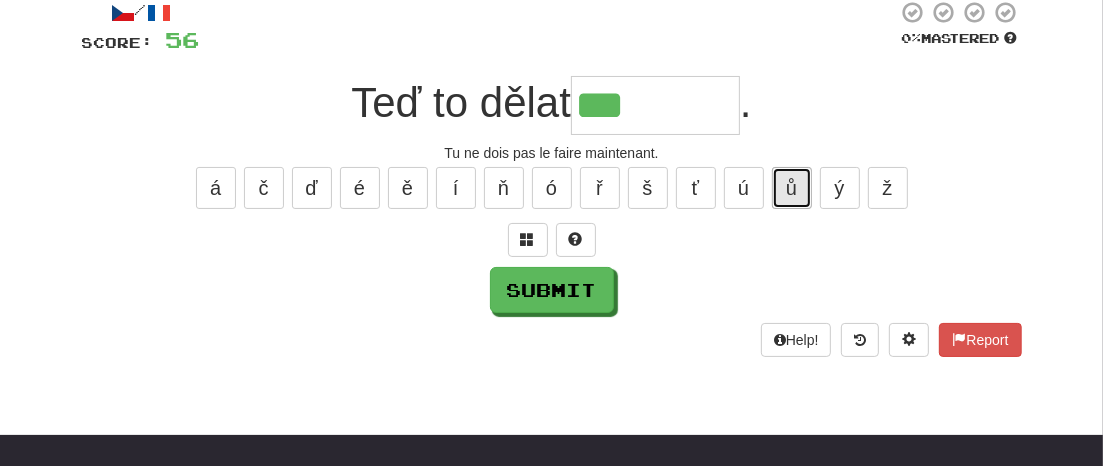 click on "ů" at bounding box center [792, 188] 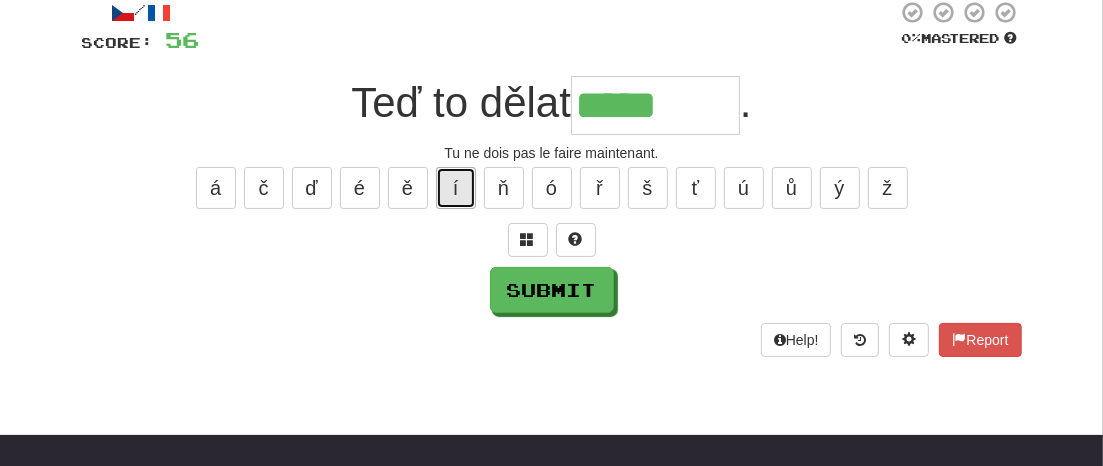 click on "í" at bounding box center (456, 188) 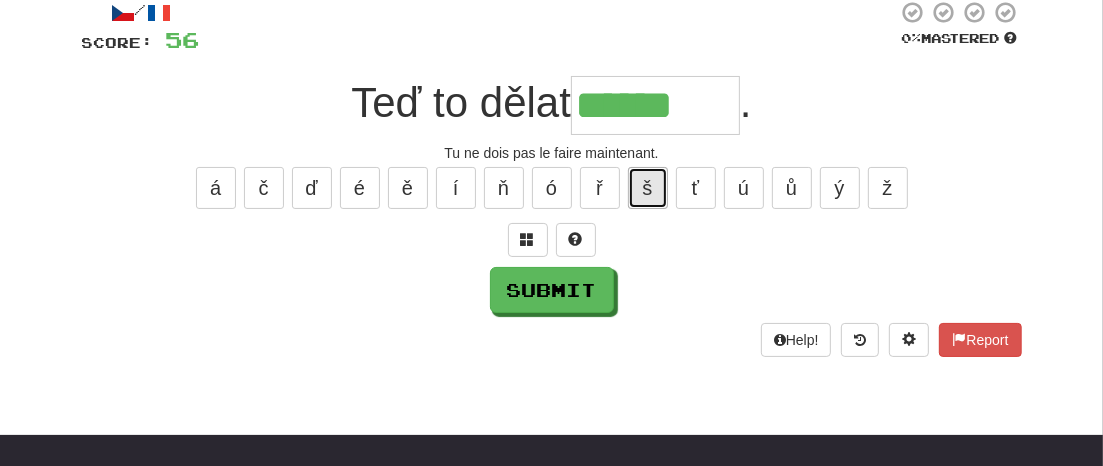click on "š" at bounding box center [648, 188] 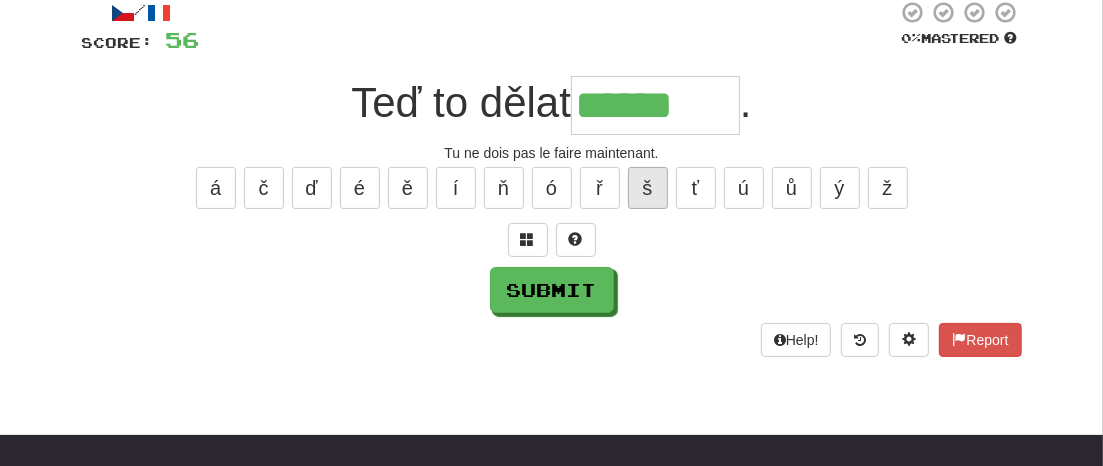 type on "*******" 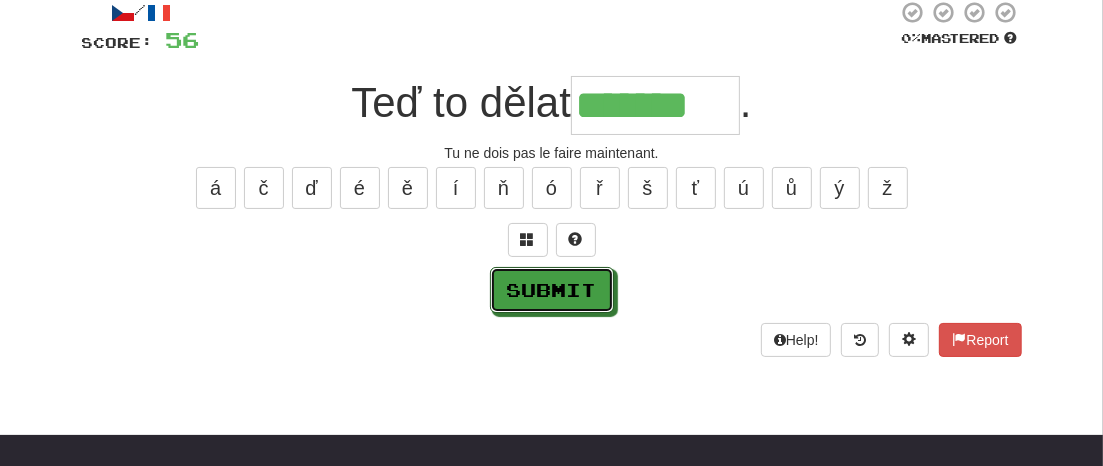 drag, startPoint x: 572, startPoint y: 279, endPoint x: 600, endPoint y: 281, distance: 28.071337 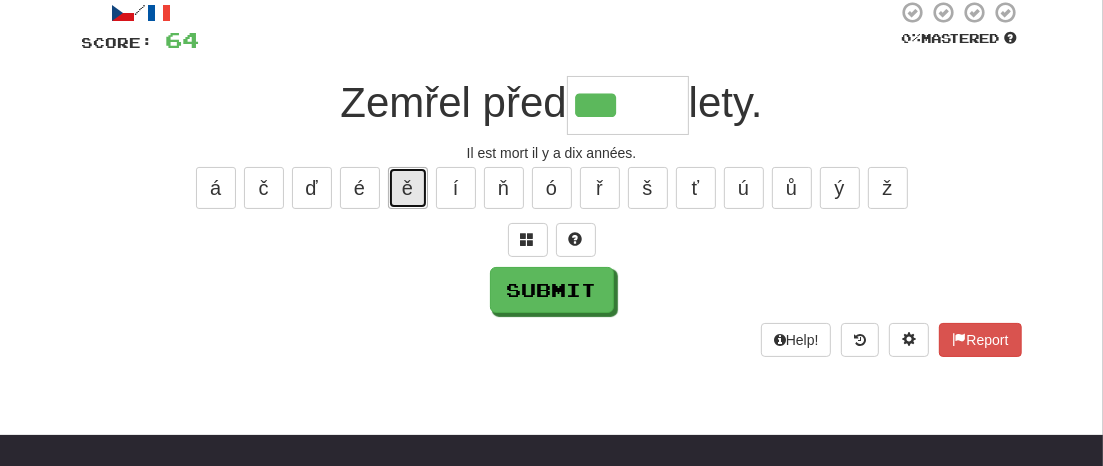 click on "ě" at bounding box center (408, 188) 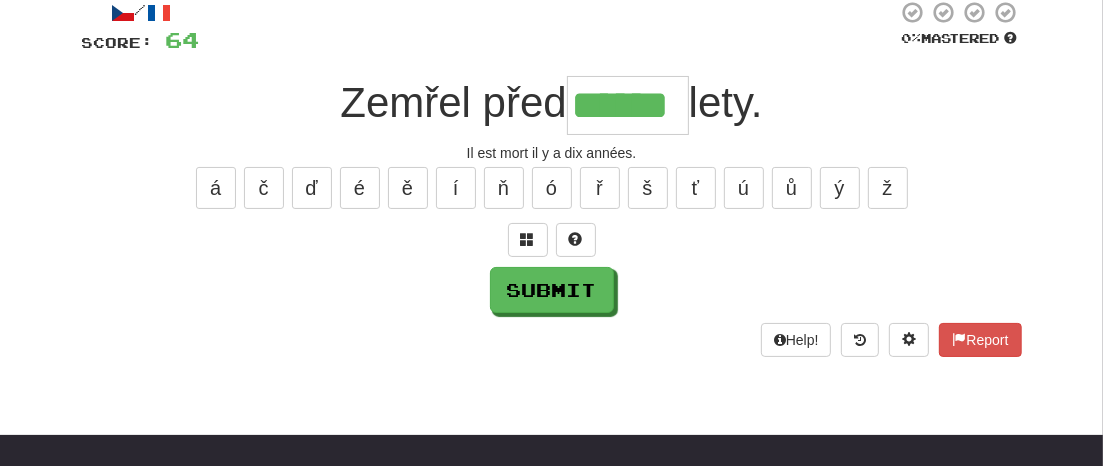 type on "******" 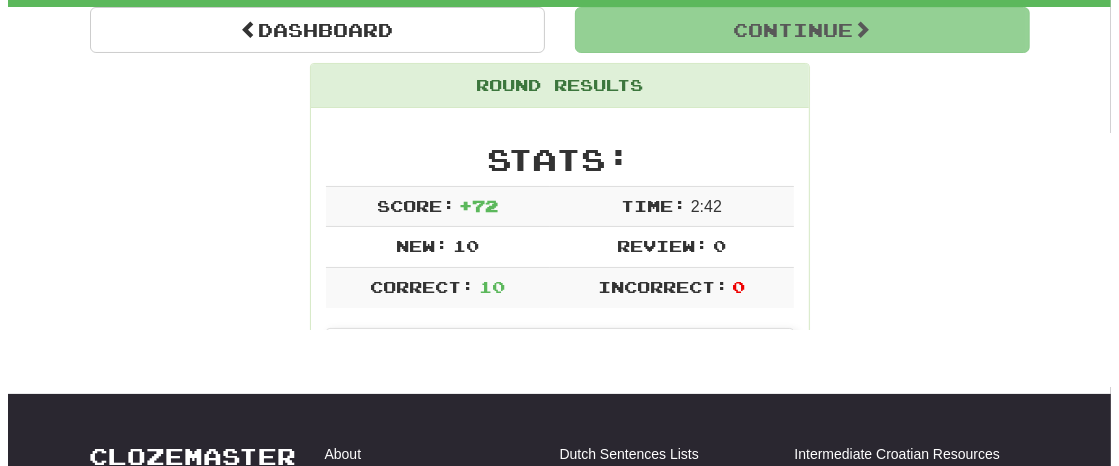 scroll, scrollTop: 210, scrollLeft: 0, axis: vertical 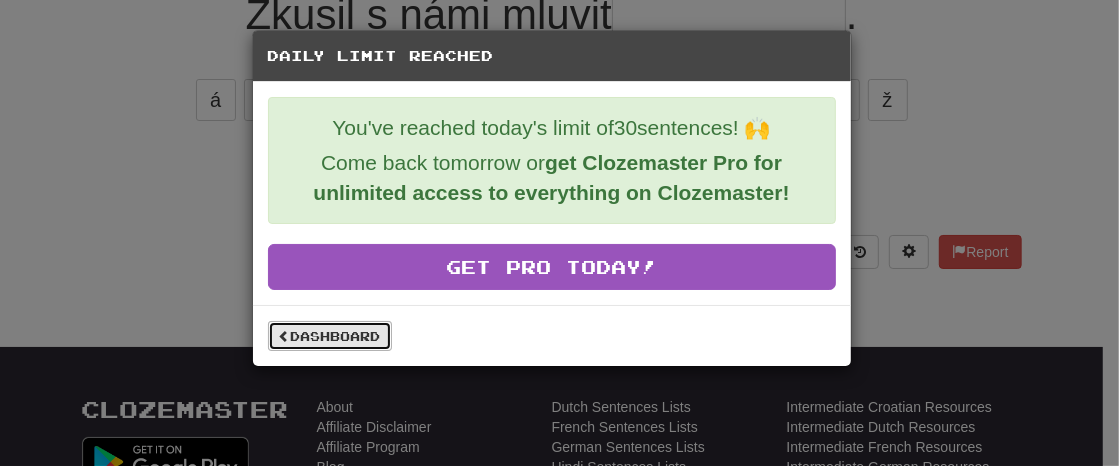 click on "Dashboard" at bounding box center [330, 336] 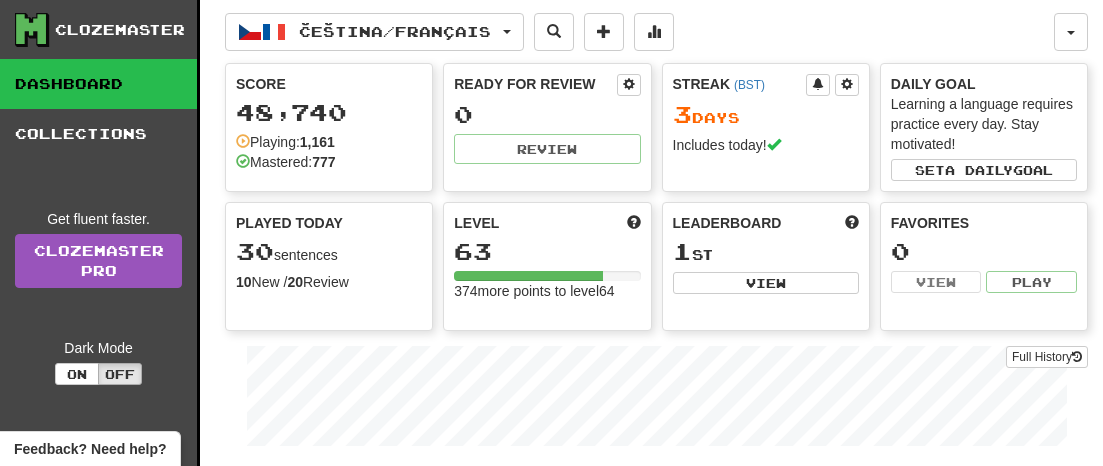 scroll, scrollTop: 0, scrollLeft: 0, axis: both 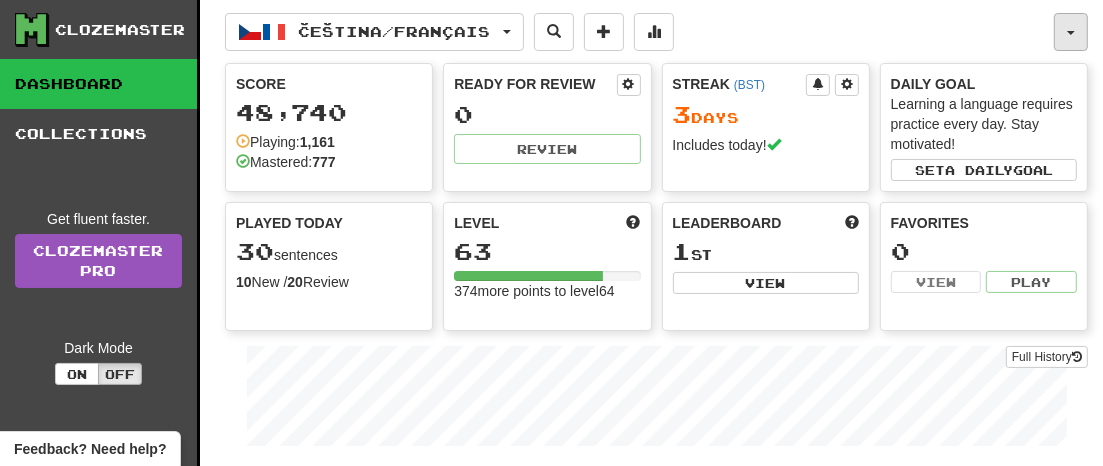 click at bounding box center [1071, 32] 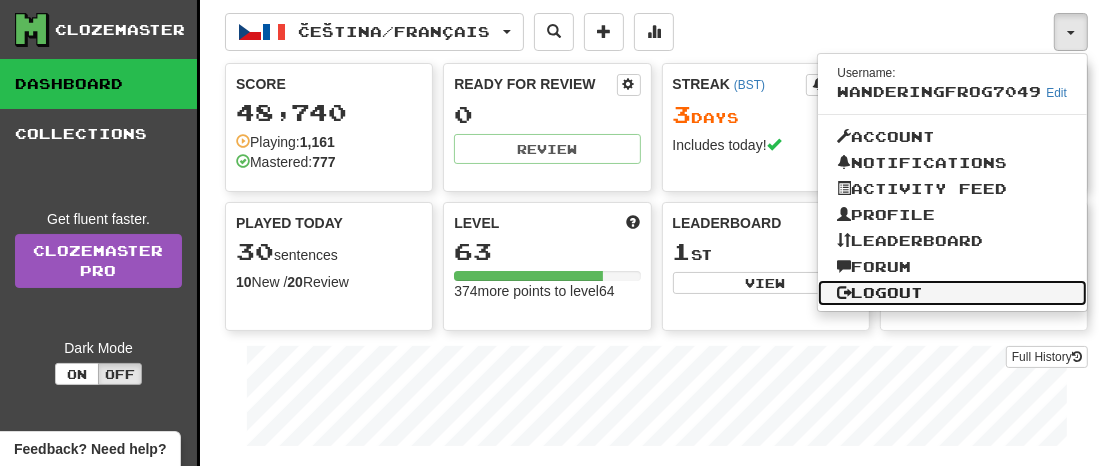 click on "Logout" at bounding box center (953, 293) 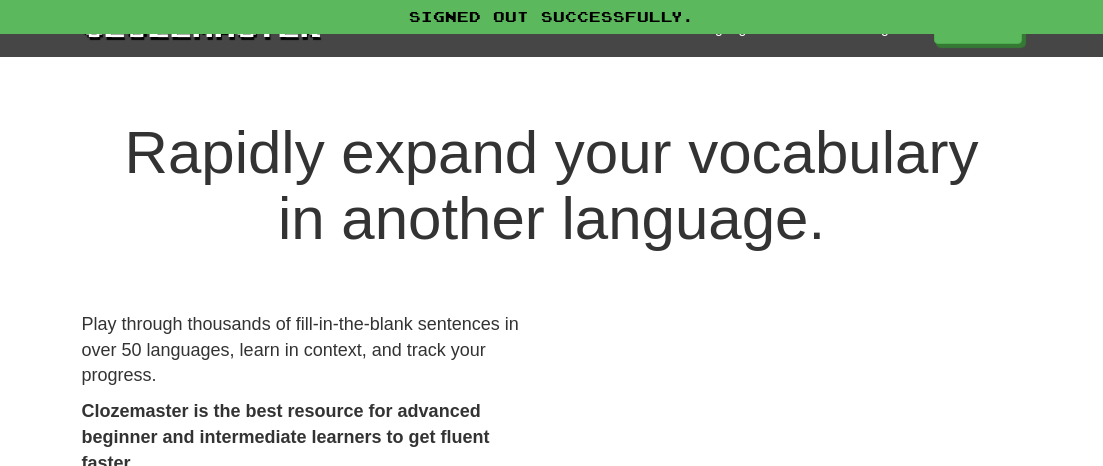 scroll, scrollTop: 0, scrollLeft: 0, axis: both 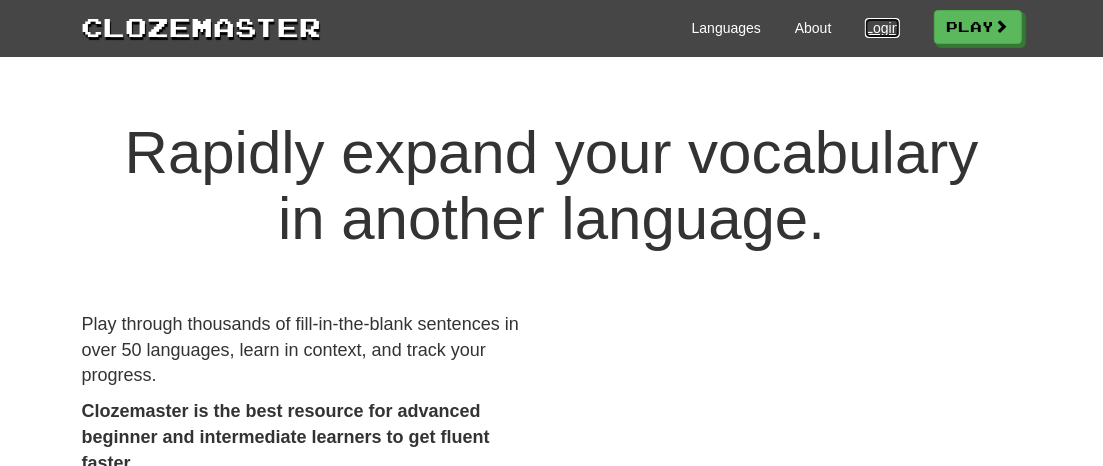 click on "Login" at bounding box center (882, 28) 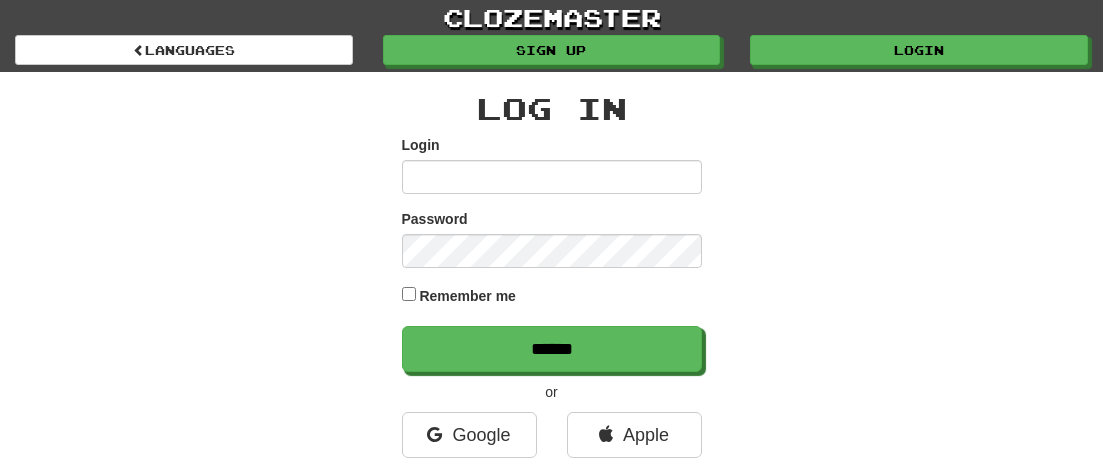 scroll, scrollTop: 0, scrollLeft: 0, axis: both 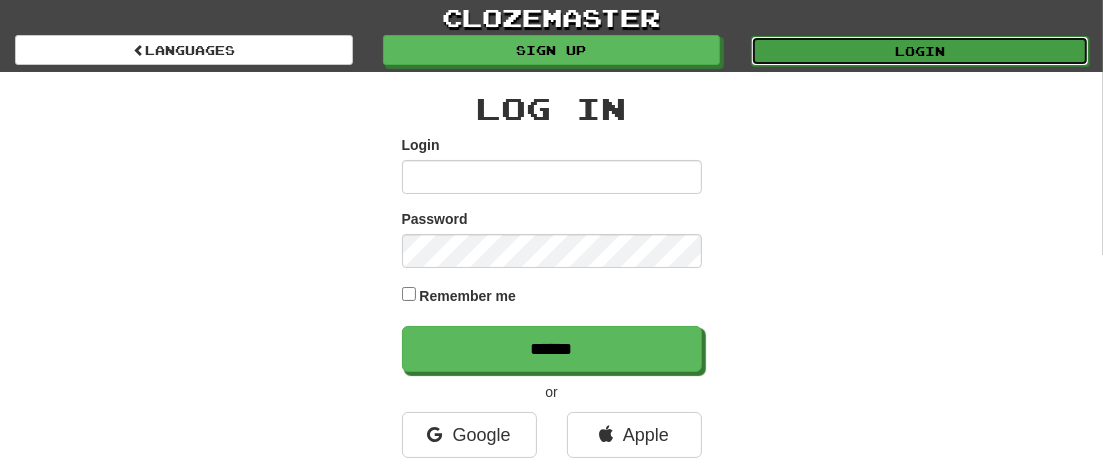 click on "Login" at bounding box center [920, 51] 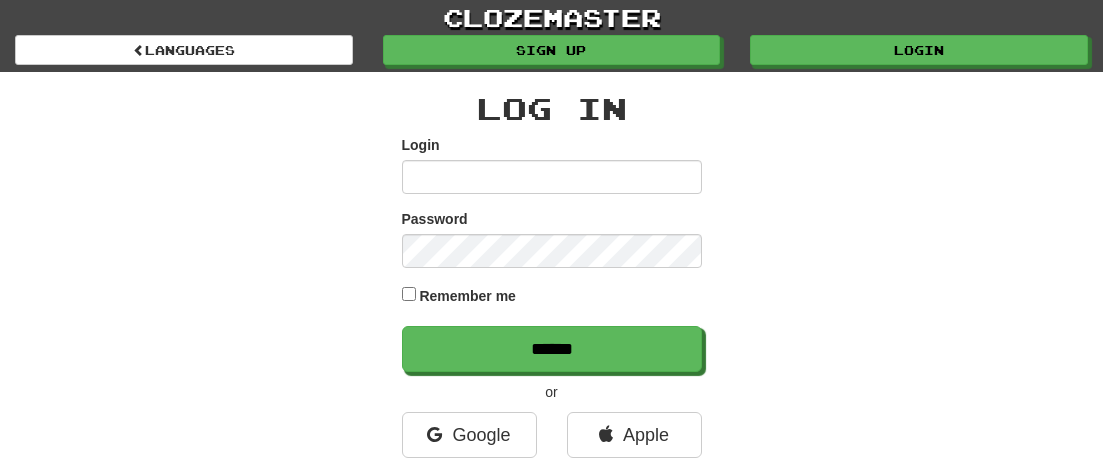 scroll, scrollTop: 0, scrollLeft: 0, axis: both 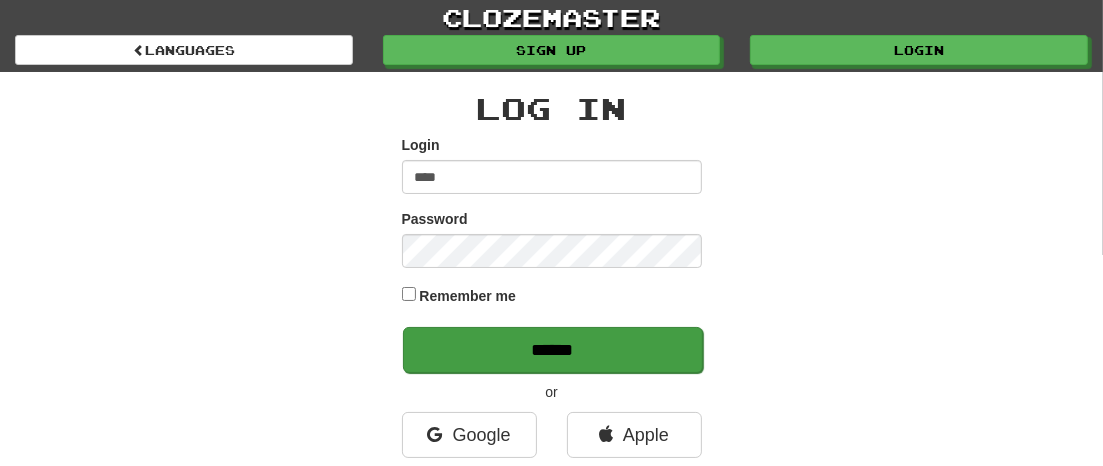 type on "****" 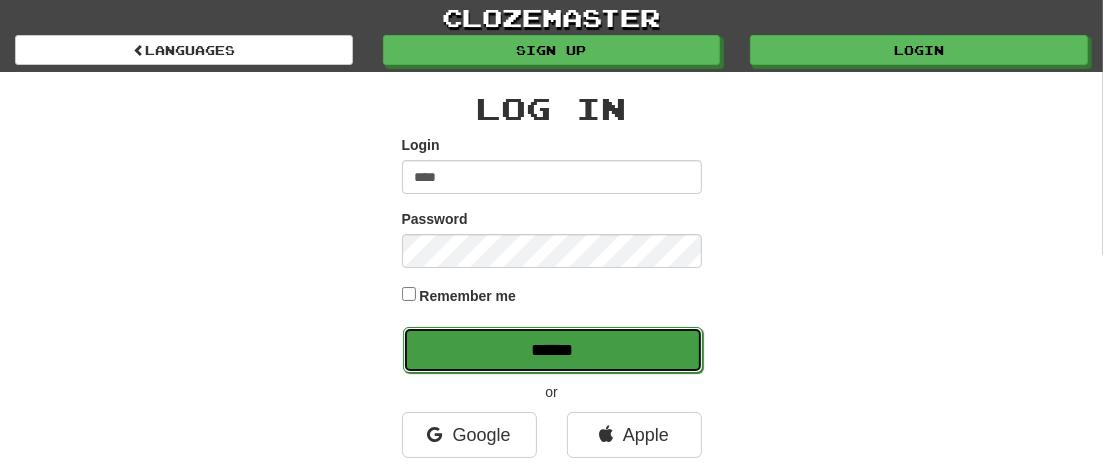 click on "******" at bounding box center (553, 350) 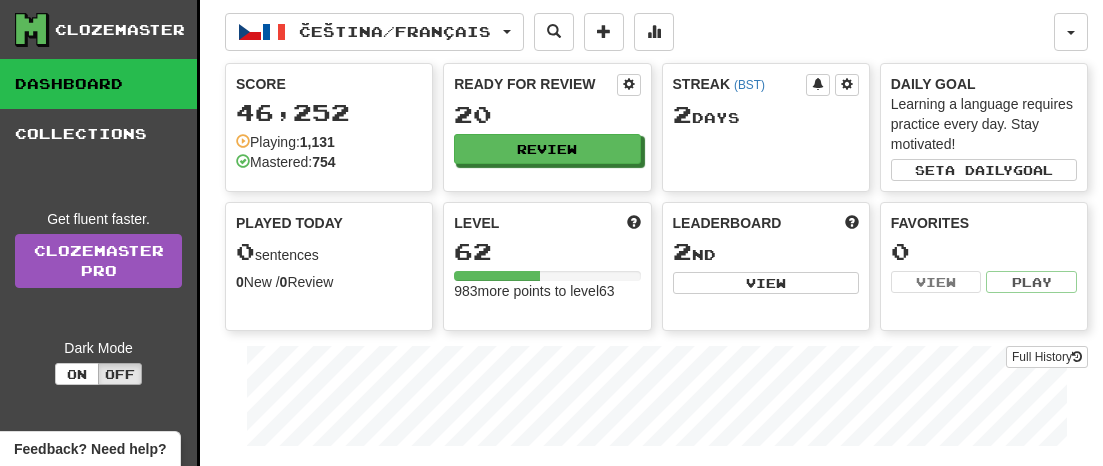 scroll, scrollTop: 0, scrollLeft: 0, axis: both 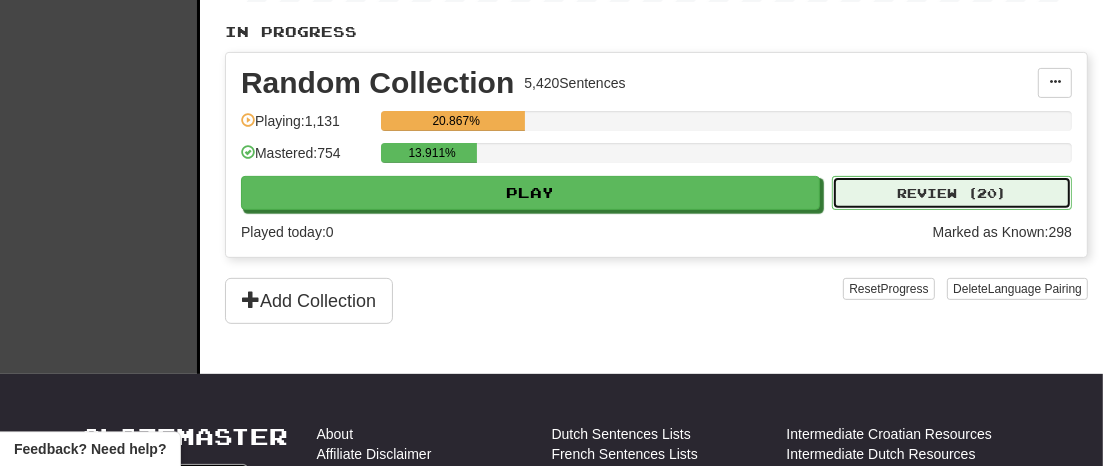 click on "Review ( 20 )" at bounding box center (952, 193) 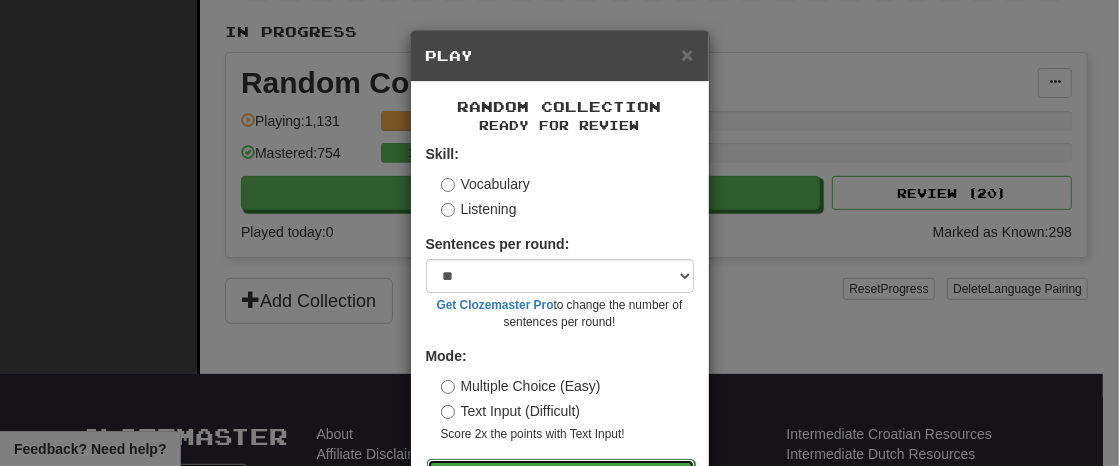 click on "Go" at bounding box center (561, 476) 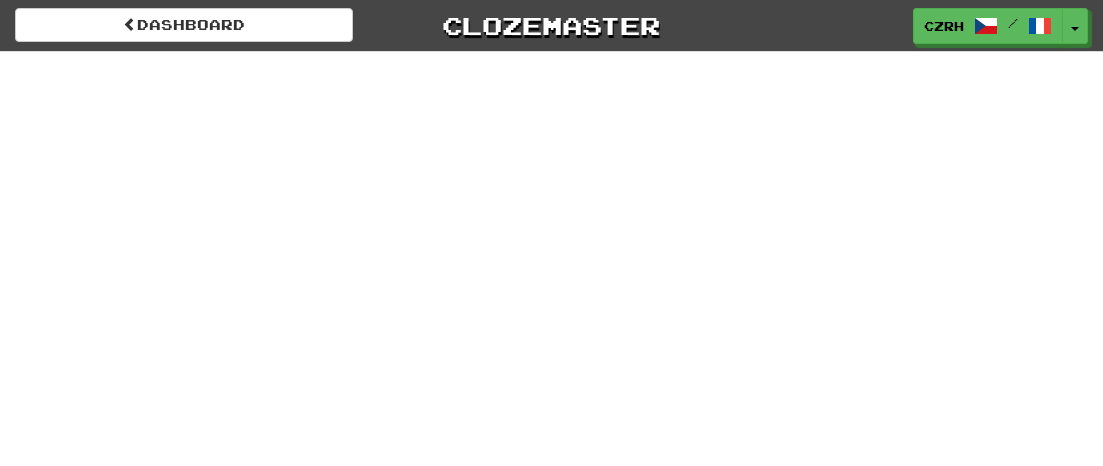 scroll, scrollTop: 0, scrollLeft: 0, axis: both 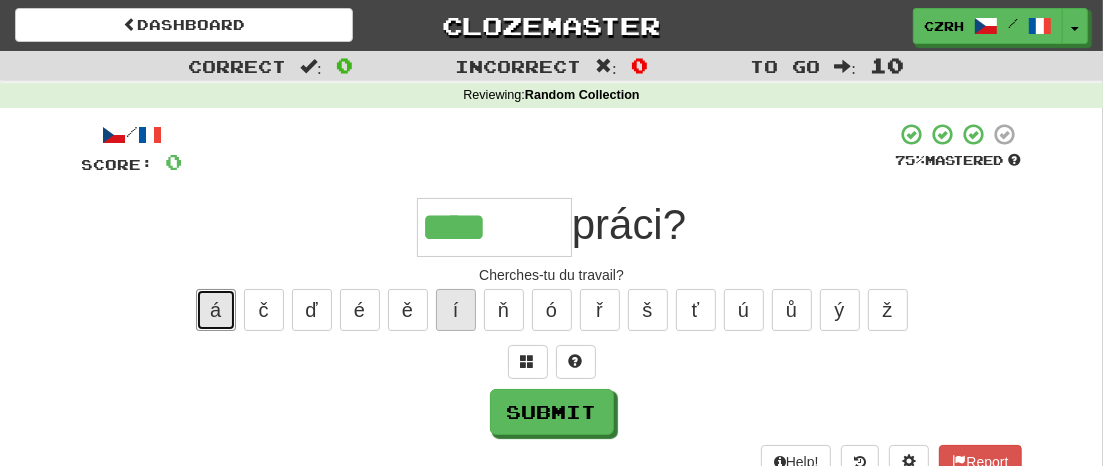 drag, startPoint x: 210, startPoint y: 307, endPoint x: 469, endPoint y: 323, distance: 259.49374 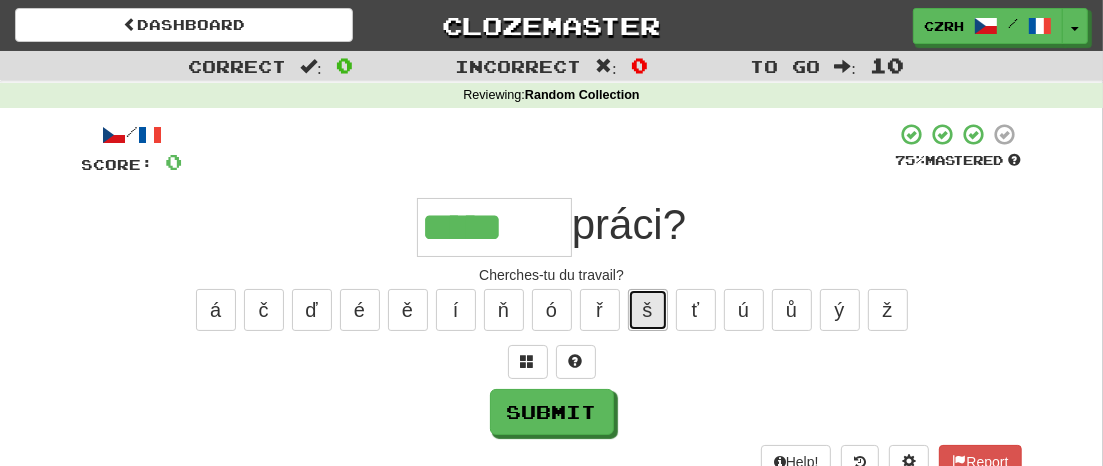 click on "š" at bounding box center (648, 310) 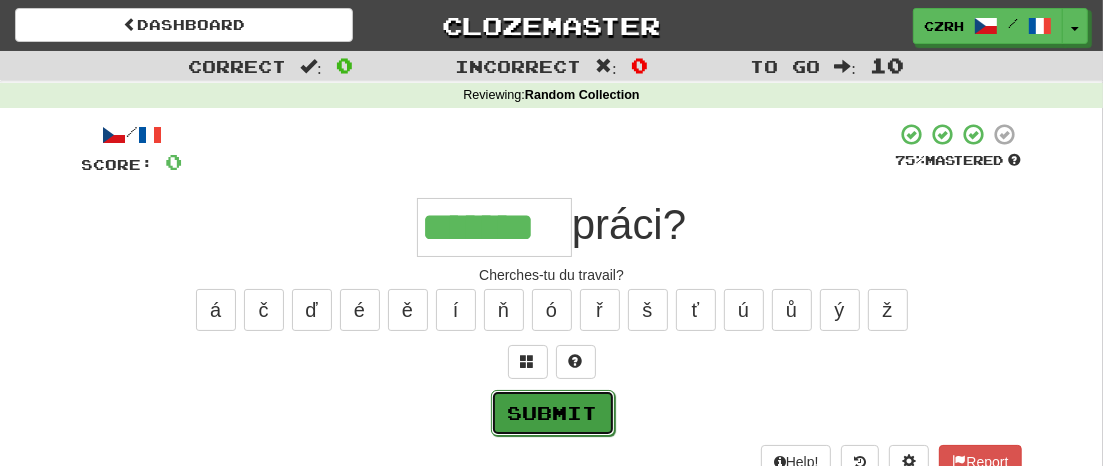 click on "Submit" at bounding box center [553, 413] 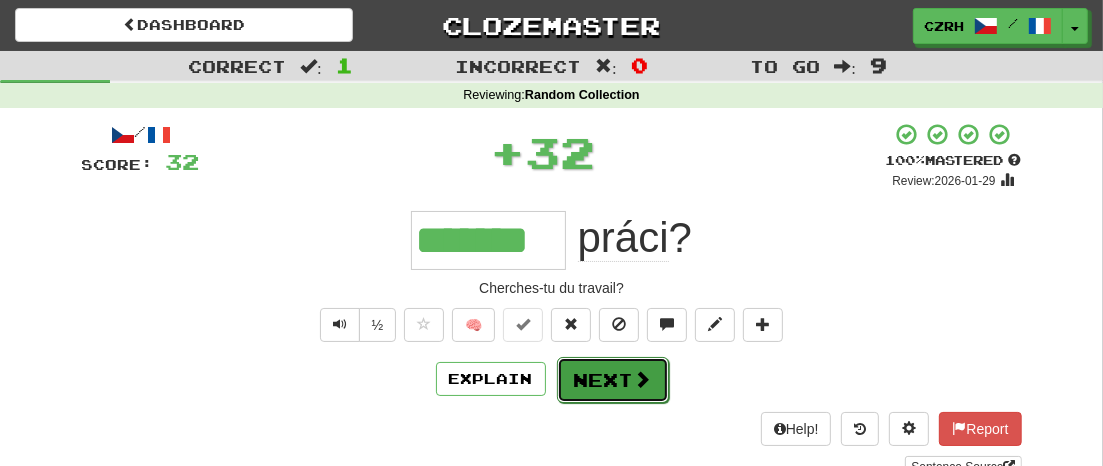 click on "Next" at bounding box center (613, 380) 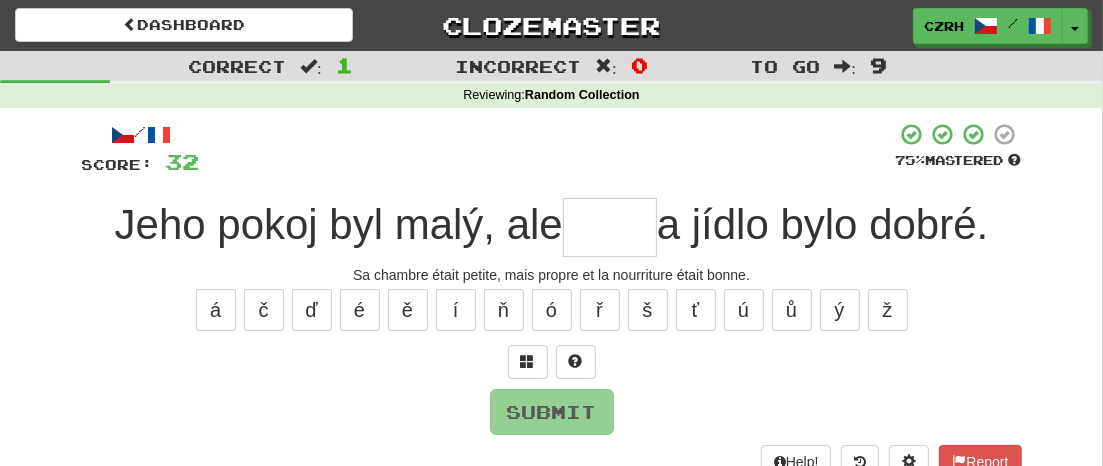 type on "*" 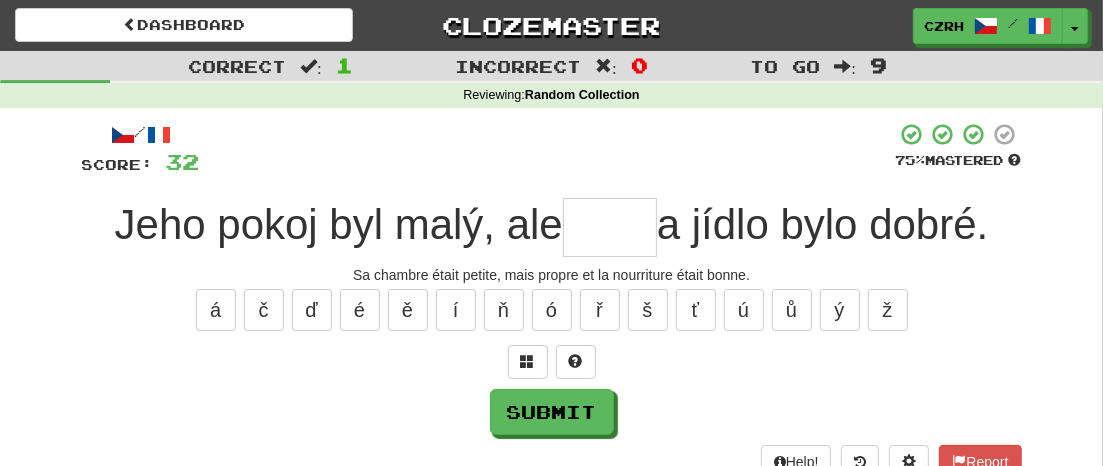 type on "*" 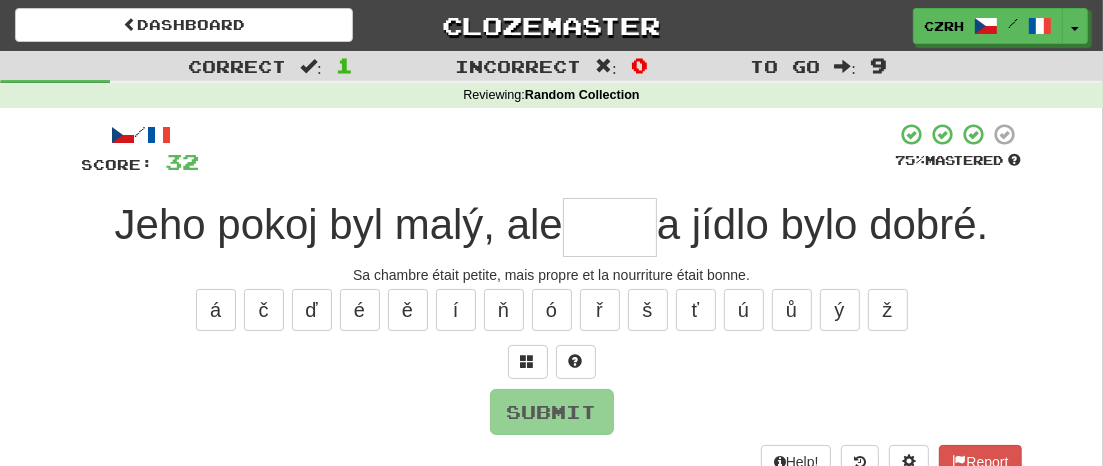 type on "*" 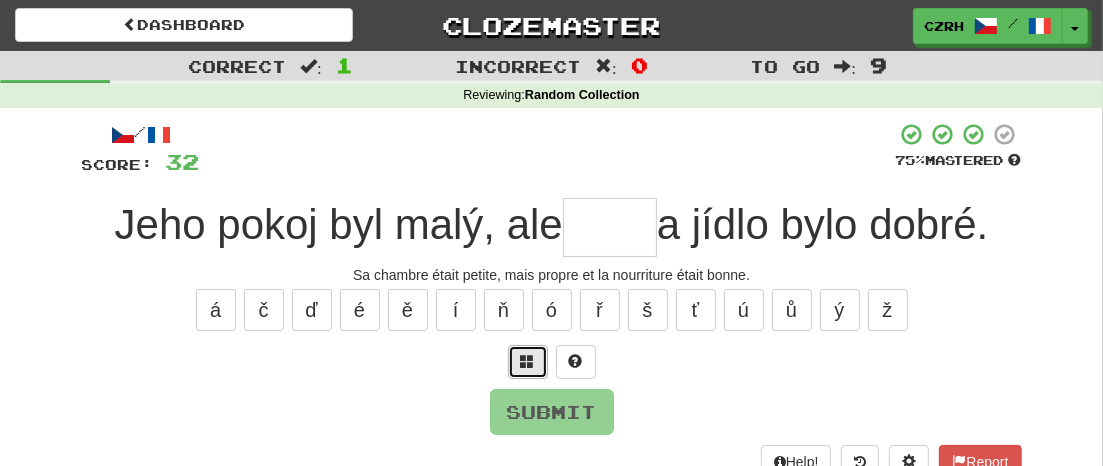click at bounding box center [528, 362] 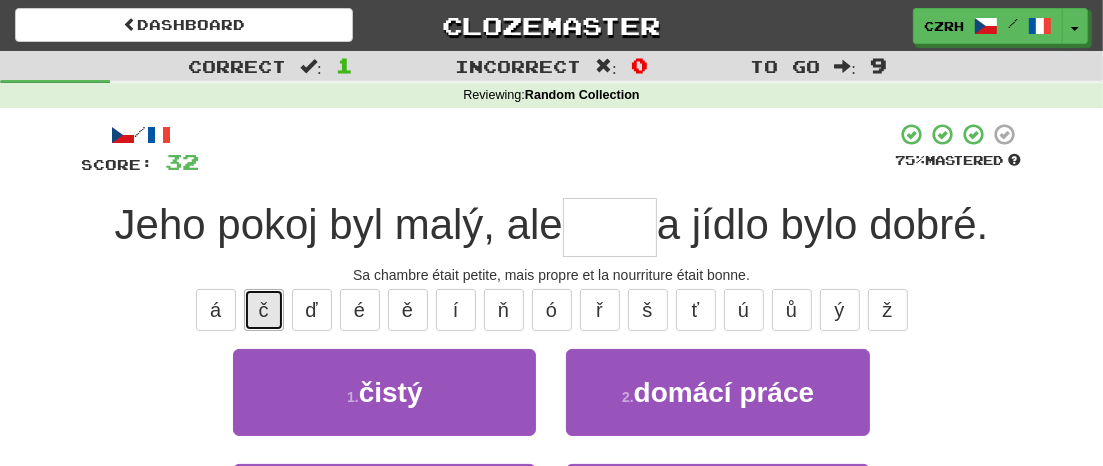 click on "č" at bounding box center (264, 310) 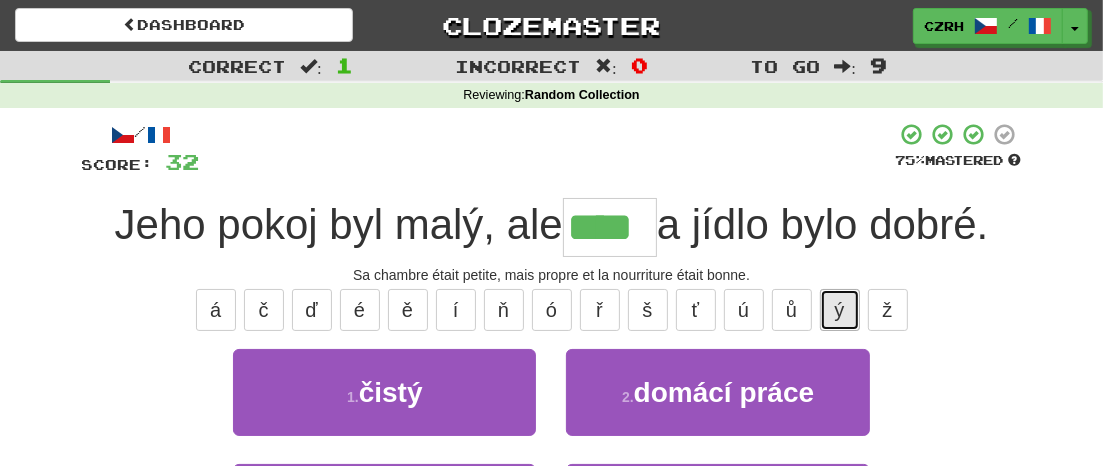 click on "ý" at bounding box center [840, 310] 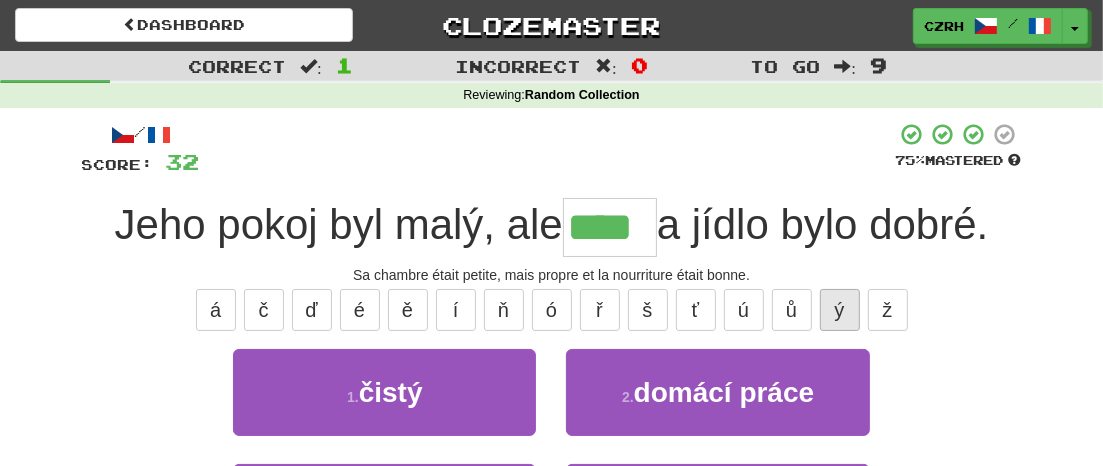 type on "*****" 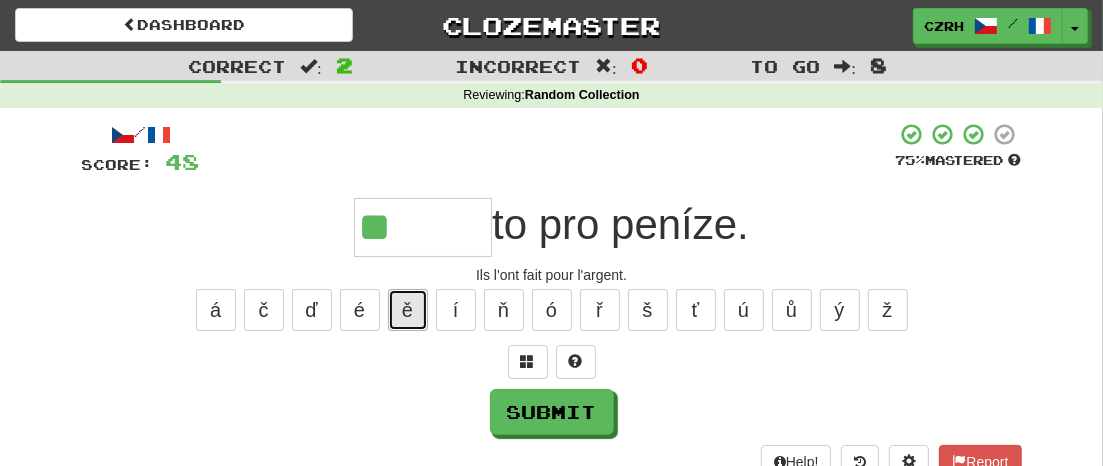 click on "ě" at bounding box center (408, 310) 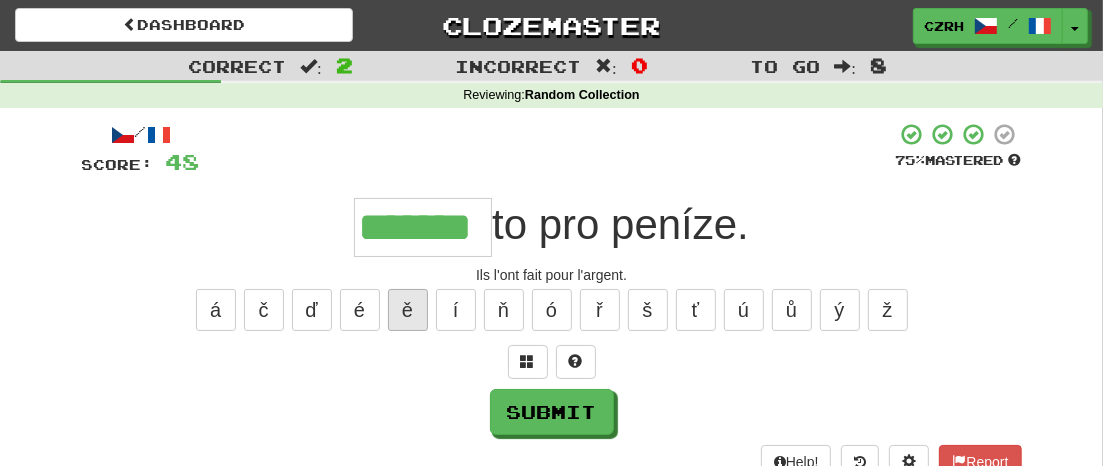 type on "*******" 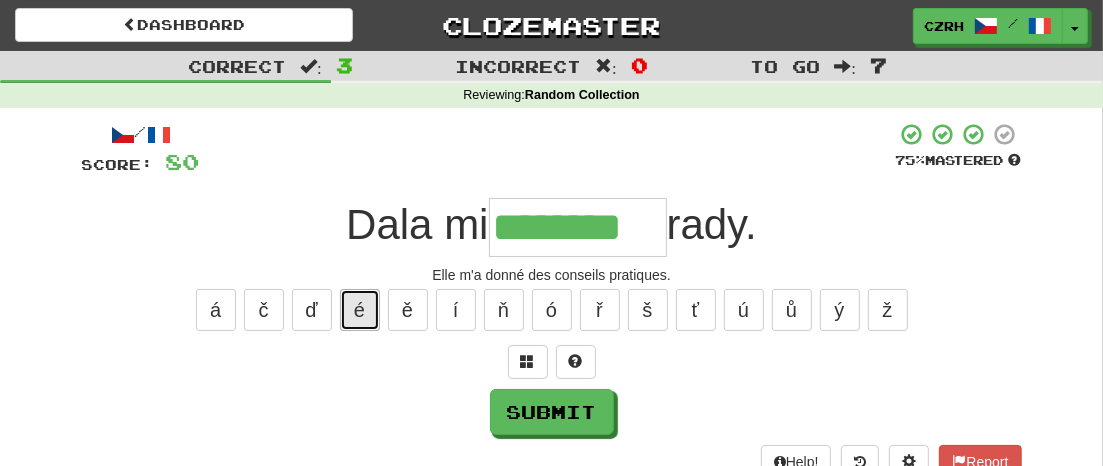 click on "é" at bounding box center [360, 310] 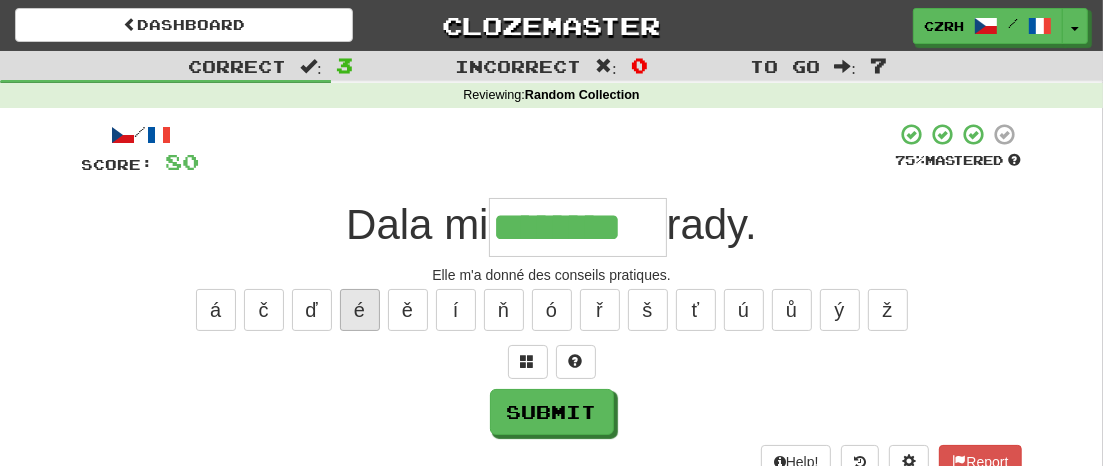 type on "*********" 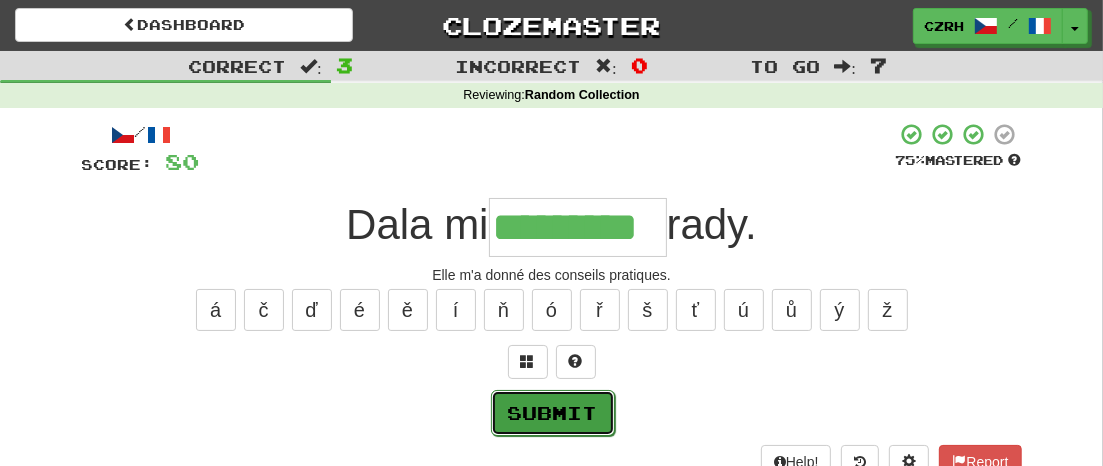click on "Submit" at bounding box center [553, 413] 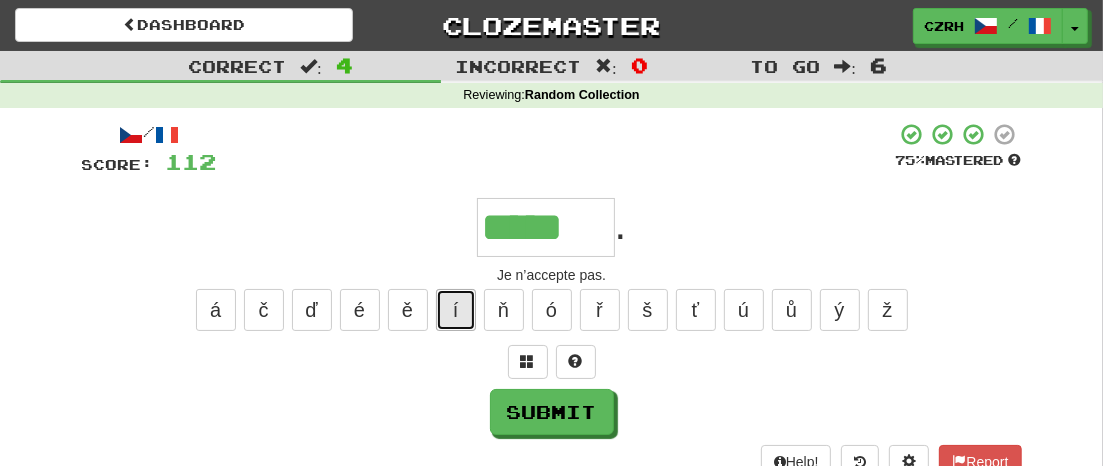 click on "í" at bounding box center (456, 310) 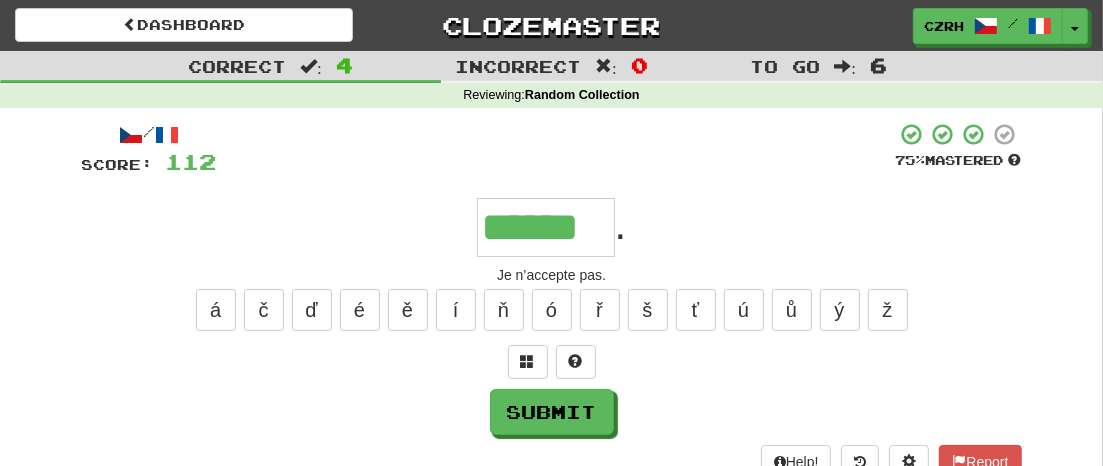 type on "******" 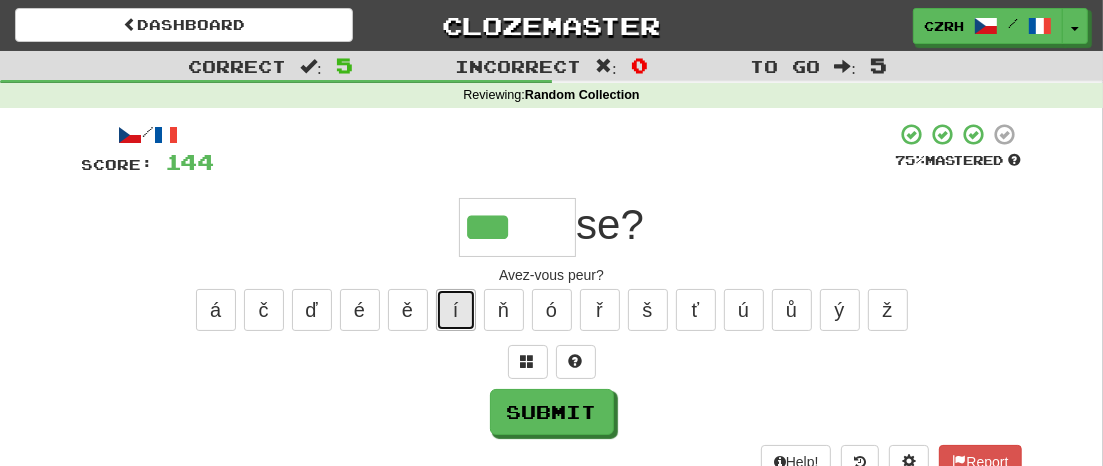 click on "í" at bounding box center (456, 310) 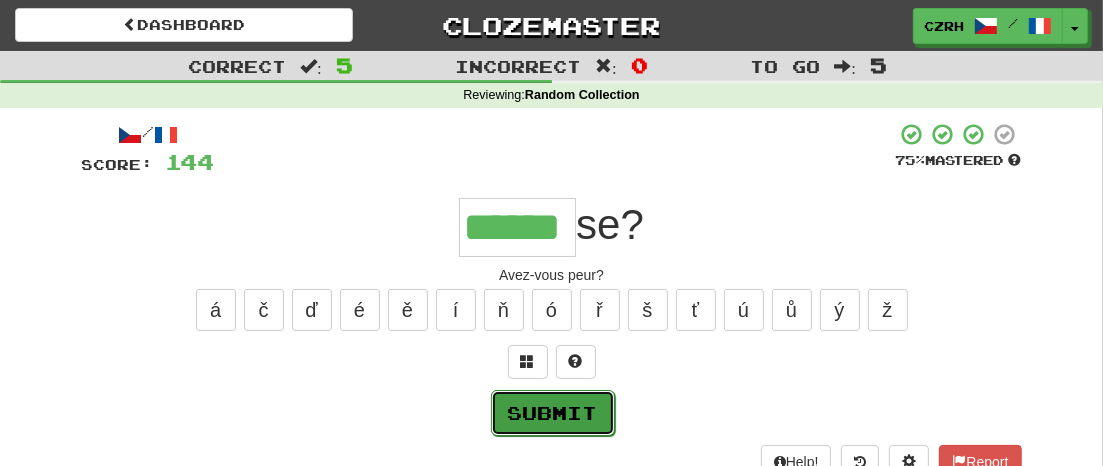 click on "Submit" at bounding box center (553, 413) 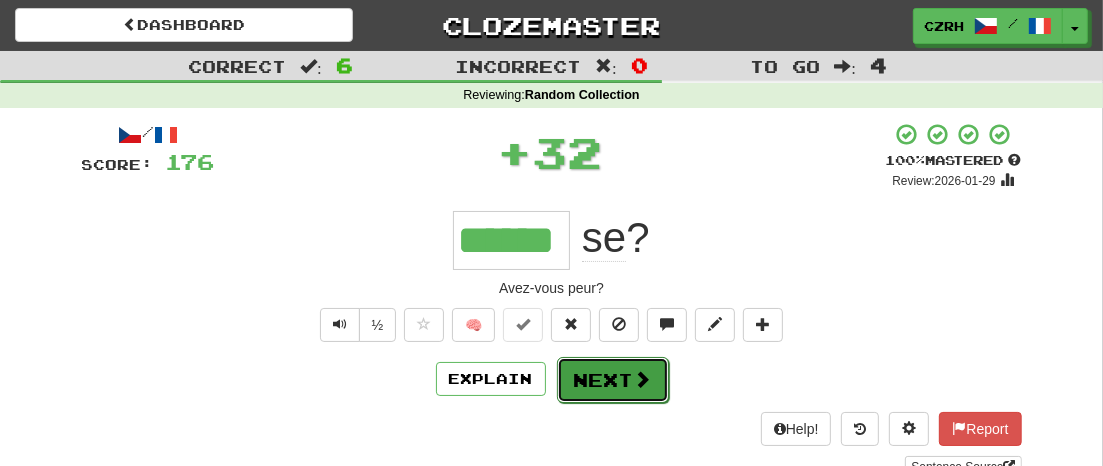 click on "Next" at bounding box center [613, 380] 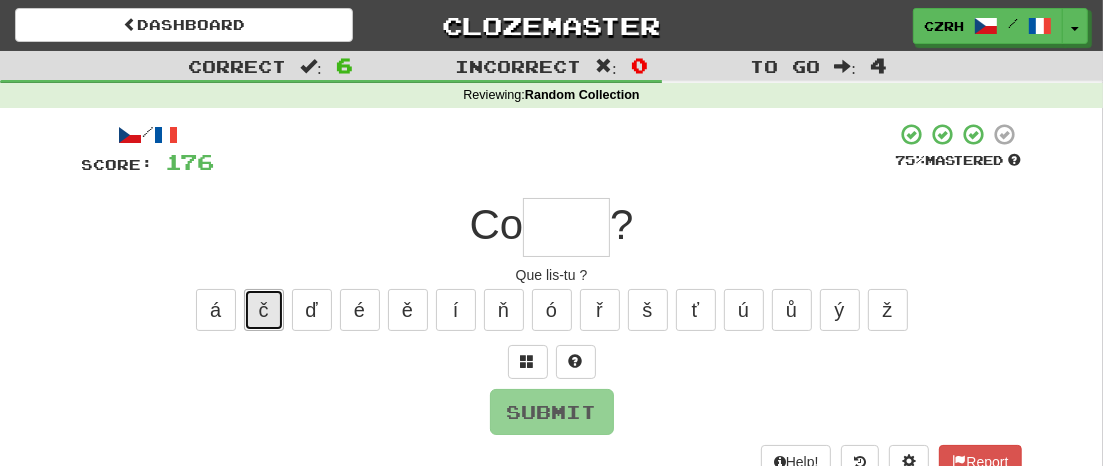 click on "č" at bounding box center (264, 310) 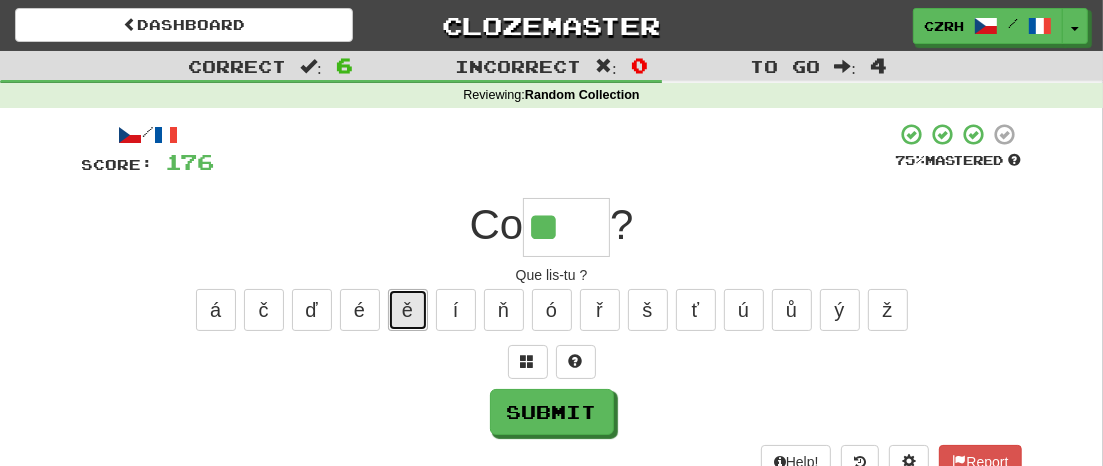 click on "ě" at bounding box center (408, 310) 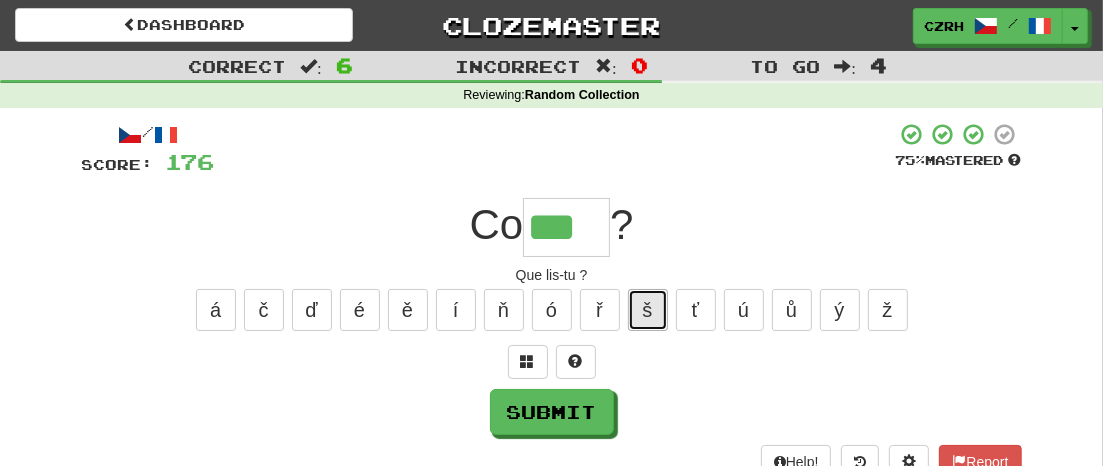 click on "š" at bounding box center [648, 310] 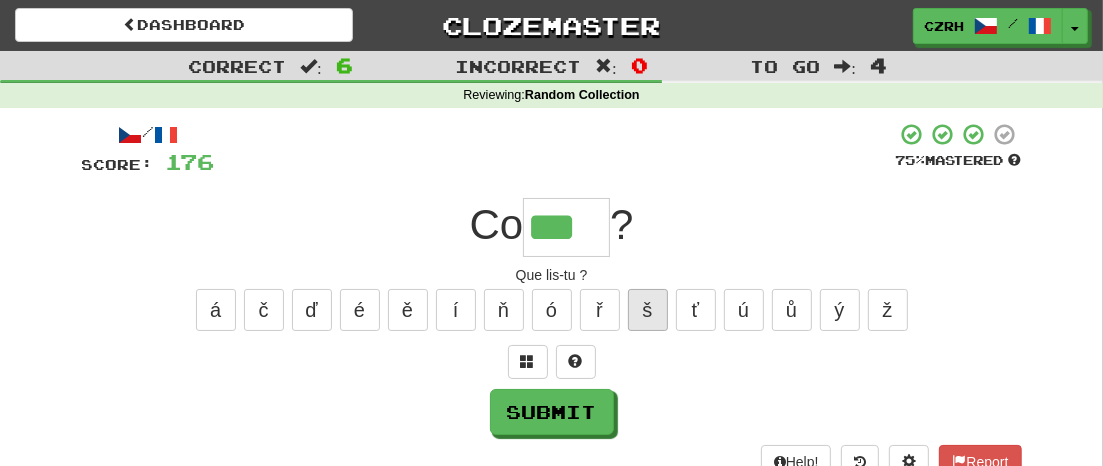 type on "****" 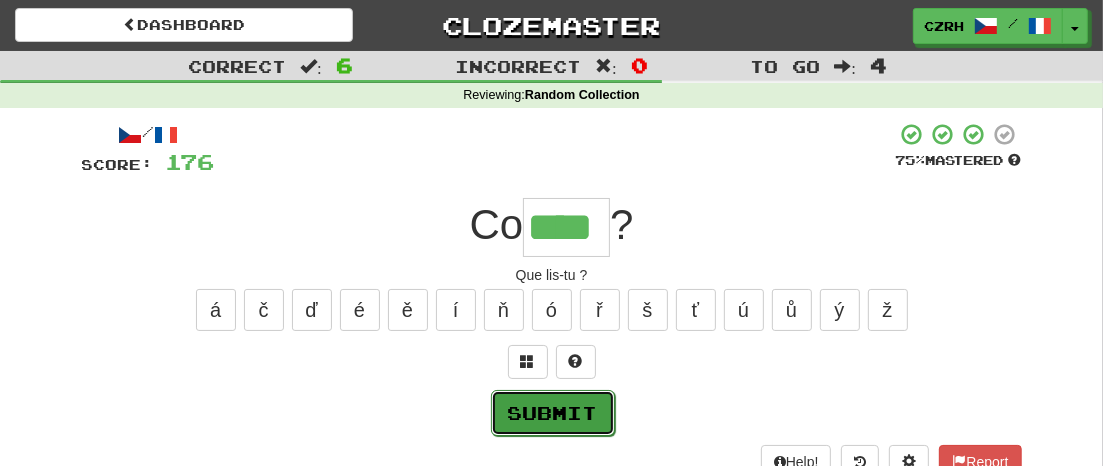 click on "Submit" at bounding box center (553, 413) 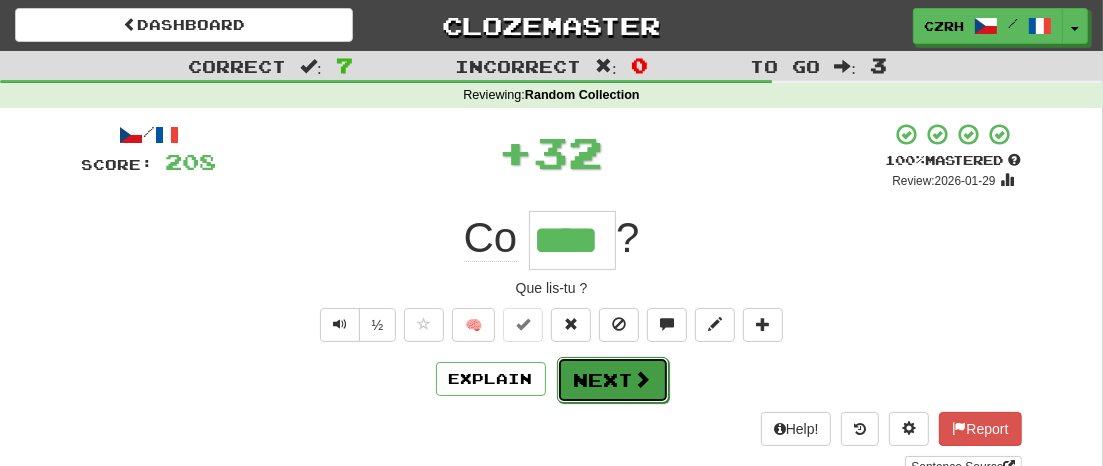 click on "Next" at bounding box center [613, 380] 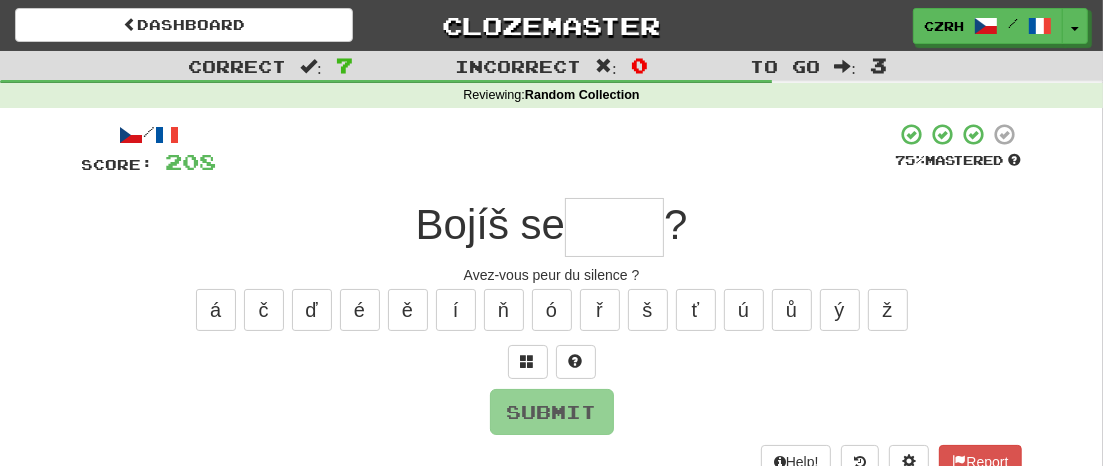 type on "*" 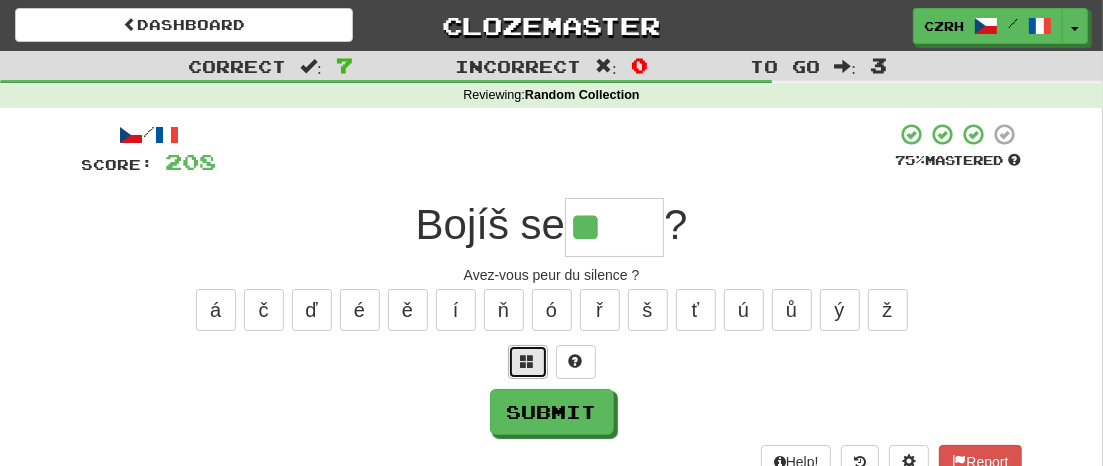 click at bounding box center [528, 361] 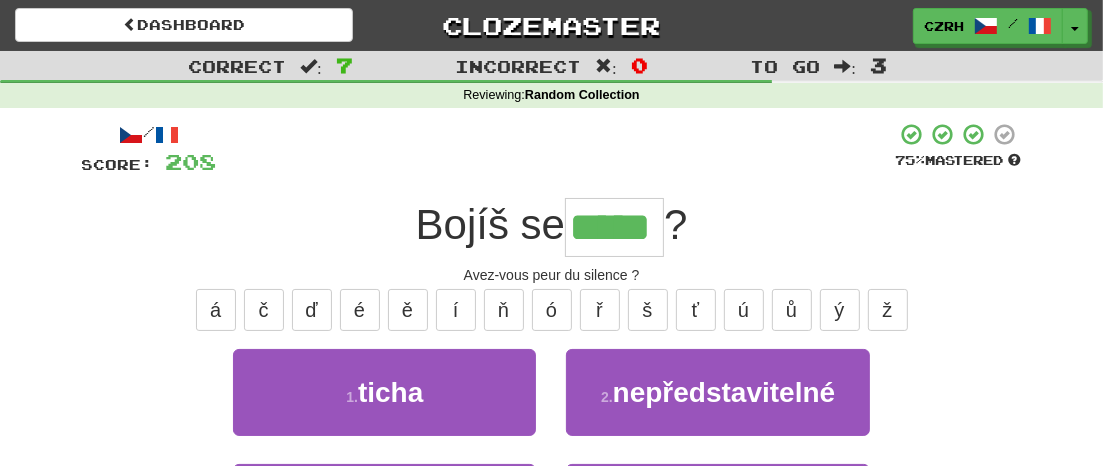 type on "*****" 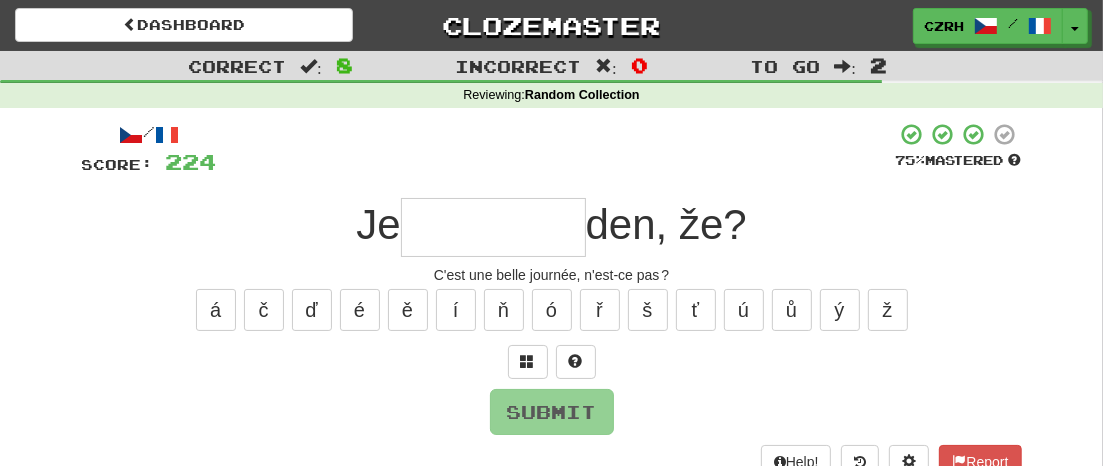 type on "*" 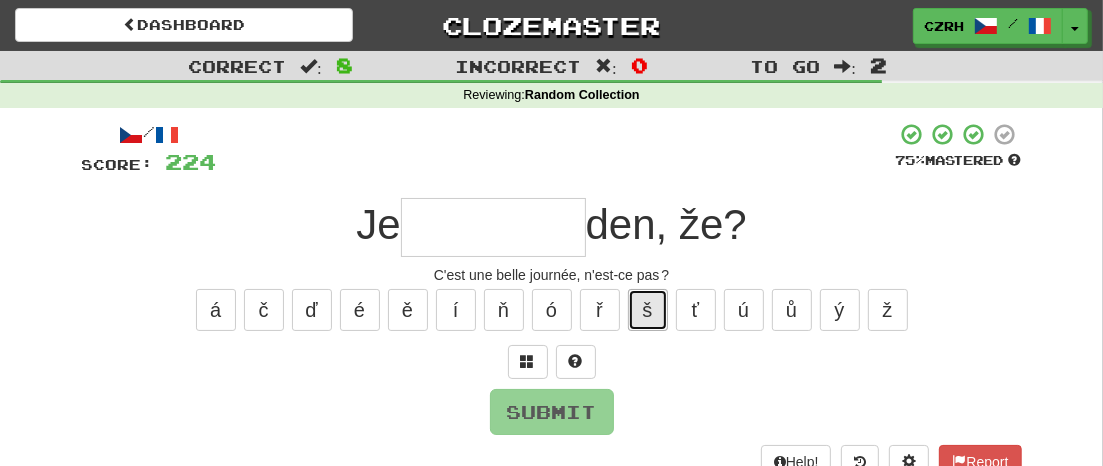 click on "š" at bounding box center [648, 310] 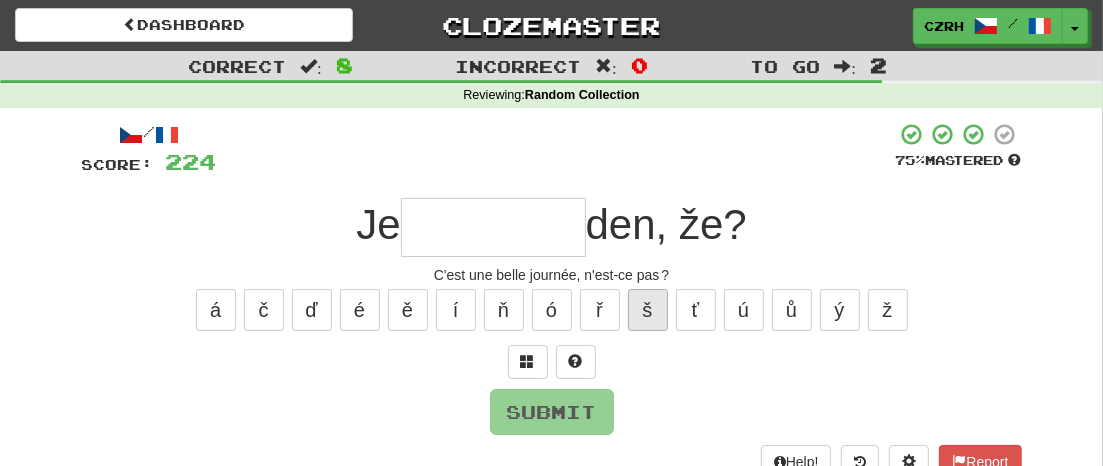 type on "*" 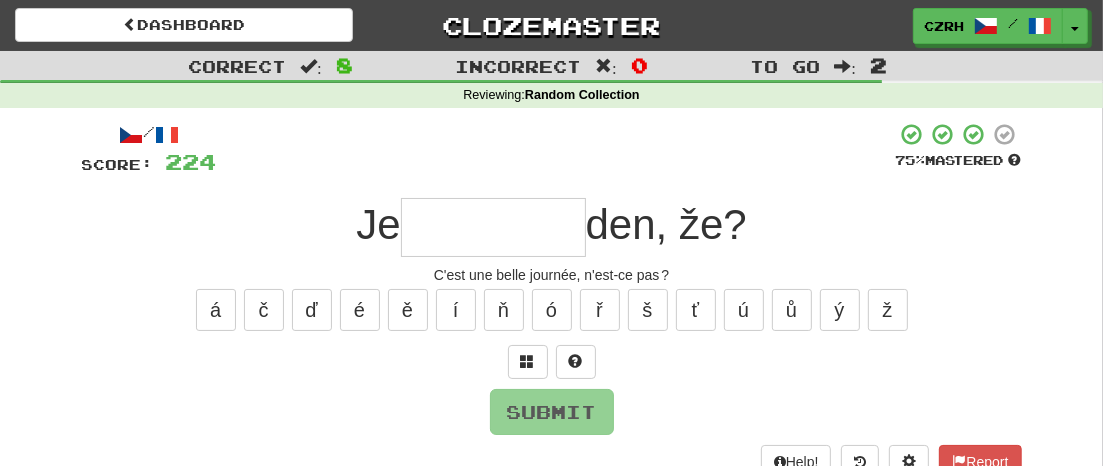 type on "*" 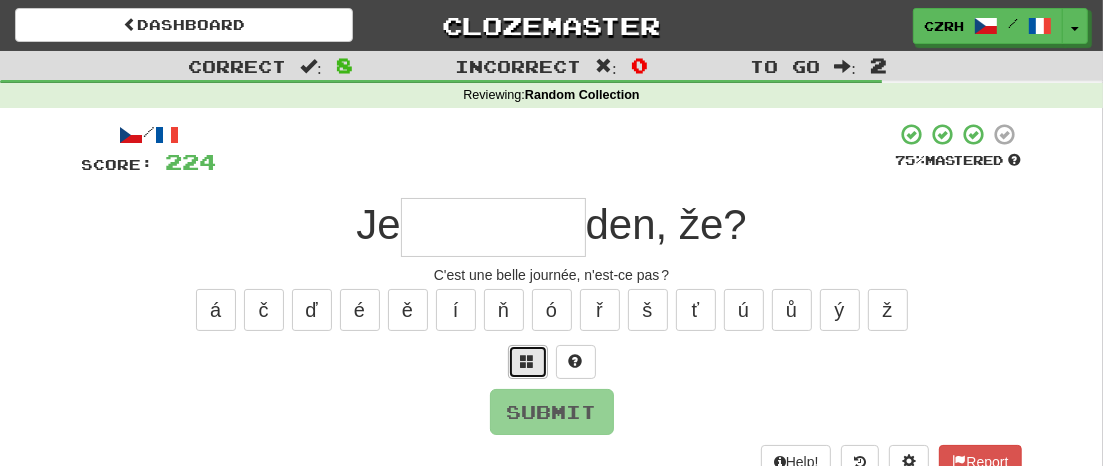 click at bounding box center (528, 361) 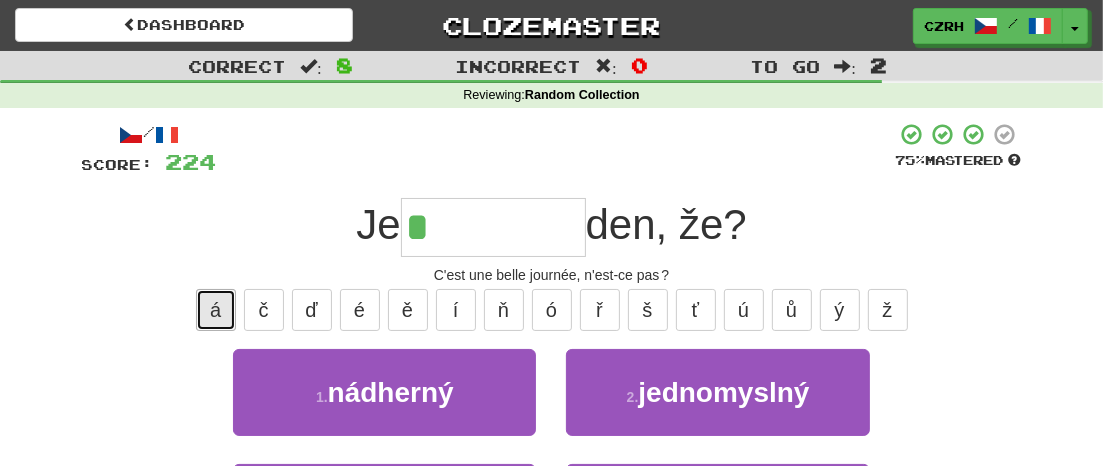 click on "á" at bounding box center (216, 310) 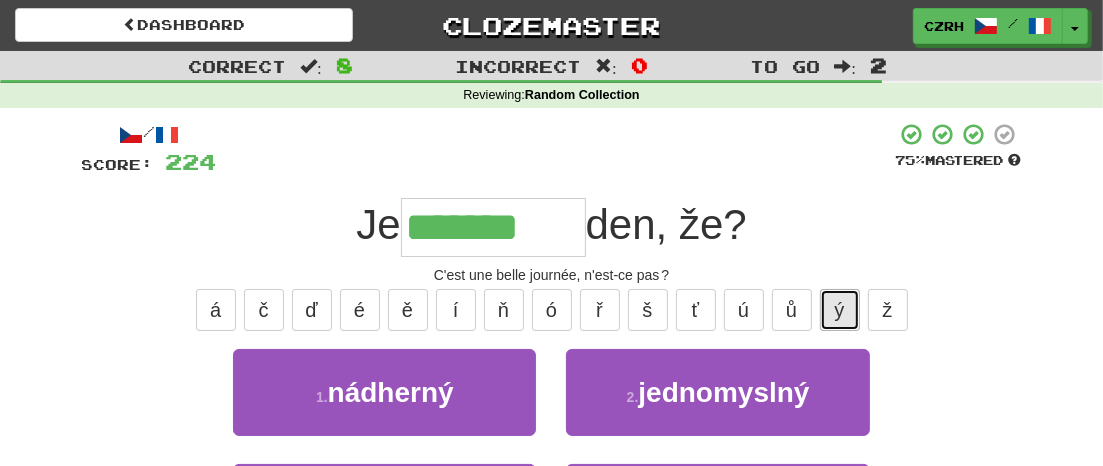 click on "ý" at bounding box center (840, 310) 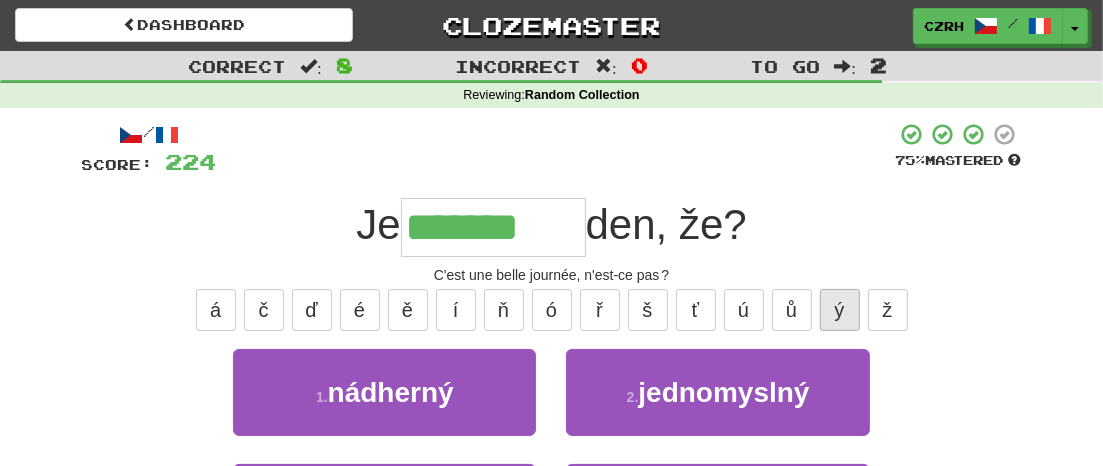 type on "********" 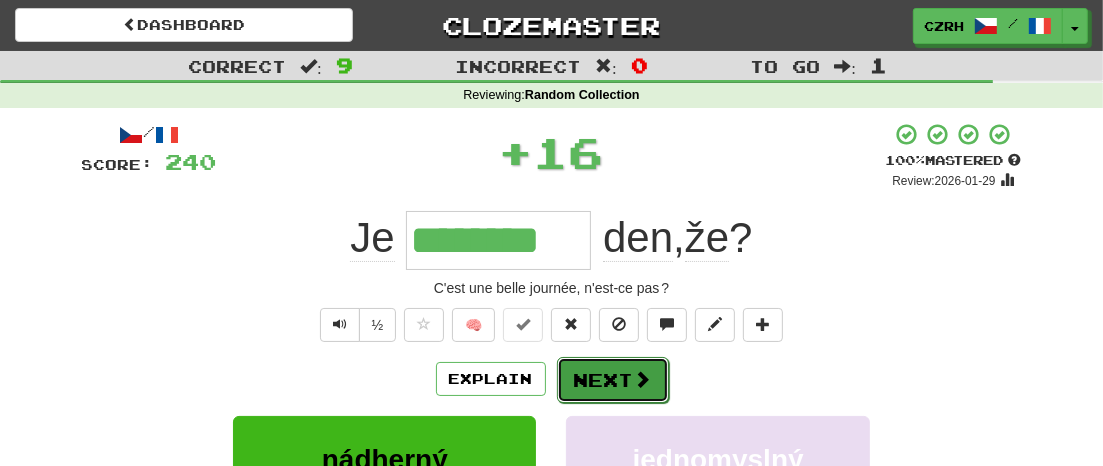 click on "Next" at bounding box center (613, 380) 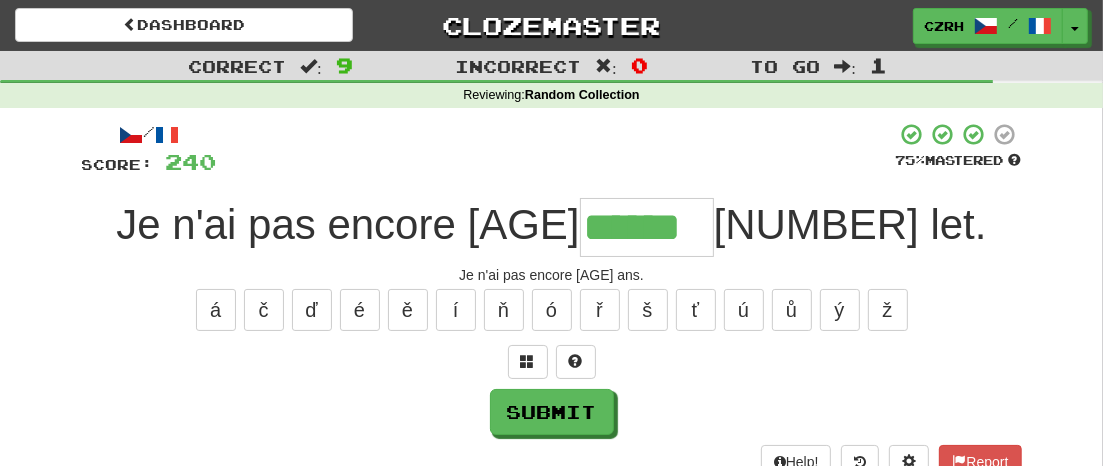 type on "******" 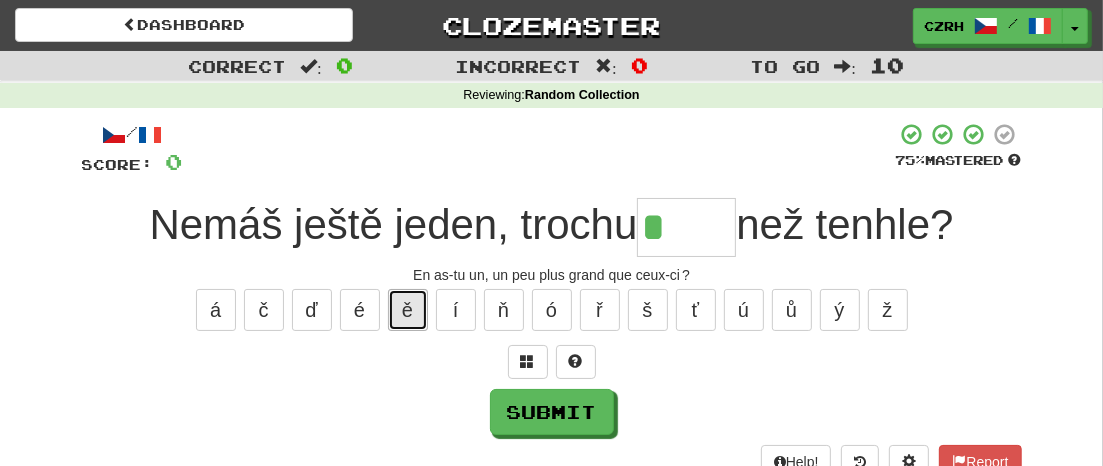 click on "ě" at bounding box center (408, 310) 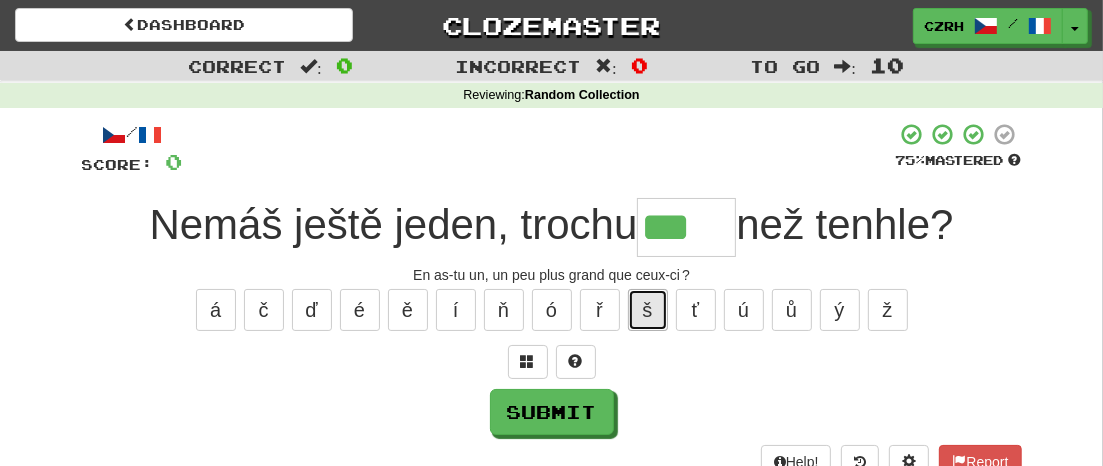 click on "š" at bounding box center [648, 310] 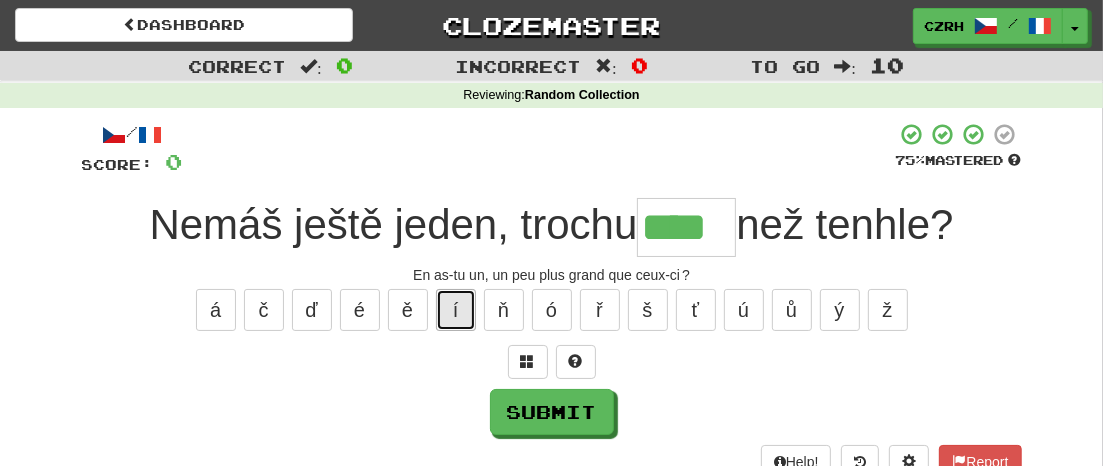 click on "í" at bounding box center [456, 310] 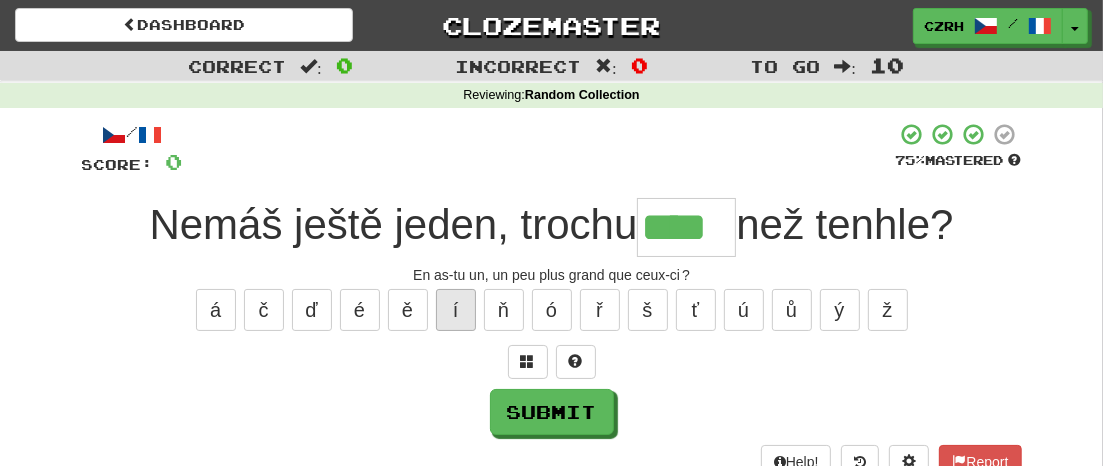 type on "*****" 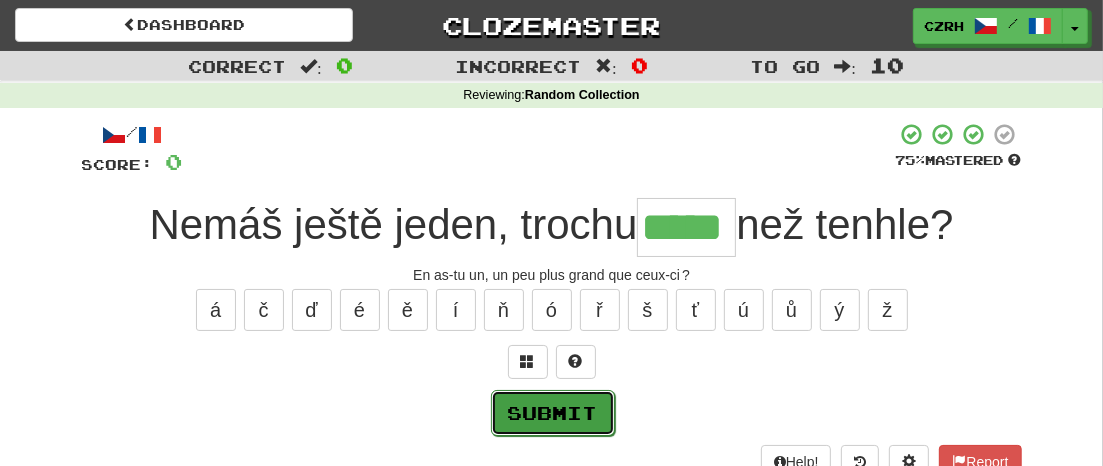 click on "Submit" at bounding box center [553, 413] 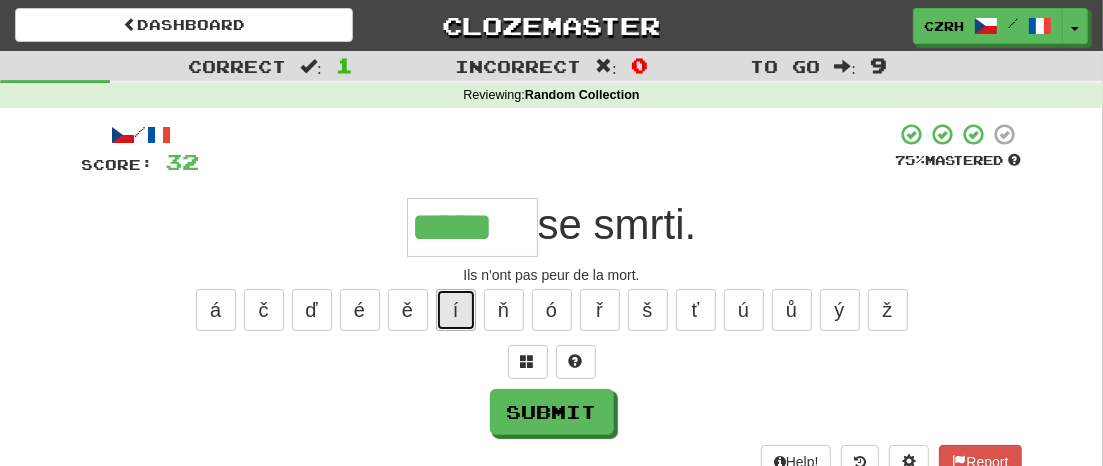 click on "í" at bounding box center [456, 310] 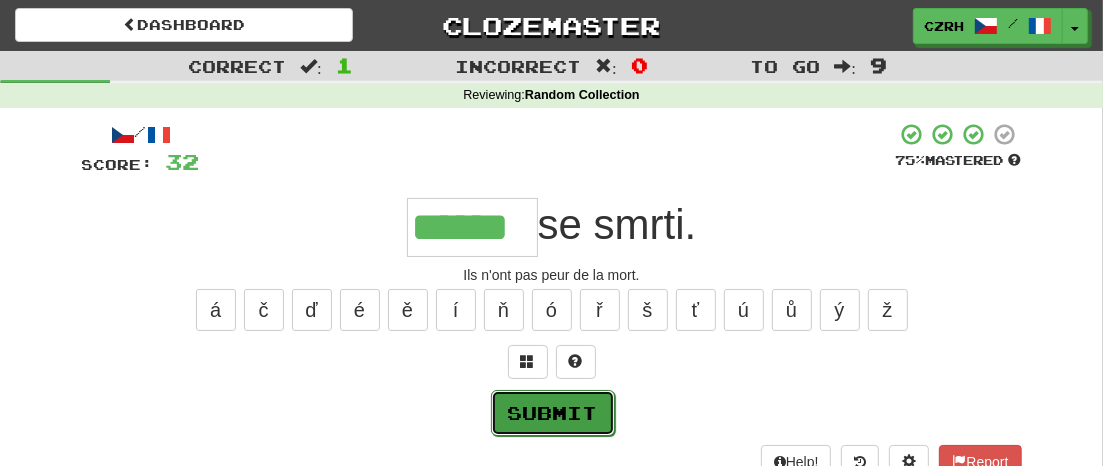 click on "Submit" at bounding box center [553, 413] 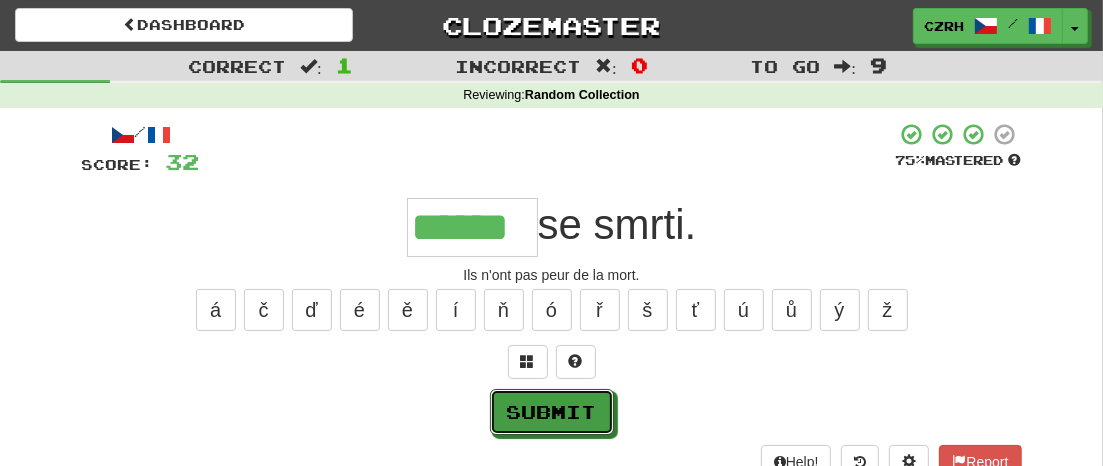 type on "******" 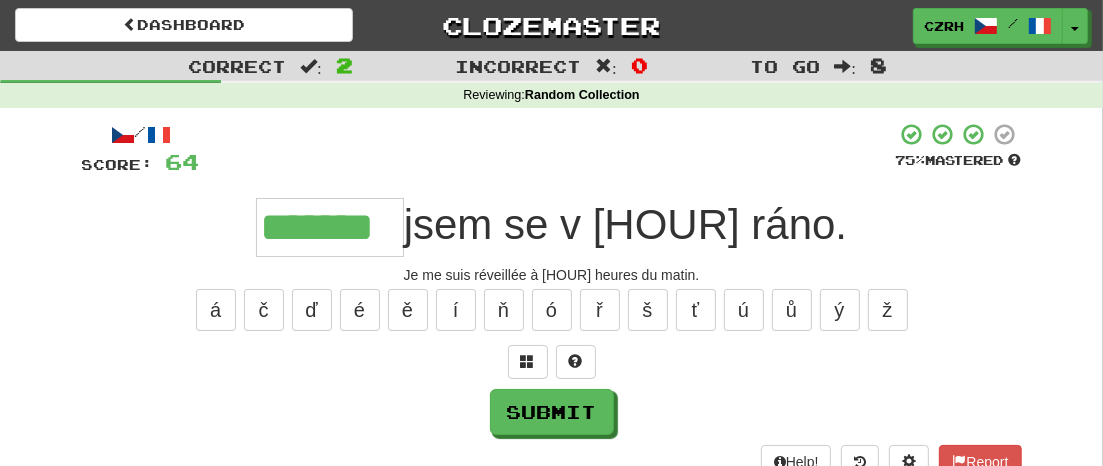 type on "*******" 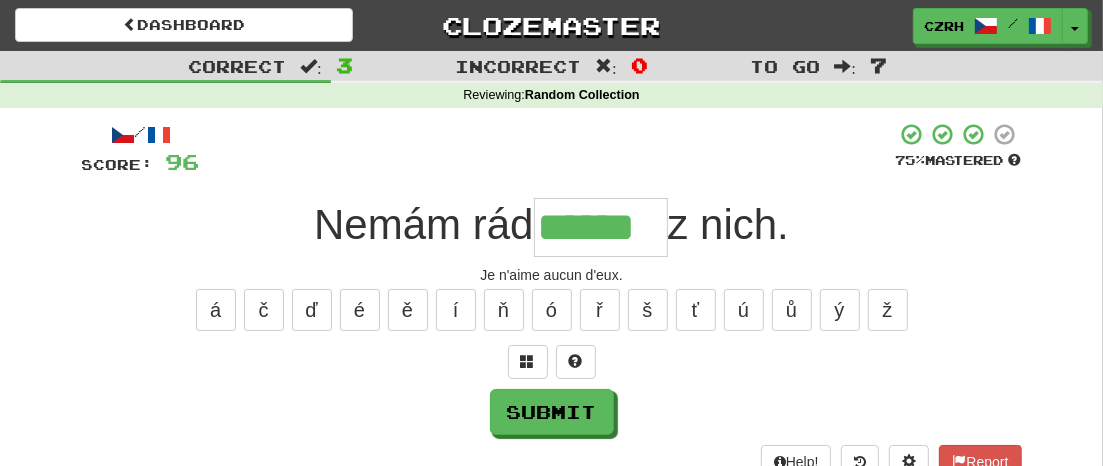 type on "******" 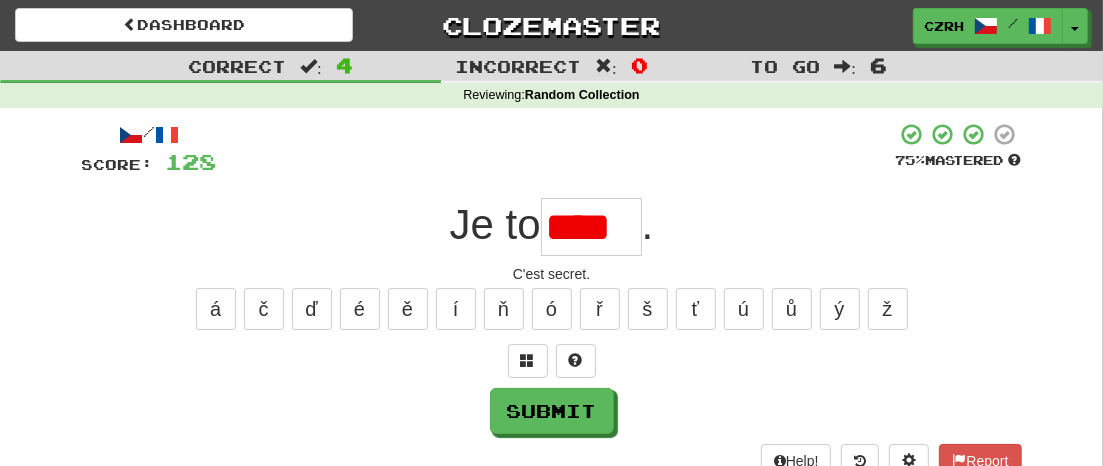 scroll, scrollTop: 0, scrollLeft: 0, axis: both 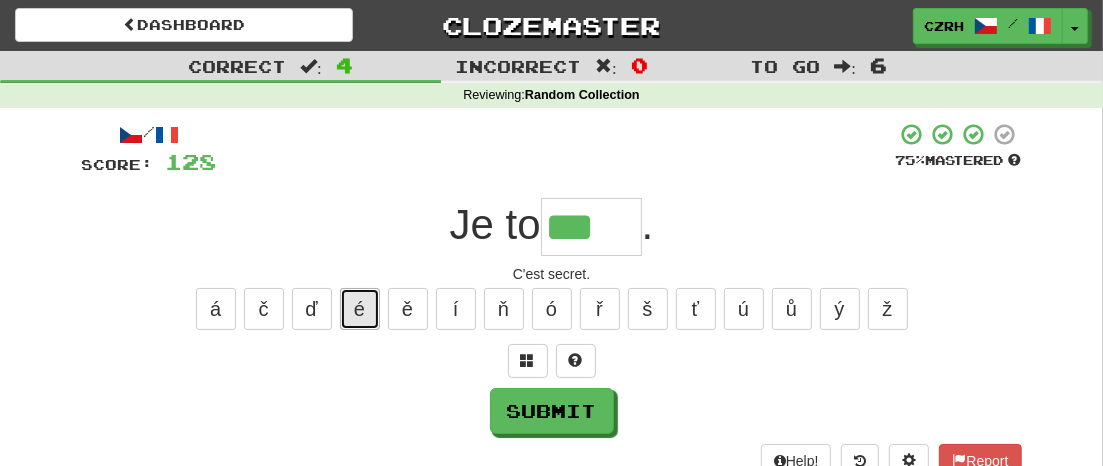 click on "é" at bounding box center [360, 309] 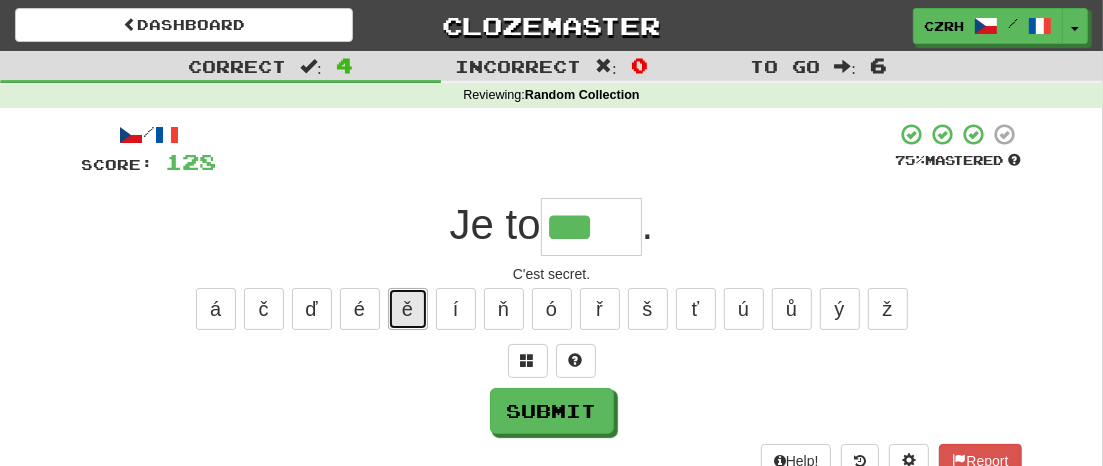 click on "ě" at bounding box center (408, 309) 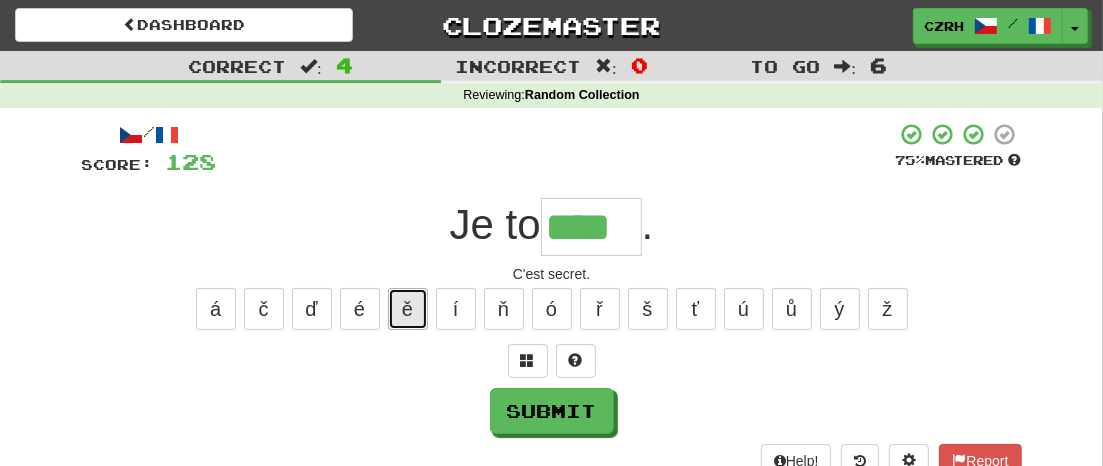 click on "ě" at bounding box center (408, 309) 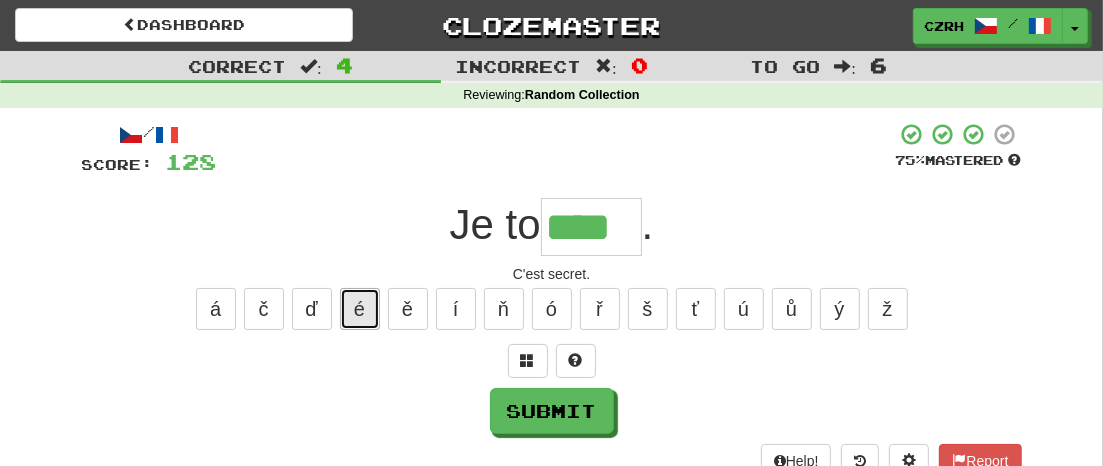 click on "é" at bounding box center (360, 309) 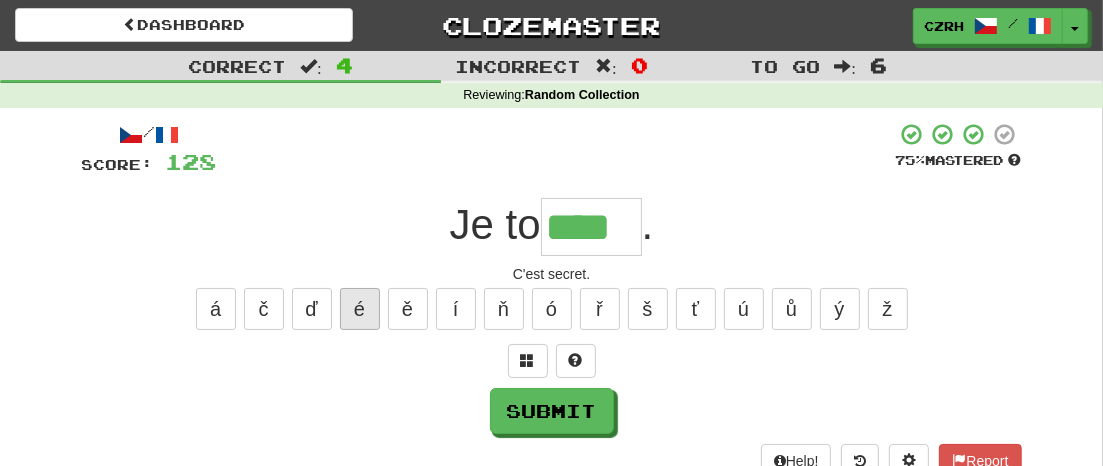 type on "*****" 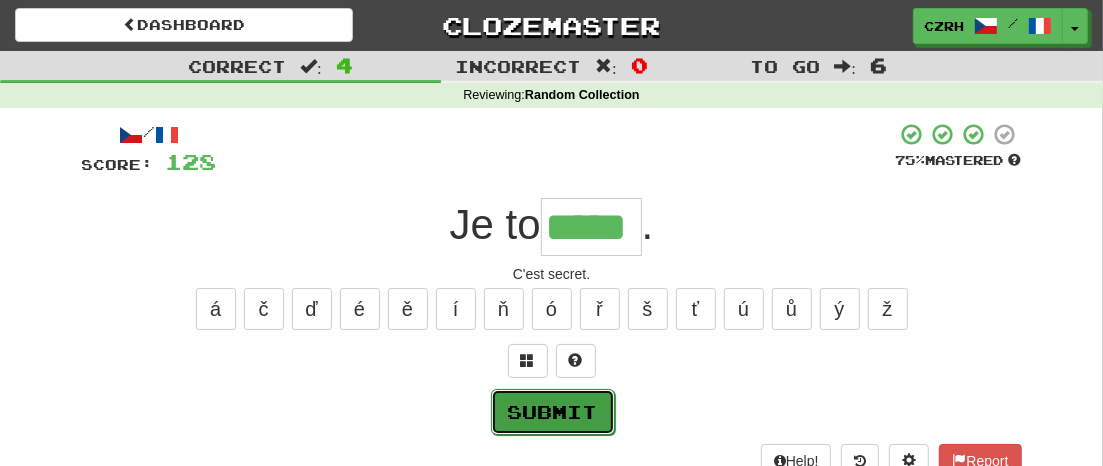 click on "Submit" at bounding box center (553, 412) 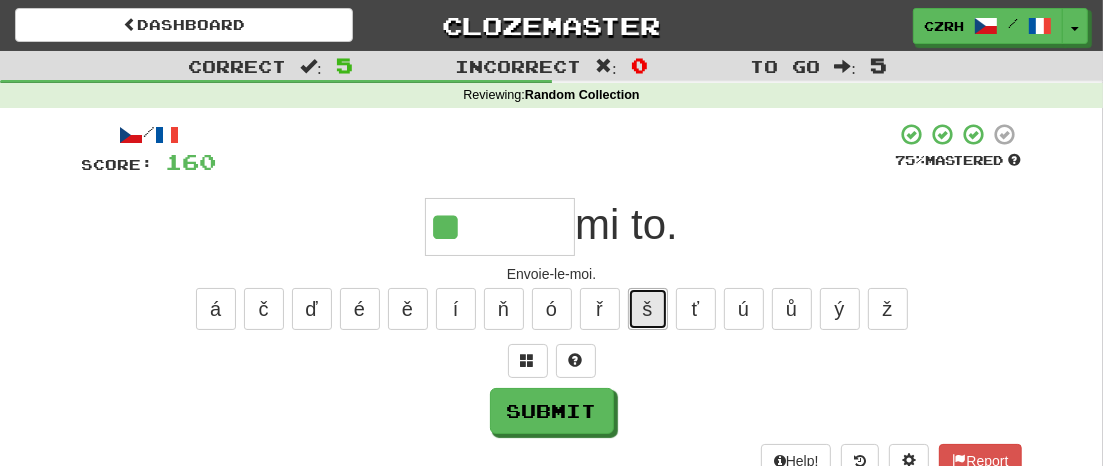 click on "š" at bounding box center [648, 309] 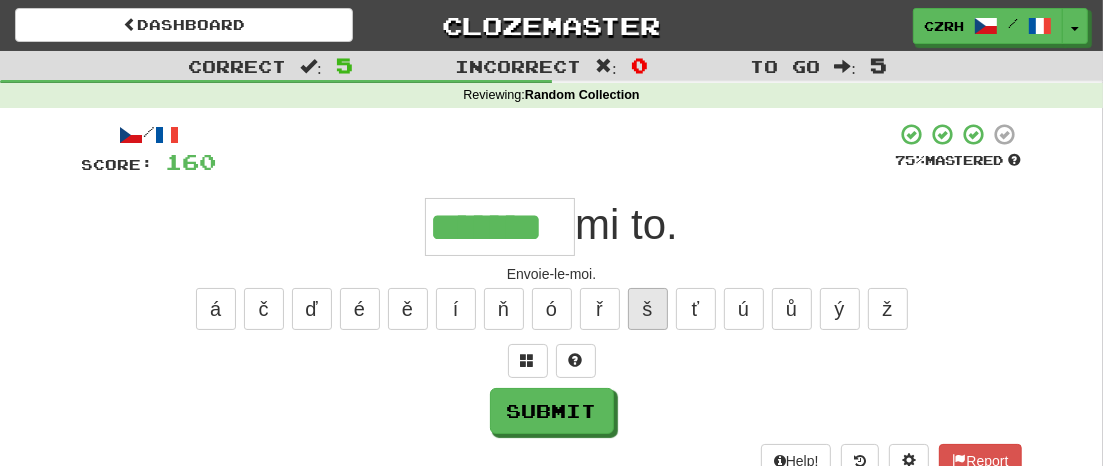 type on "*******" 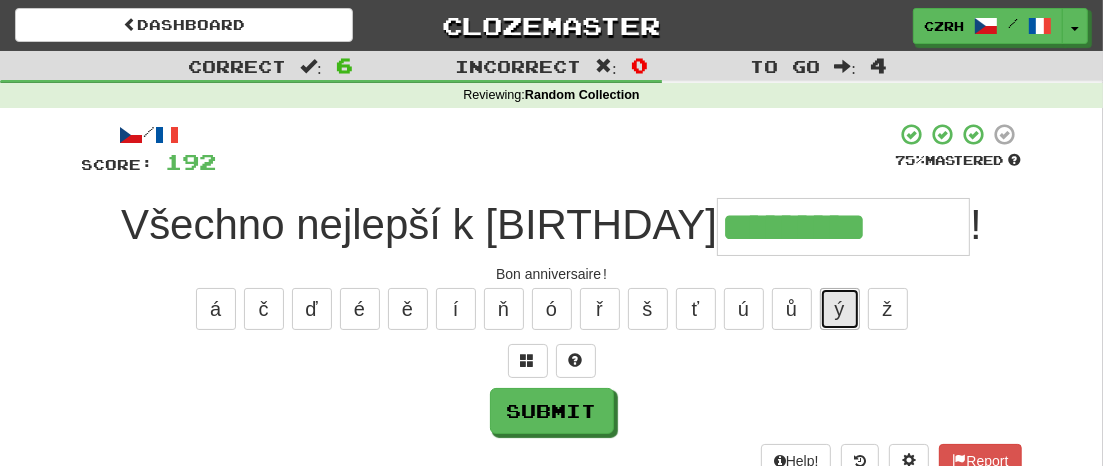 click on "ý" at bounding box center [840, 309] 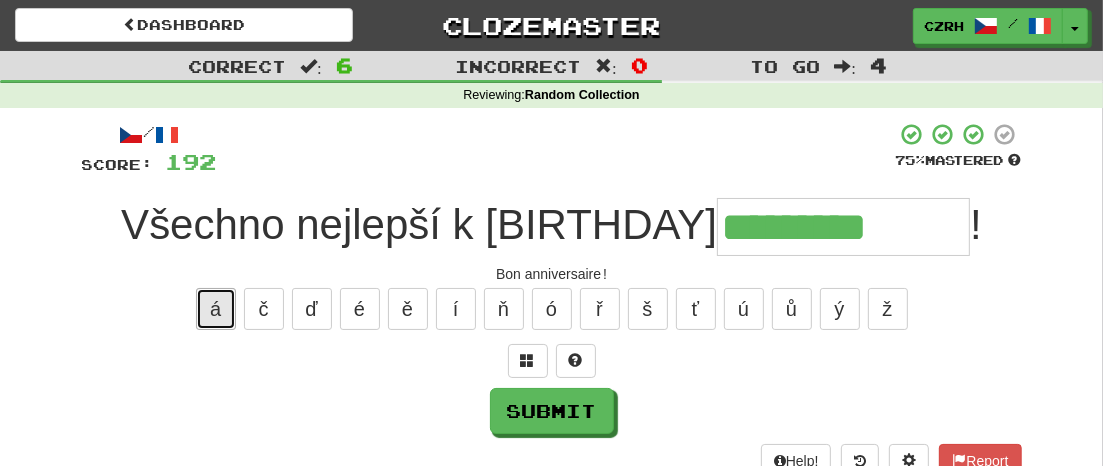 click on "á" at bounding box center [216, 309] 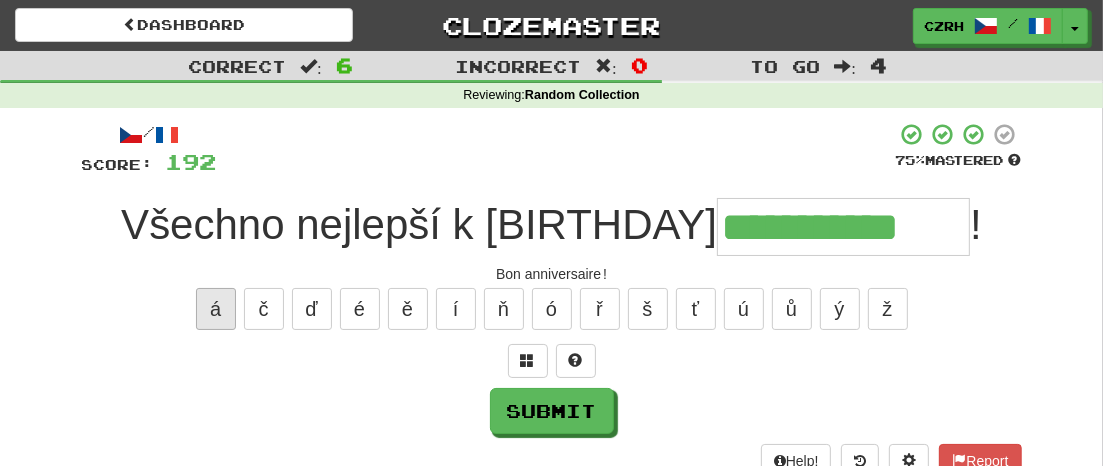 type on "**********" 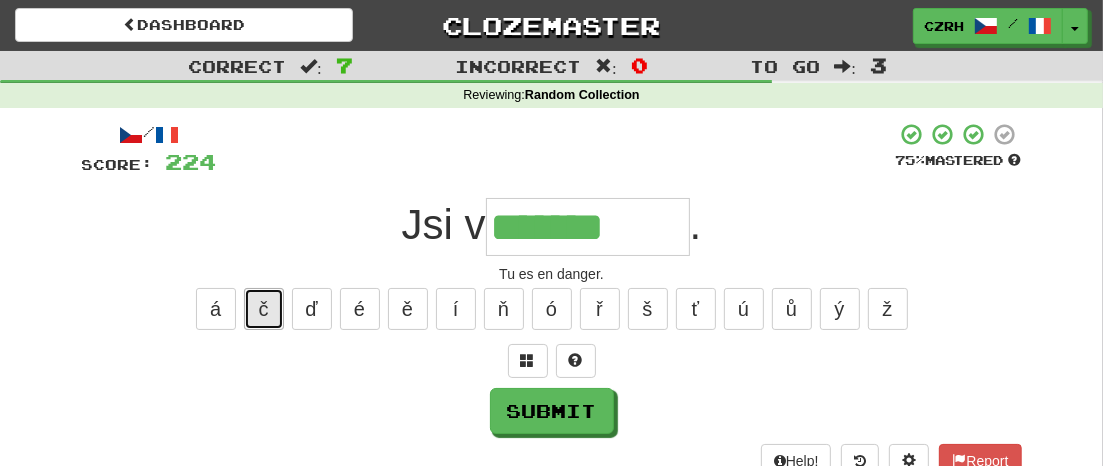 click on "č" at bounding box center [264, 309] 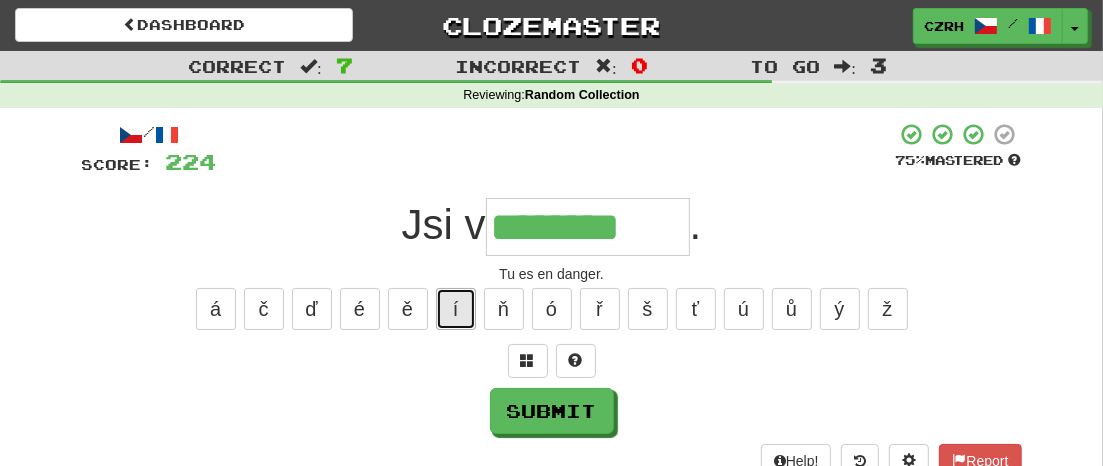 click on "í" at bounding box center [456, 309] 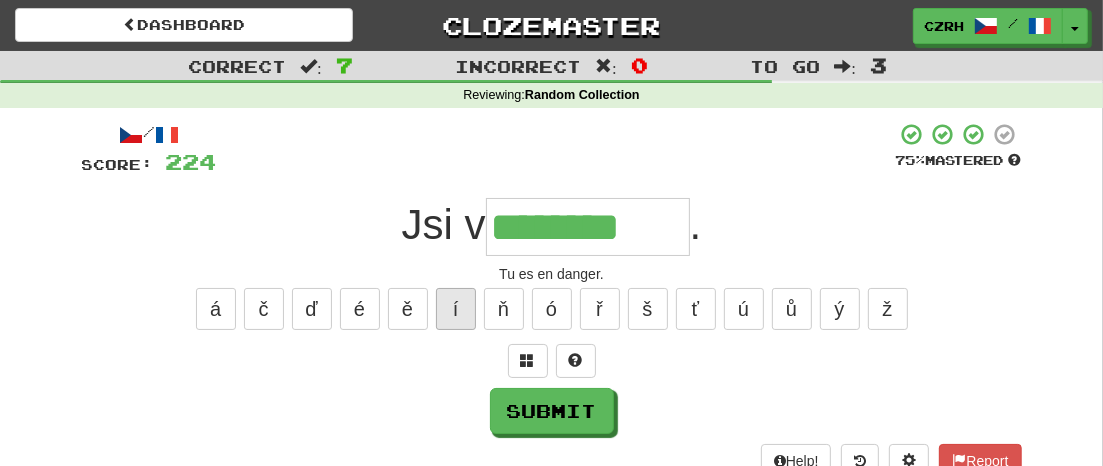 type on "*********" 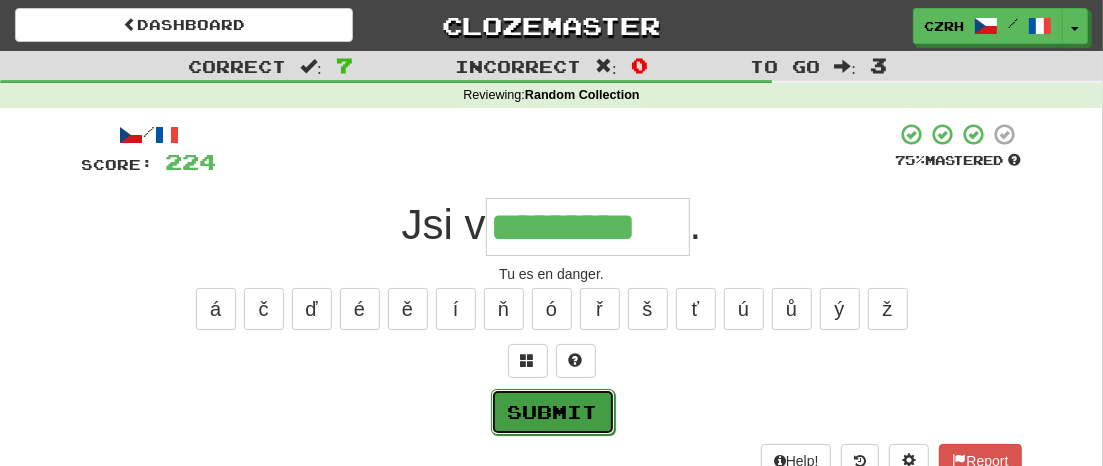 click on "Submit" at bounding box center (553, 412) 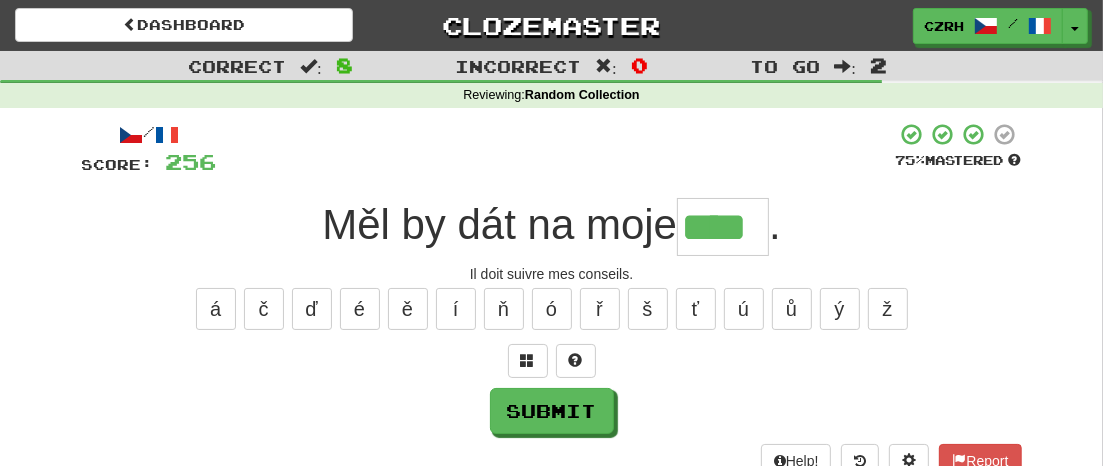 type on "****" 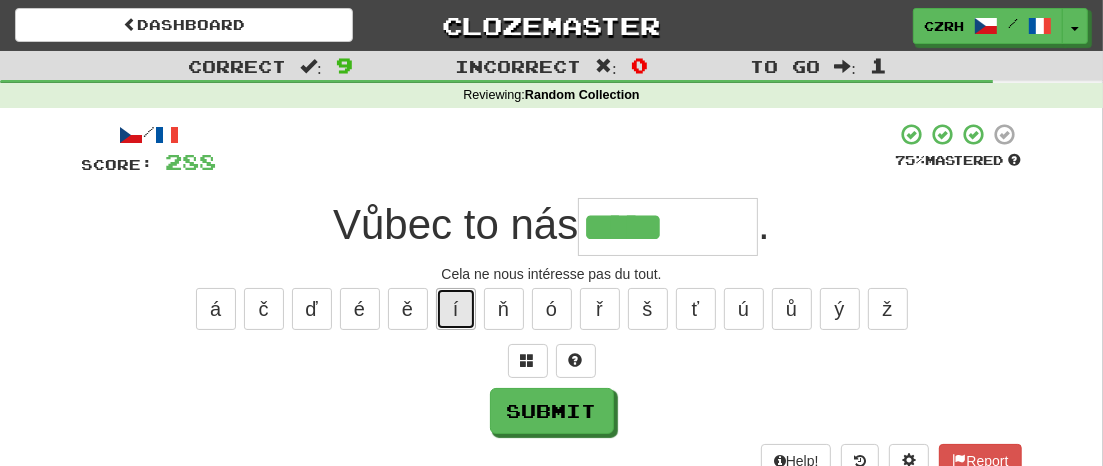 click on "í" at bounding box center (456, 309) 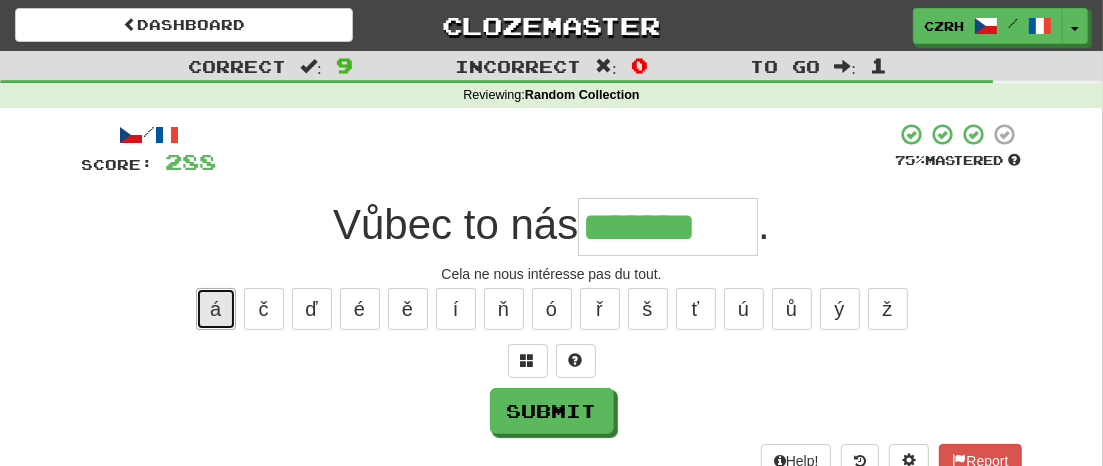 click on "á" at bounding box center (216, 309) 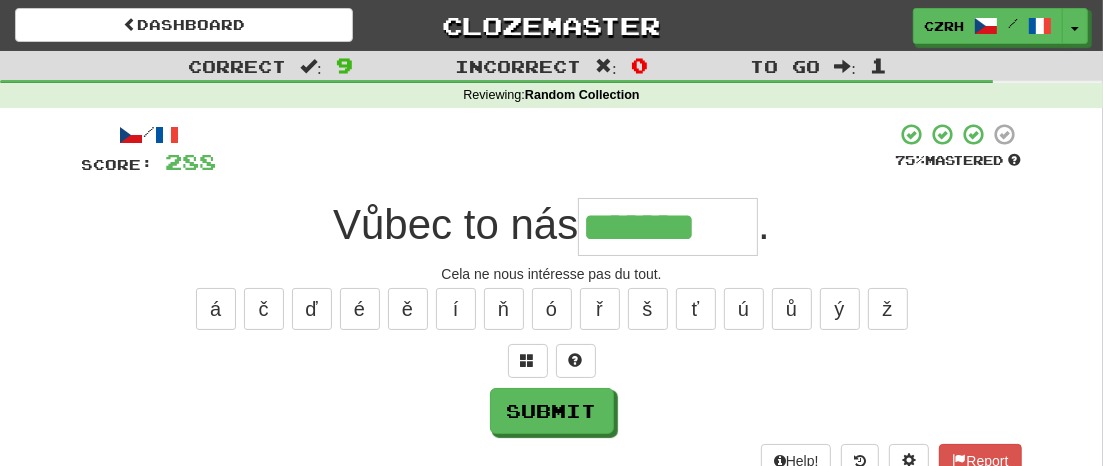 type on "********" 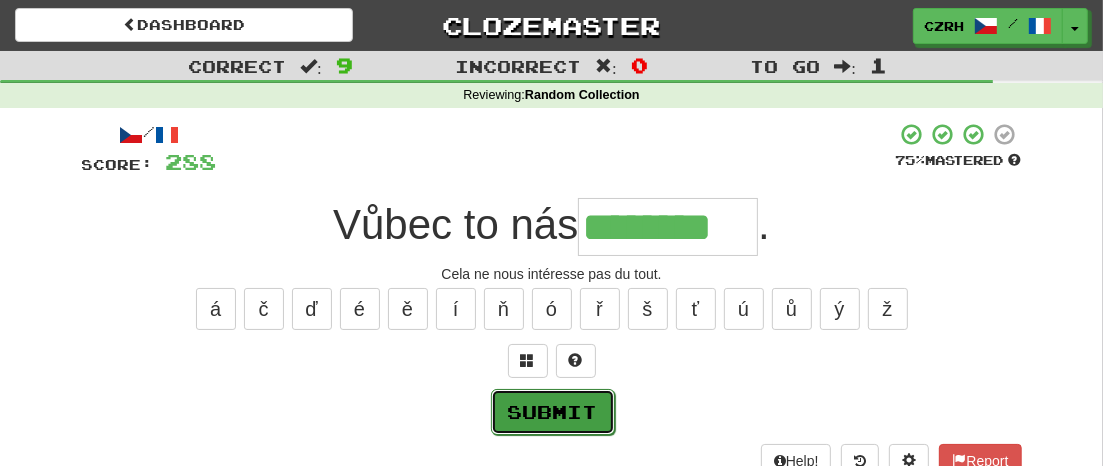 click on "Submit" at bounding box center (553, 412) 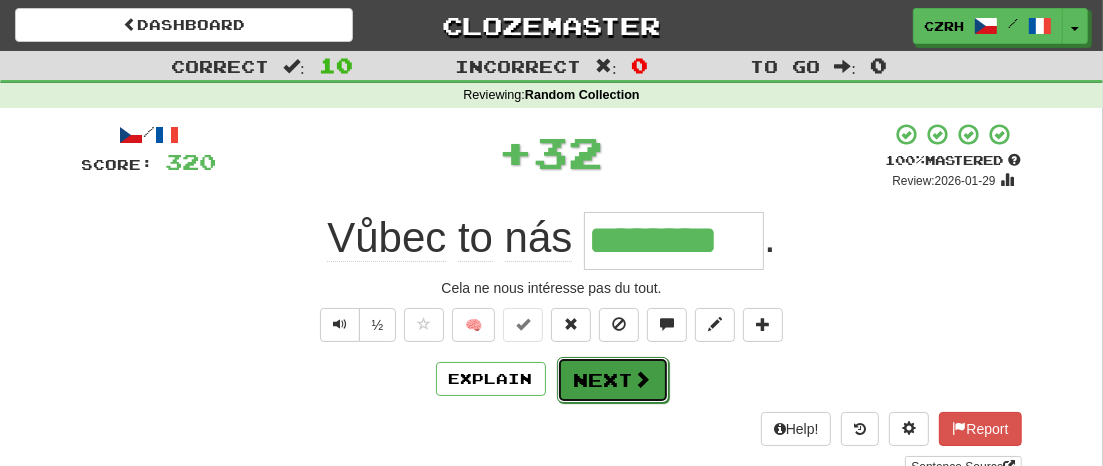 click on "Next" at bounding box center [613, 380] 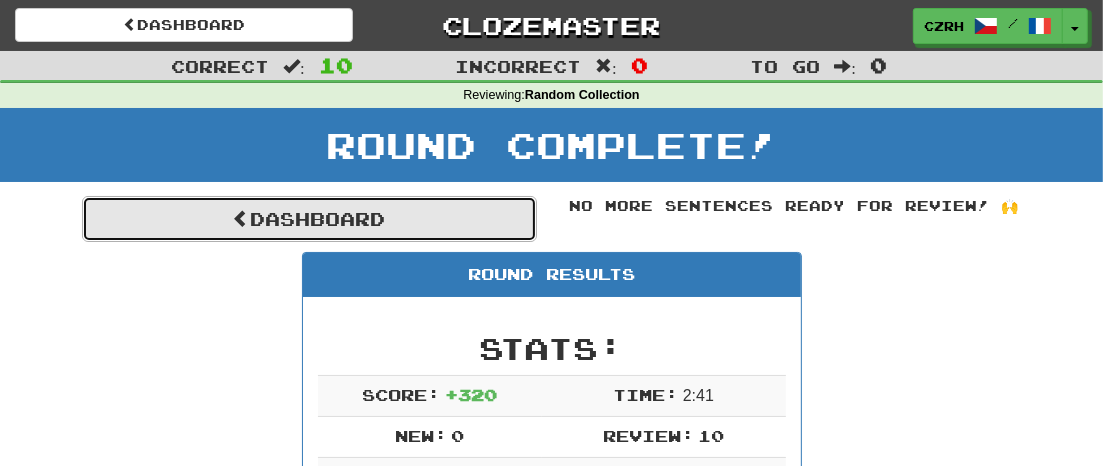 click on "Dashboard" at bounding box center (309, 219) 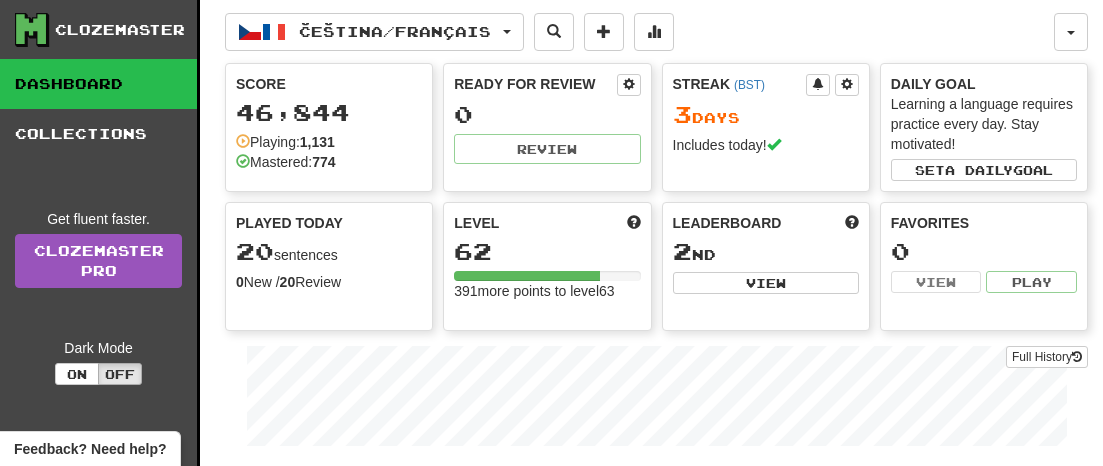 scroll, scrollTop: 0, scrollLeft: 0, axis: both 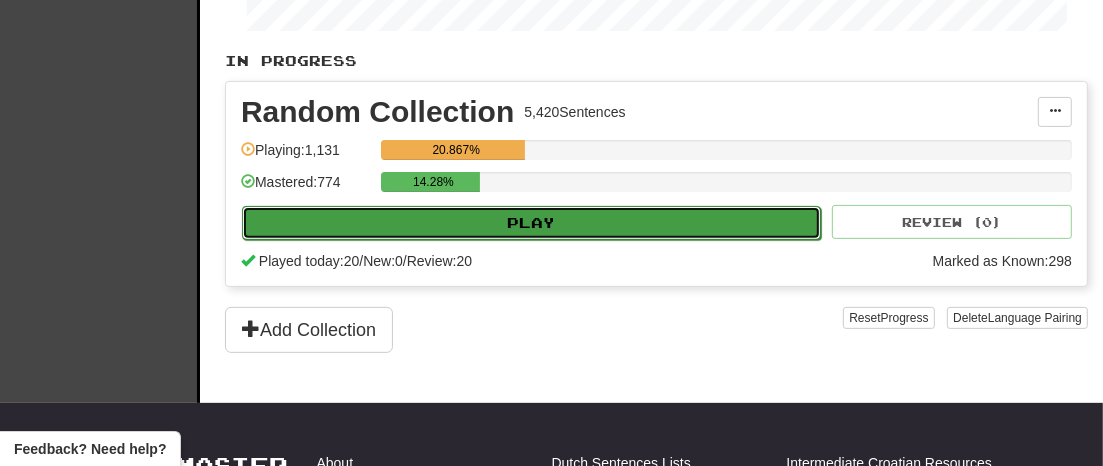 click on "Play" at bounding box center [531, 223] 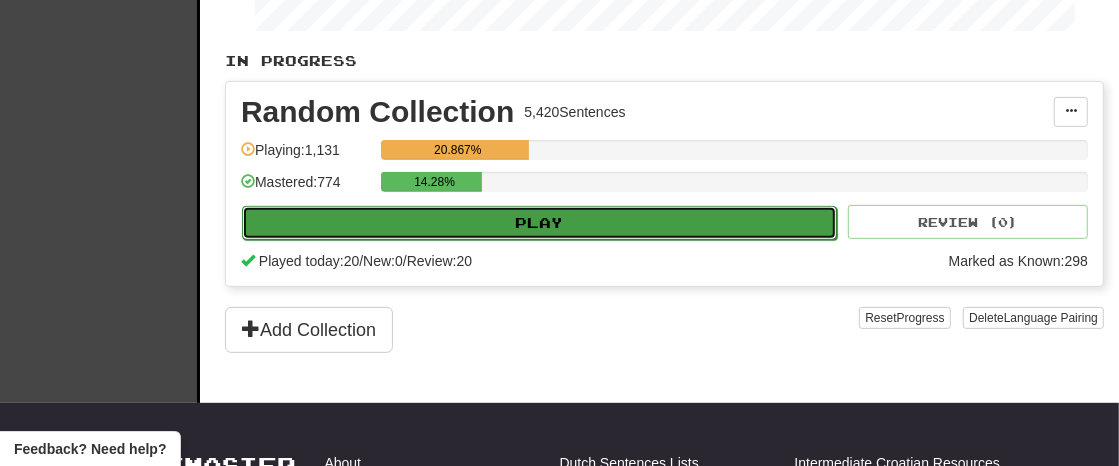 select on "**" 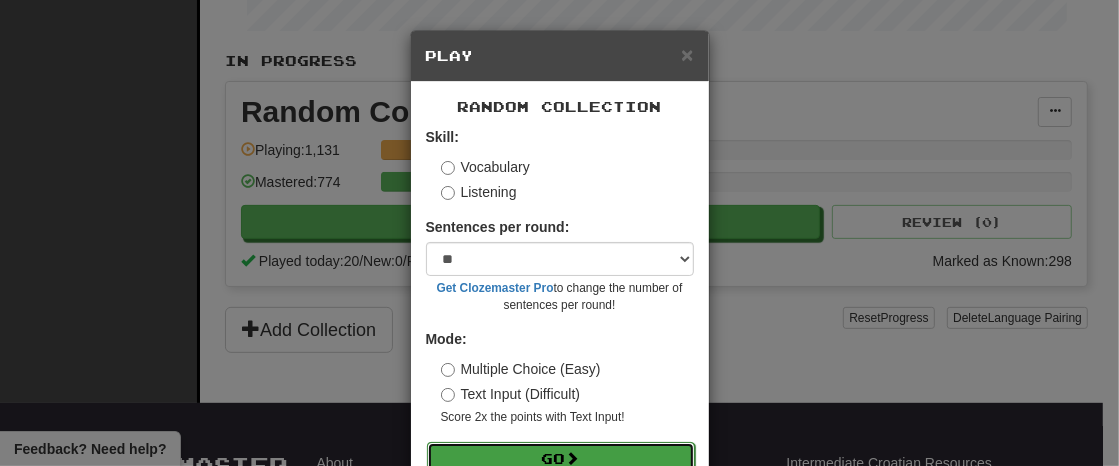 click on "Go" at bounding box center [561, 459] 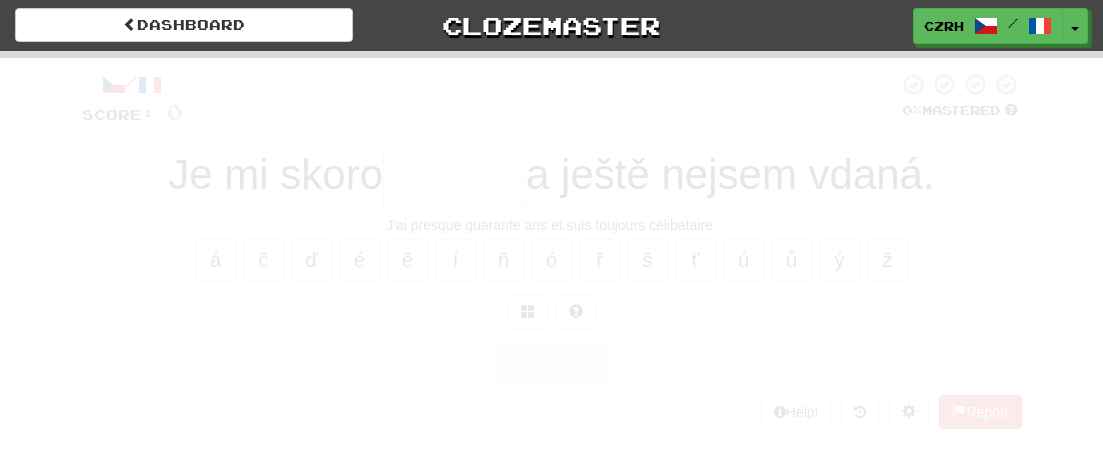 scroll, scrollTop: 0, scrollLeft: 0, axis: both 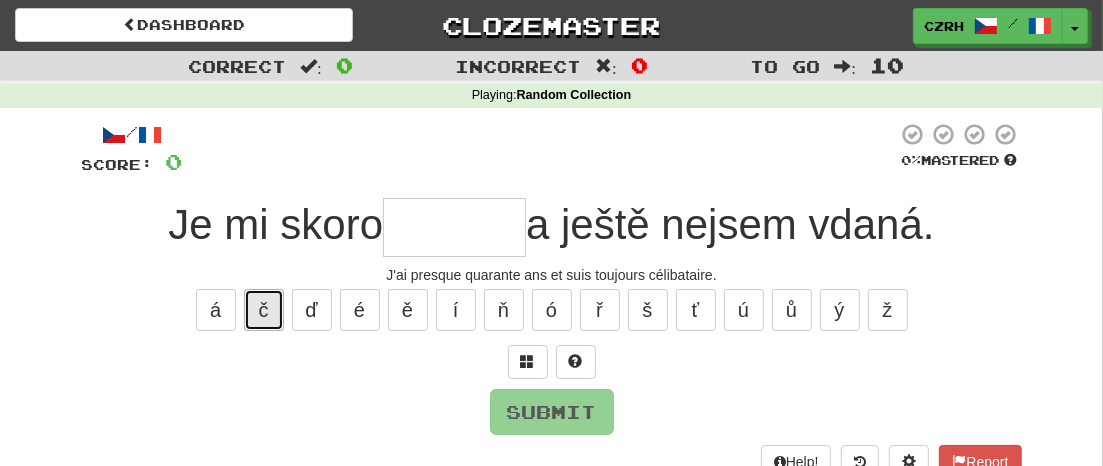 click on "č" at bounding box center [264, 310] 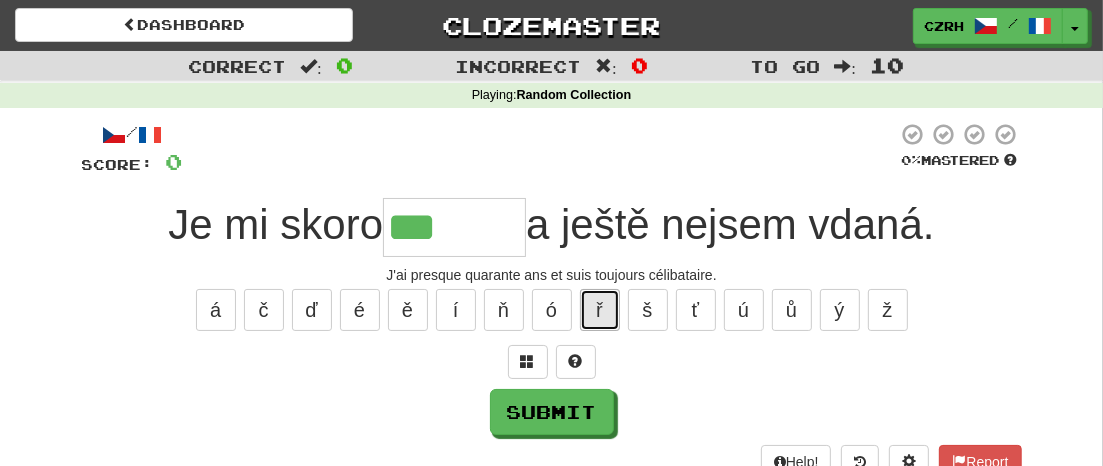 click on "ř" at bounding box center (600, 310) 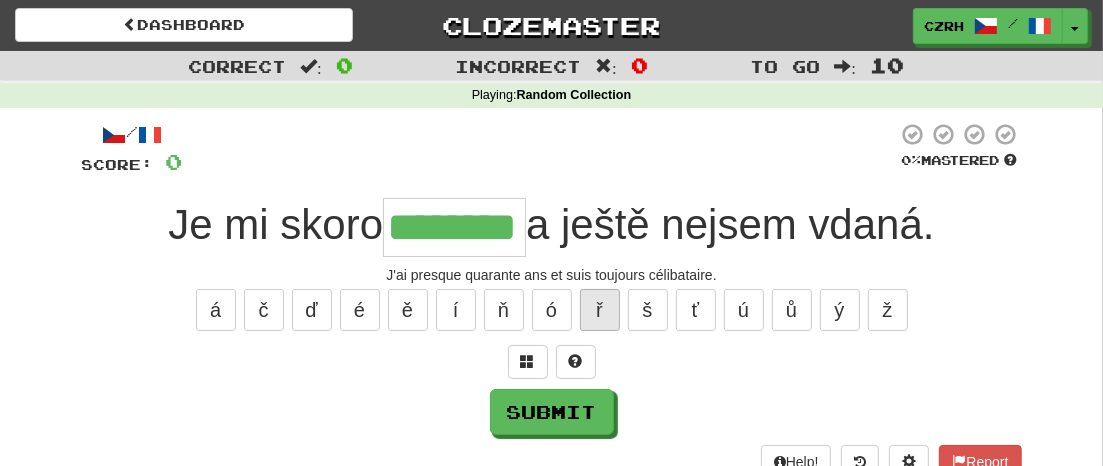 type on "********" 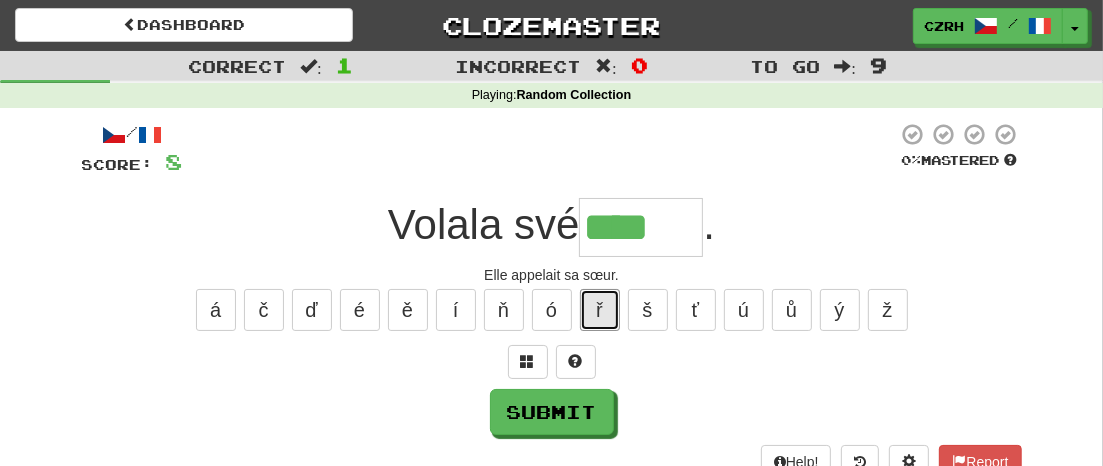 click on "ř" at bounding box center [600, 310] 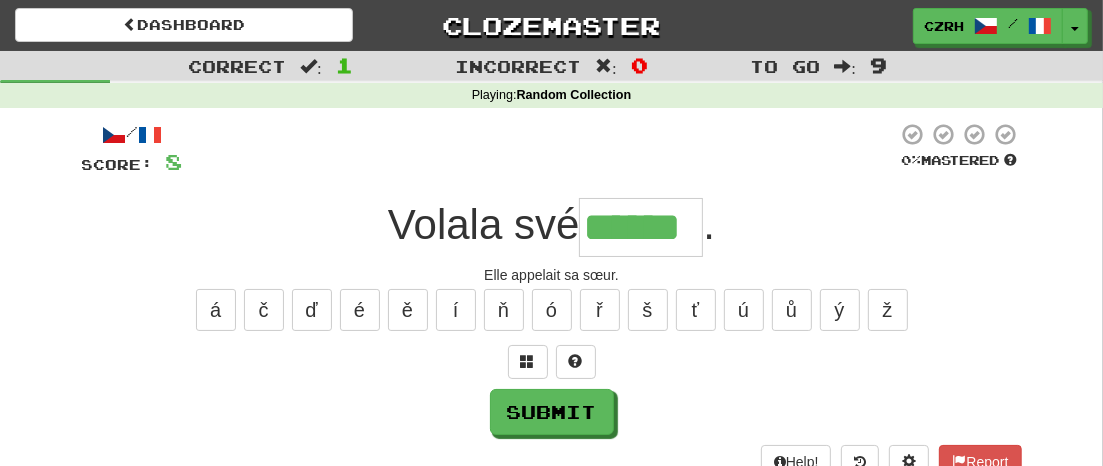 type on "******" 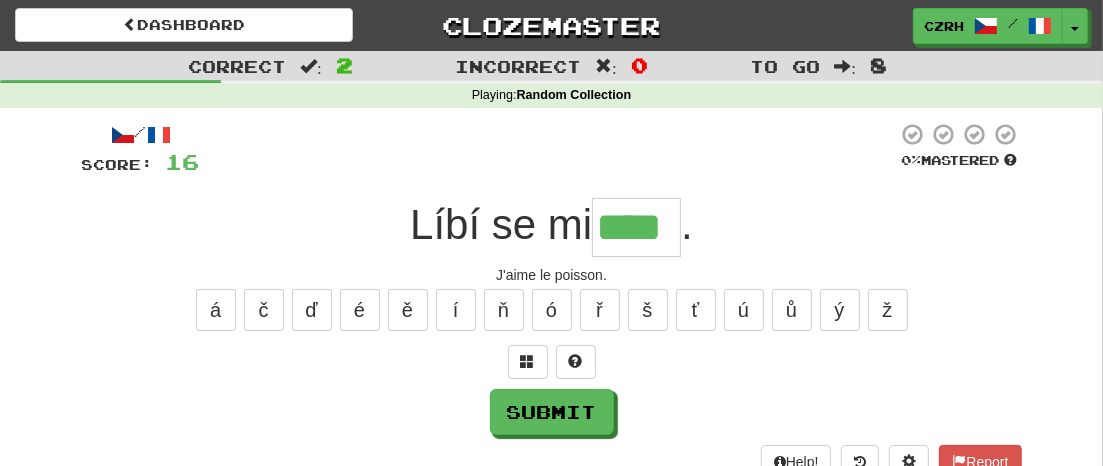type on "****" 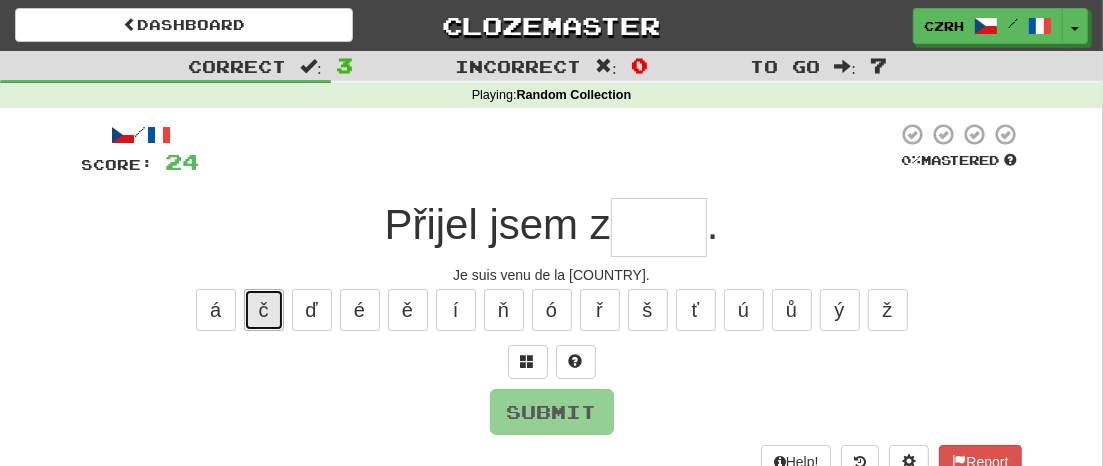 click on "č" at bounding box center [264, 310] 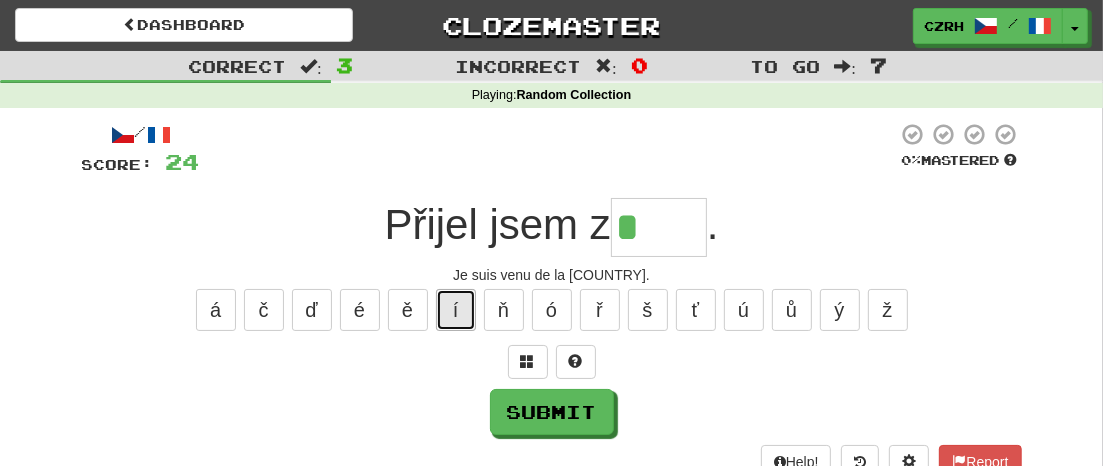 click on "í" at bounding box center (456, 310) 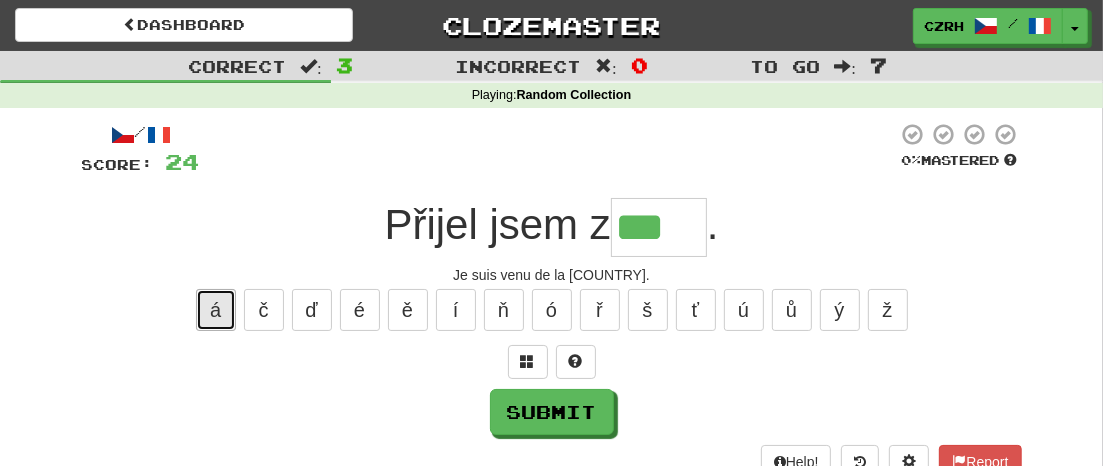 click on "á" at bounding box center (216, 310) 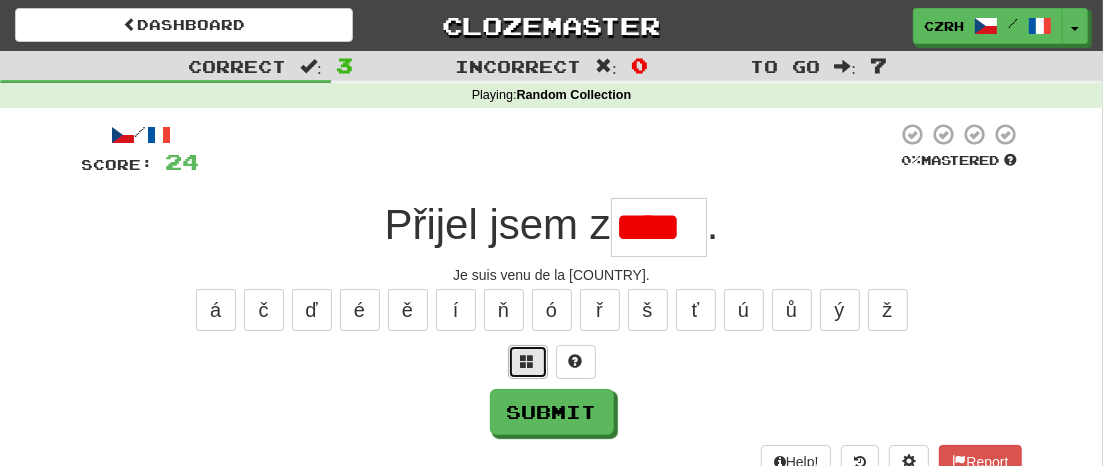 click at bounding box center [528, 362] 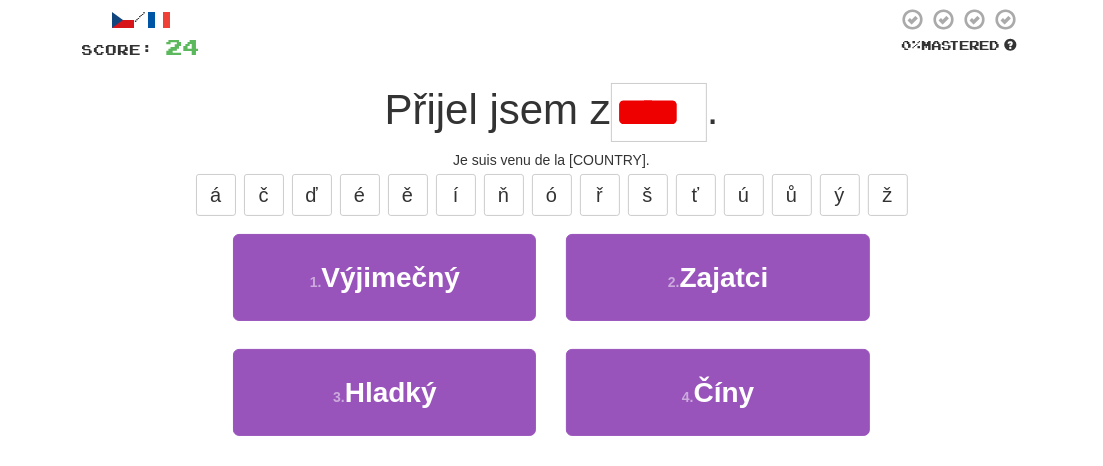 scroll, scrollTop: 128, scrollLeft: 0, axis: vertical 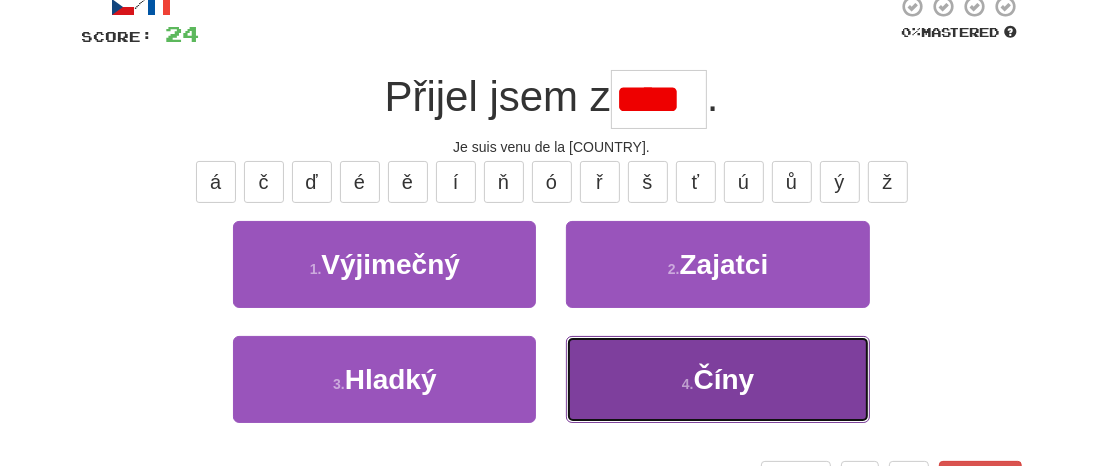 click on "Číny" at bounding box center [724, 379] 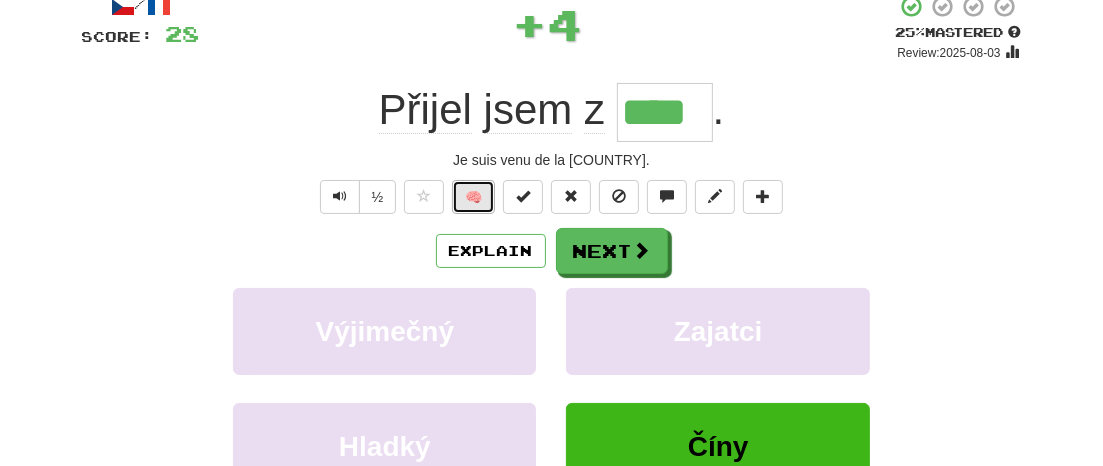 click on "🧠" at bounding box center [473, 197] 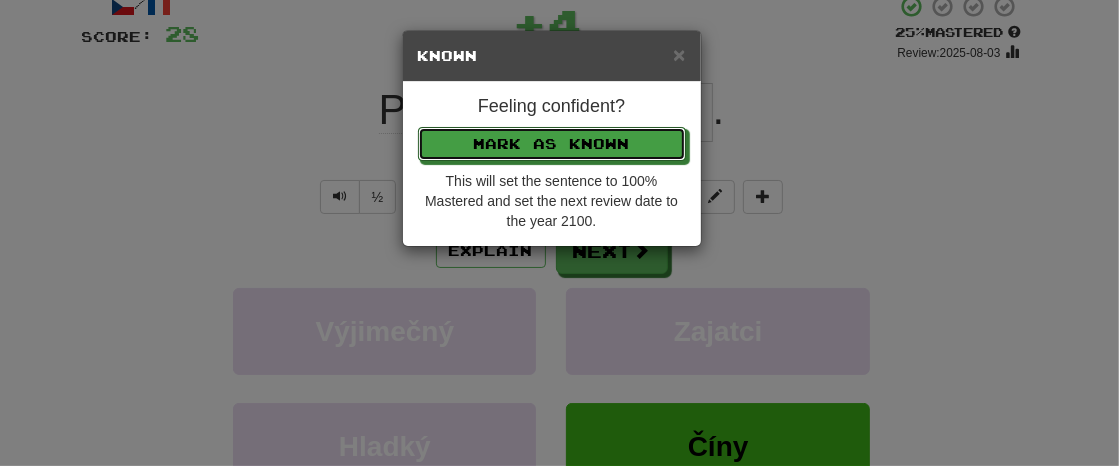 drag, startPoint x: 523, startPoint y: 132, endPoint x: 533, endPoint y: 151, distance: 21.470911 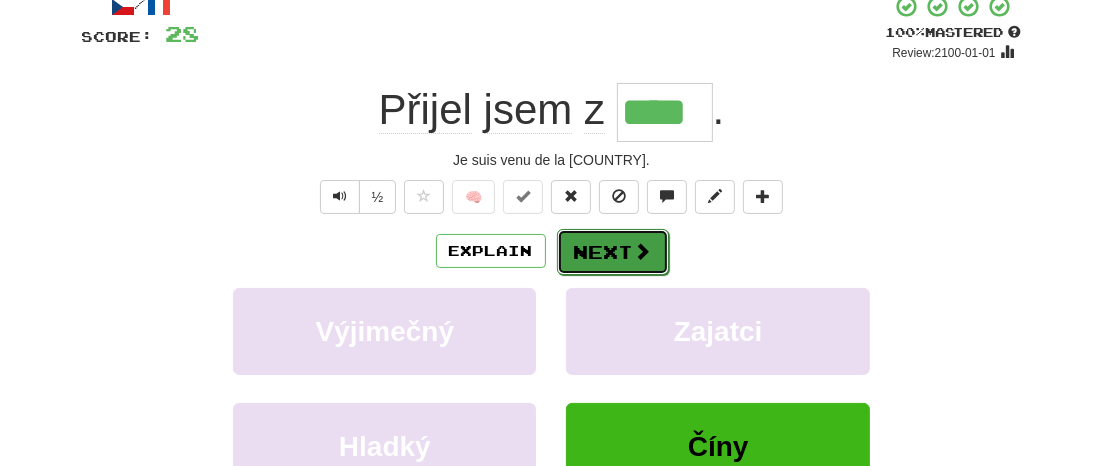 click on "Next" at bounding box center [613, 252] 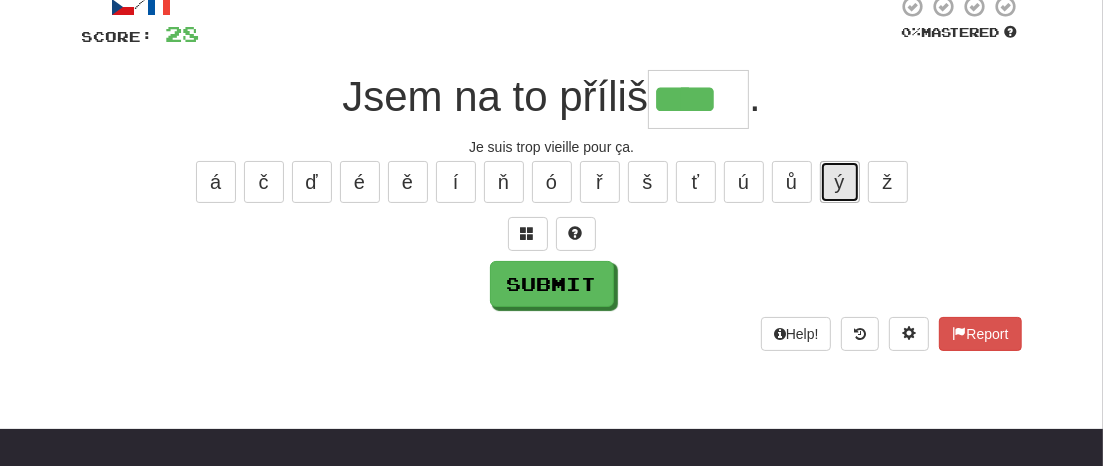 click on "ý" at bounding box center (840, 182) 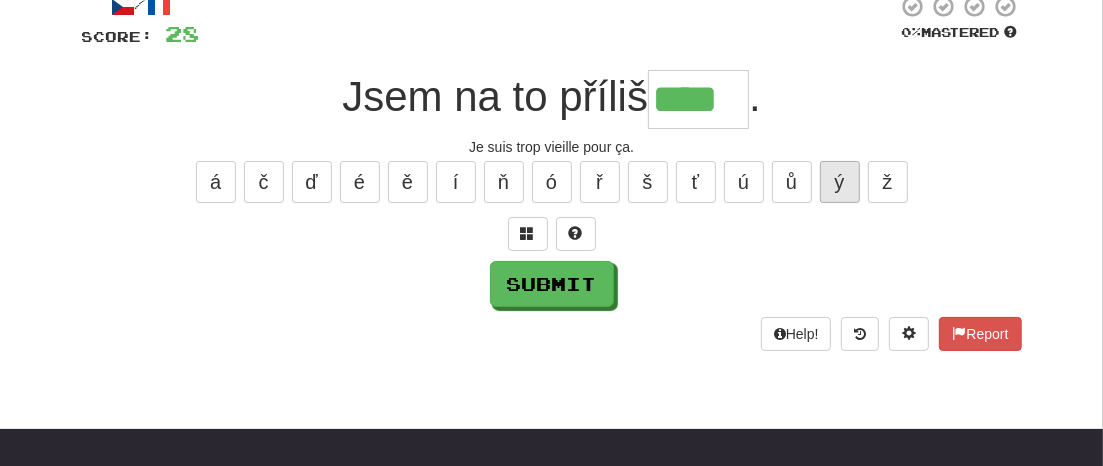 type on "*****" 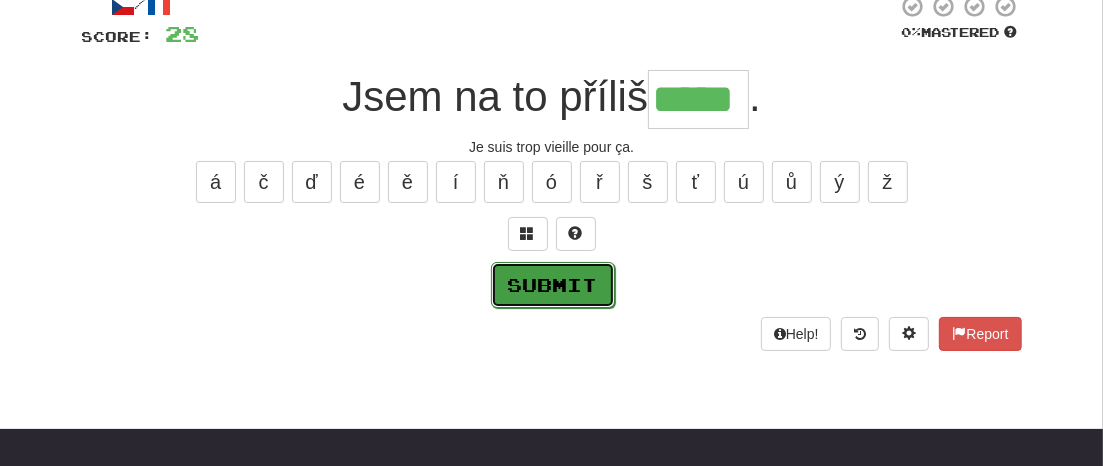 click on "Submit" at bounding box center [553, 285] 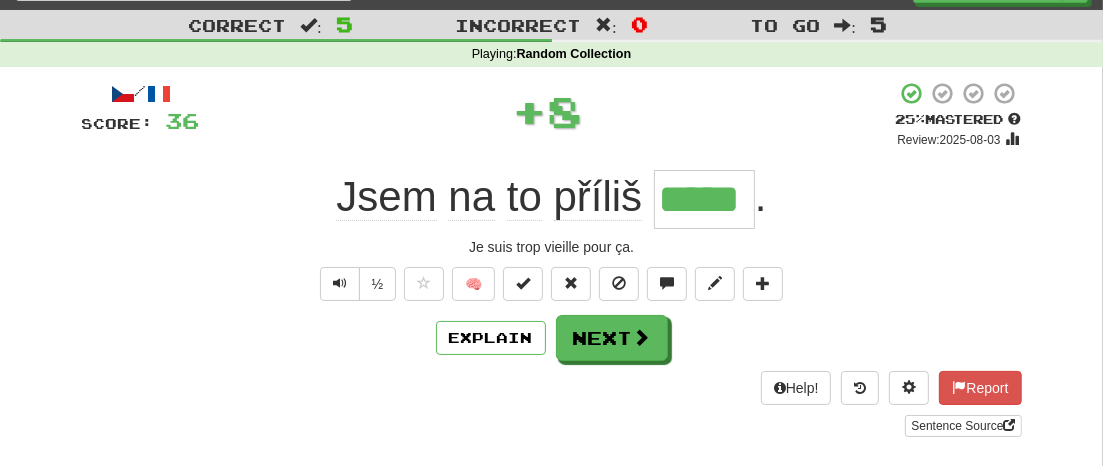 scroll, scrollTop: 36, scrollLeft: 0, axis: vertical 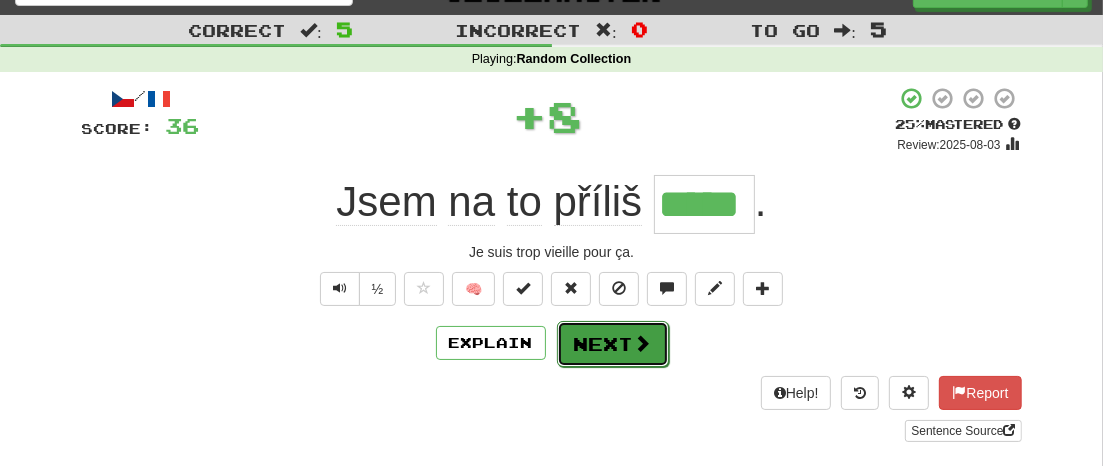 click on "Next" at bounding box center (613, 344) 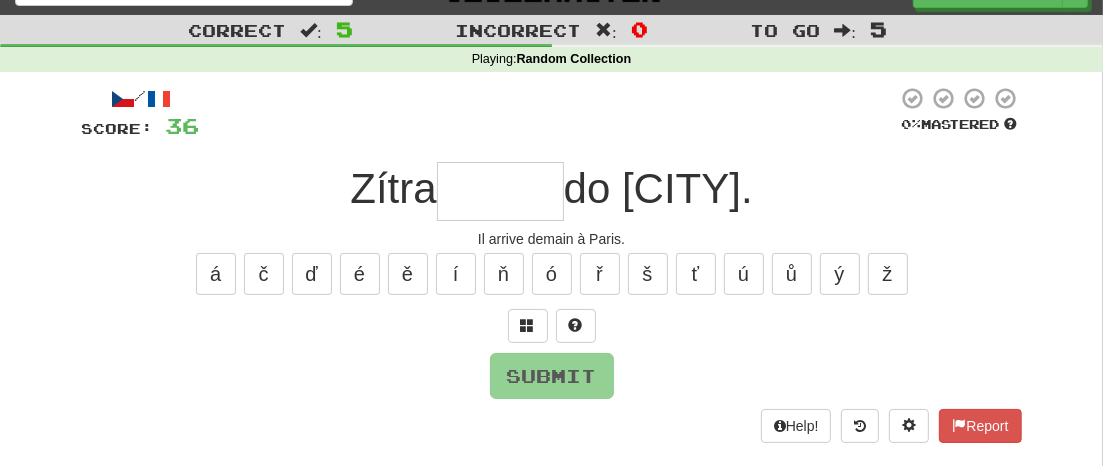 type on "*" 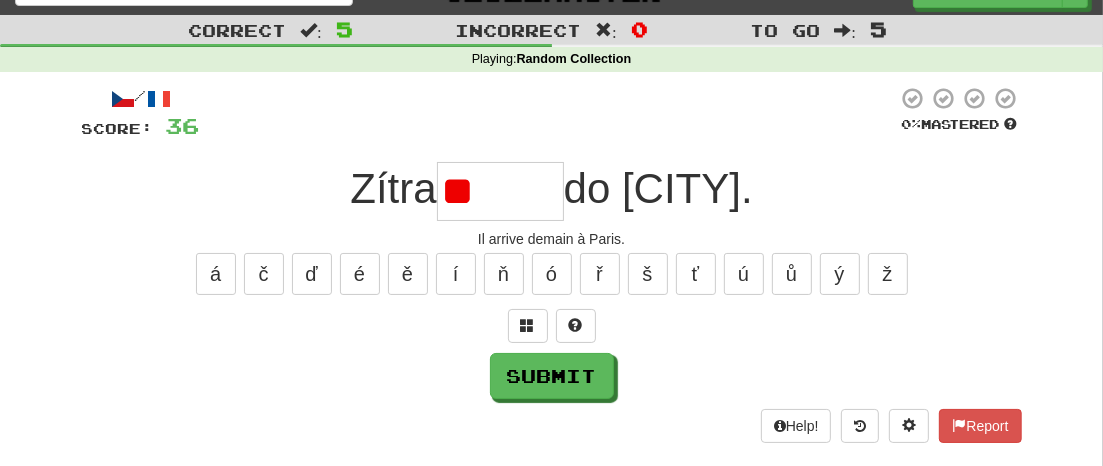 type on "*" 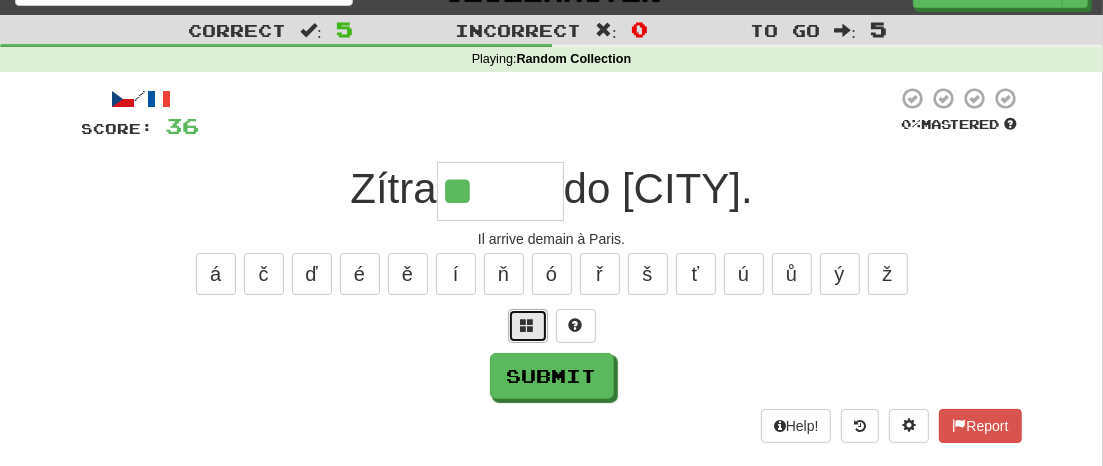 click at bounding box center [528, 325] 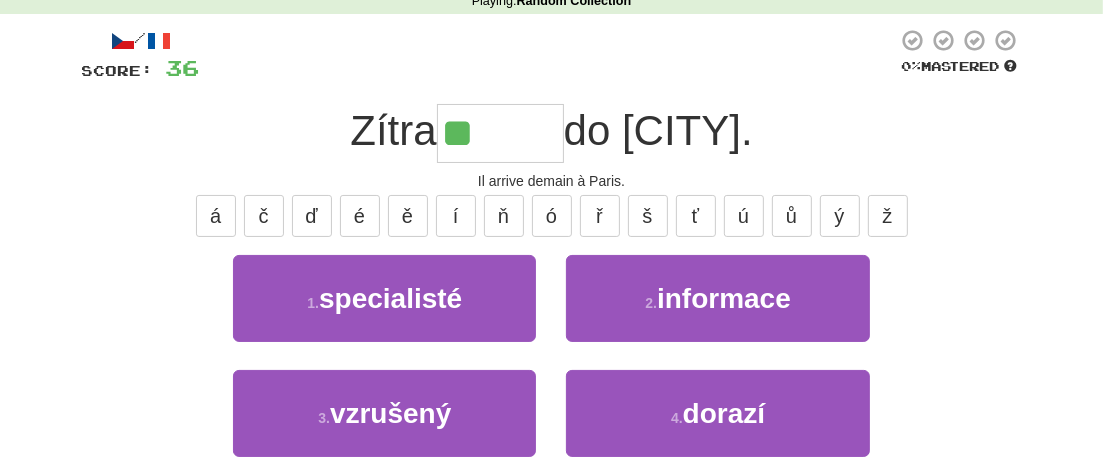 scroll, scrollTop: 81, scrollLeft: 0, axis: vertical 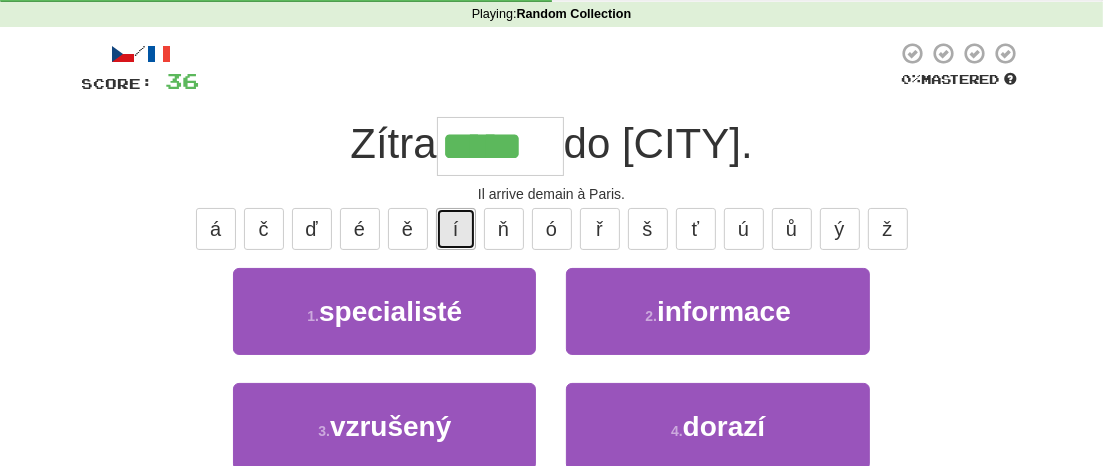 click on "í" at bounding box center [456, 229] 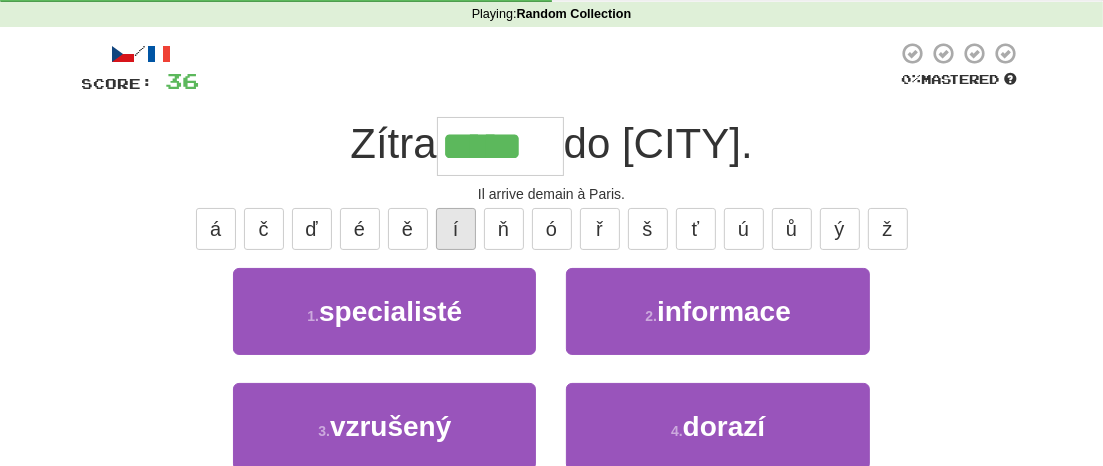 type on "******" 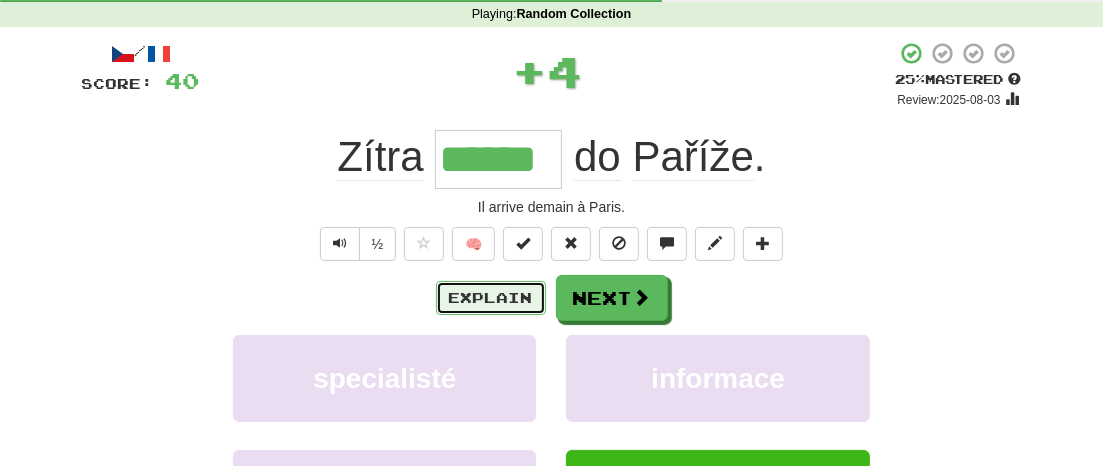 click on "Explain" at bounding box center (491, 298) 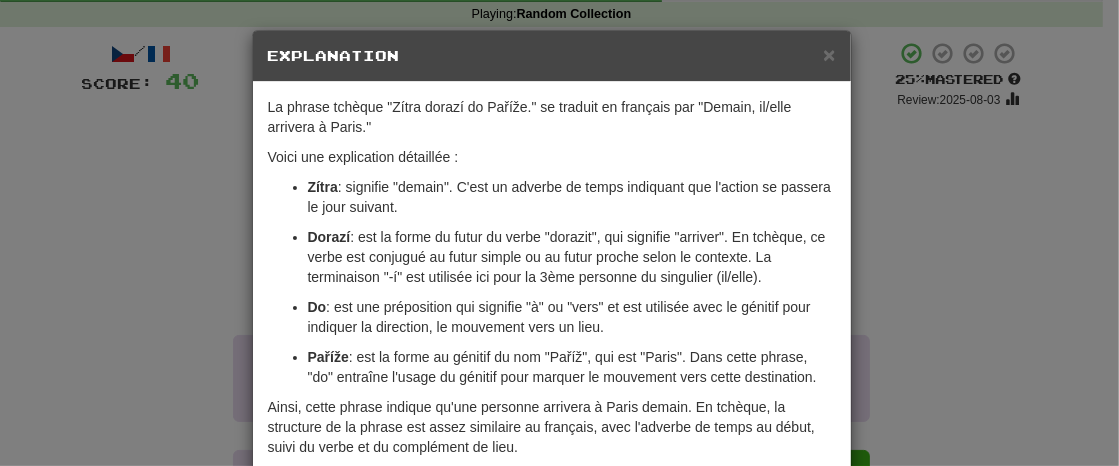 click on "× Explanation La phrase tchèque "Zítra dorazí do Paříže." se traduit en français par "Demain, il/elle arrivera à Paris."
Voici une explication détaillée :
Zítra  : signifie "demain". C'est un adverbe de temps indiquant que l'action se passera le jour suivant.
Dorazí  : est la forme du futur du verbe "dorazit", qui signifie "arriver". En tchèque, ce verbe est conjugué au futur simple ou au futur proche selon le contexte. La terminaison "-í" est utilisée ici pour la 3ème personne du singulier (il/elle).
Do  : est une préposition qui signifie "à" ou "vers" et est utilisée avec le génitif pour indiquer la direction, le mouvement vers un lieu.
Paříže  : est la forme au génitif du nom "Paříž", qui est "Paris". Dans cette phrase, "do" entraîne l'usage du génitif pour marquer le mouvement vers cette destination.
In beta. Generated by ChatGPT. Like it? Hate it?  Let us know ! Close" at bounding box center [559, 233] 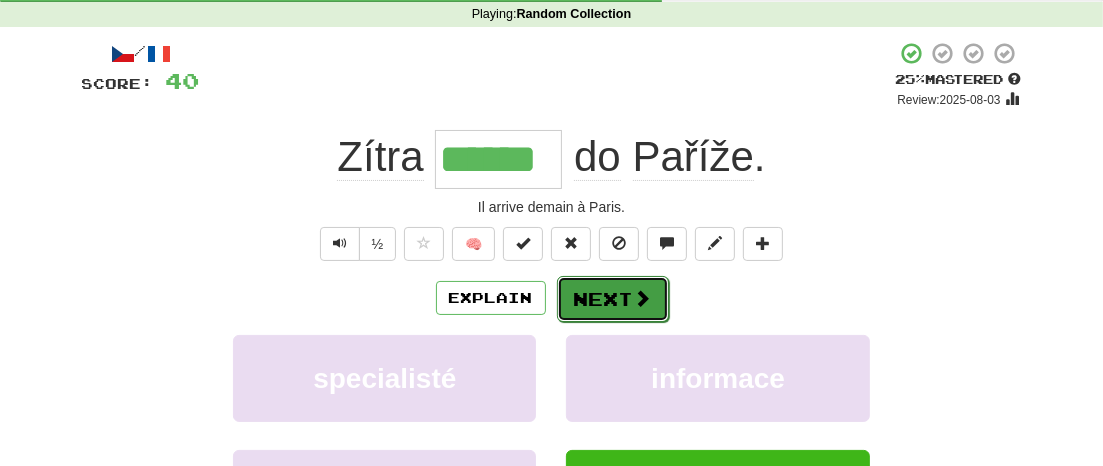 click on "Next" at bounding box center (613, 299) 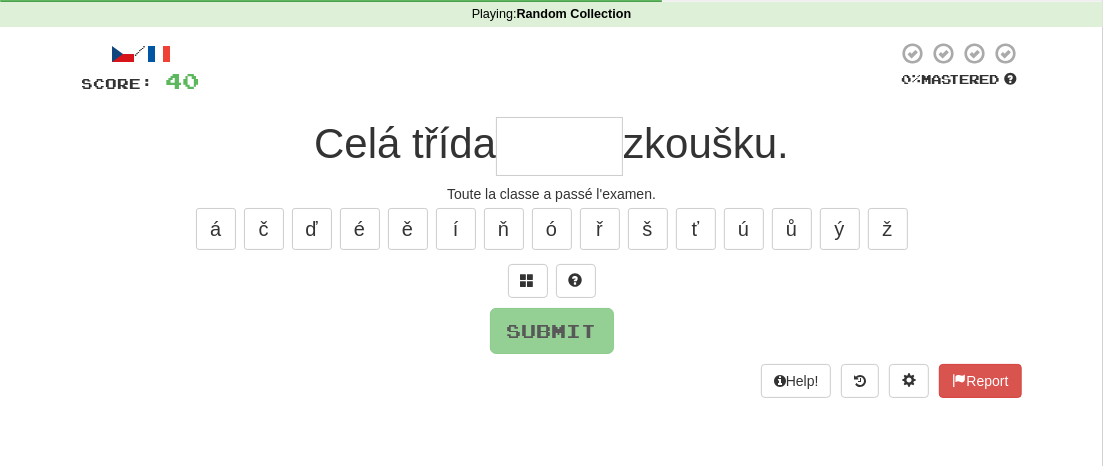 type on "*" 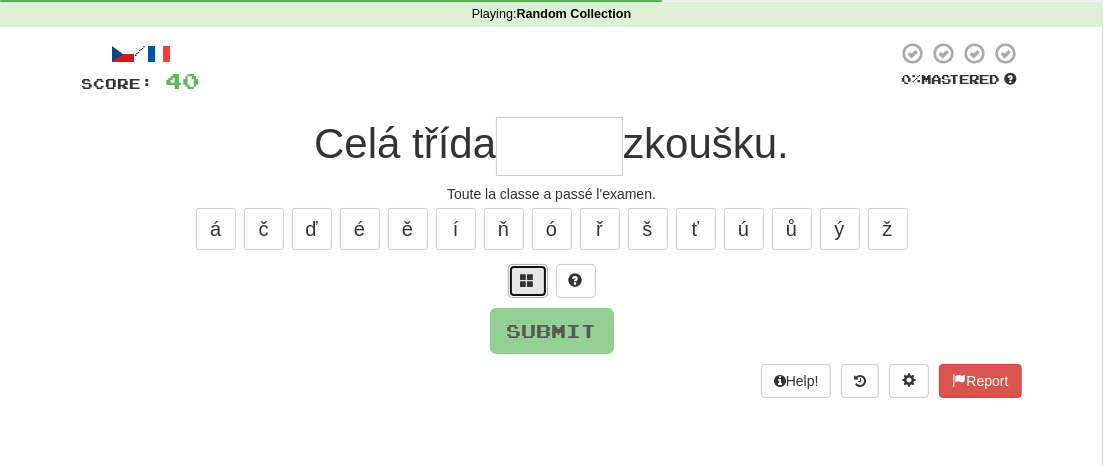 click at bounding box center [528, 281] 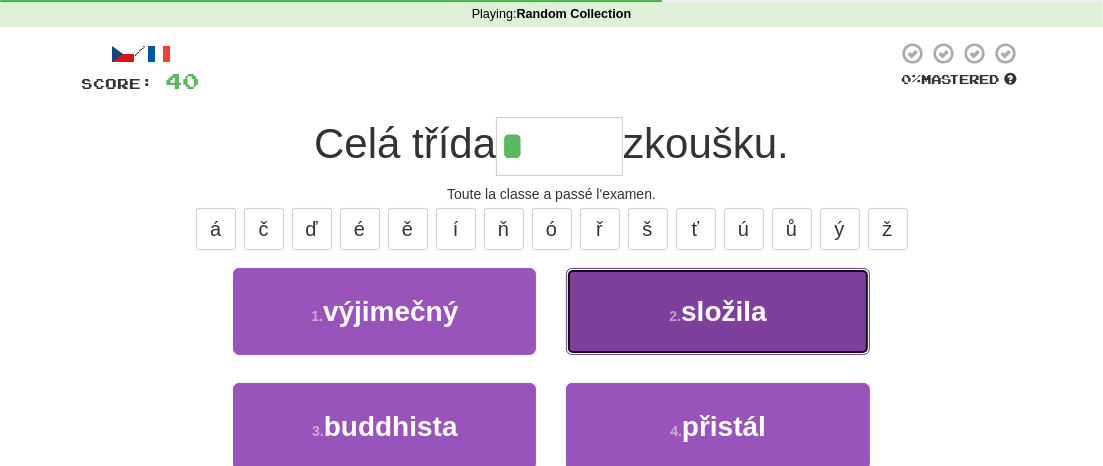 click on "složila" at bounding box center [724, 311] 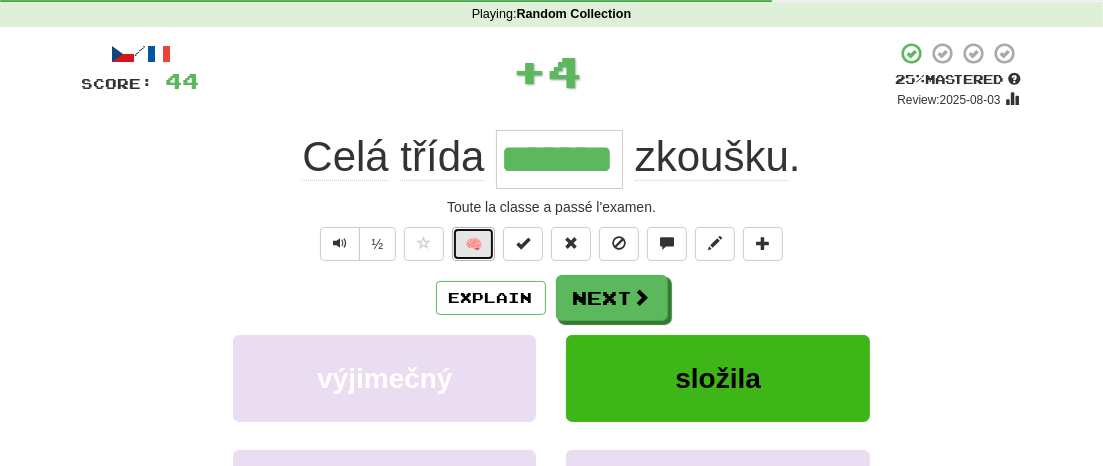 click on "🧠" at bounding box center (473, 244) 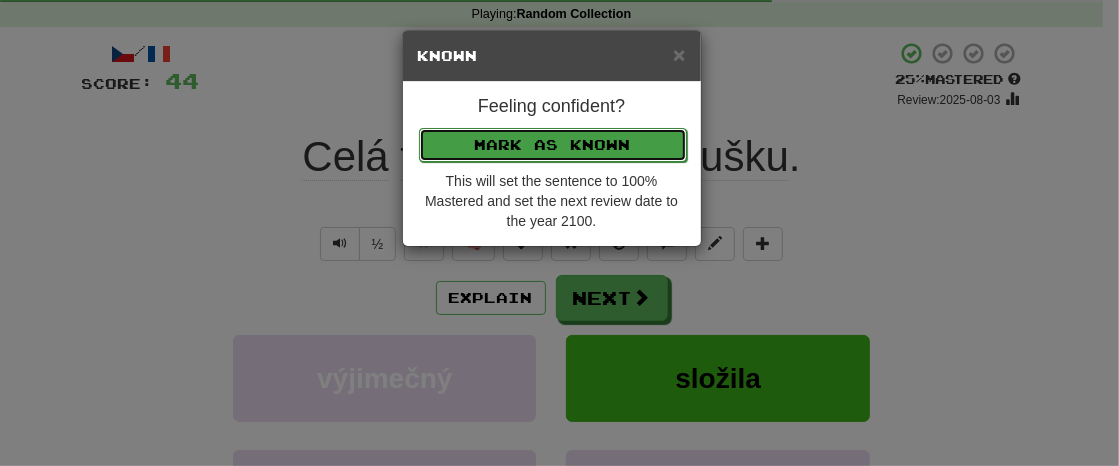 click on "Mark as Known" at bounding box center (553, 145) 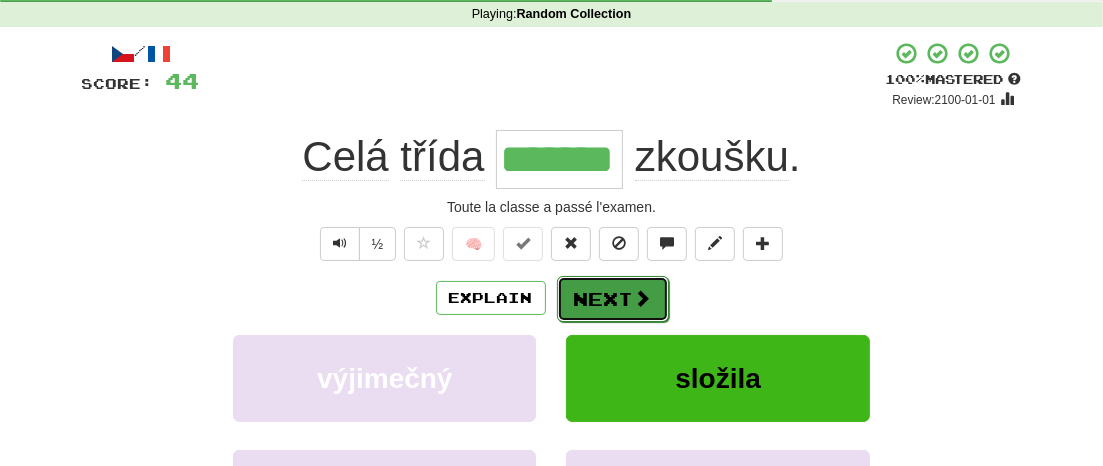 click on "Next" at bounding box center [613, 299] 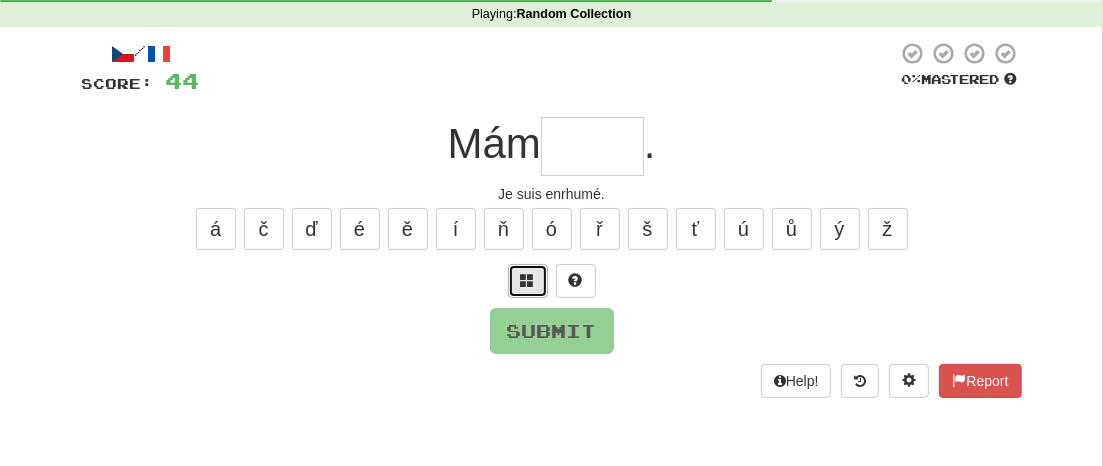 click at bounding box center (528, 280) 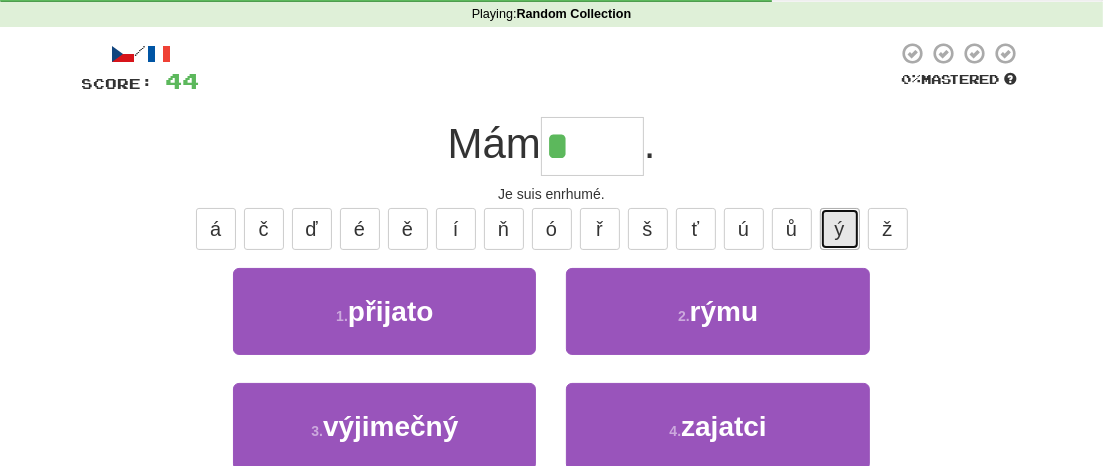 click on "ý" at bounding box center [840, 229] 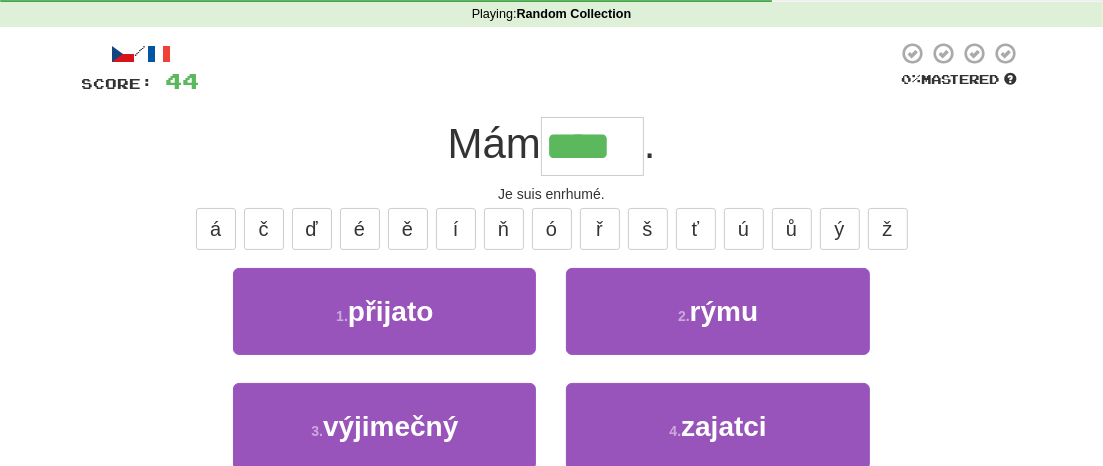 type on "****" 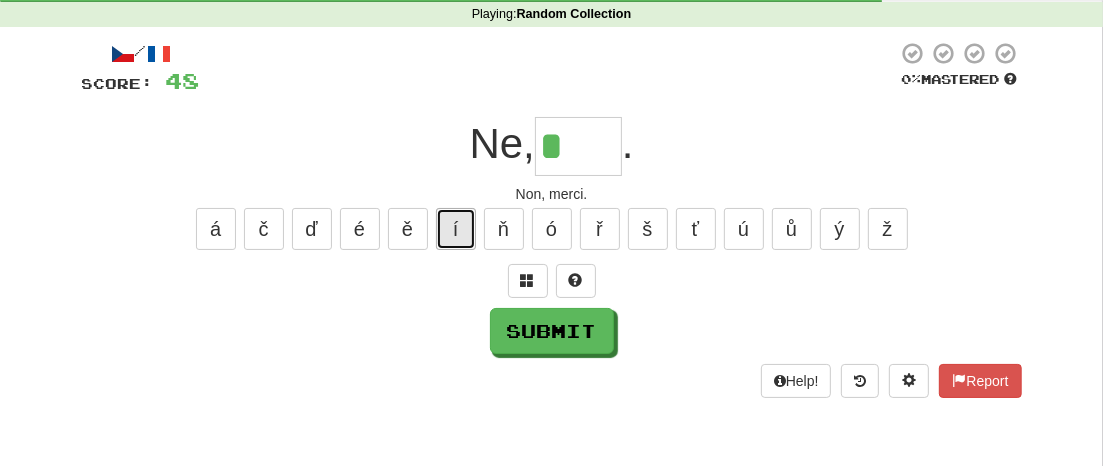click on "í" at bounding box center [456, 229] 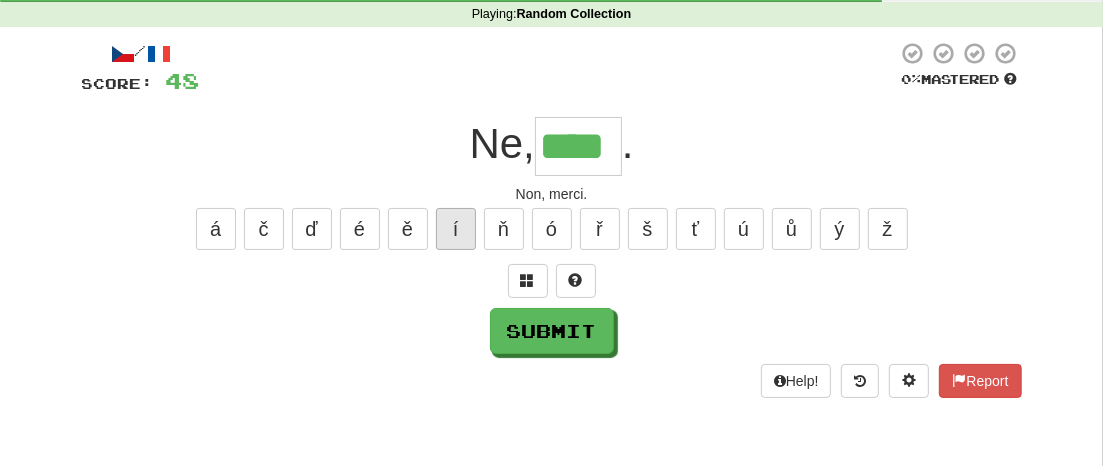 type on "****" 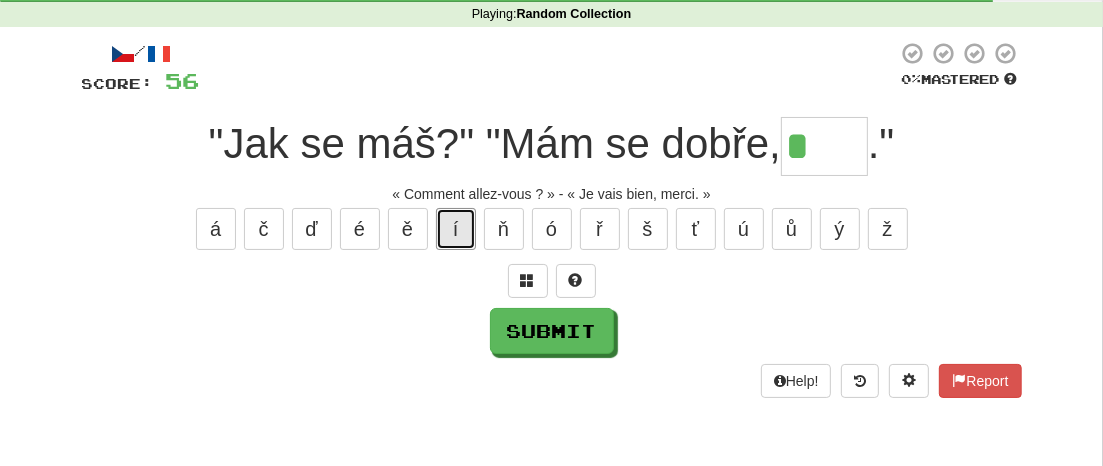 click on "í" at bounding box center [456, 229] 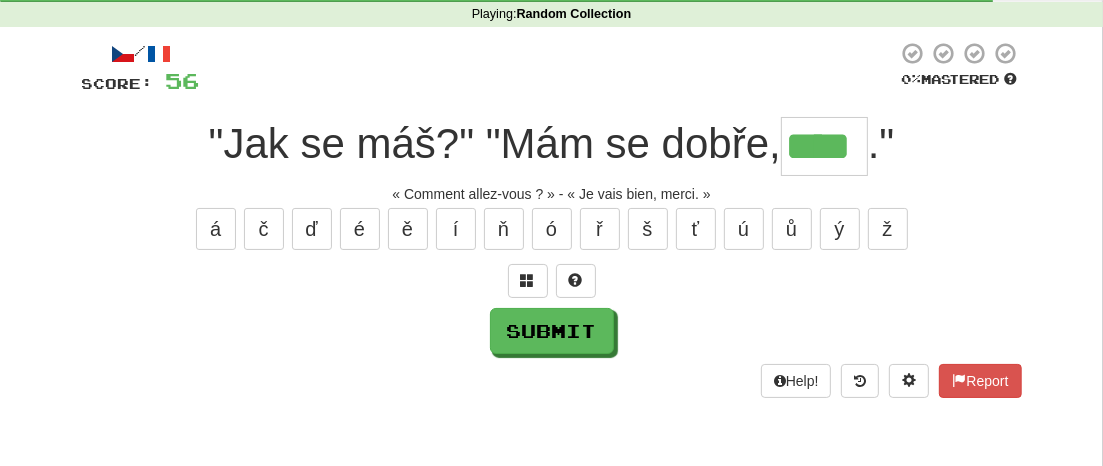 type on "****" 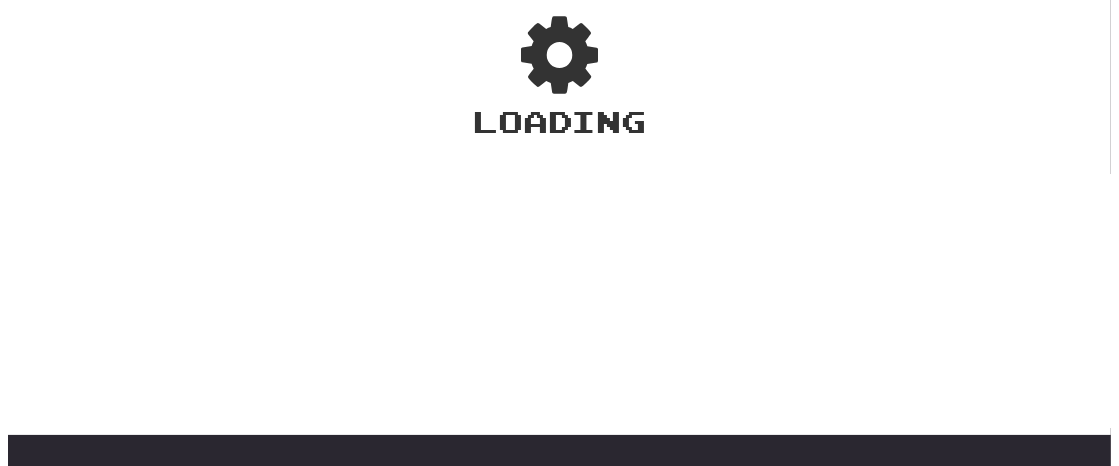 scroll, scrollTop: 121, scrollLeft: 0, axis: vertical 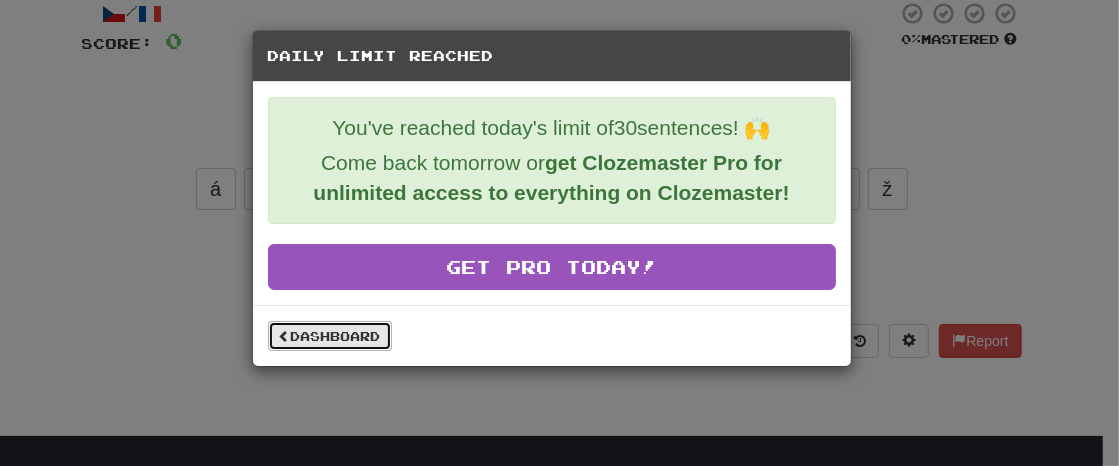 click on "Dashboard" at bounding box center (330, 336) 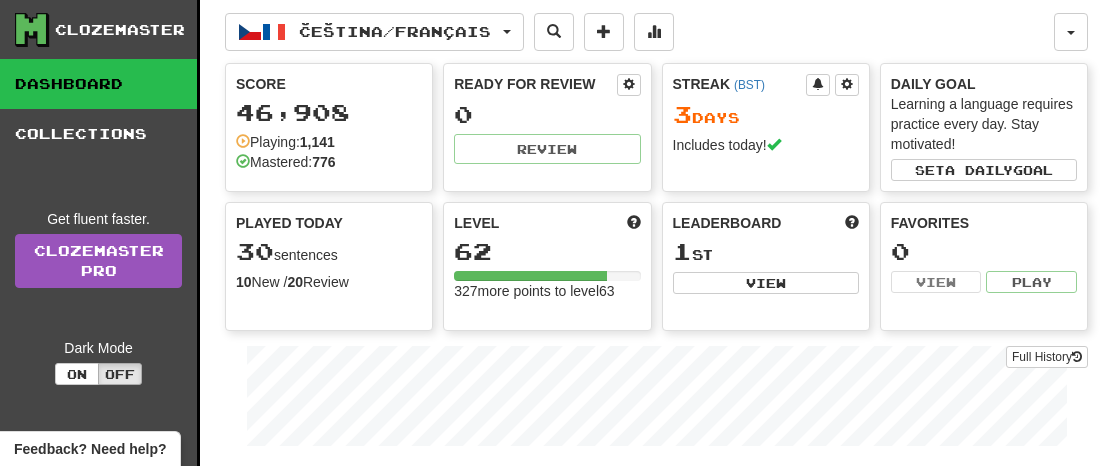 scroll, scrollTop: 0, scrollLeft: 0, axis: both 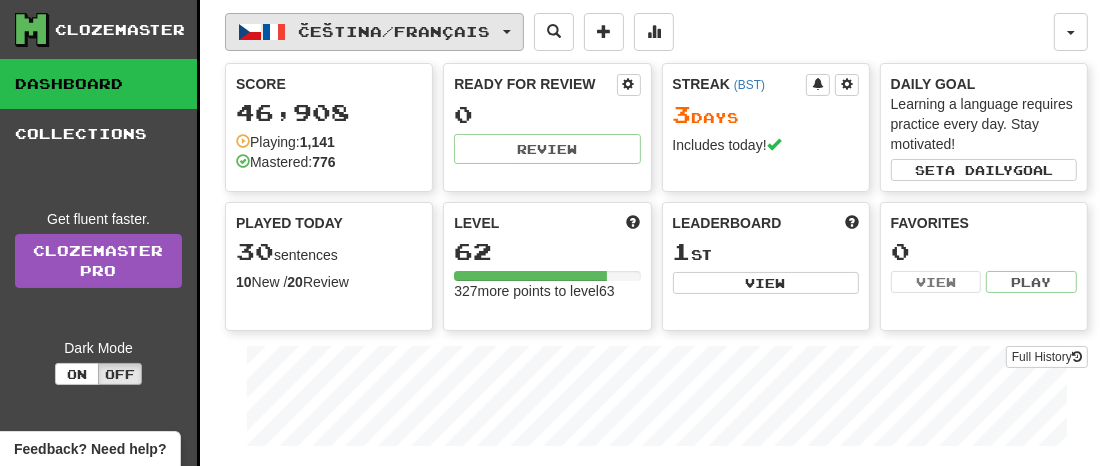 click on "Čeština  /  Français" at bounding box center (374, 32) 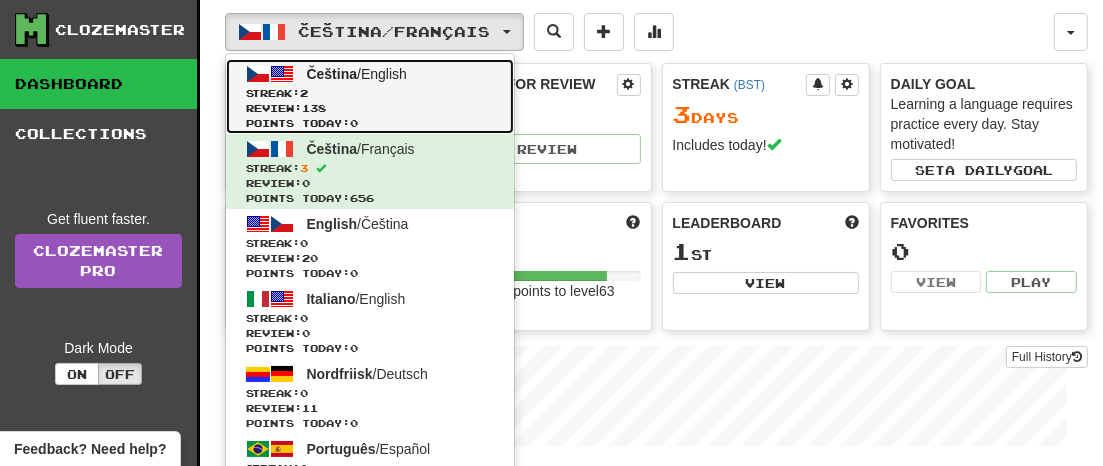click on "Čeština  /  English Streak:  2   Review:  138 Points today:  0" at bounding box center [370, 96] 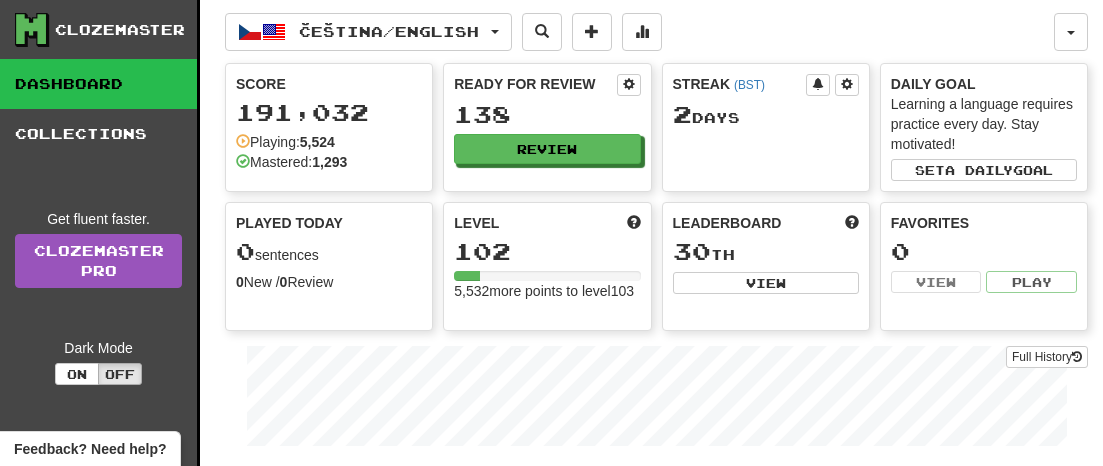 scroll, scrollTop: 0, scrollLeft: 0, axis: both 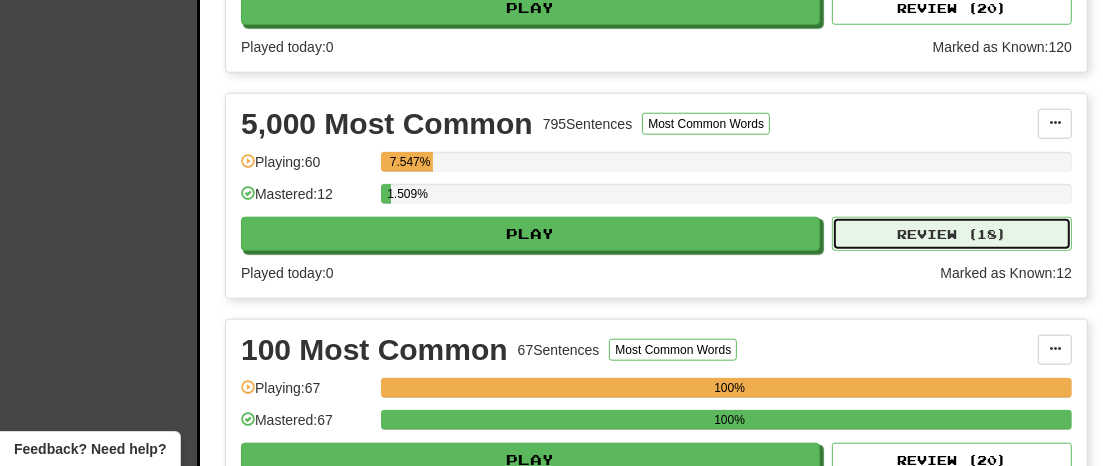 click on "Review ( 18 )" at bounding box center (952, 234) 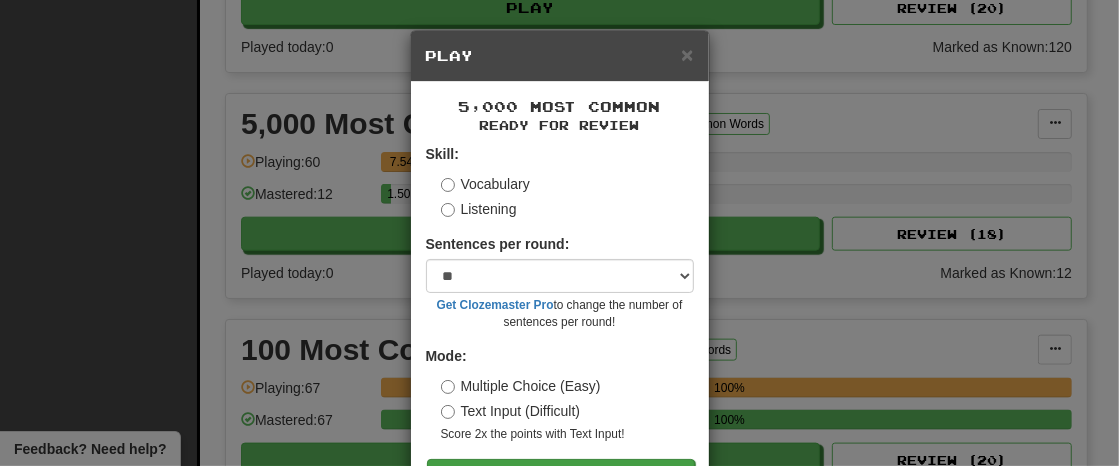 click on "Skill: Vocabulary Listening Sentences per round: * ** ** ** ** ** *** ******** Get Clozemaster Pro  to change the number of sentences per round! Mode: Multiple Choice (Easy) Text Input (Difficult) Score 2x the points with Text Input ! Go" at bounding box center (560, 318) 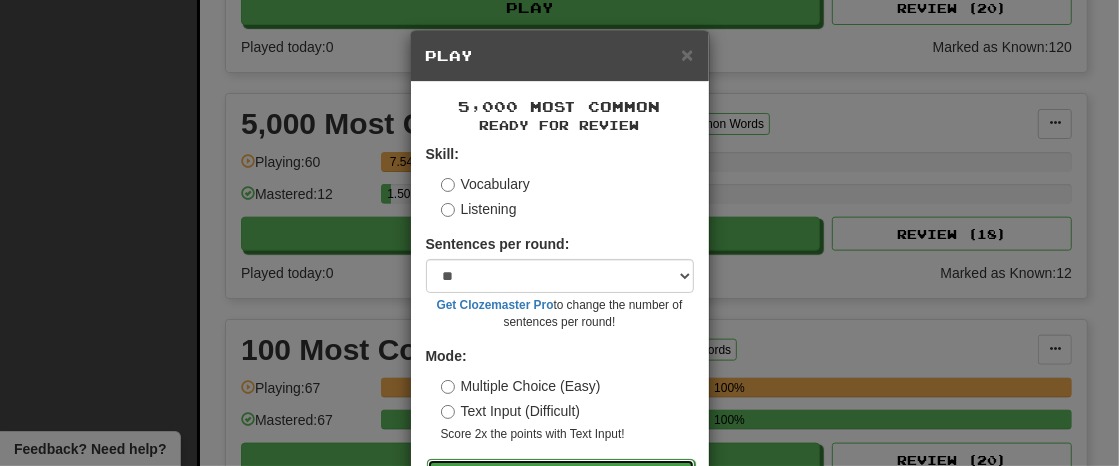 click on "Go" at bounding box center (561, 476) 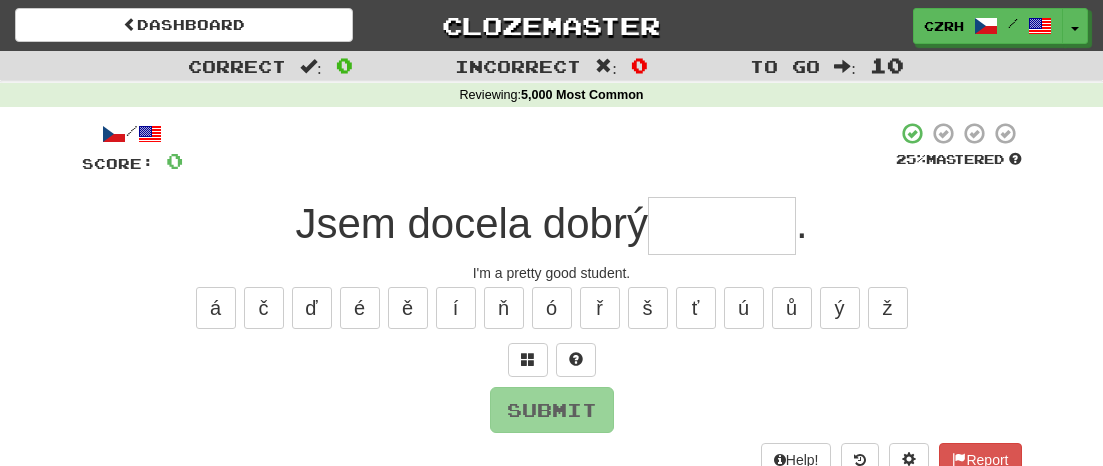 scroll, scrollTop: 0, scrollLeft: 0, axis: both 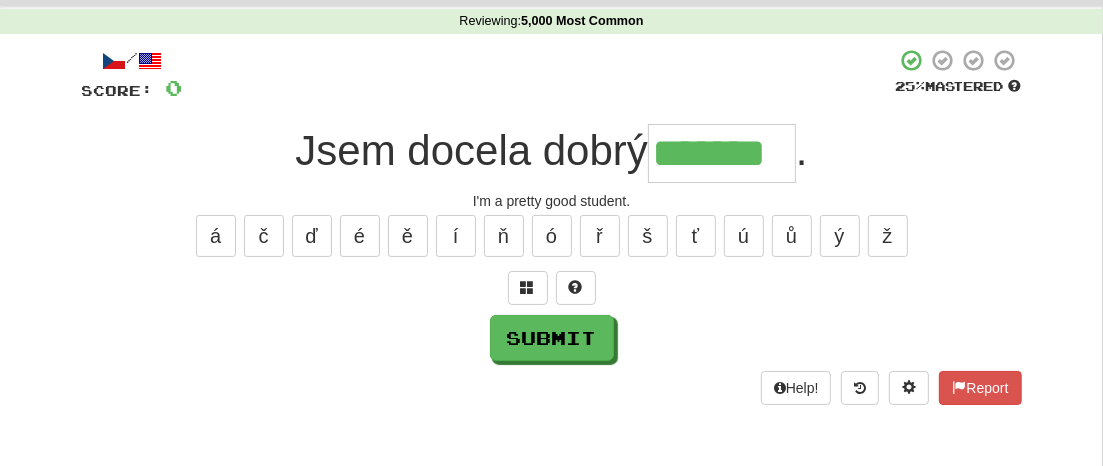 type on "*******" 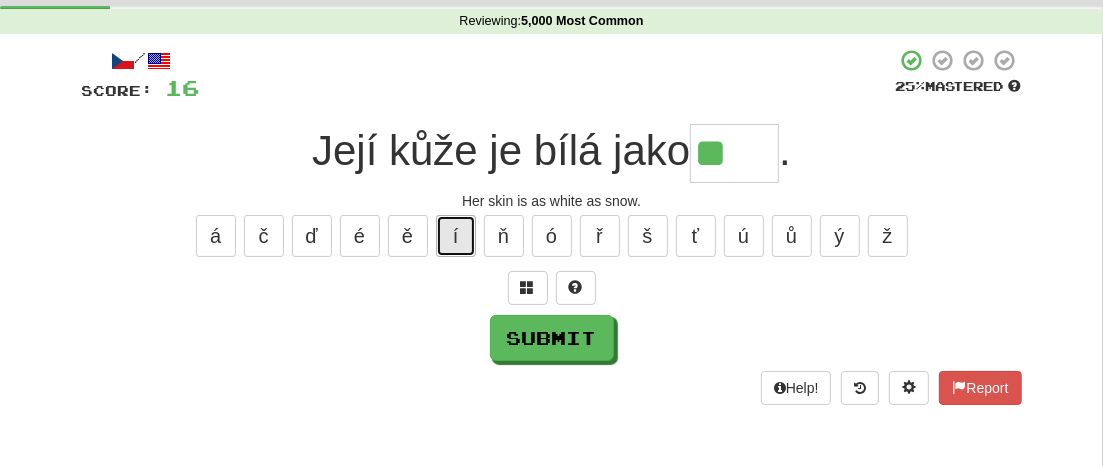 click on "í" at bounding box center (456, 236) 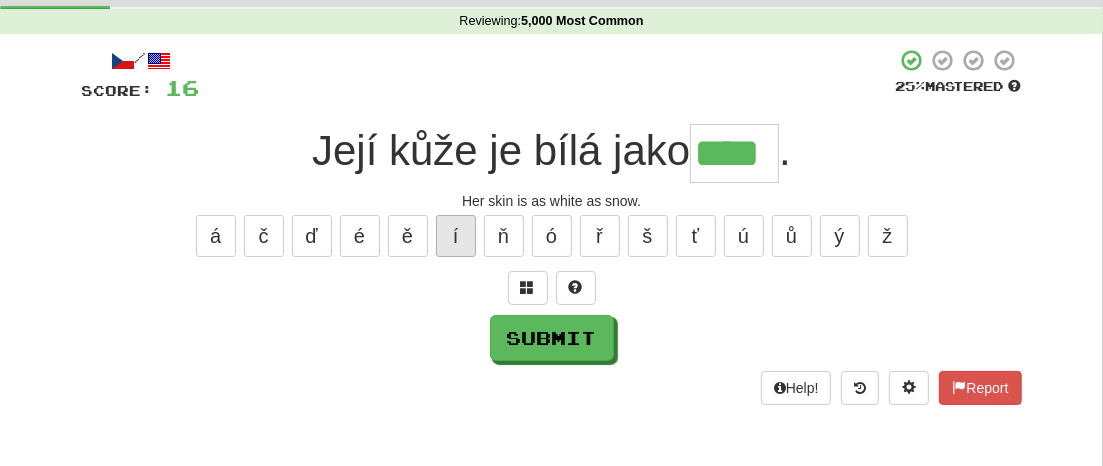 type on "****" 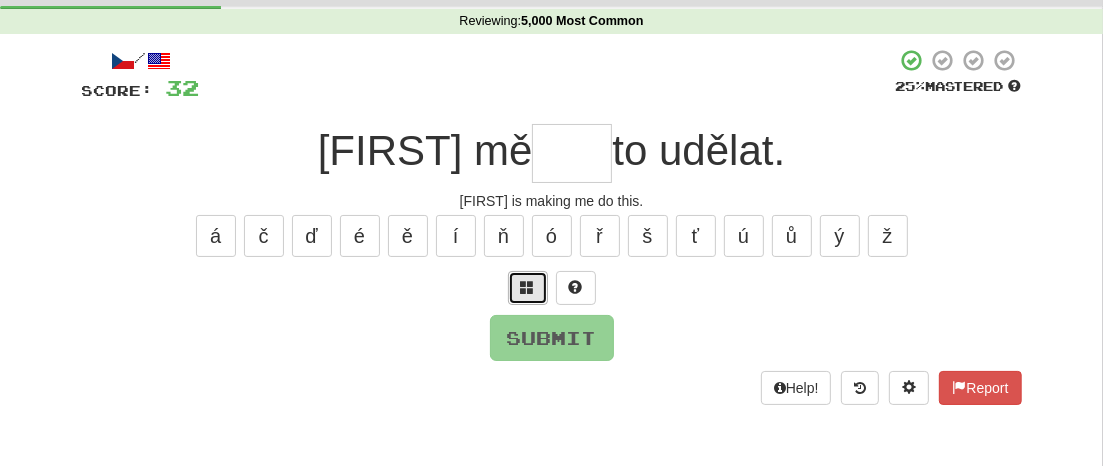 click at bounding box center [528, 287] 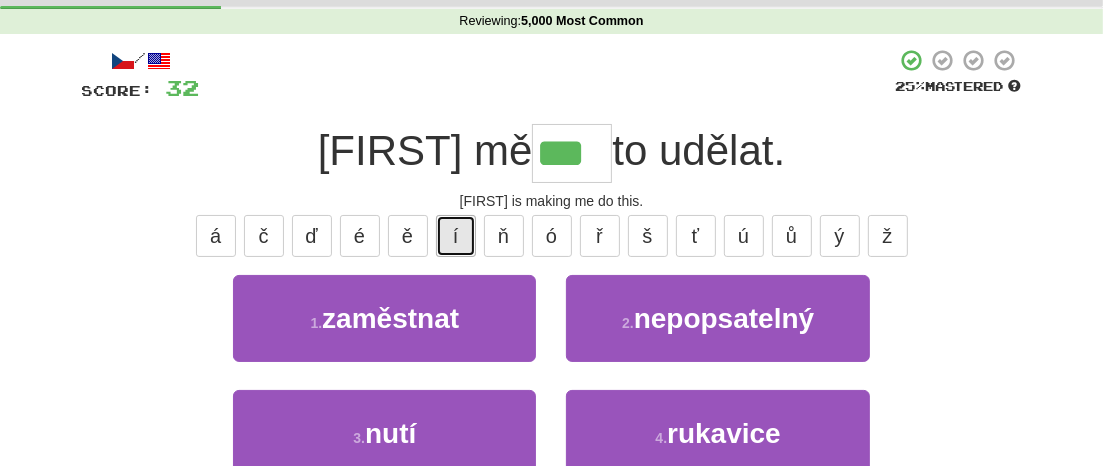 click on "í" at bounding box center [456, 236] 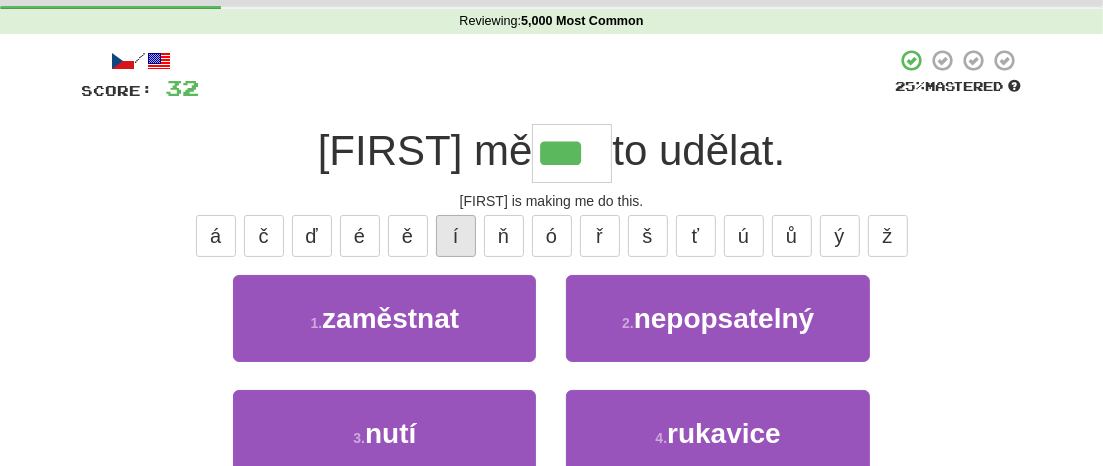 type on "****" 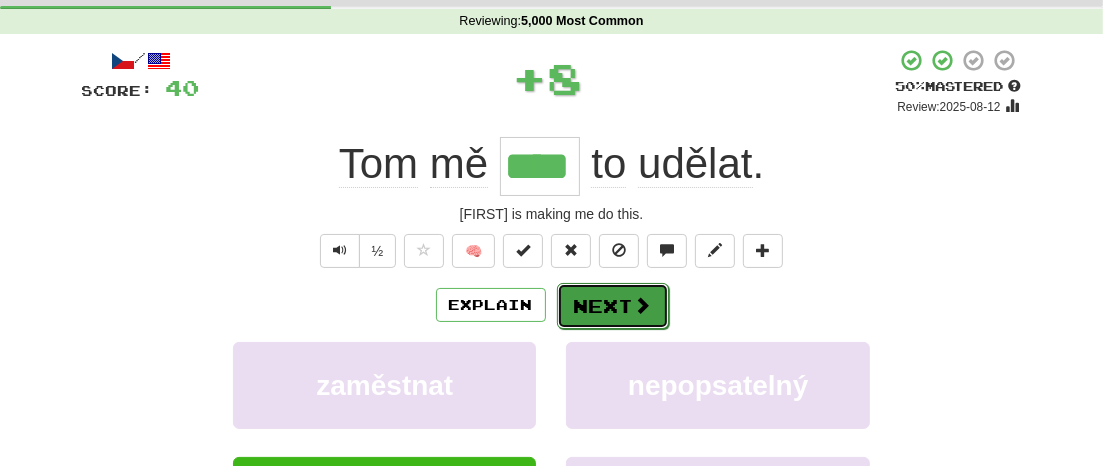 click on "Next" at bounding box center (613, 306) 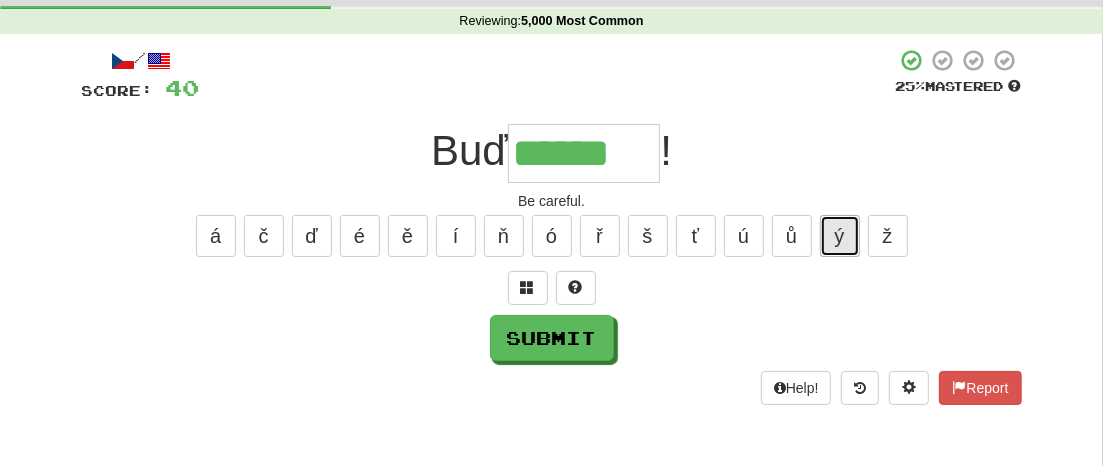 click on "ý" at bounding box center [840, 236] 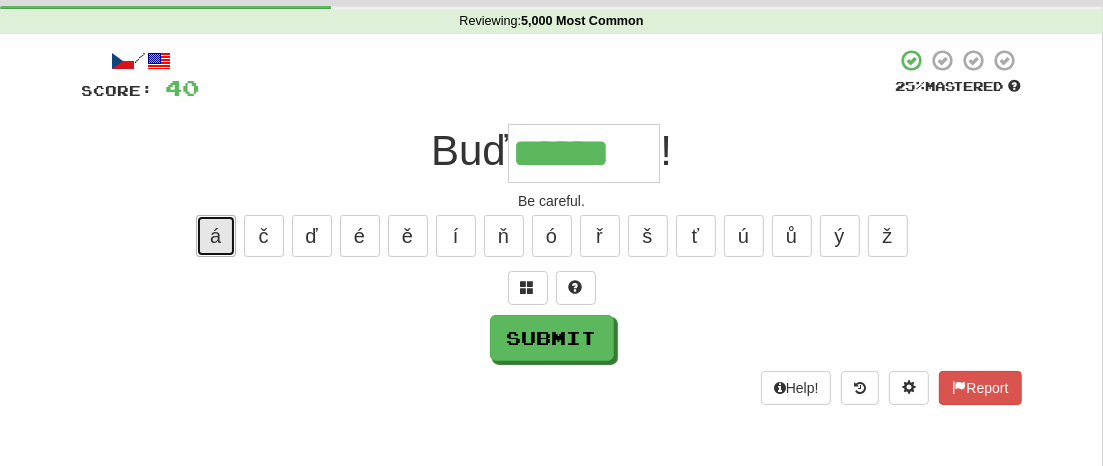 click on "á" at bounding box center [216, 236] 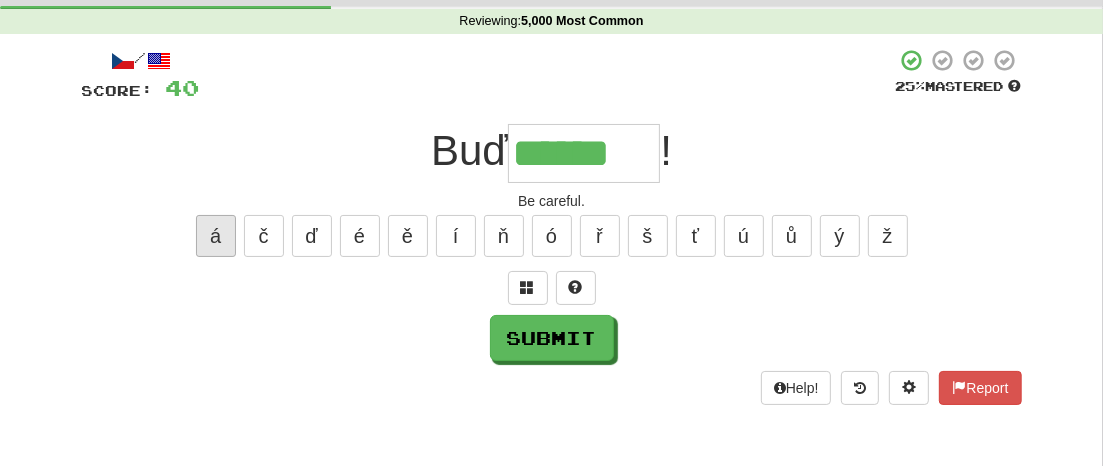 type on "*******" 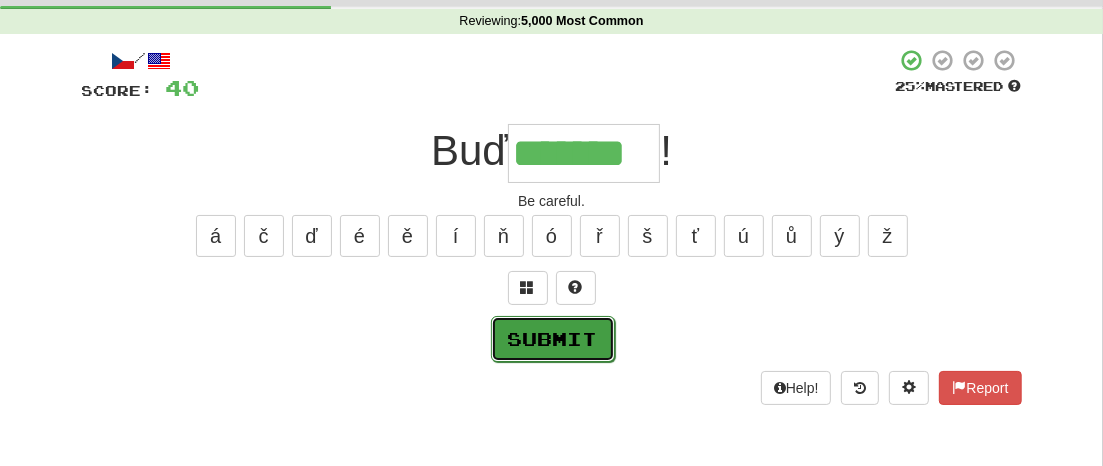 click on "Submit" at bounding box center [553, 339] 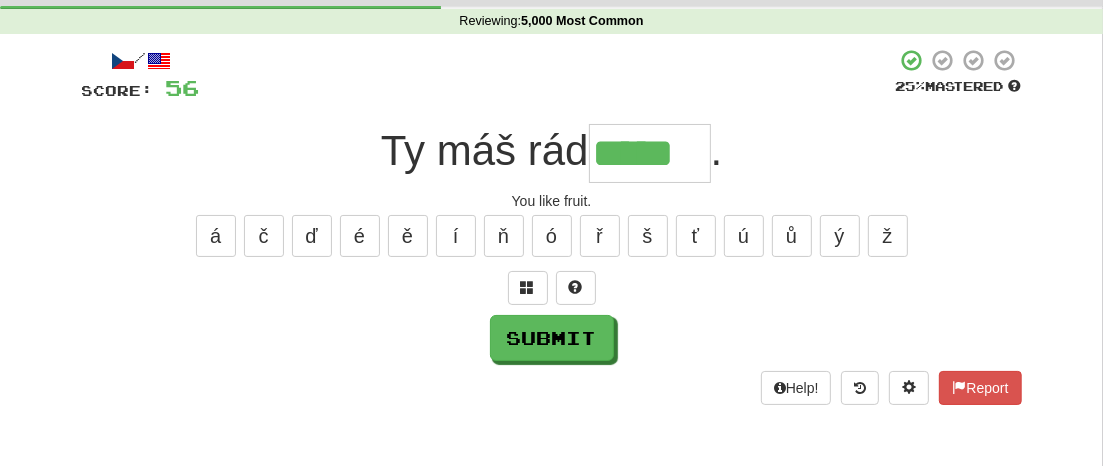 type on "*****" 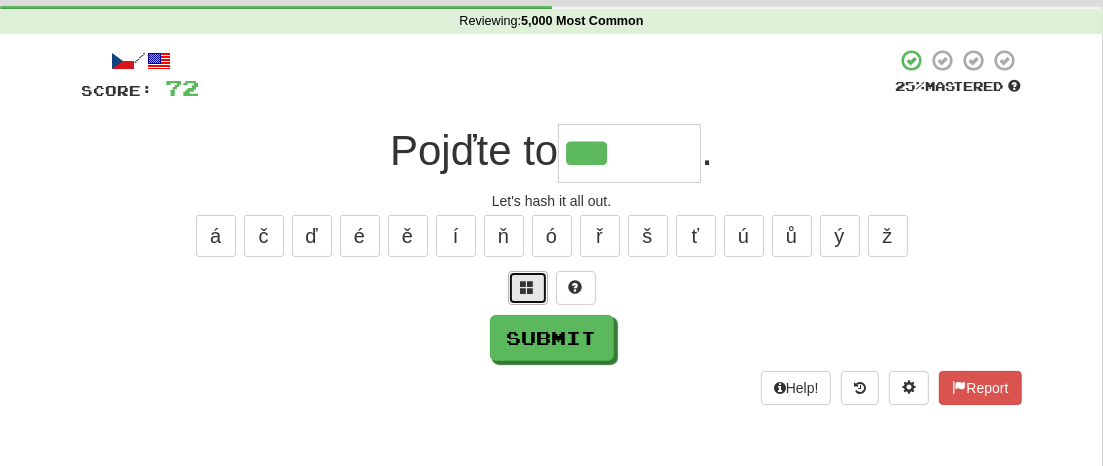 click at bounding box center [528, 287] 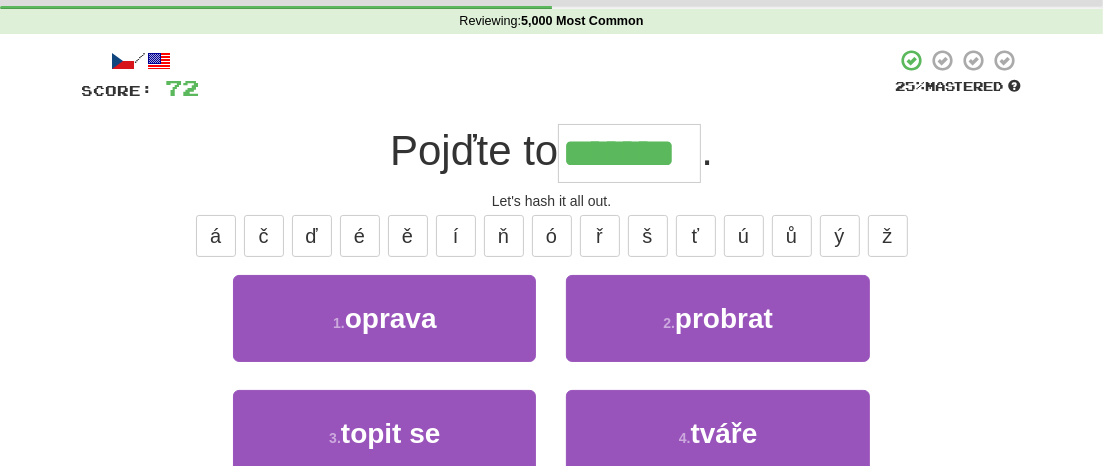 type on "*******" 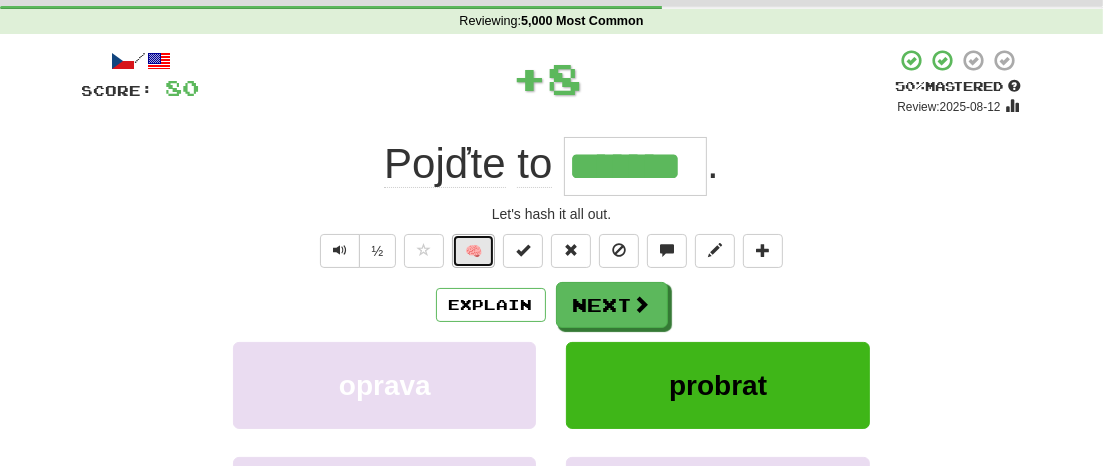 click on "🧠" at bounding box center (473, 251) 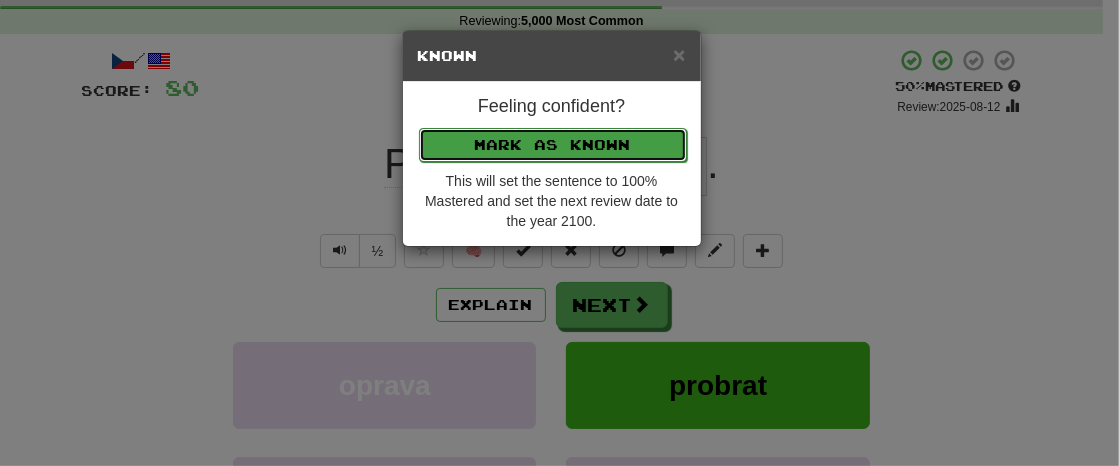 click on "Mark as Known" at bounding box center [553, 145] 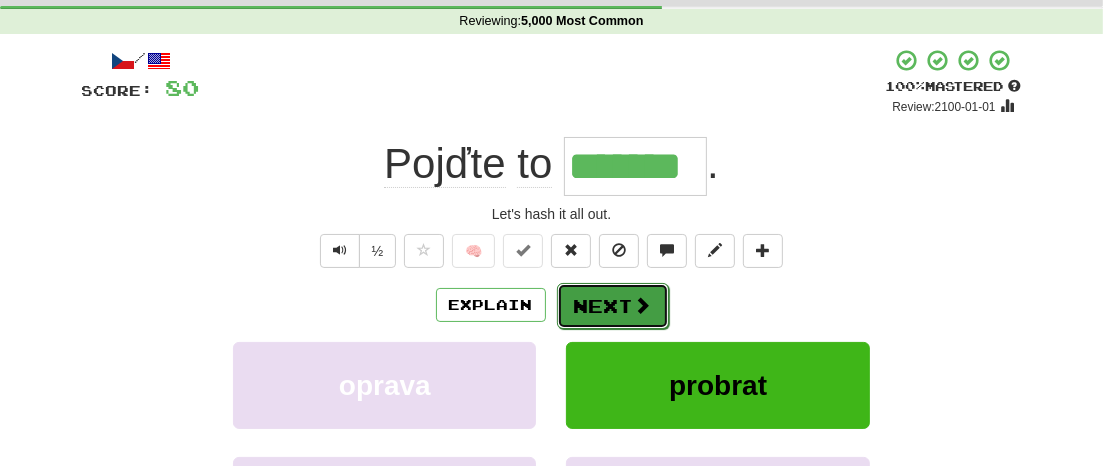 click on "Next" at bounding box center (613, 306) 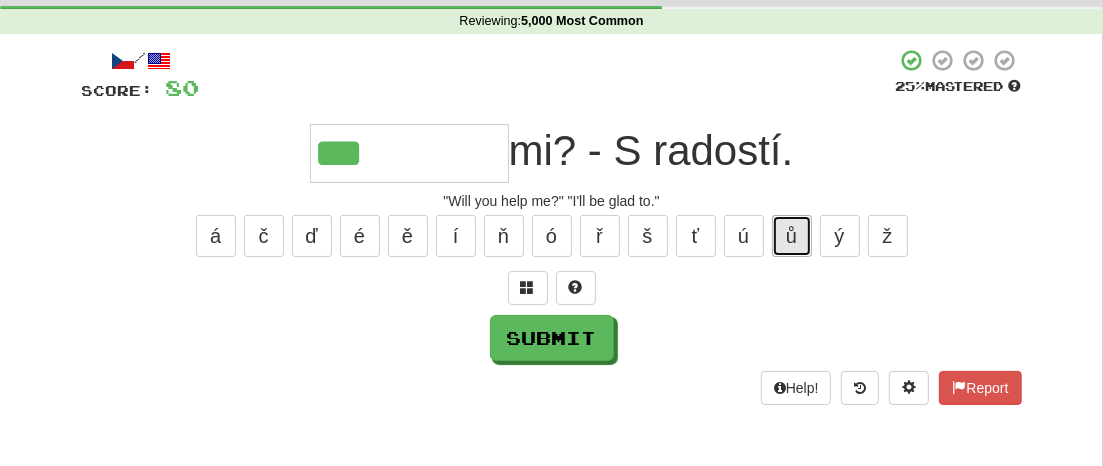 click on "ů" at bounding box center [792, 236] 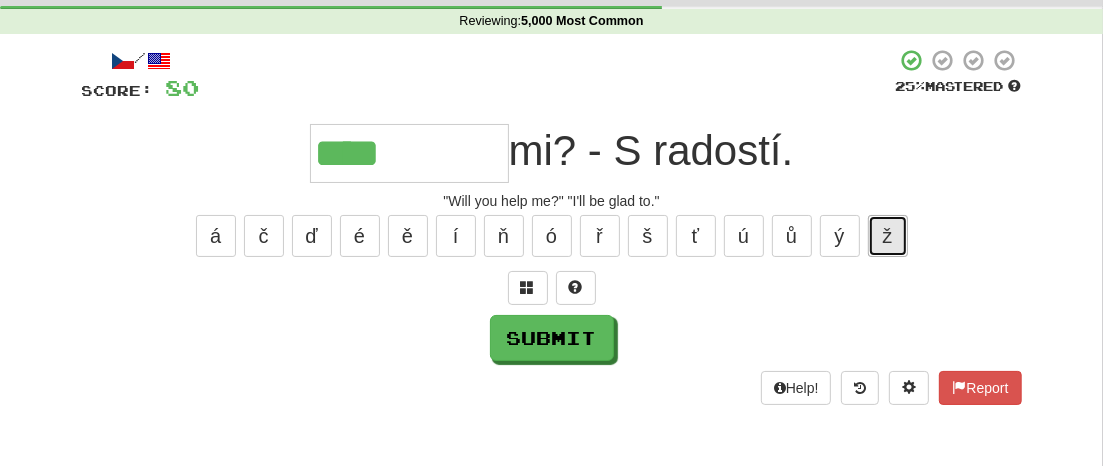 click on "ž" at bounding box center [888, 236] 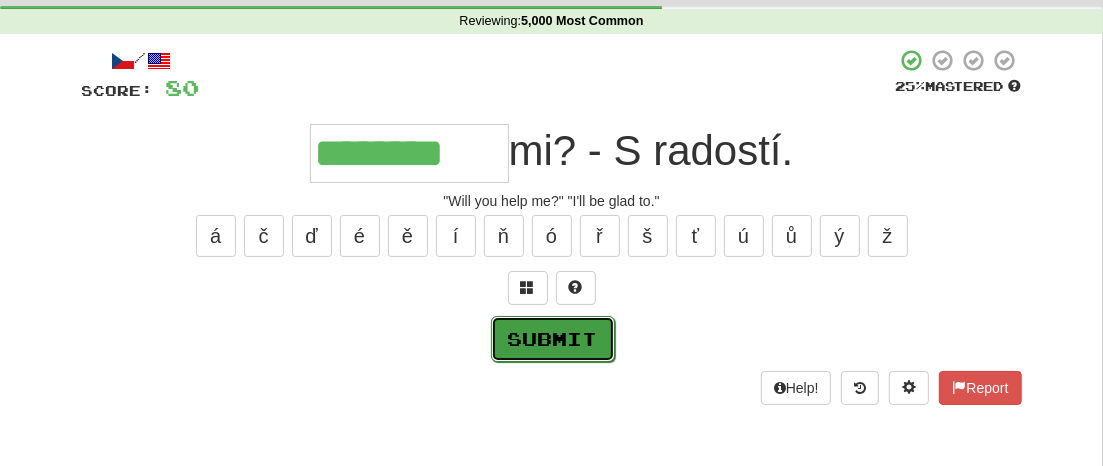 click on "Submit" at bounding box center [553, 339] 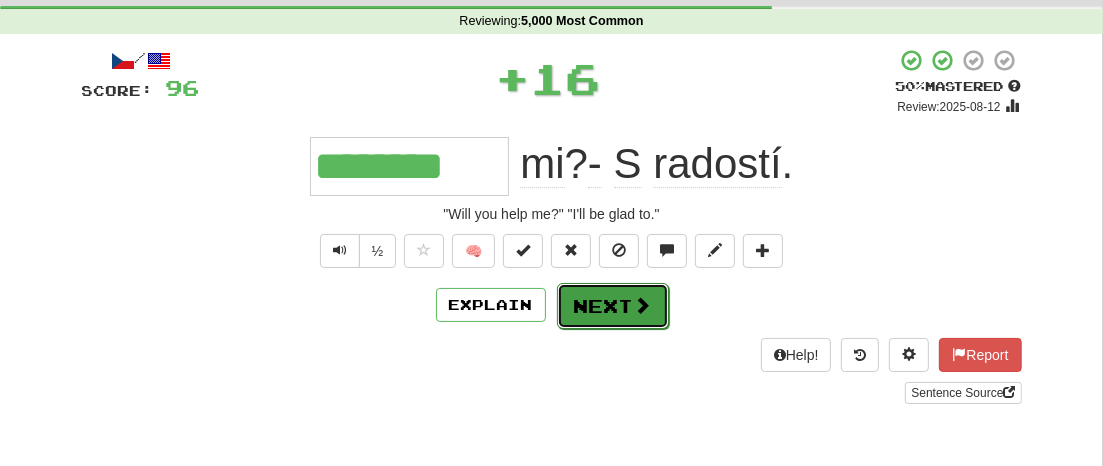 click on "Next" at bounding box center (613, 306) 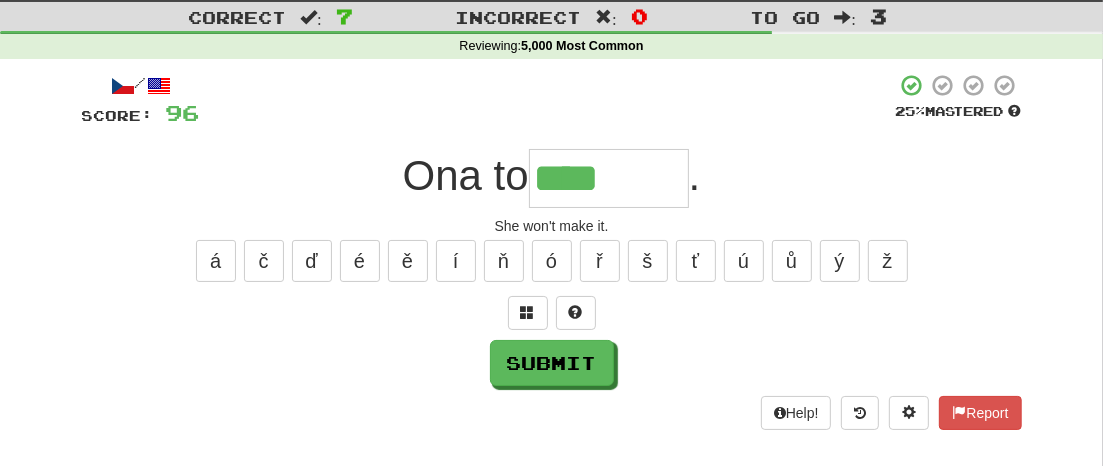 scroll, scrollTop: 38, scrollLeft: 0, axis: vertical 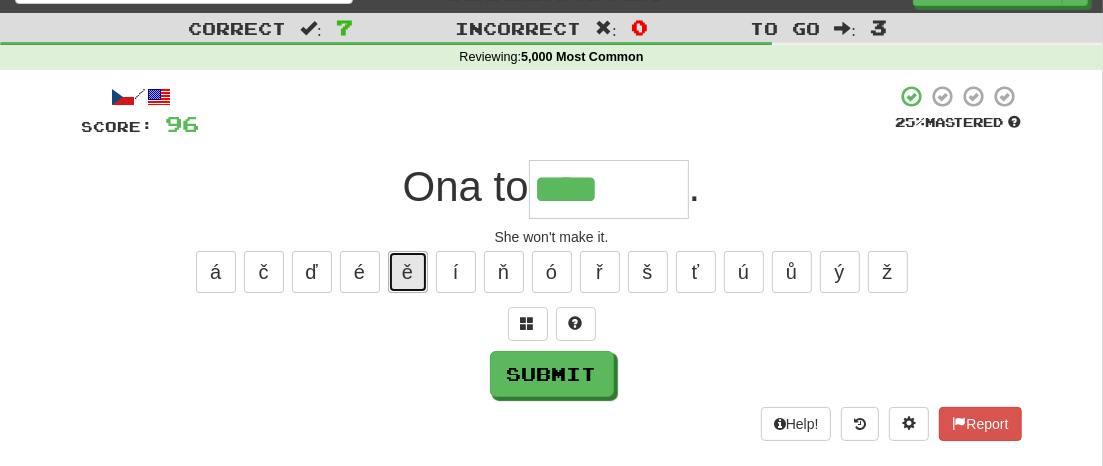 click on "ě" at bounding box center [408, 272] 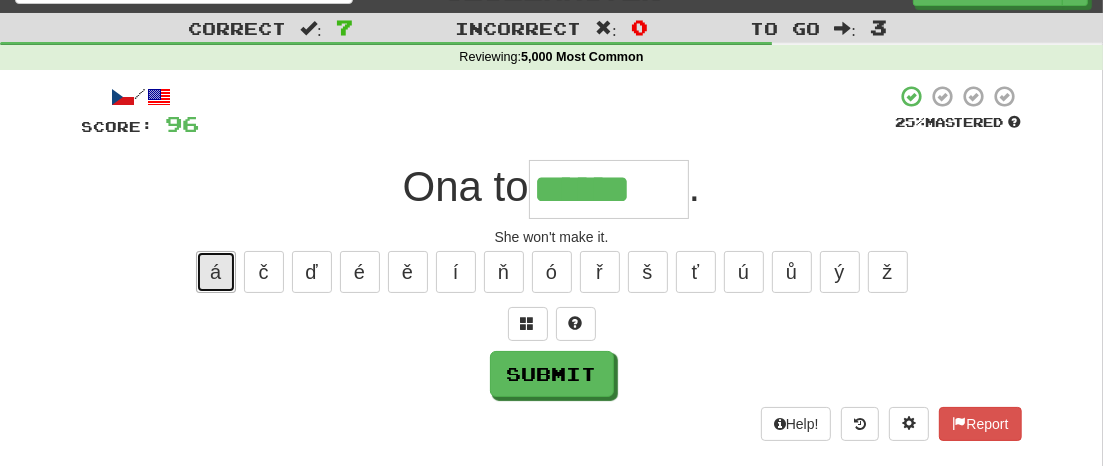 click on "á" at bounding box center [216, 272] 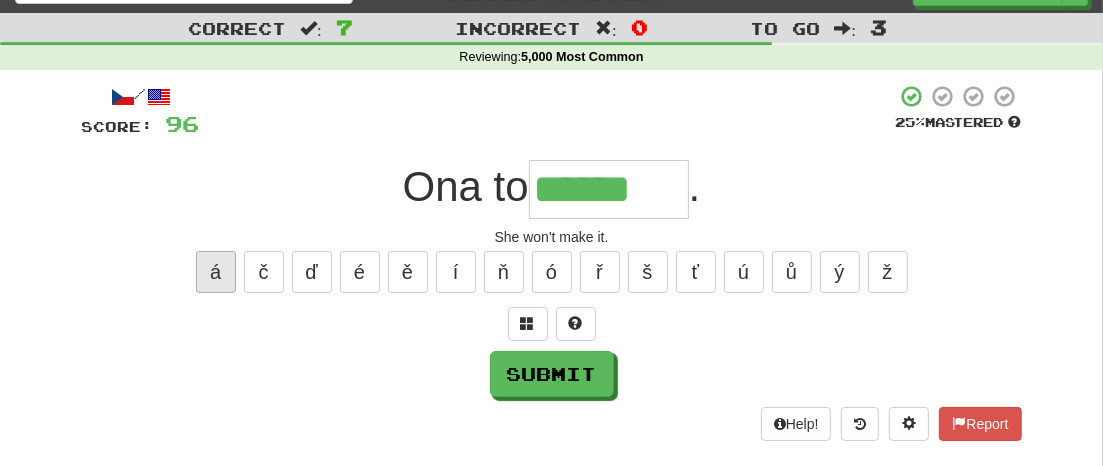type on "*******" 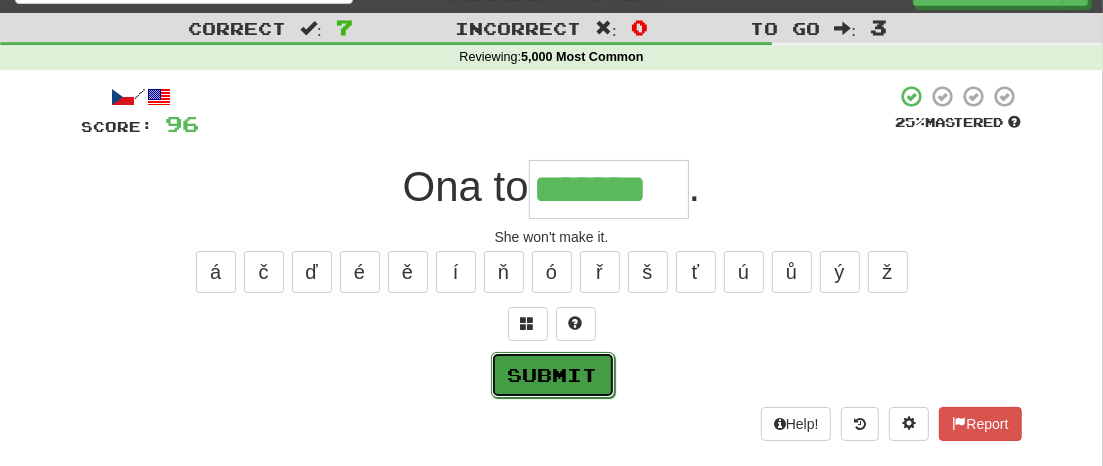 click on "Submit" at bounding box center [553, 375] 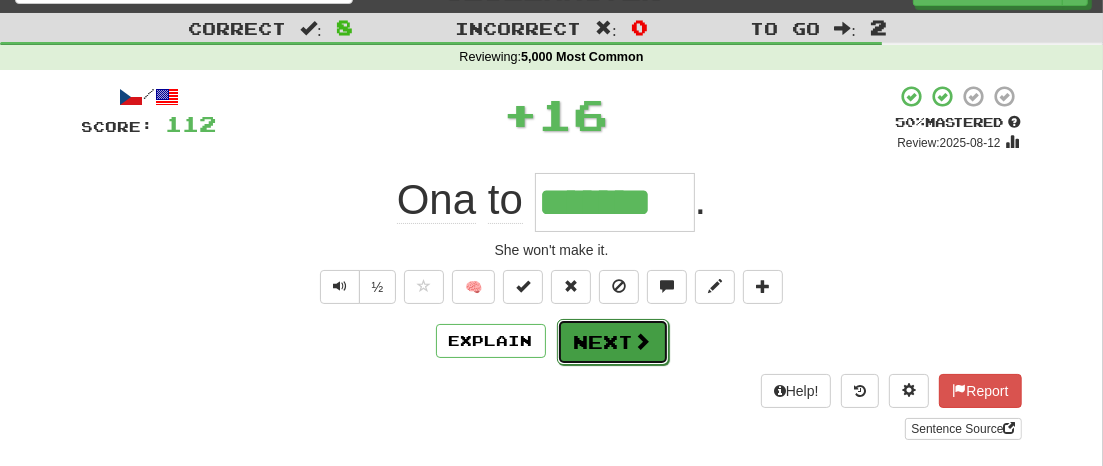 click on "Next" at bounding box center (613, 342) 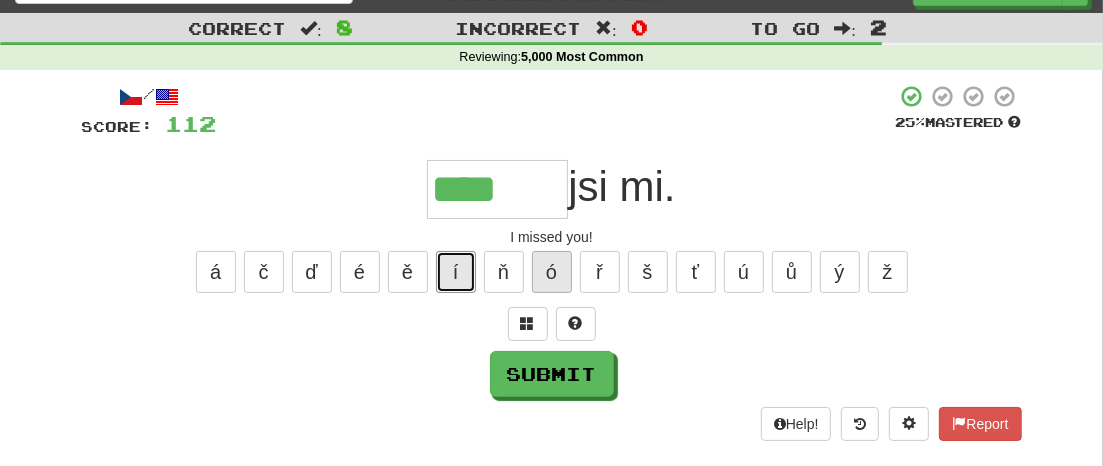 drag, startPoint x: 459, startPoint y: 279, endPoint x: 535, endPoint y: 274, distance: 76.1643 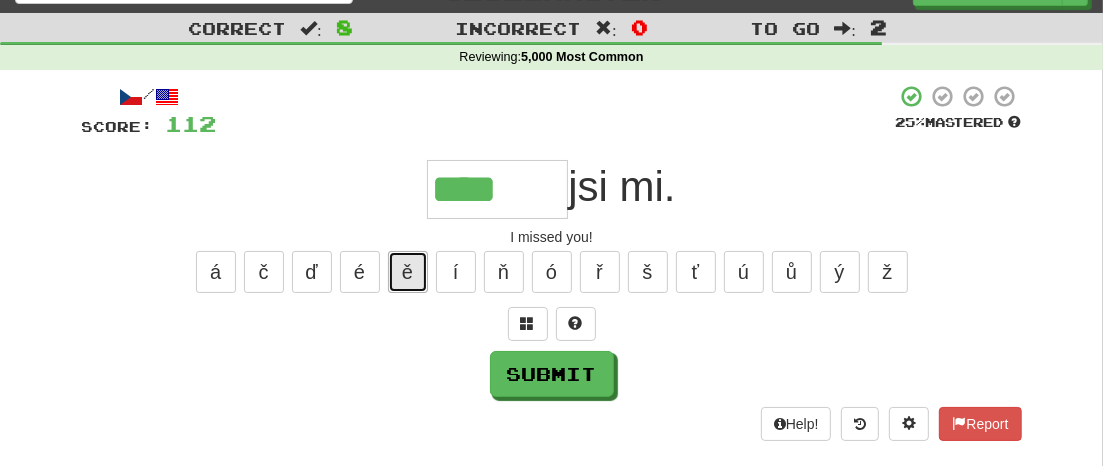 click on "ě" at bounding box center (408, 272) 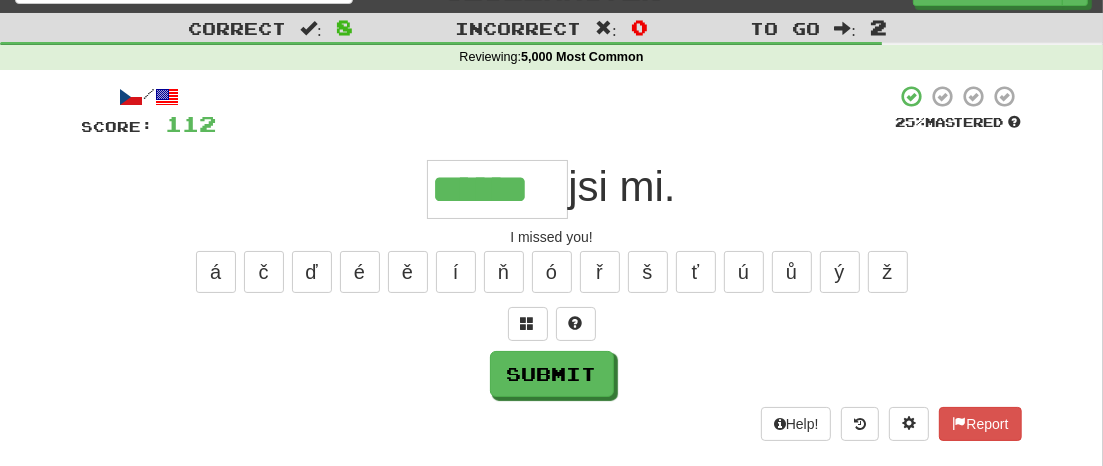 type on "******" 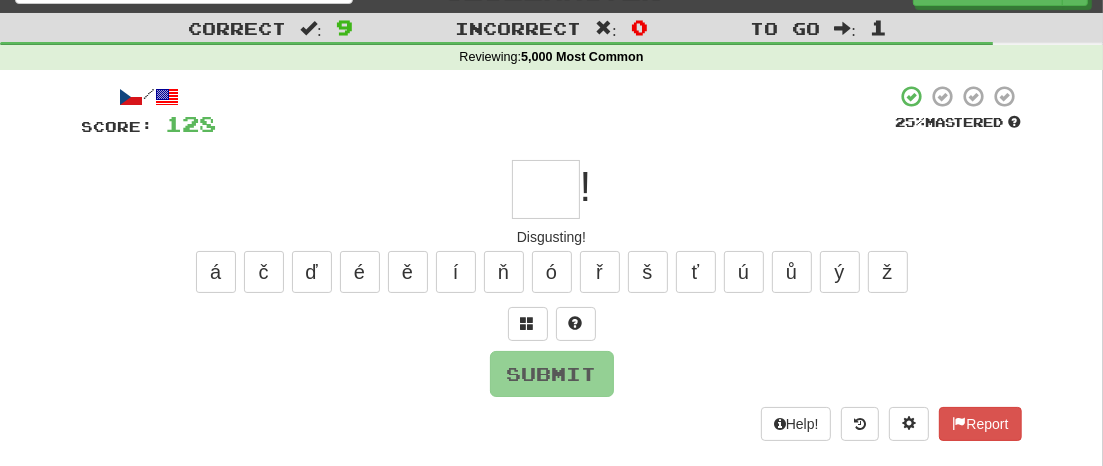 type on "*" 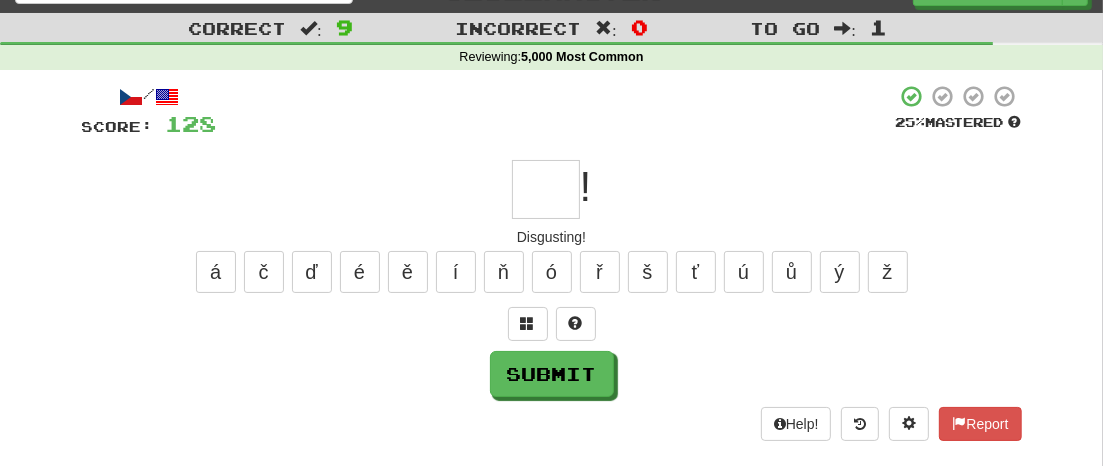 type on "*" 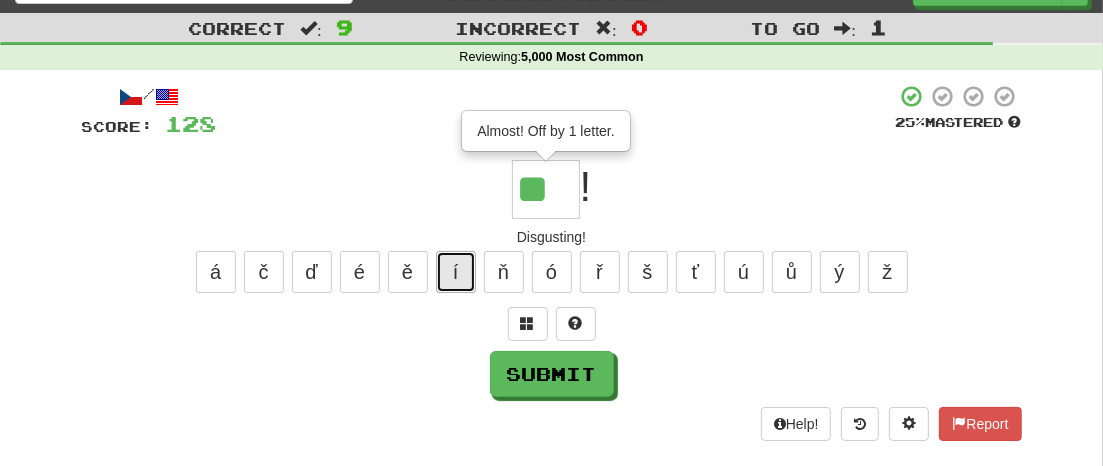 click on "í" at bounding box center [456, 272] 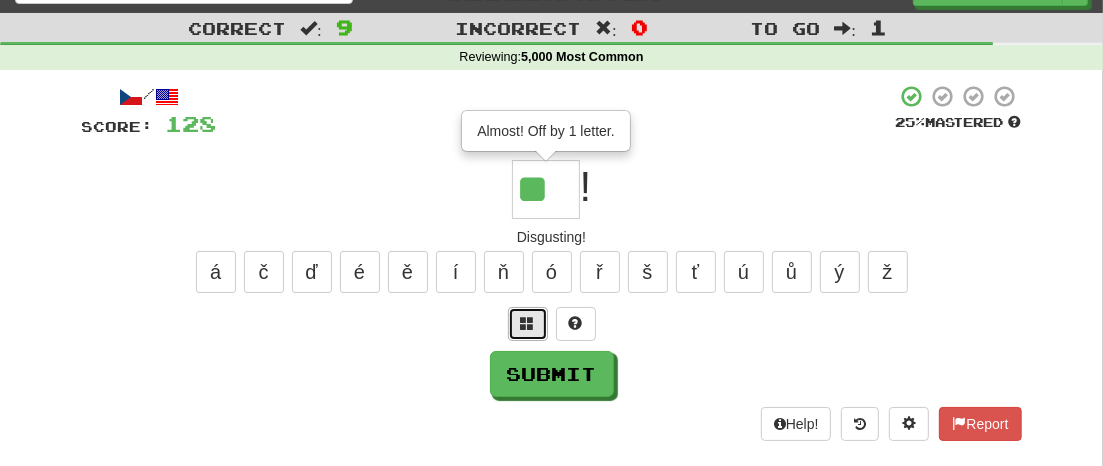 click at bounding box center (528, 323) 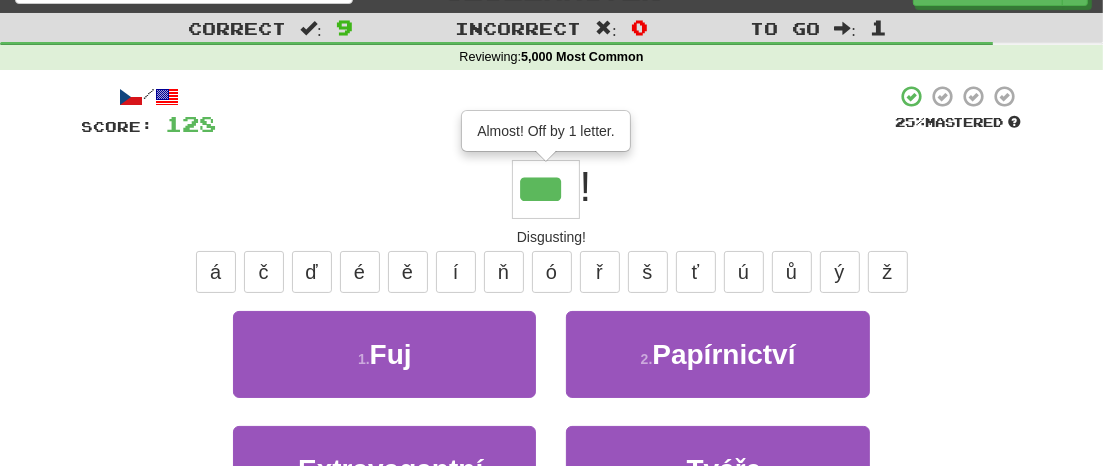 type on "***" 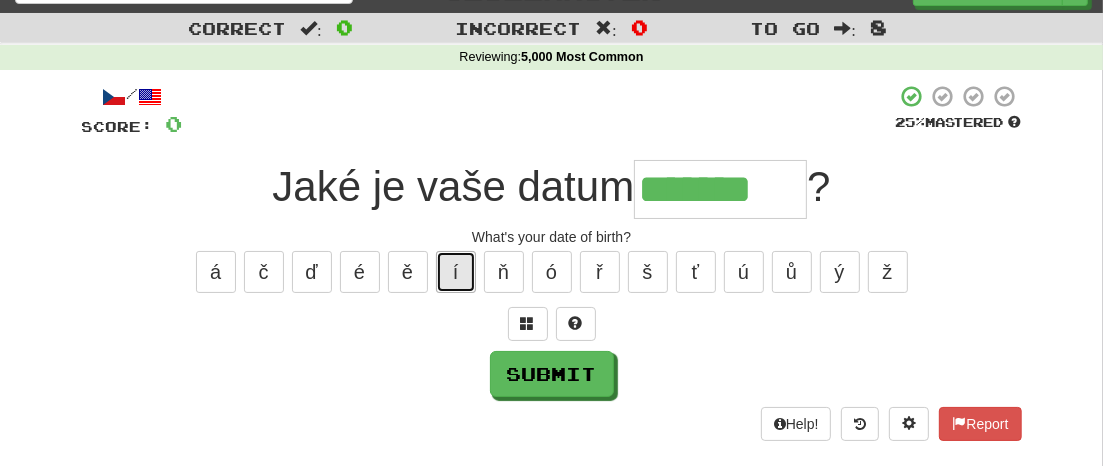 click on "í" at bounding box center [456, 272] 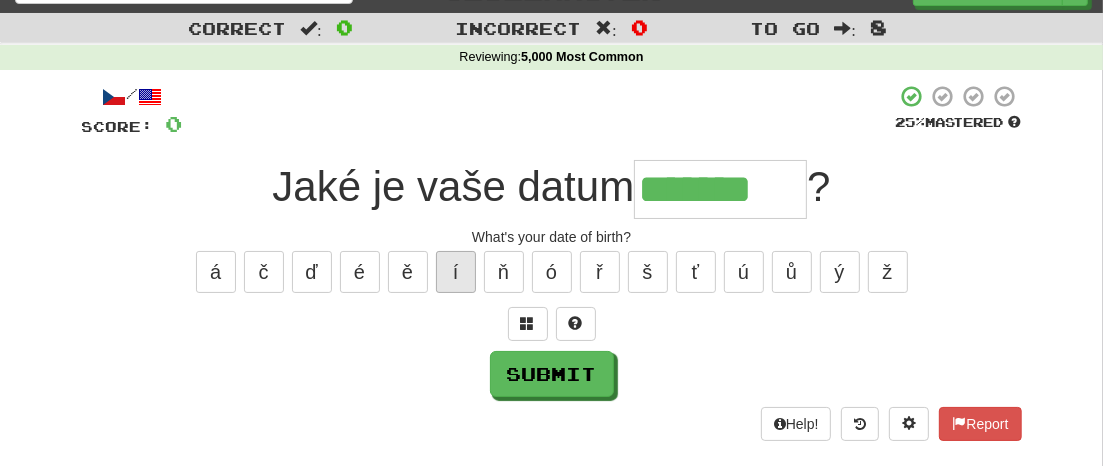 type on "********" 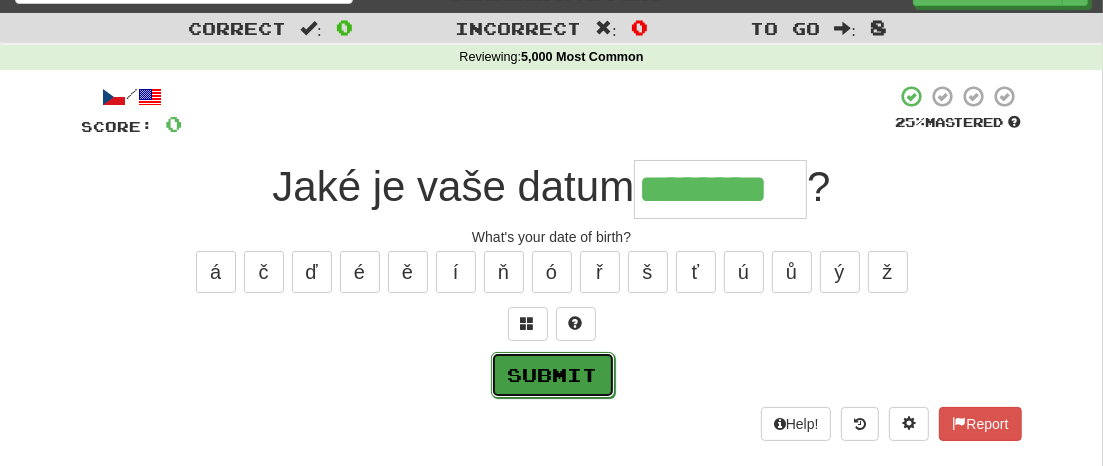 click on "Submit" at bounding box center [553, 375] 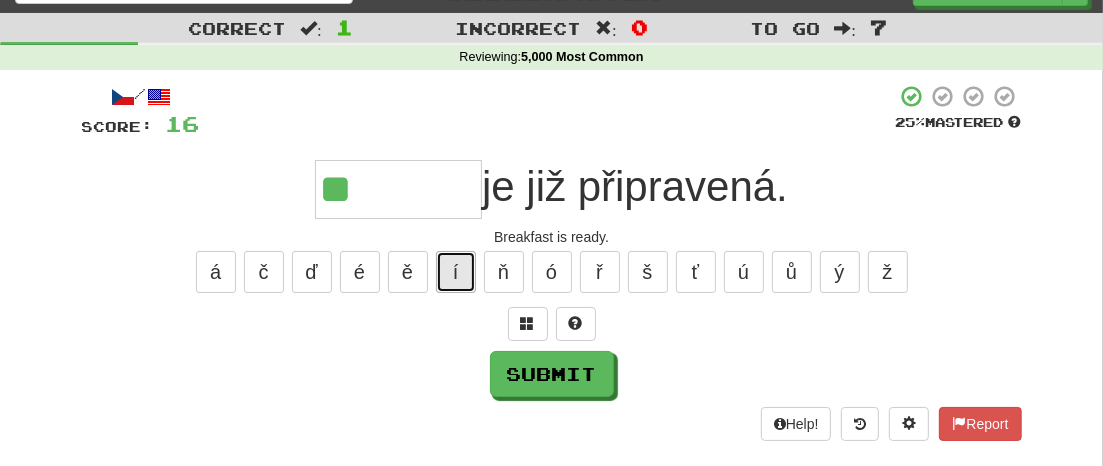click on "í" at bounding box center [456, 272] 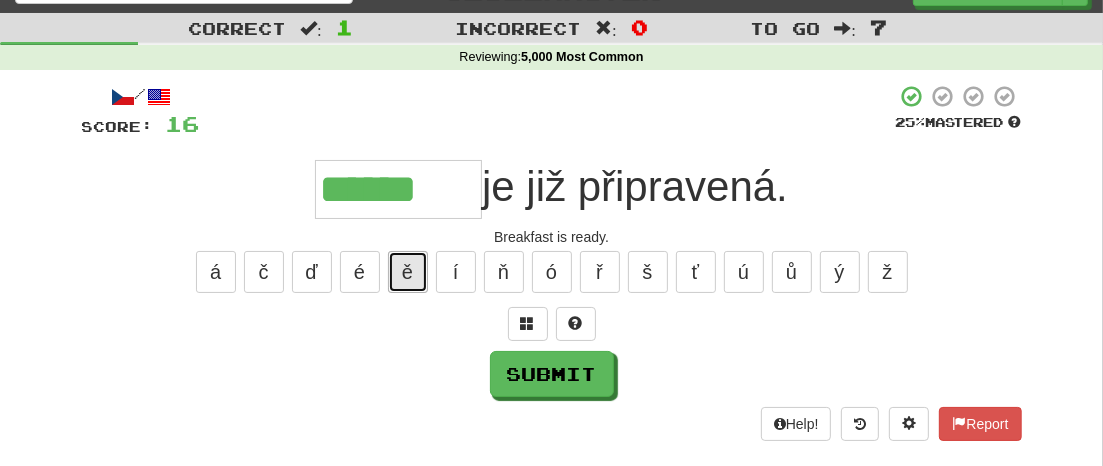 click on "ě" at bounding box center (408, 272) 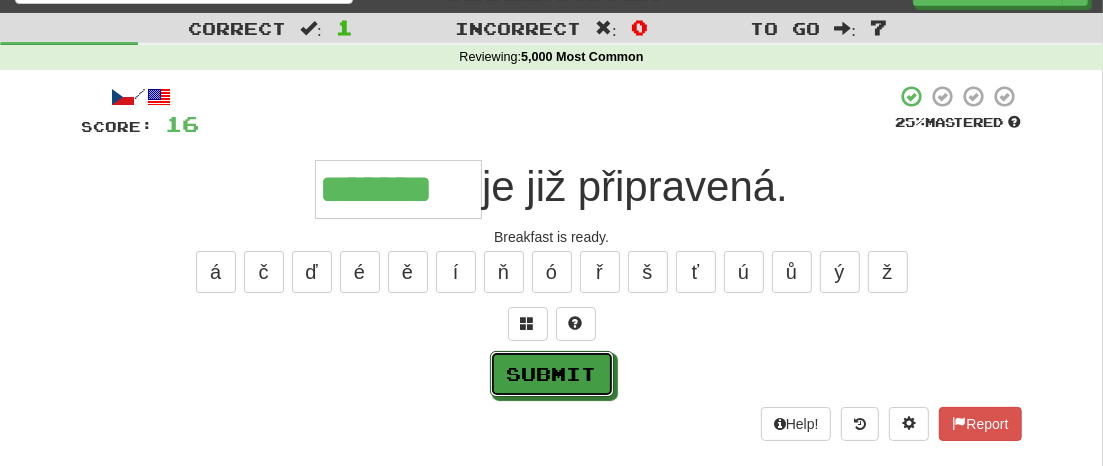 drag, startPoint x: 554, startPoint y: 359, endPoint x: 707, endPoint y: 374, distance: 153.73354 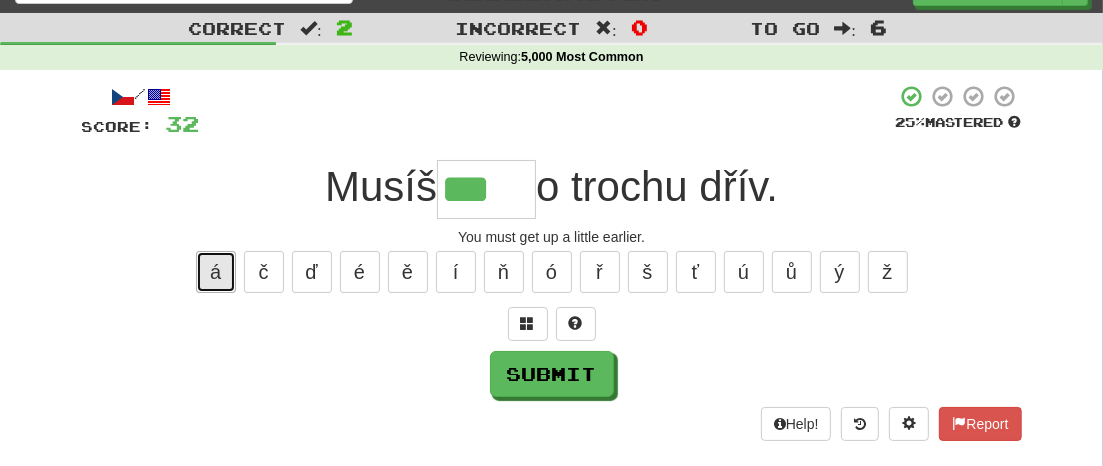 click on "á" at bounding box center [216, 272] 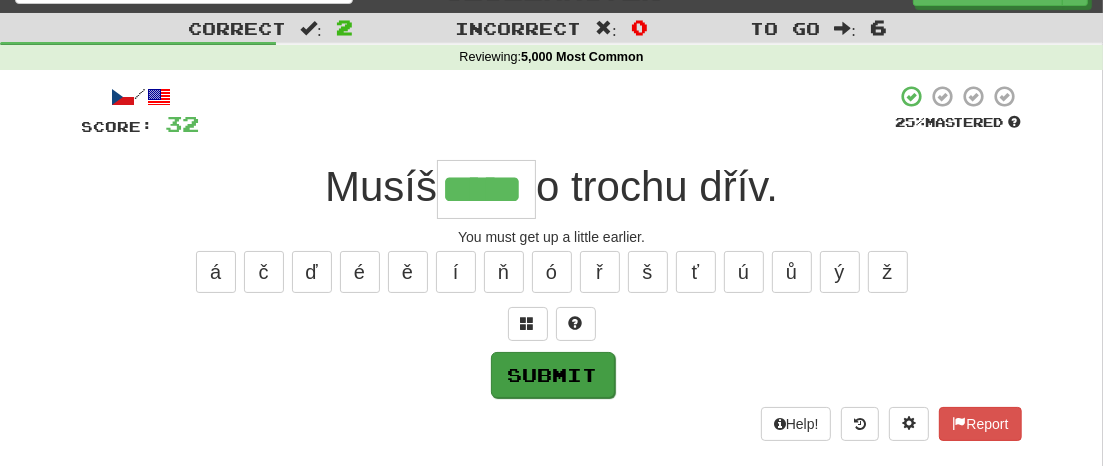 type on "*****" 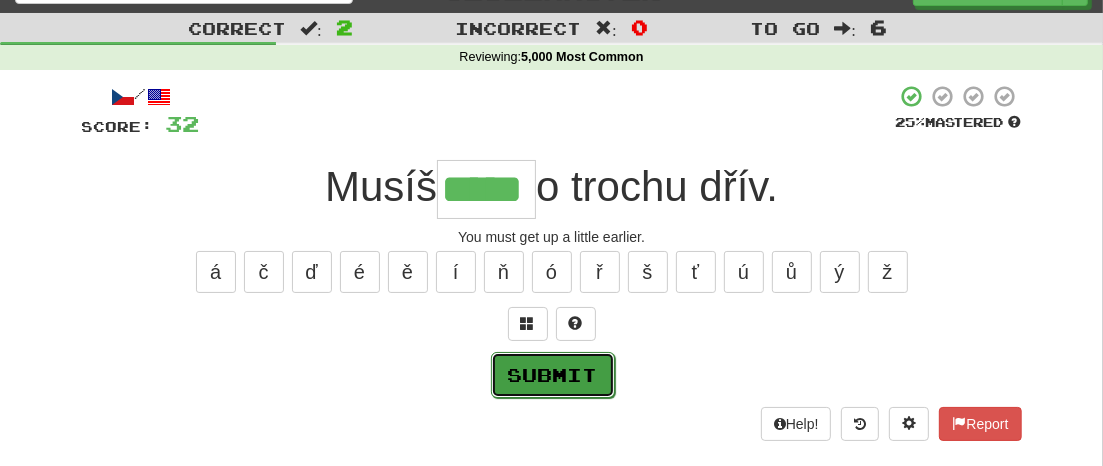 click on "Submit" at bounding box center [553, 375] 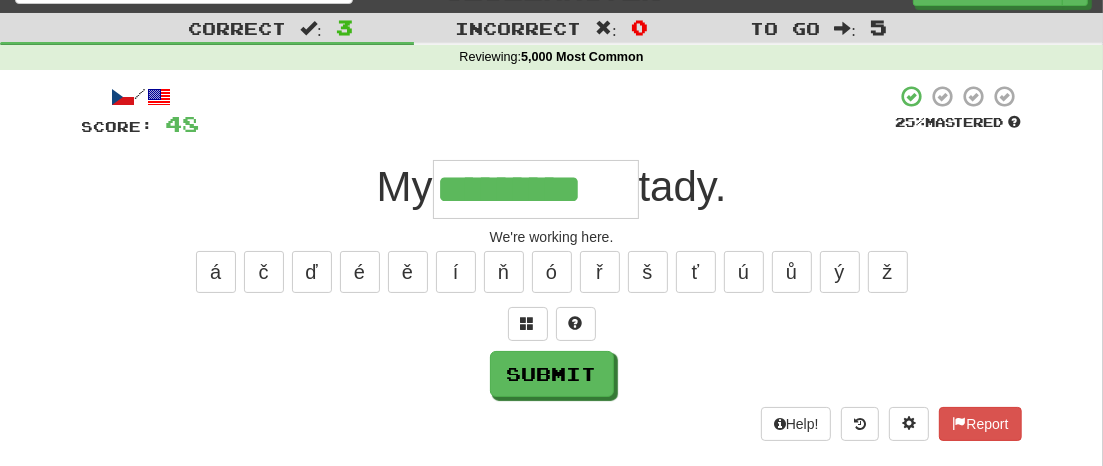 type on "*********" 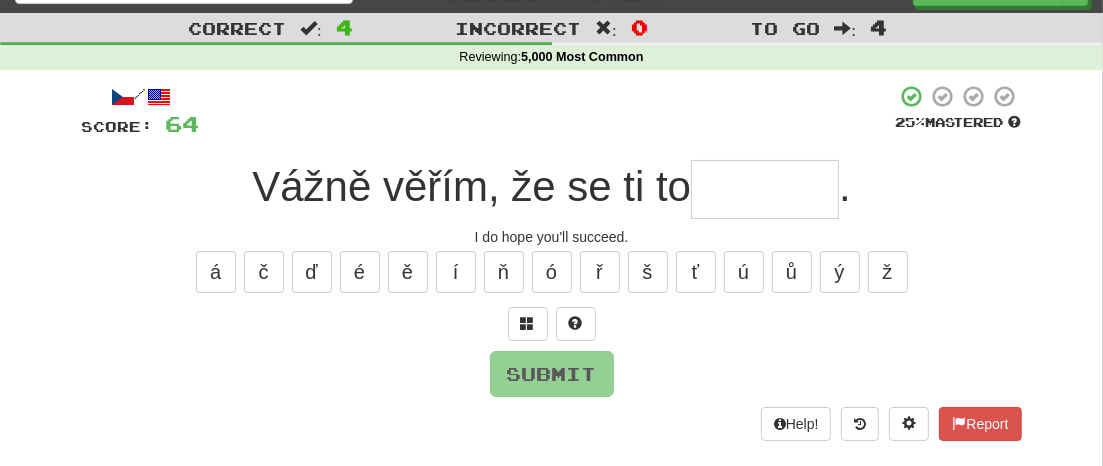 type on "*" 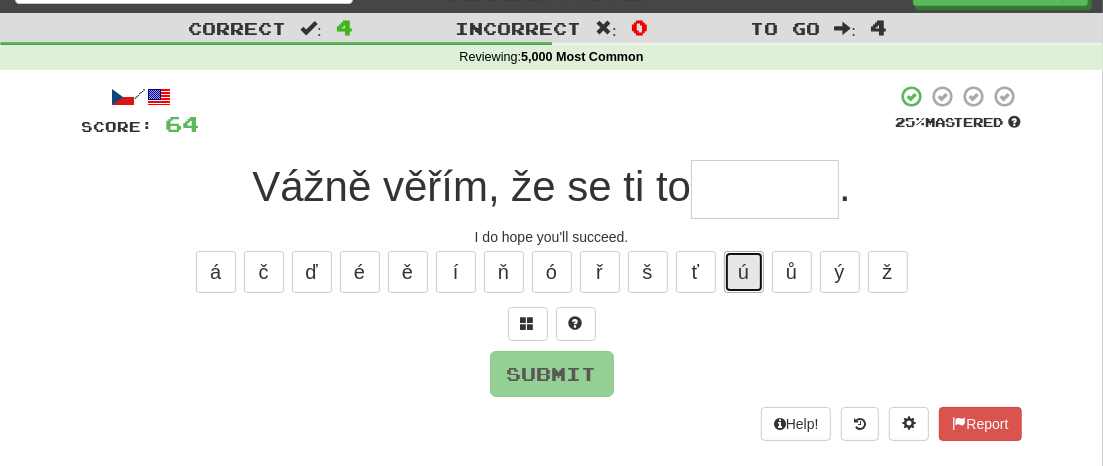 click on "ú" at bounding box center [744, 272] 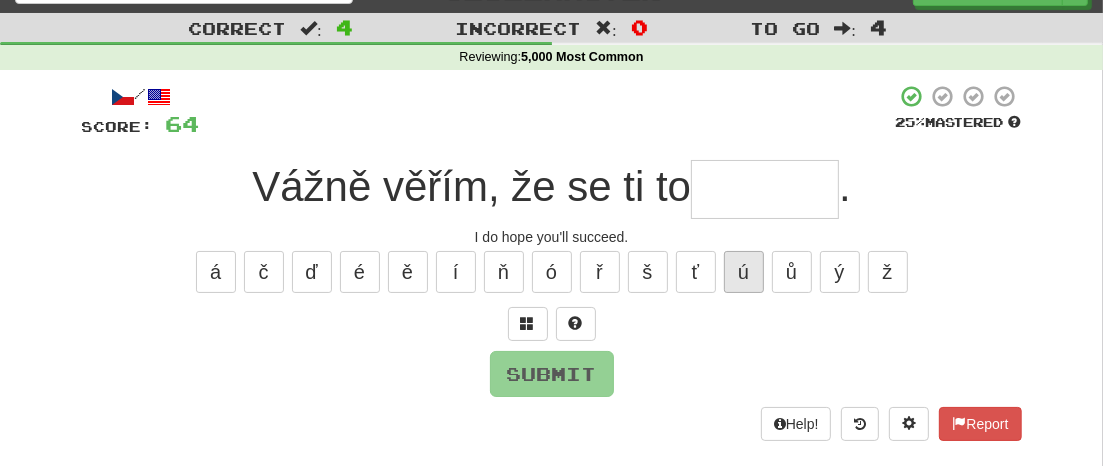 type on "*" 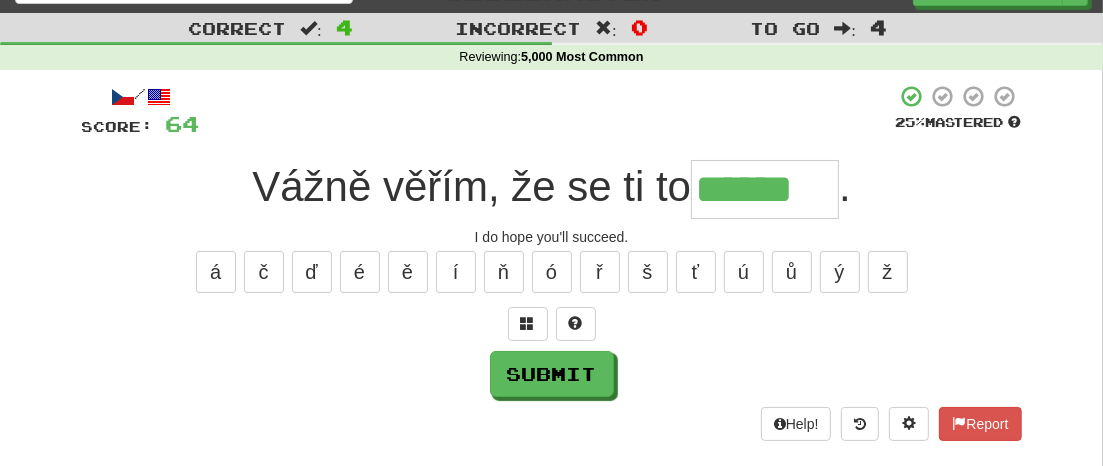 type on "******" 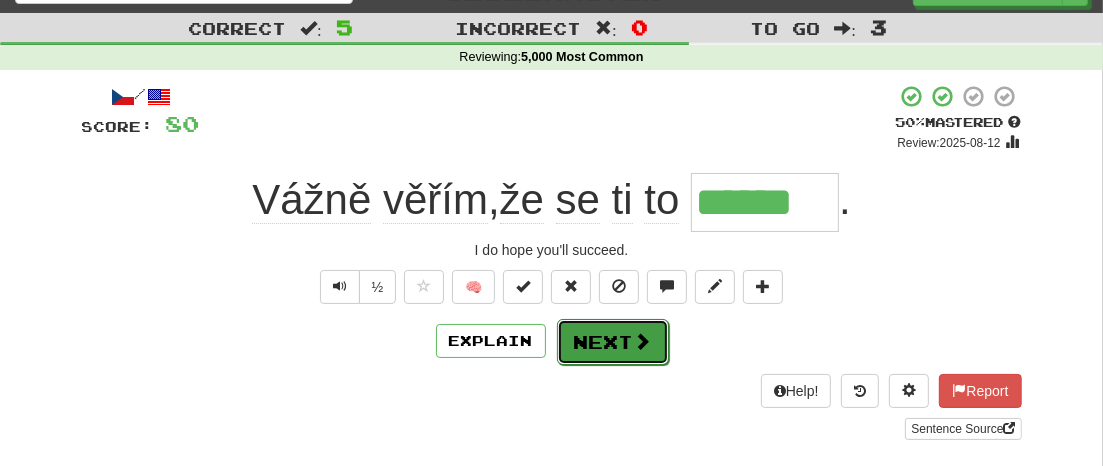 click at bounding box center (643, 341) 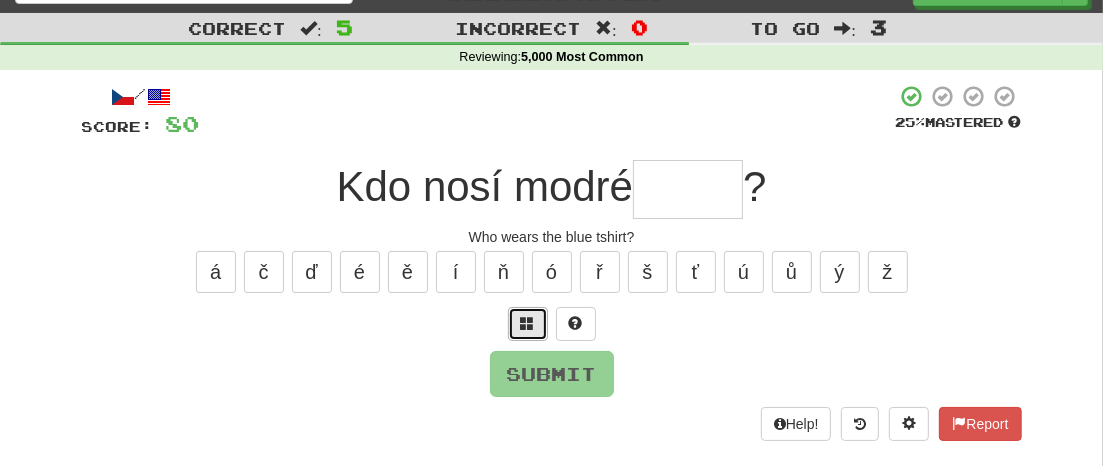 click at bounding box center [528, 323] 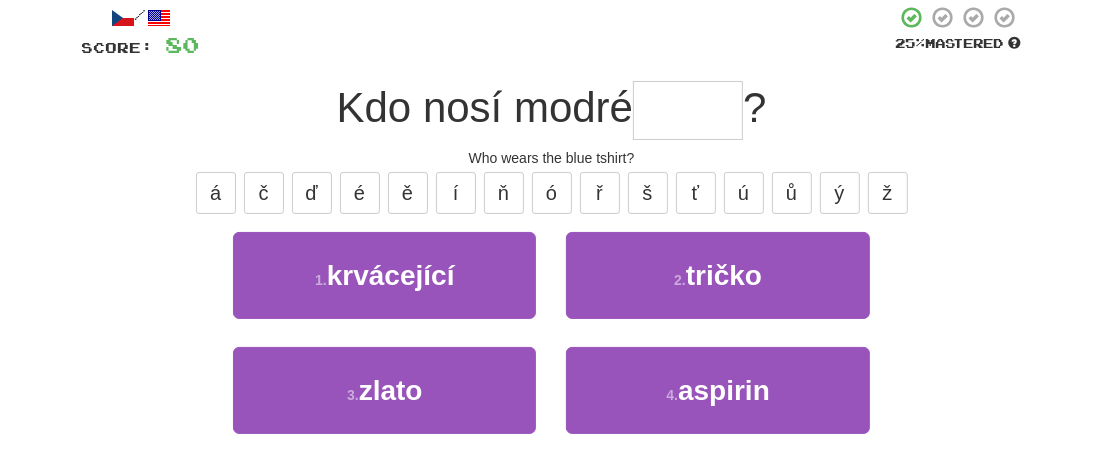 scroll, scrollTop: 122, scrollLeft: 0, axis: vertical 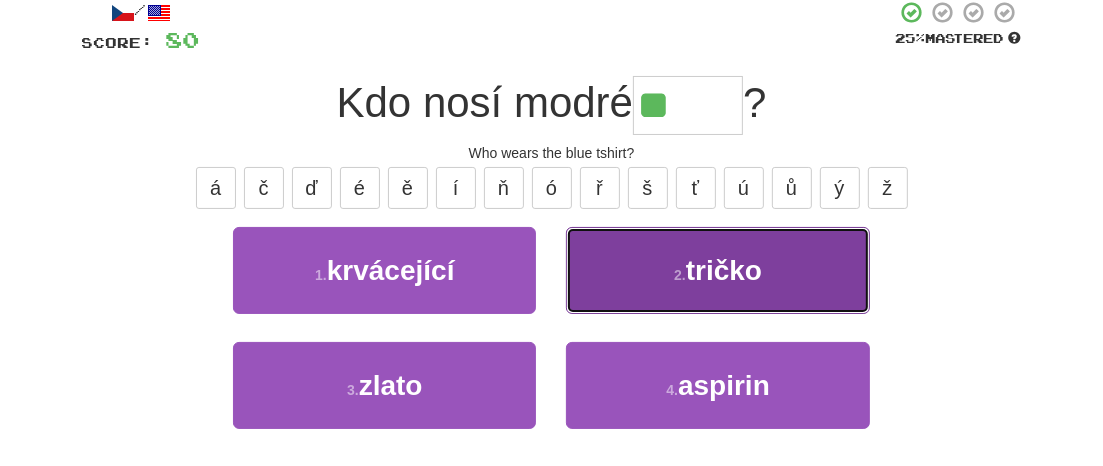 click on "tričko" at bounding box center (724, 270) 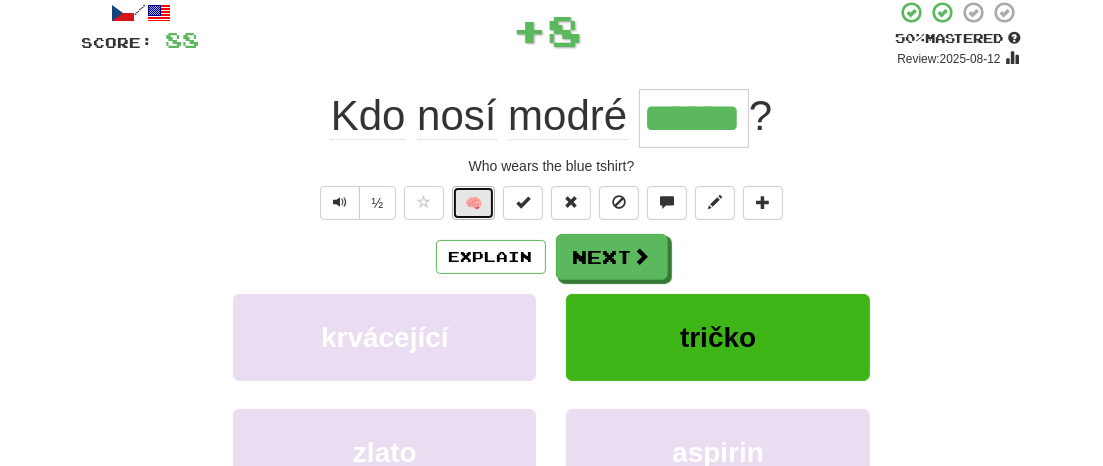 click on "🧠" at bounding box center [473, 203] 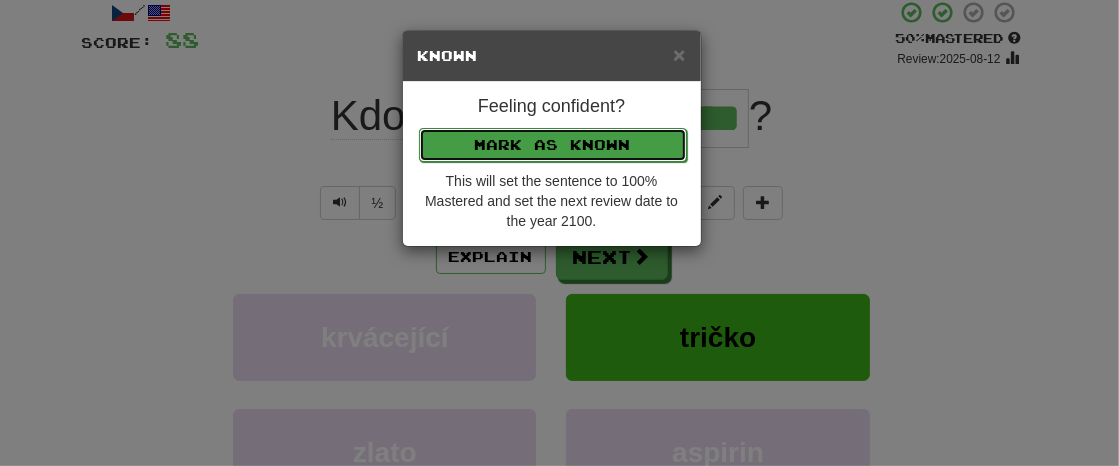 click on "Mark as Known" at bounding box center (553, 145) 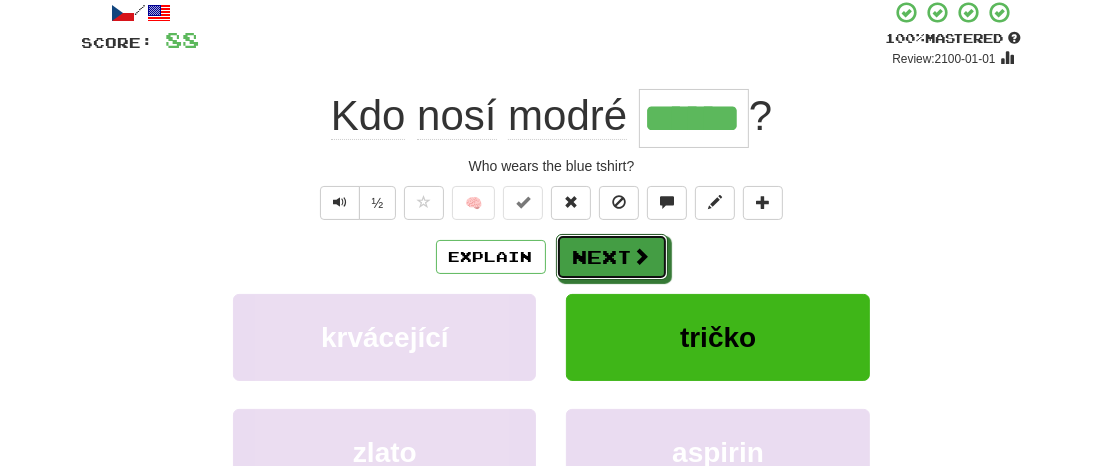 drag, startPoint x: 610, startPoint y: 266, endPoint x: 621, endPoint y: 265, distance: 11.045361 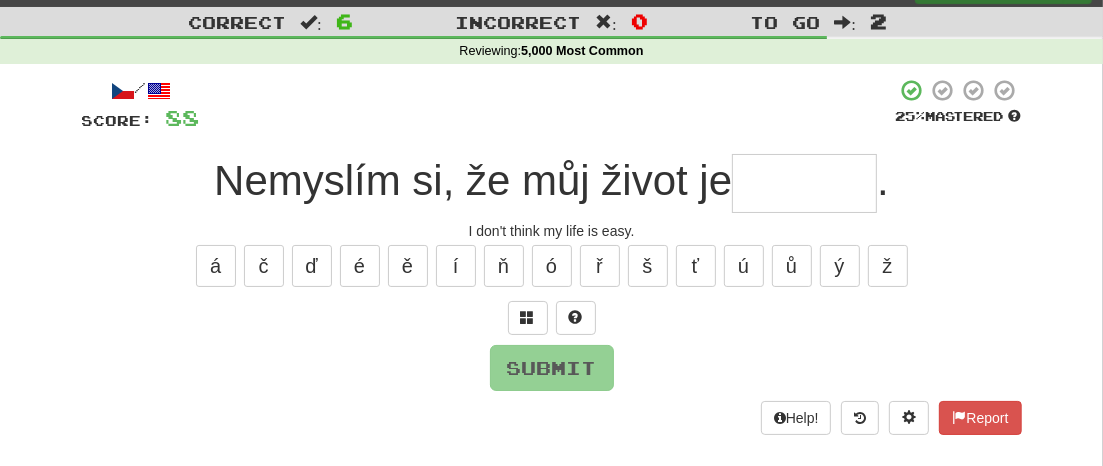 scroll, scrollTop: 39, scrollLeft: 0, axis: vertical 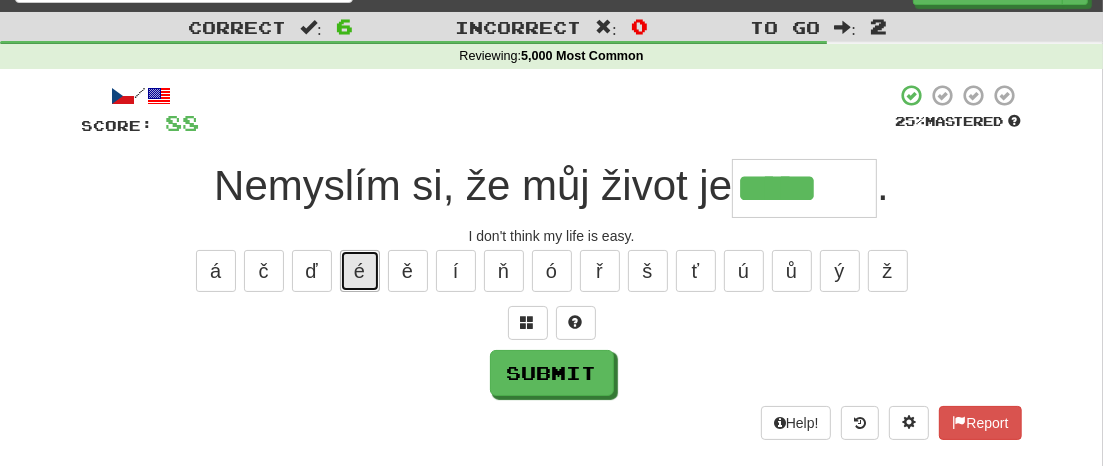 click on "é" at bounding box center (360, 271) 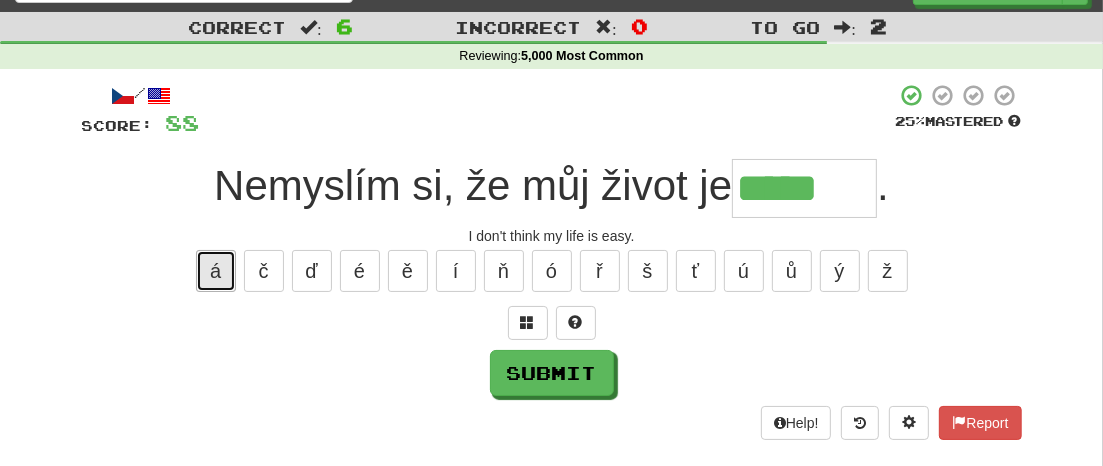 click on "á" at bounding box center [216, 271] 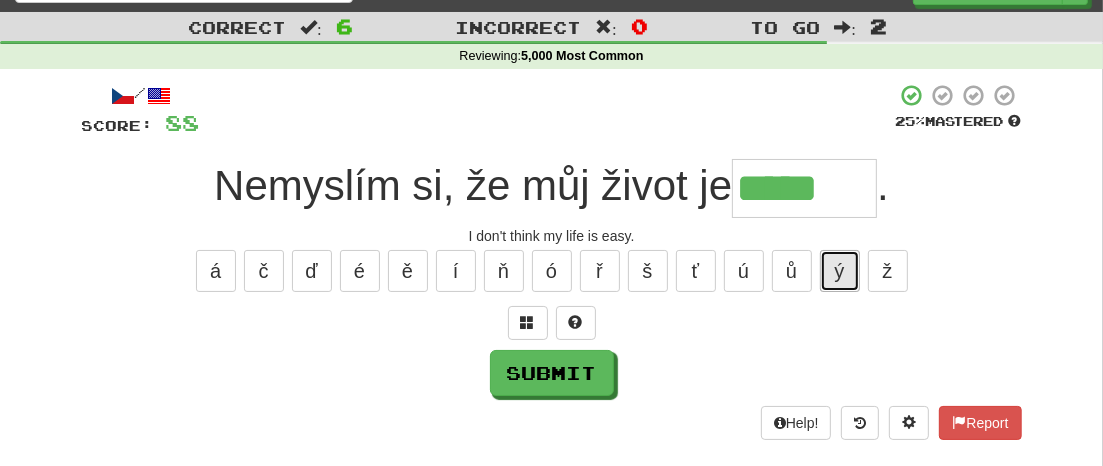 click on "ý" at bounding box center [840, 271] 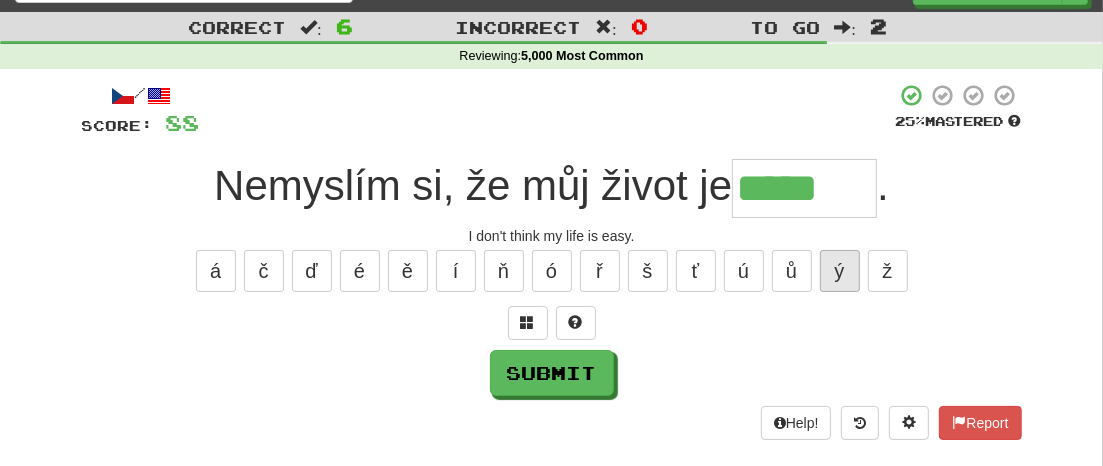 type on "******" 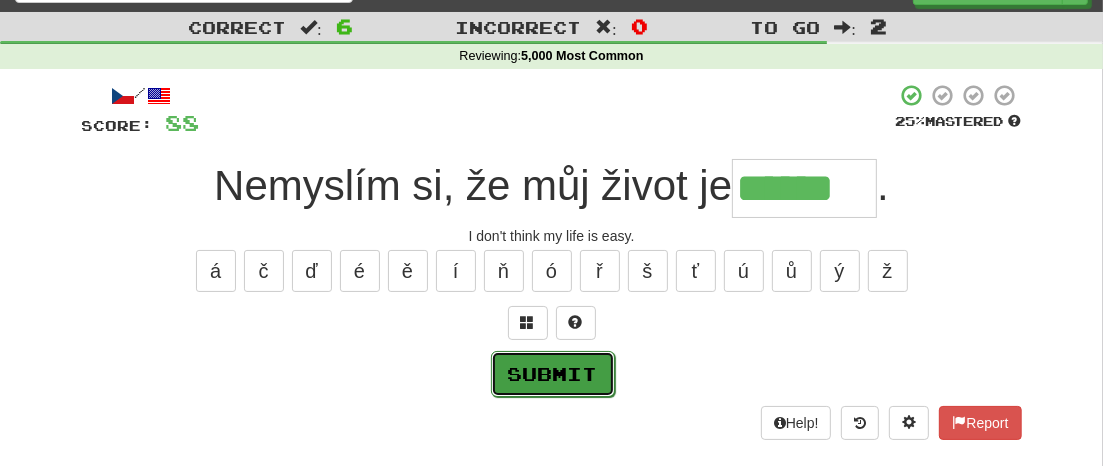 click on "Submit" at bounding box center [553, 374] 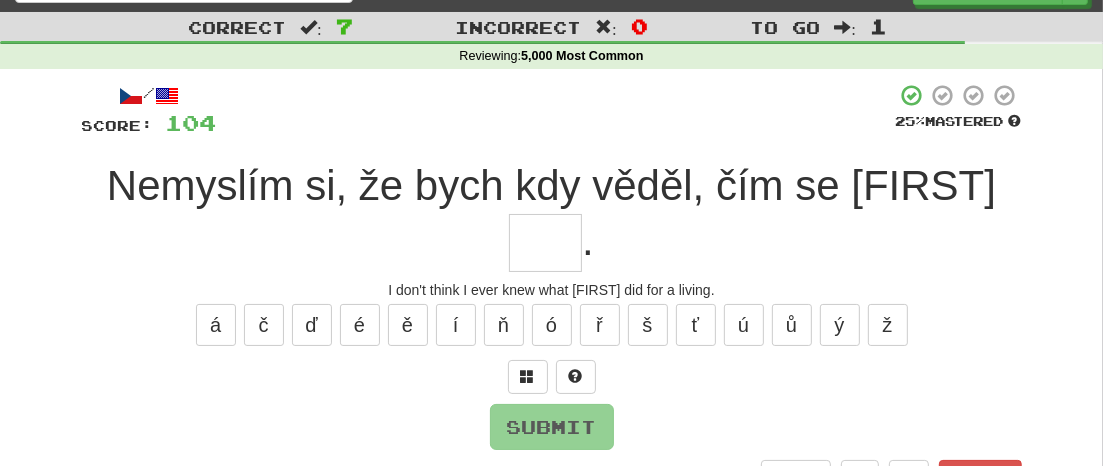 type on "*" 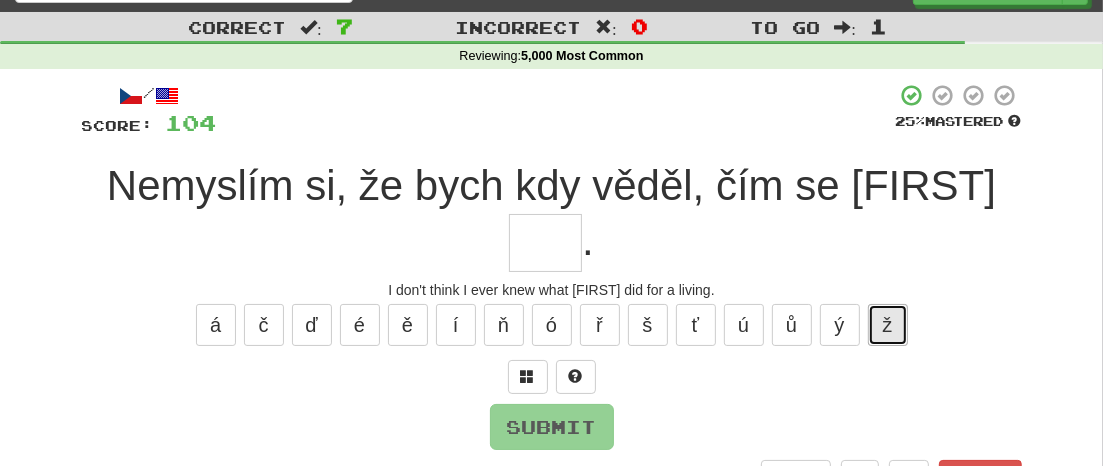 click on "ž" at bounding box center [888, 325] 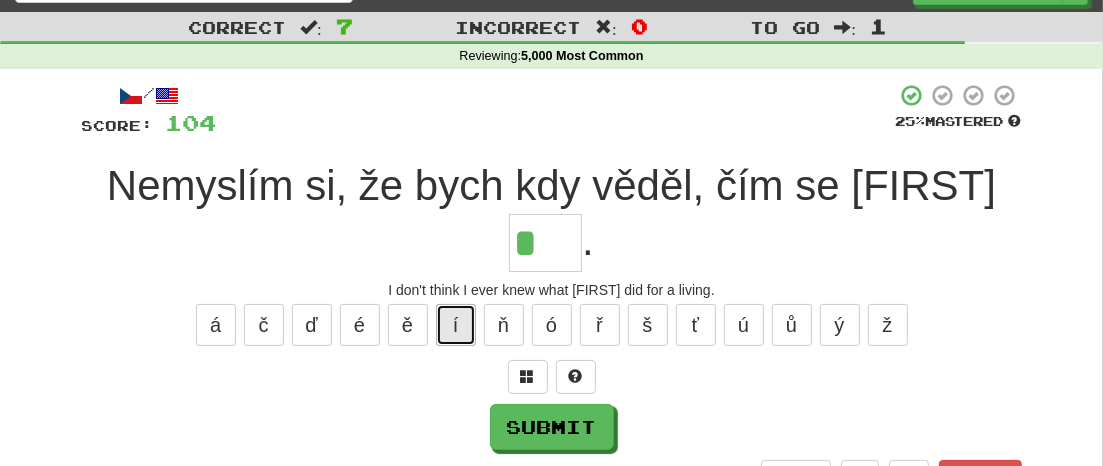 click on "í" at bounding box center [456, 325] 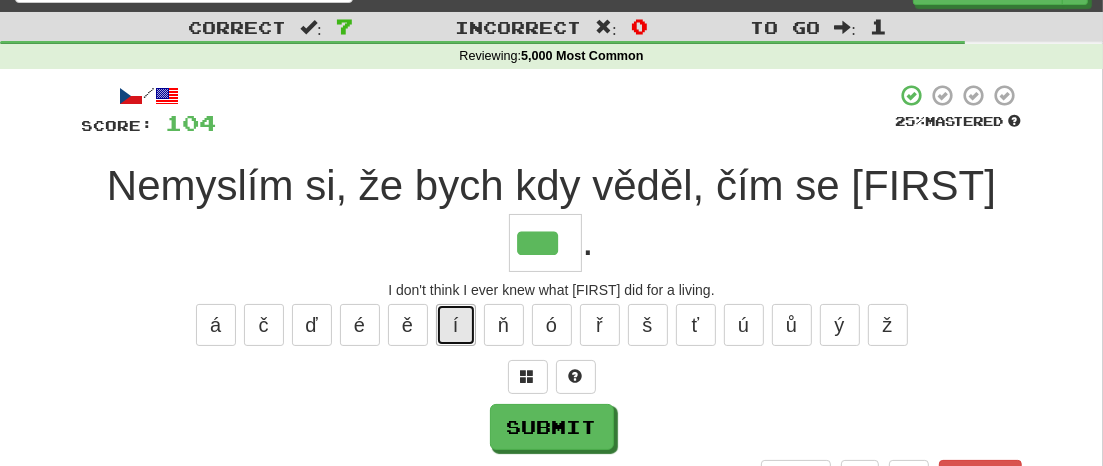 click on "í" at bounding box center (456, 325) 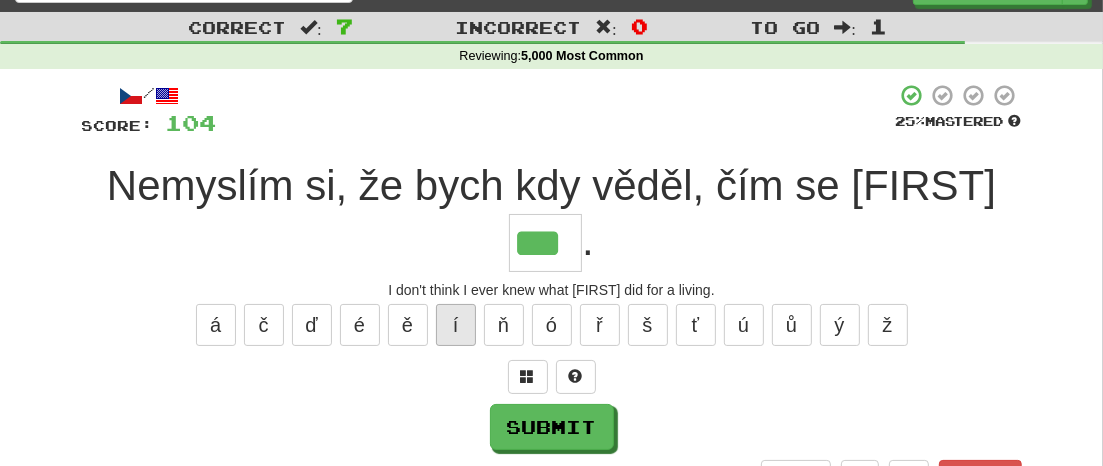 type on "****" 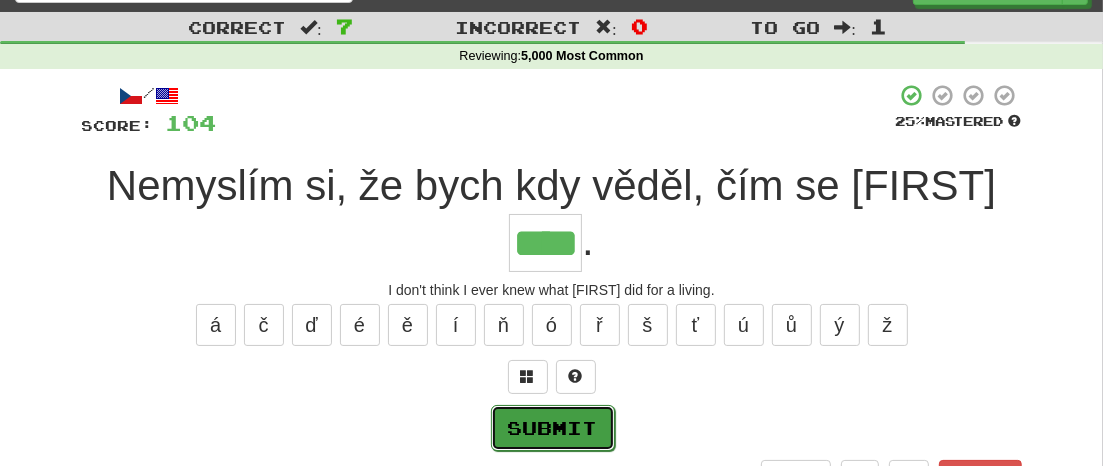 click on "Submit" at bounding box center [553, 428] 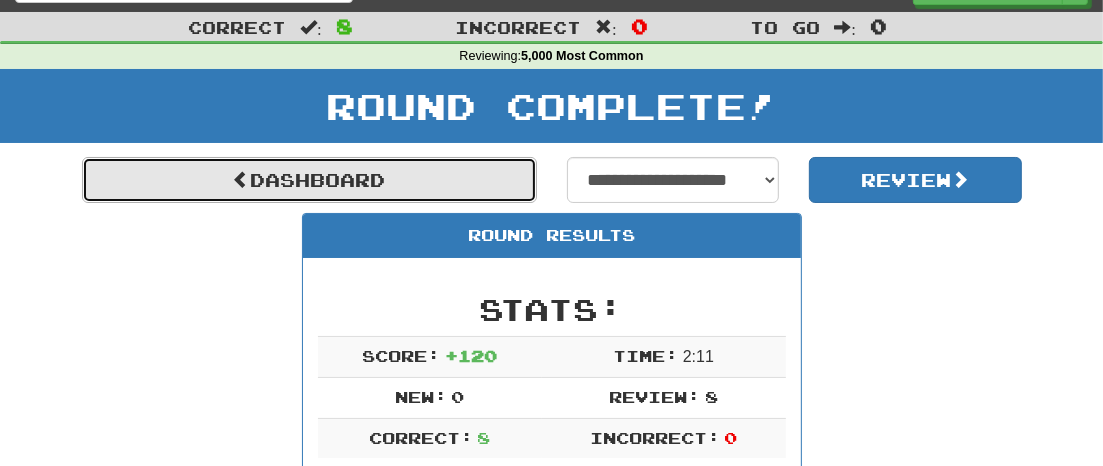 click on "Dashboard" at bounding box center (309, 180) 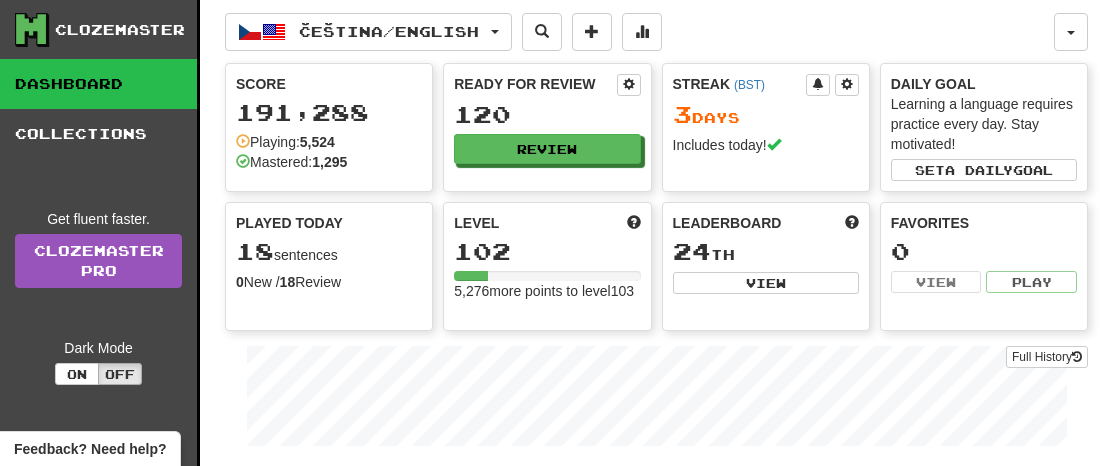 scroll, scrollTop: 0, scrollLeft: 0, axis: both 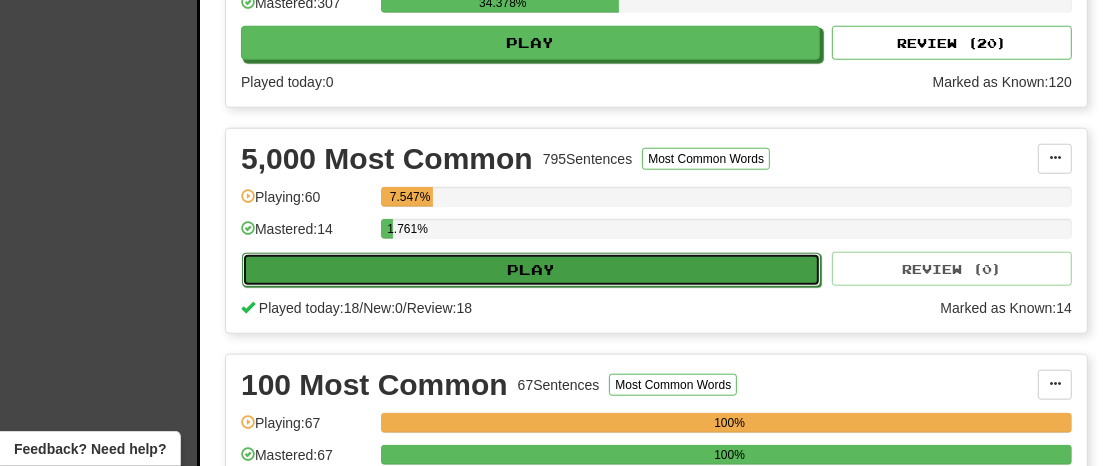click on "Play" at bounding box center (531, 270) 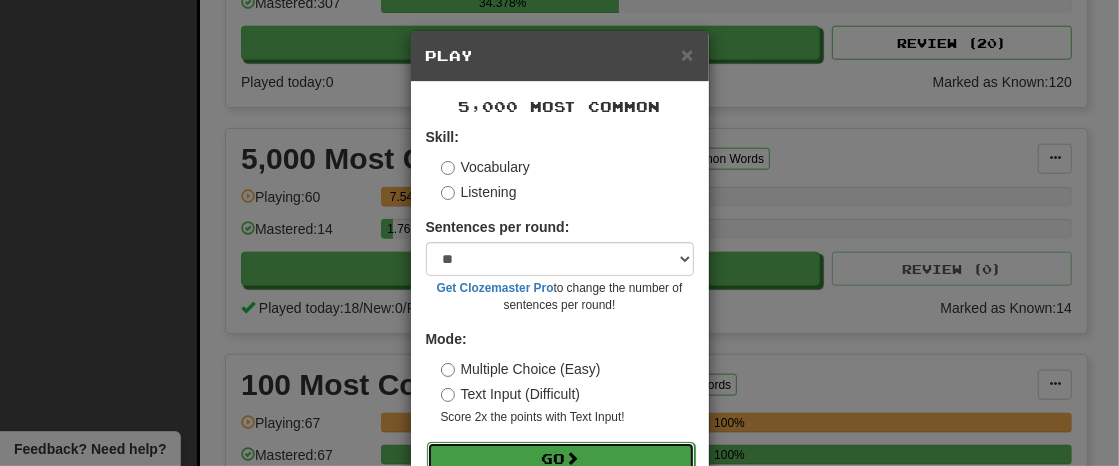 click on "Go" at bounding box center (561, 459) 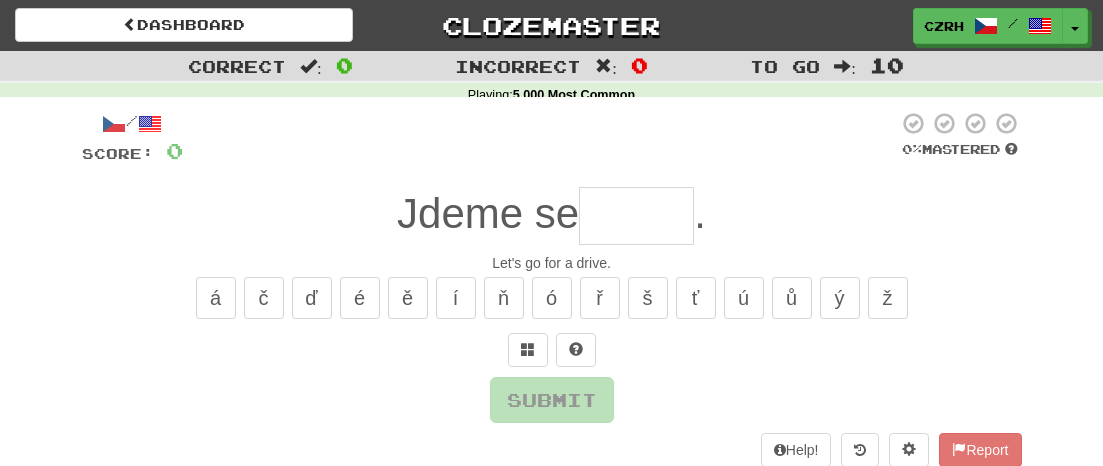 scroll, scrollTop: 0, scrollLeft: 0, axis: both 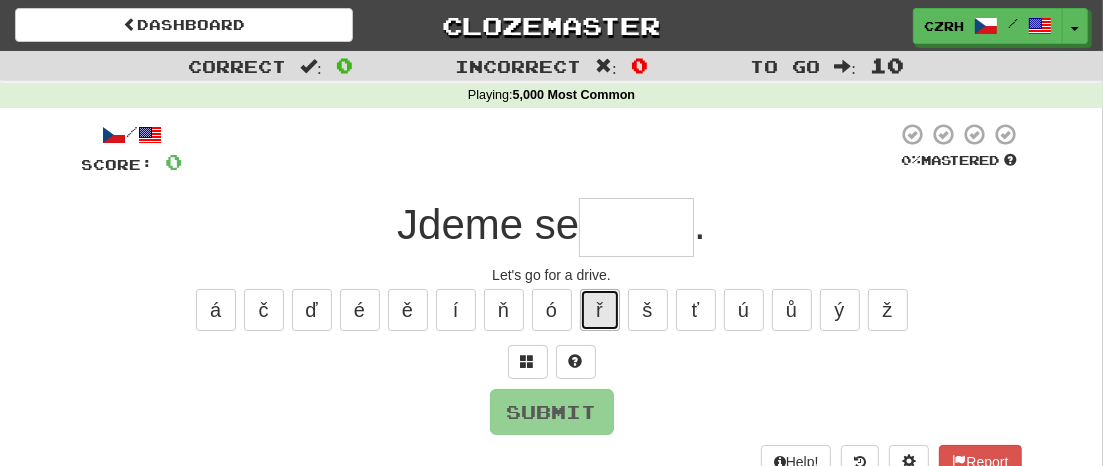 click on "ř" at bounding box center [600, 310] 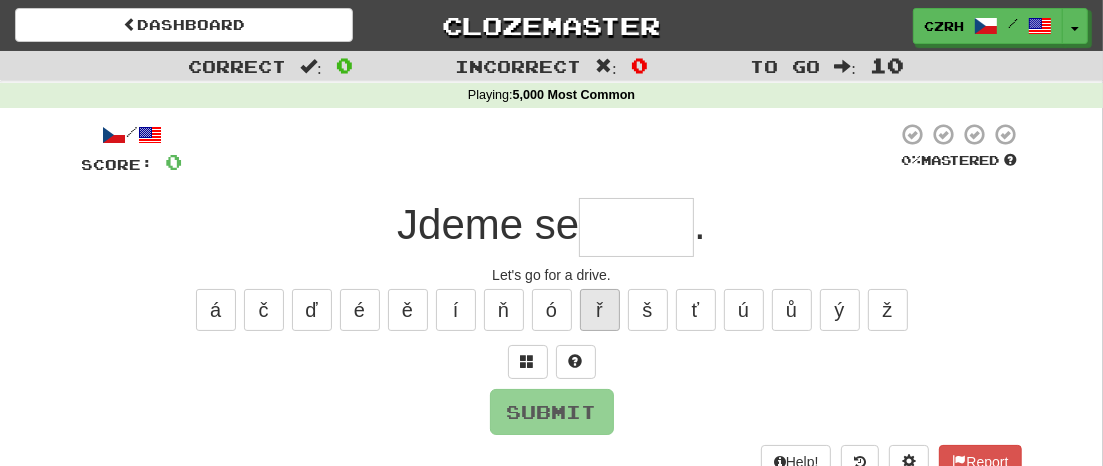 type on "*" 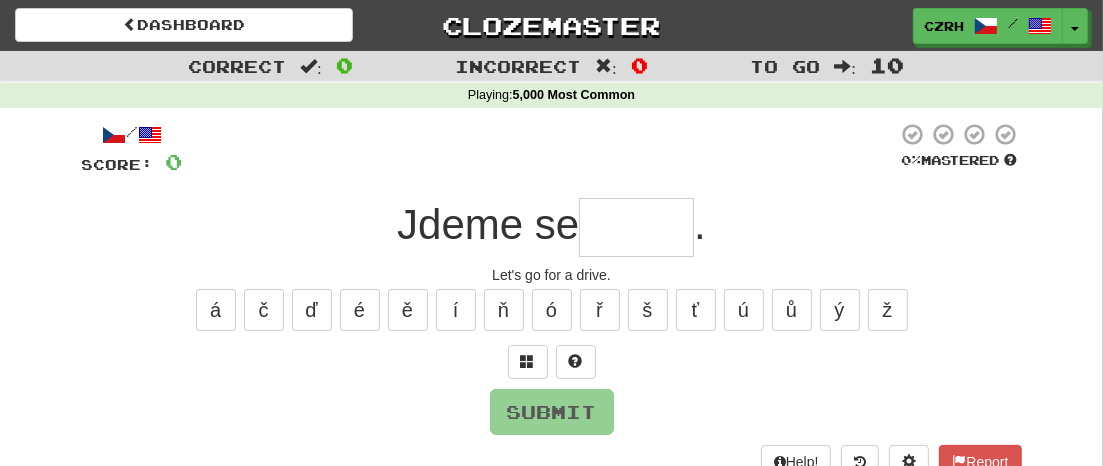 type on "*" 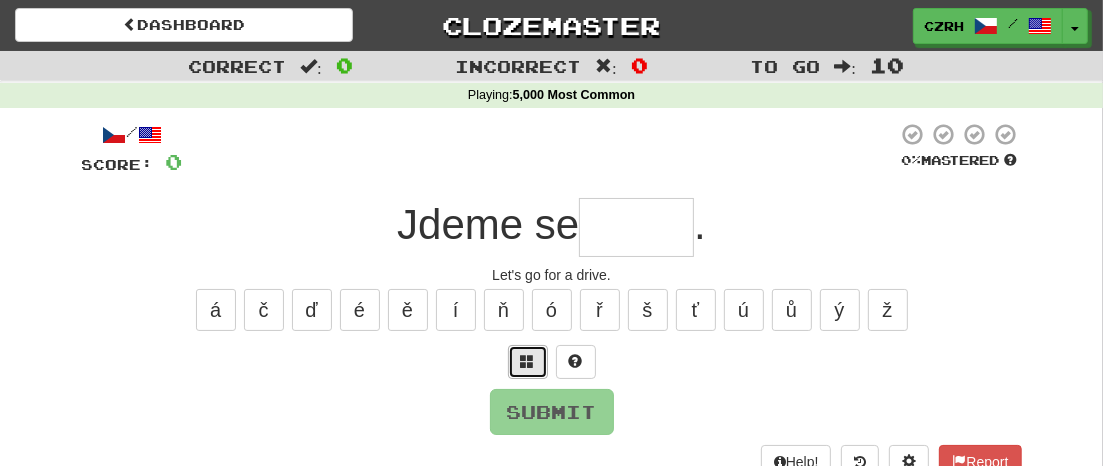 click at bounding box center (528, 362) 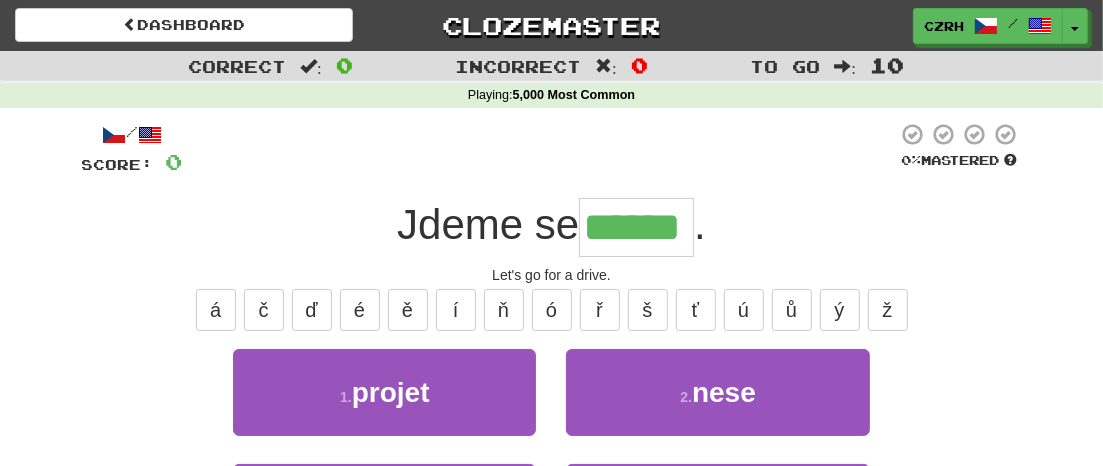 type on "******" 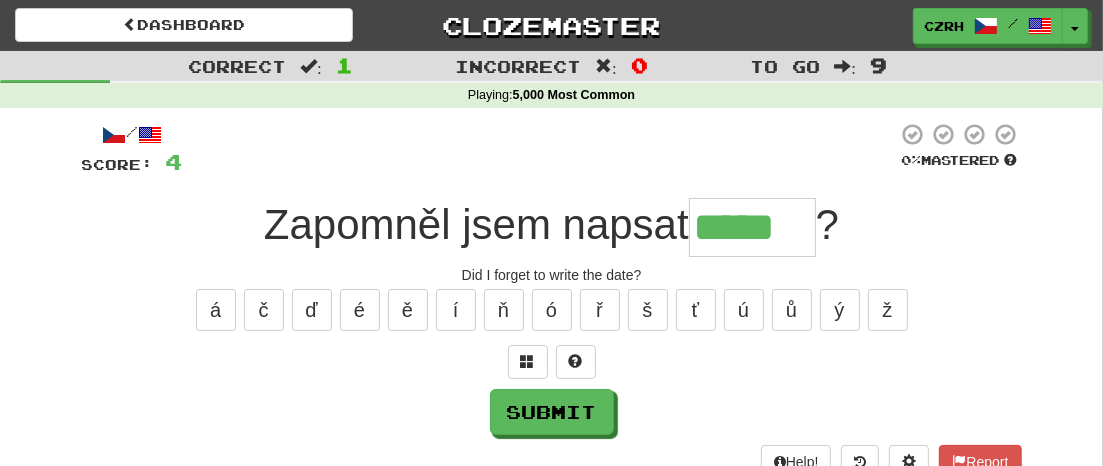 type on "*****" 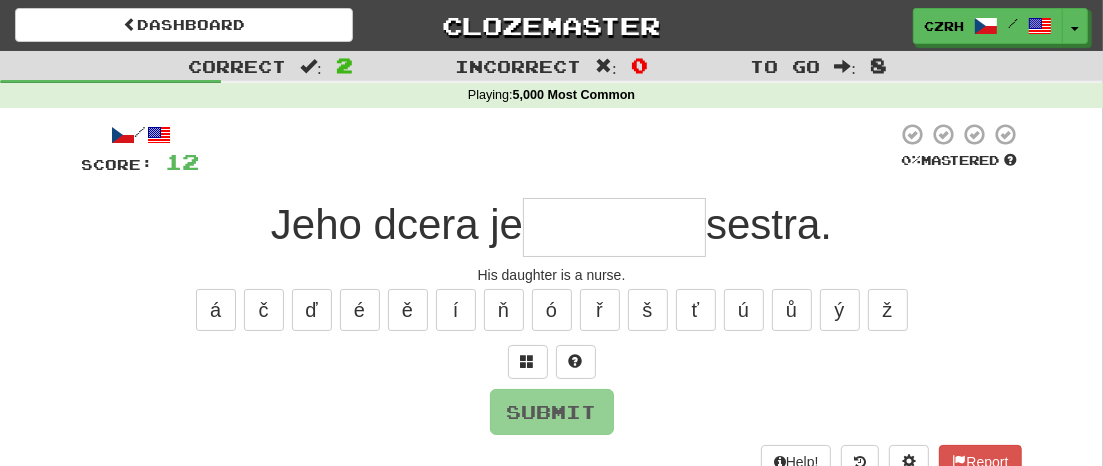 type on "*" 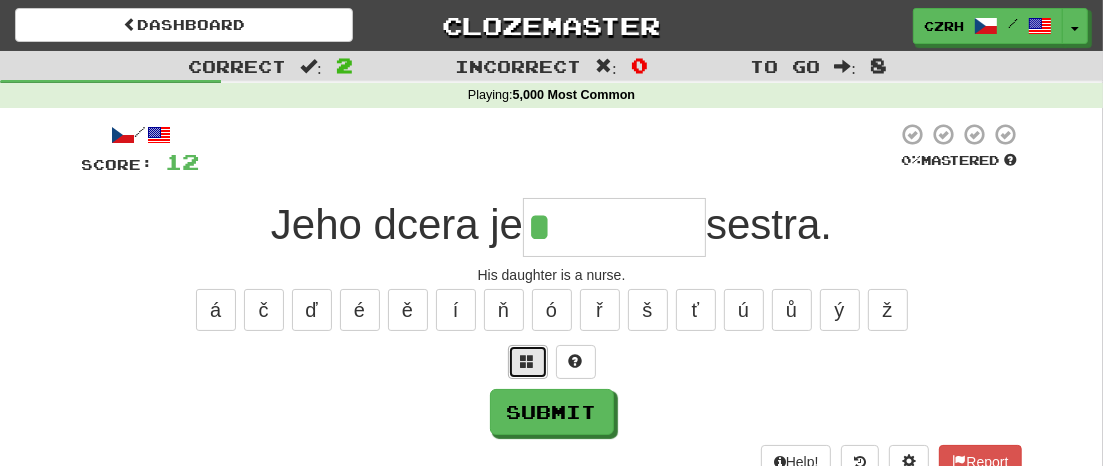 click at bounding box center (528, 362) 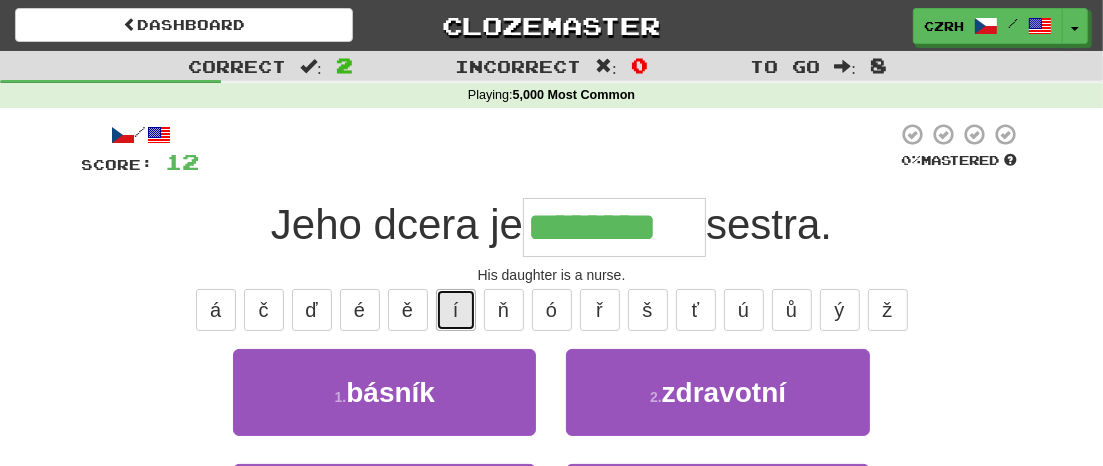 click on "í" at bounding box center (456, 310) 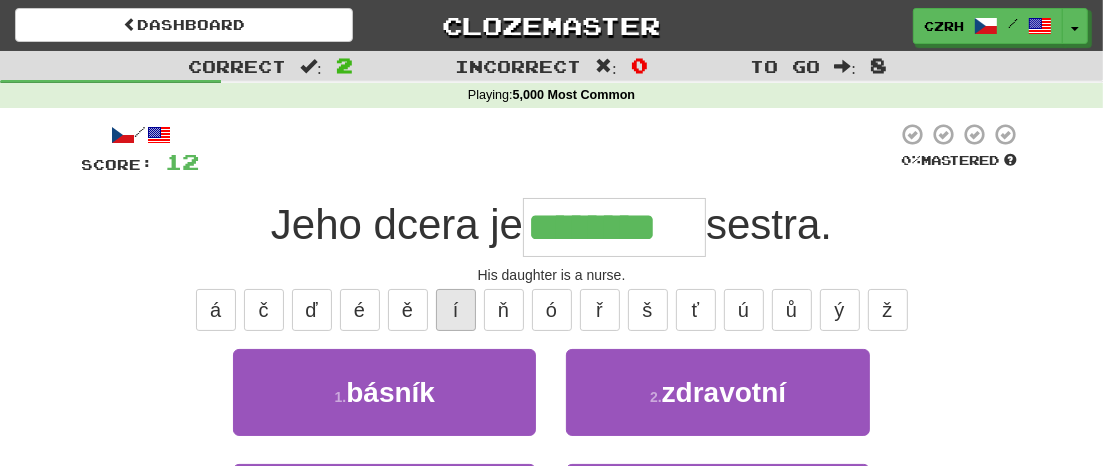 type on "*********" 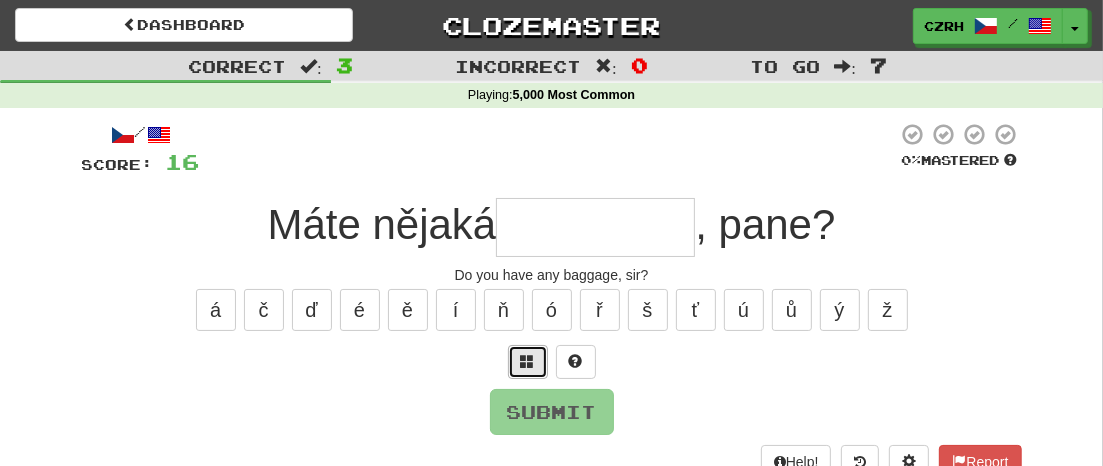 click at bounding box center [528, 362] 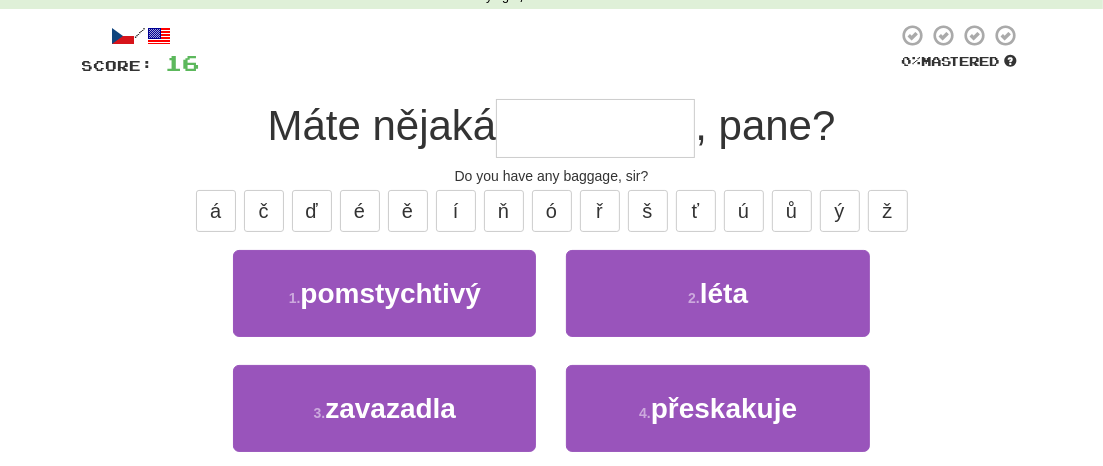 scroll, scrollTop: 92, scrollLeft: 0, axis: vertical 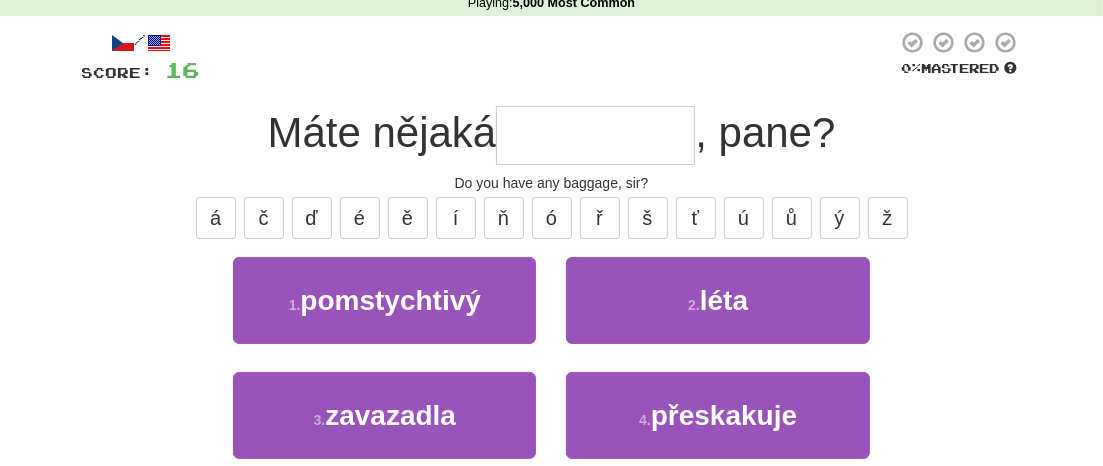 type on "*" 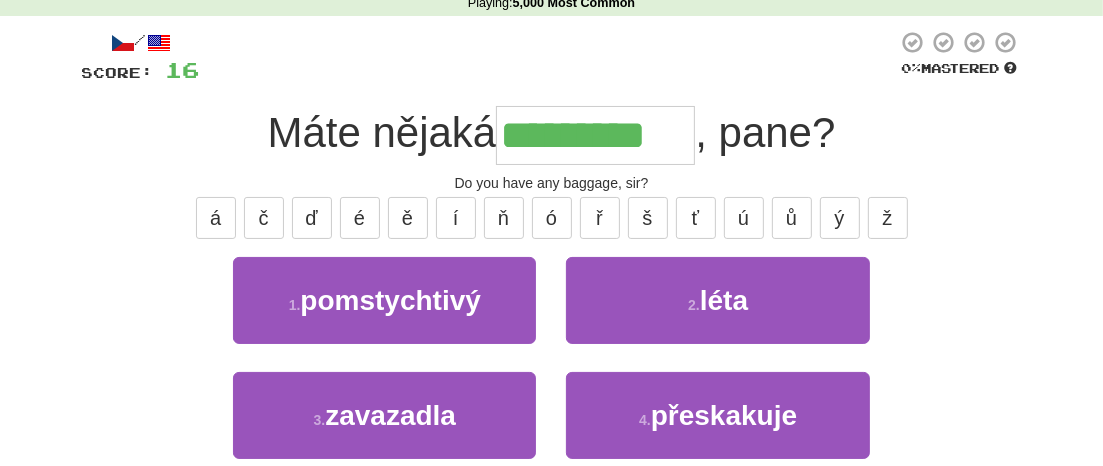 type on "*********" 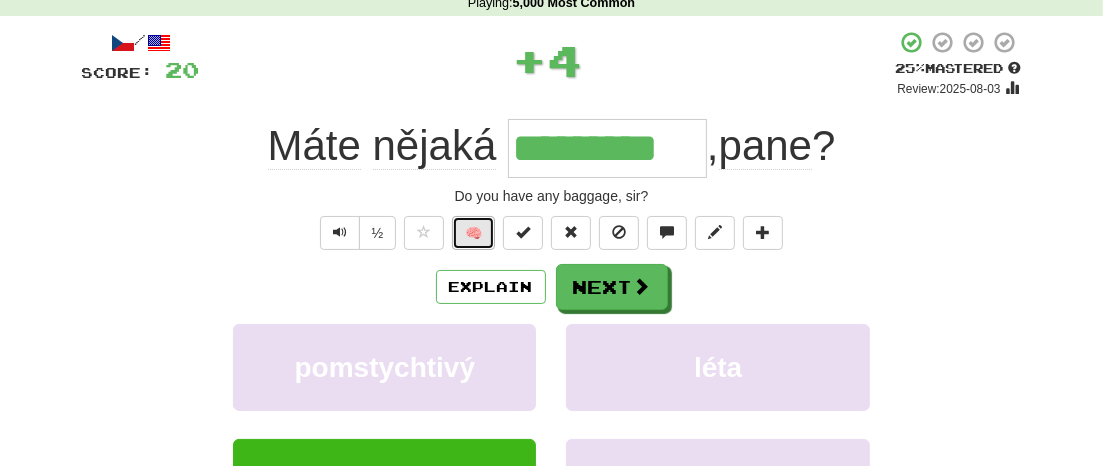 click on "🧠" at bounding box center [473, 233] 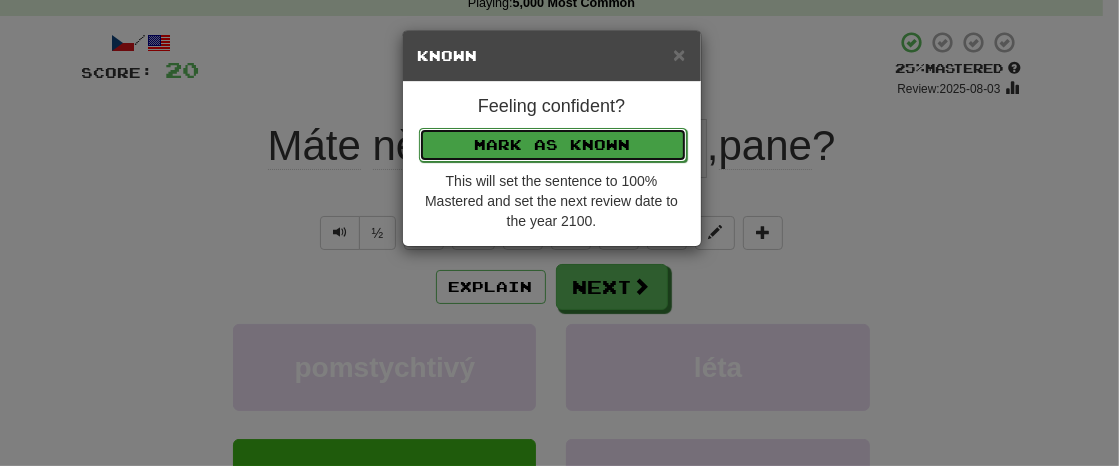 click on "Mark as Known" at bounding box center [553, 145] 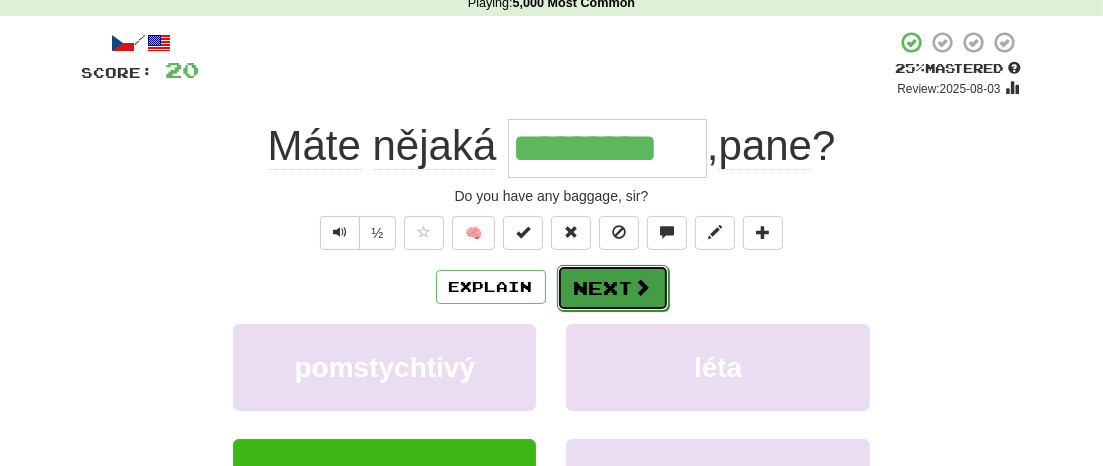 click on "Next" at bounding box center [613, 288] 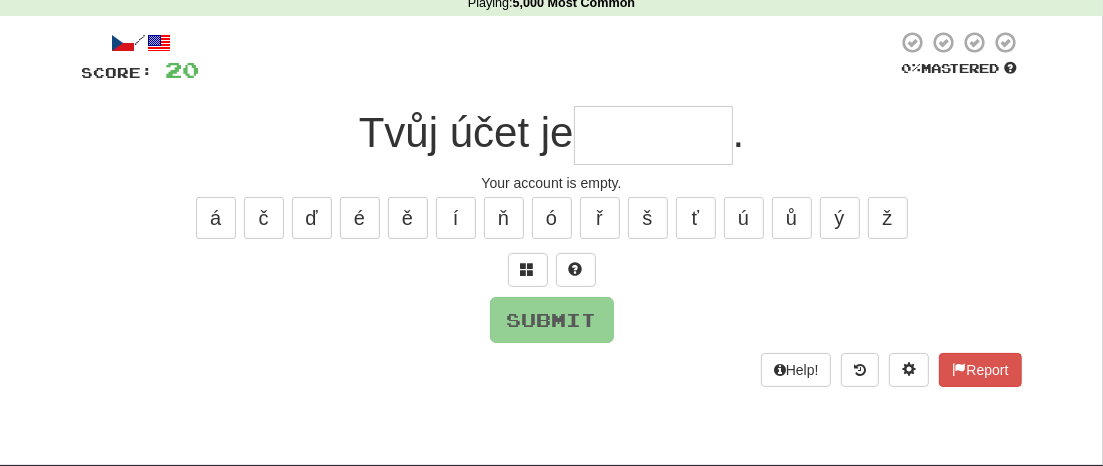 type on "*" 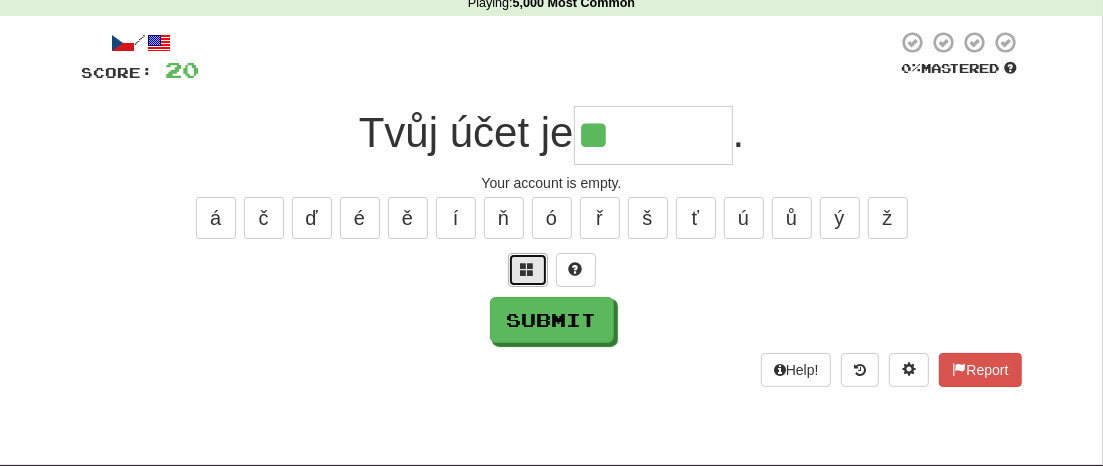 click at bounding box center (528, 270) 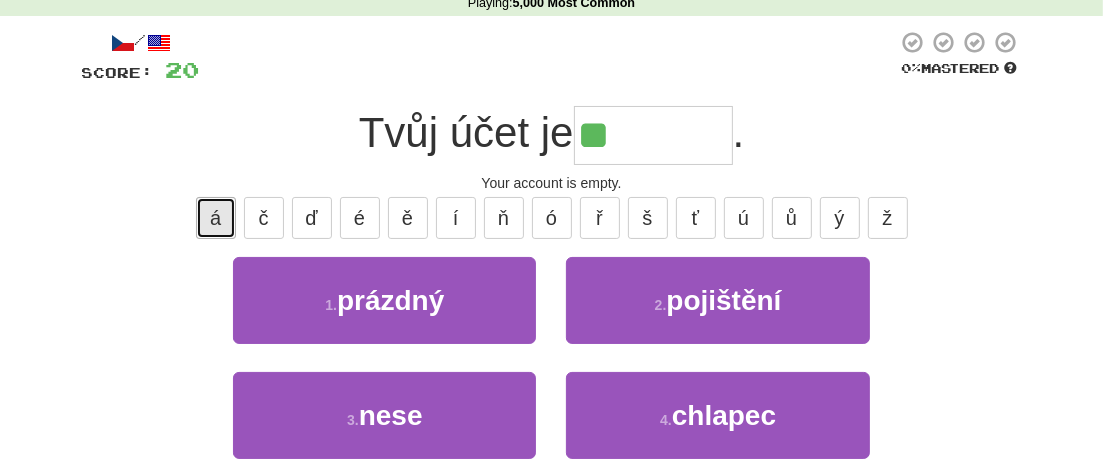 click on "á" at bounding box center [216, 218] 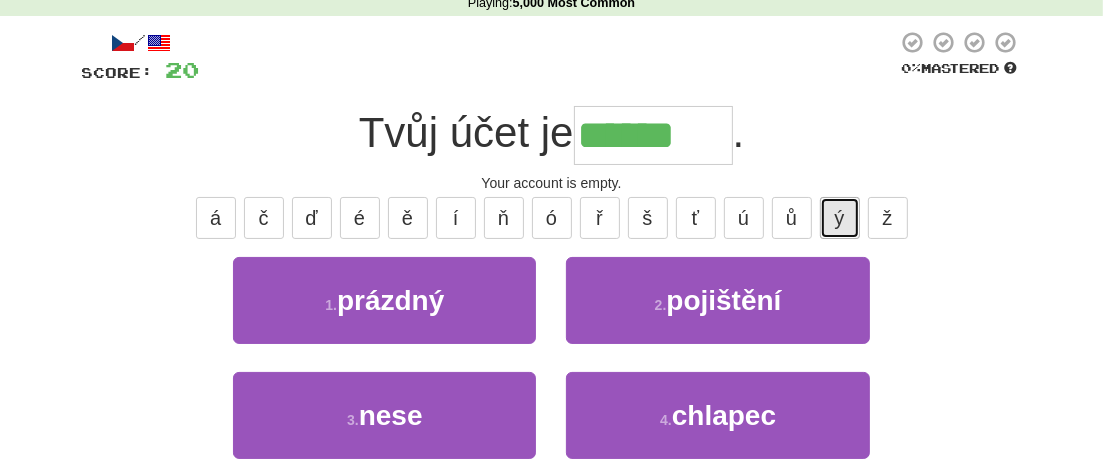 click on "ý" at bounding box center (840, 218) 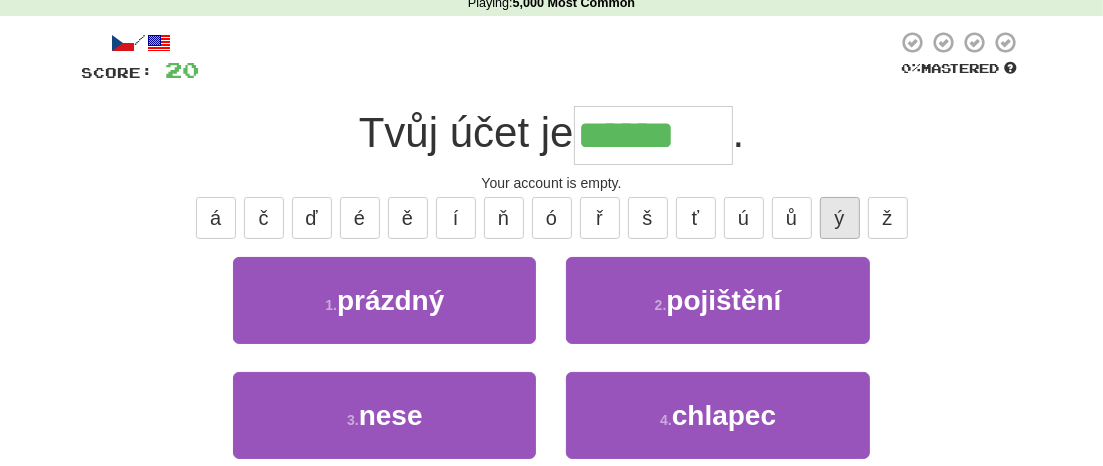 type on "*******" 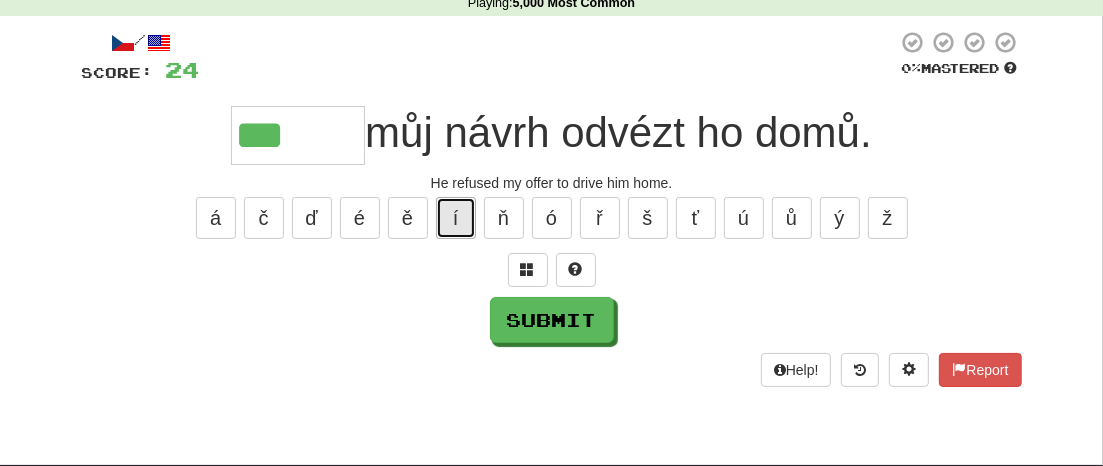 click on "í" at bounding box center [456, 218] 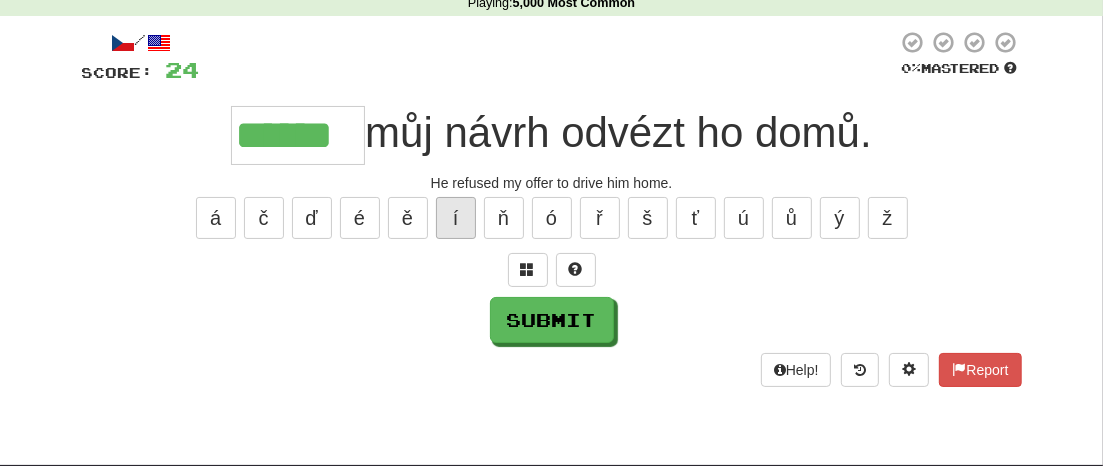 type on "******" 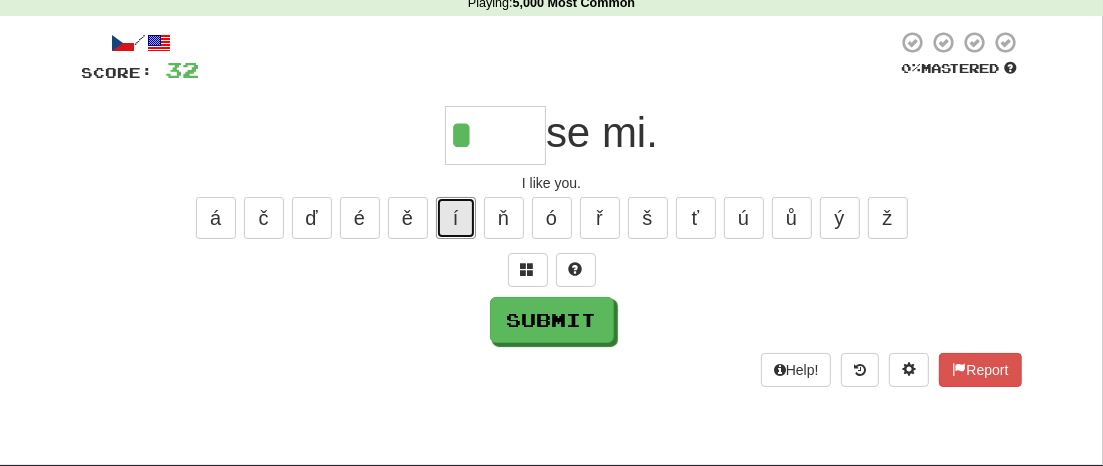 click on "í" at bounding box center [456, 218] 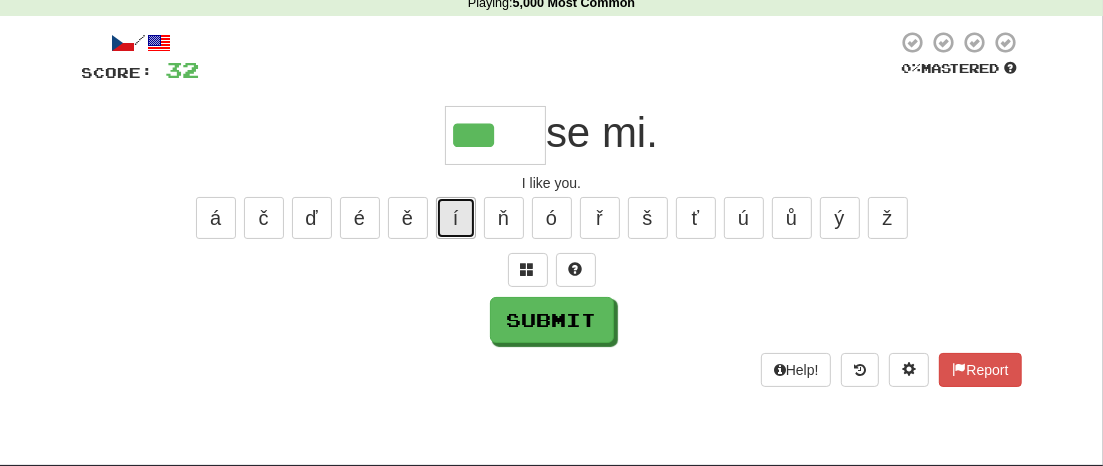 click on "í" at bounding box center (456, 218) 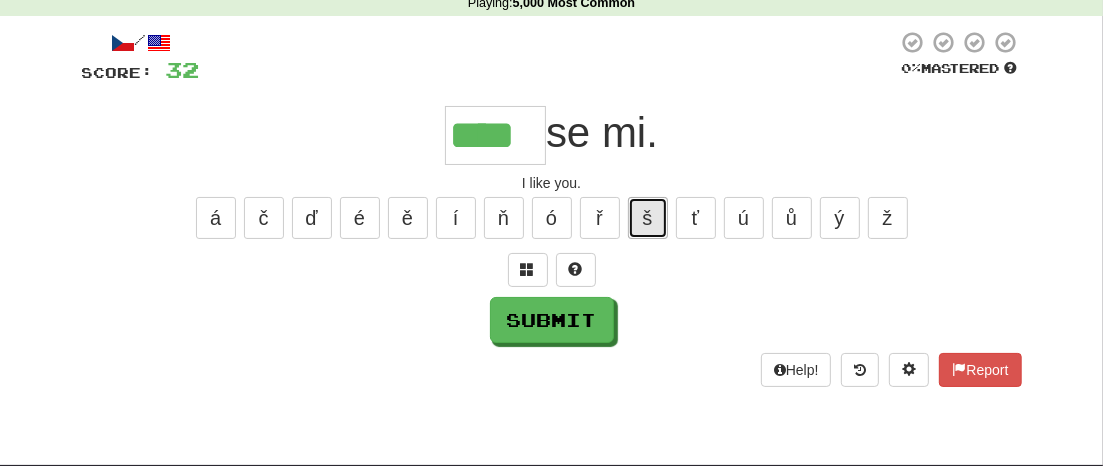 click on "š" at bounding box center [648, 218] 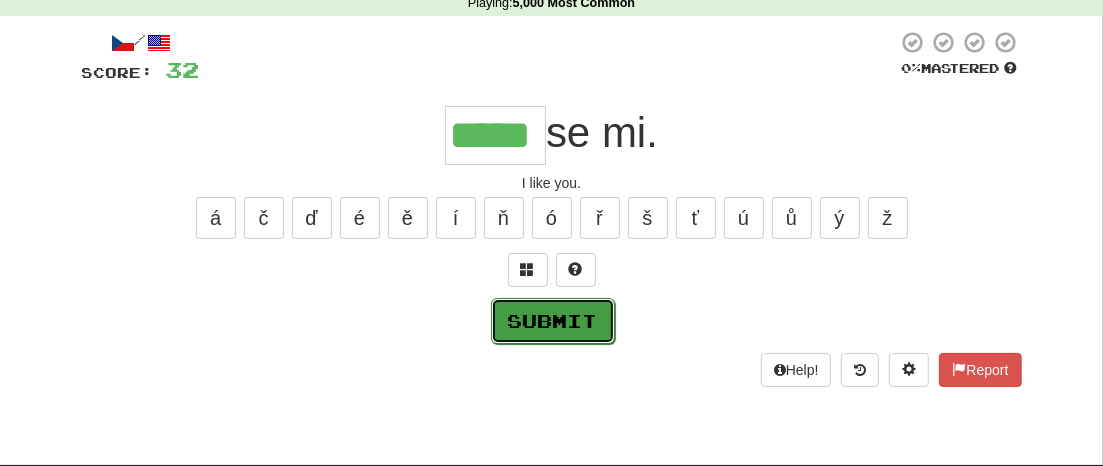 click on "Submit" at bounding box center [553, 321] 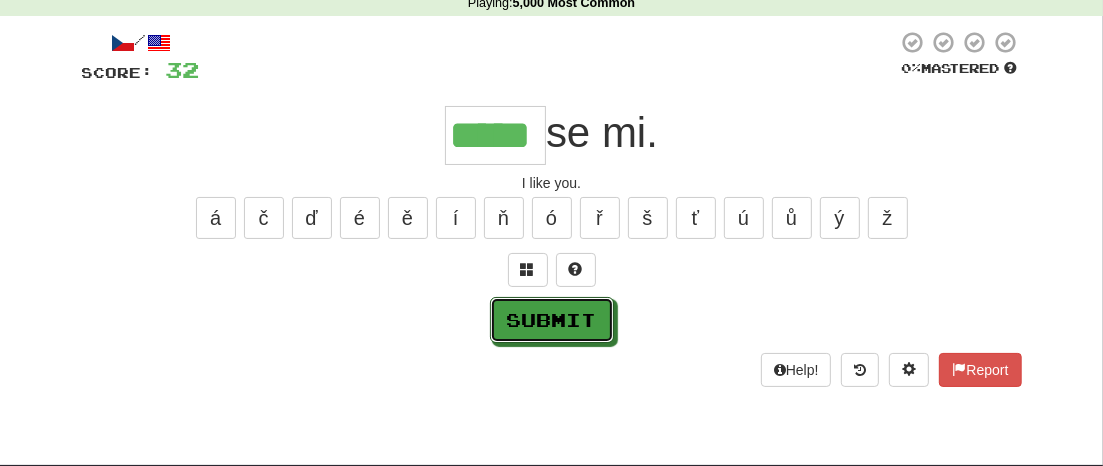 type on "*****" 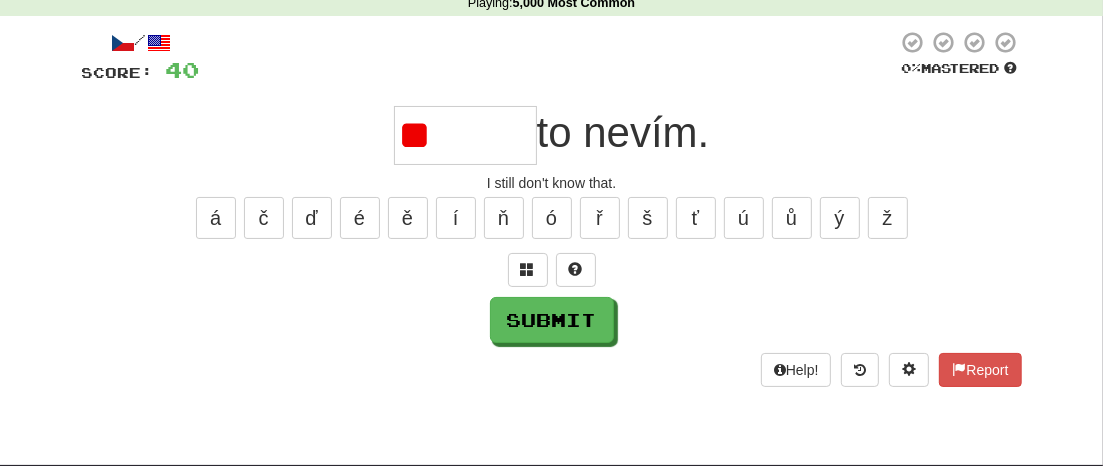 type on "*" 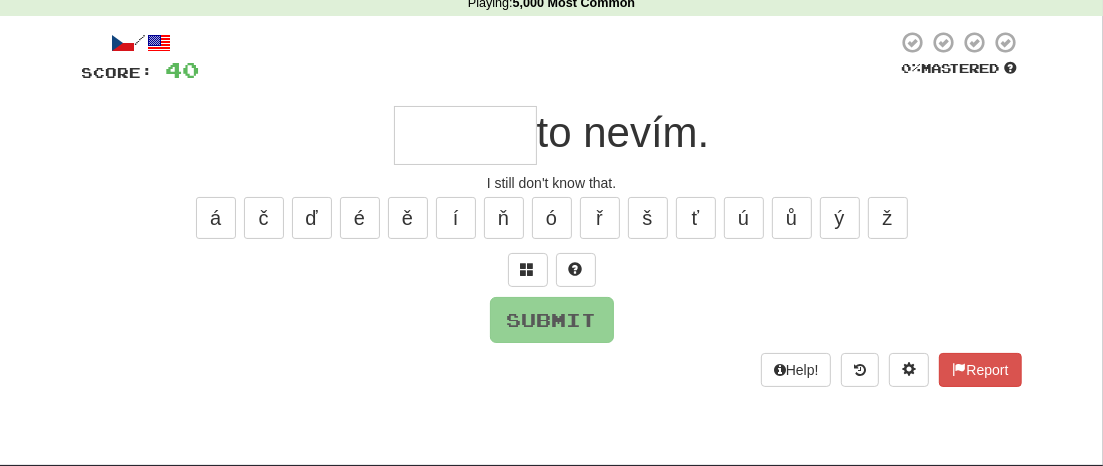 type on "*" 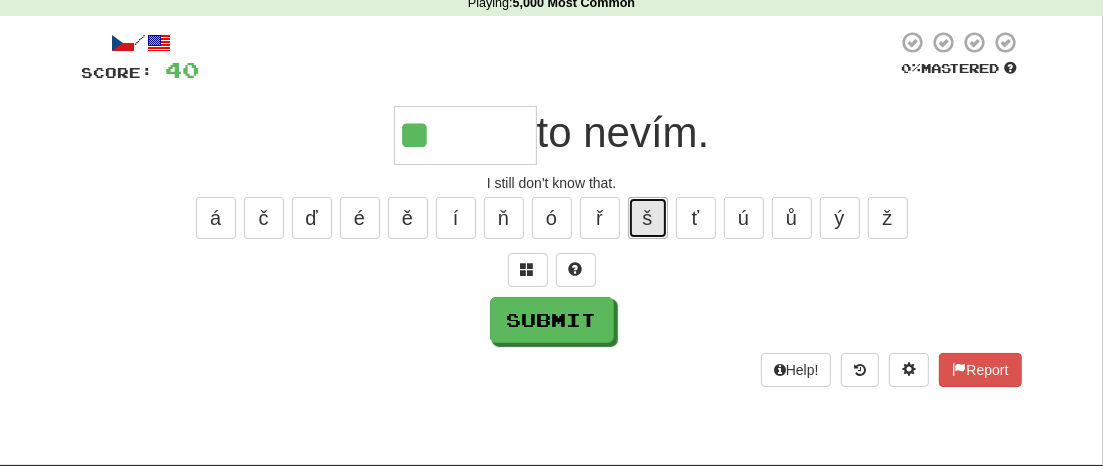 click on "š" at bounding box center [648, 218] 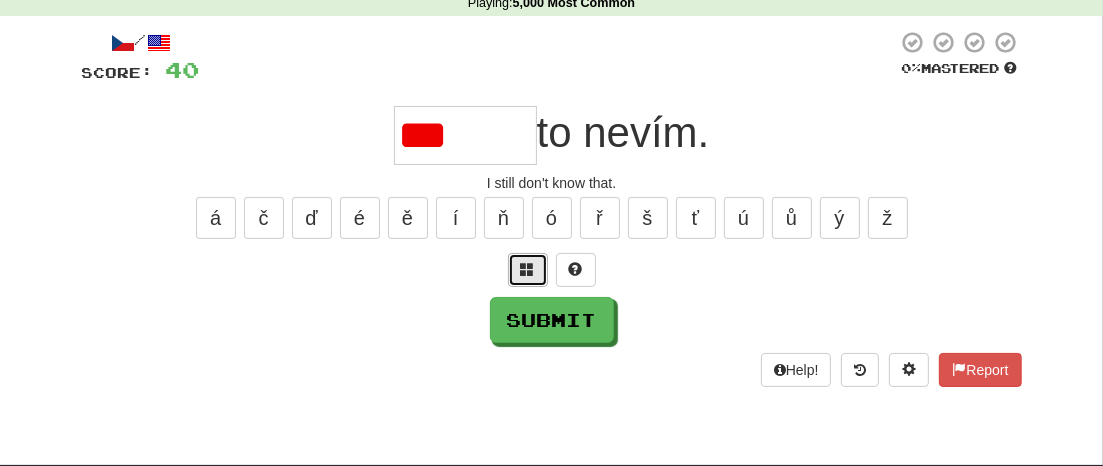 click at bounding box center [528, 269] 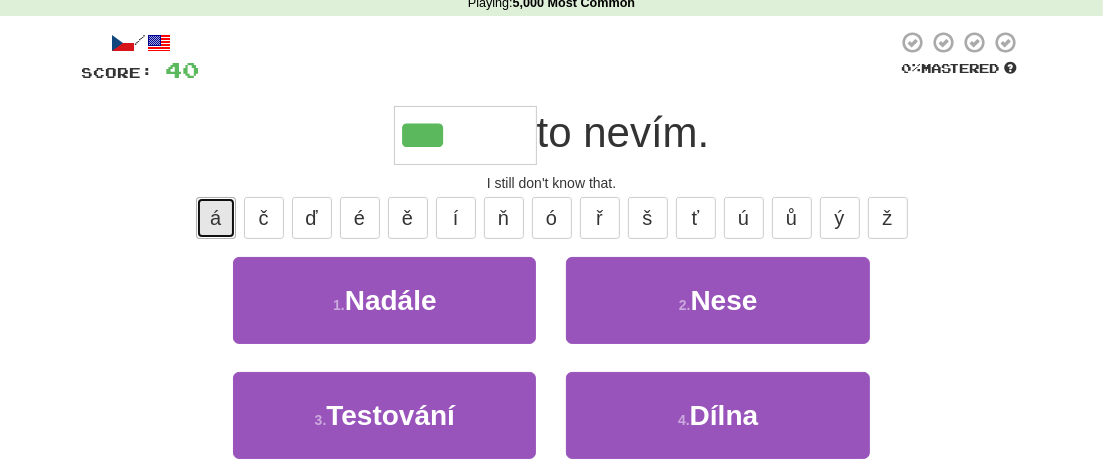 click on "á" at bounding box center [216, 218] 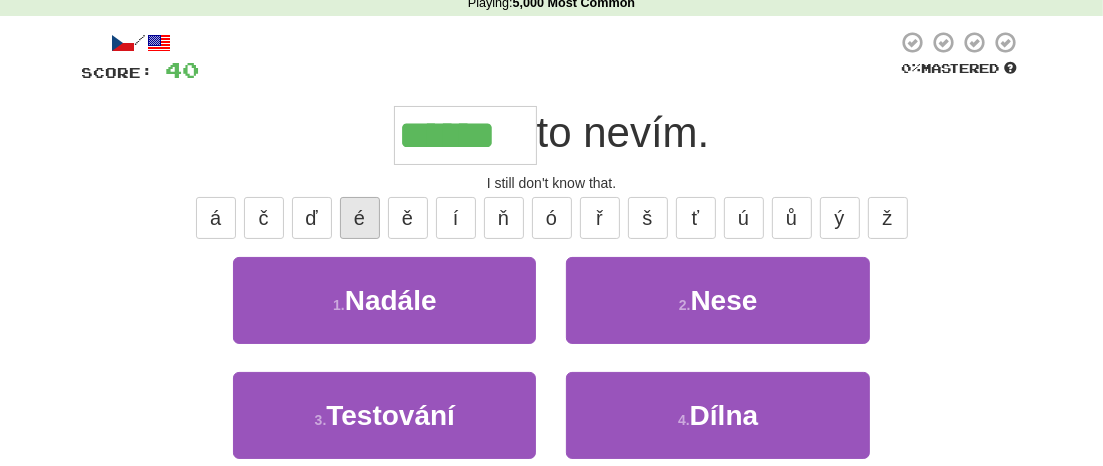 type on "******" 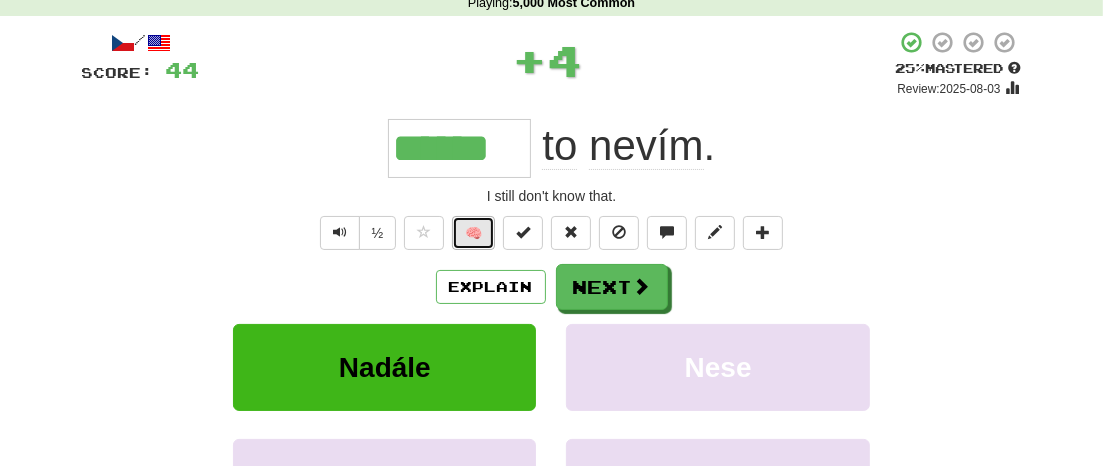 click on "🧠" at bounding box center [473, 233] 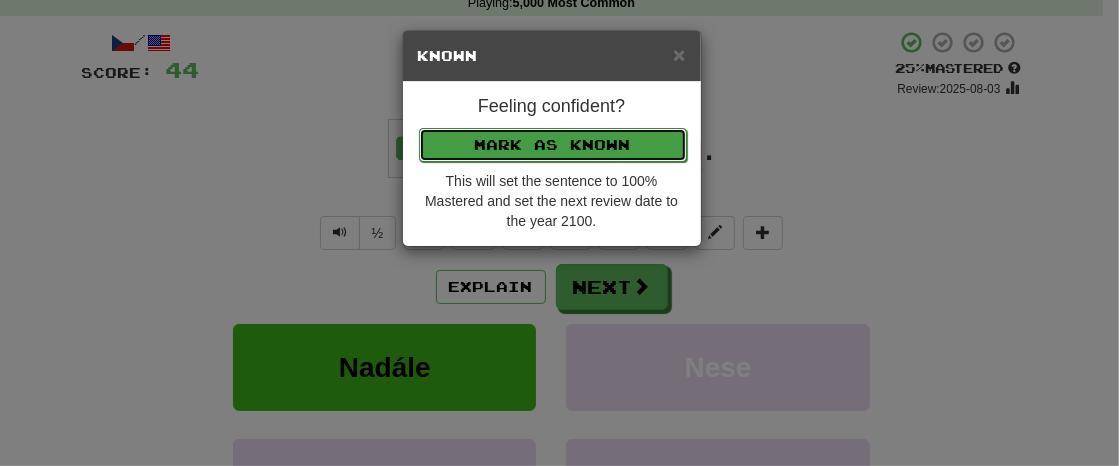 click on "Mark as Known" at bounding box center (553, 145) 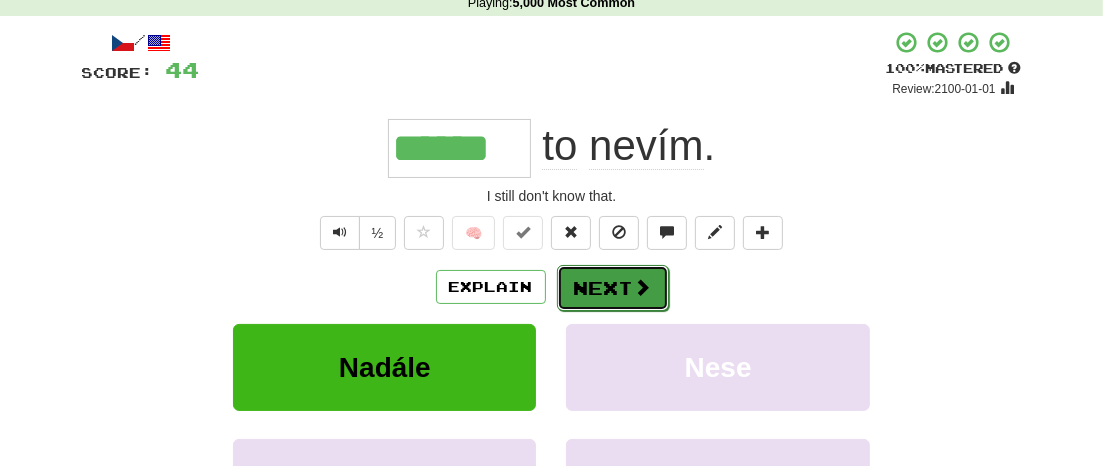 click on "Next" at bounding box center [613, 288] 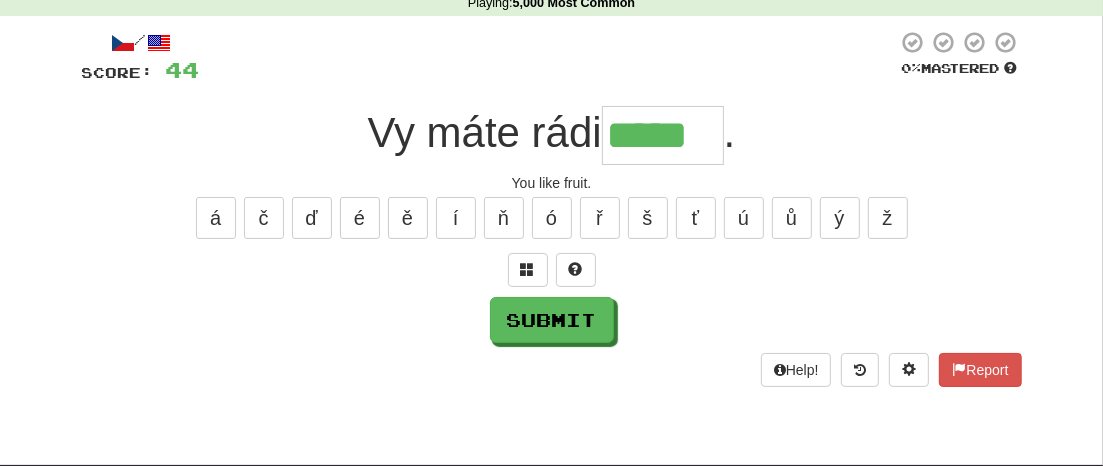 type on "*****" 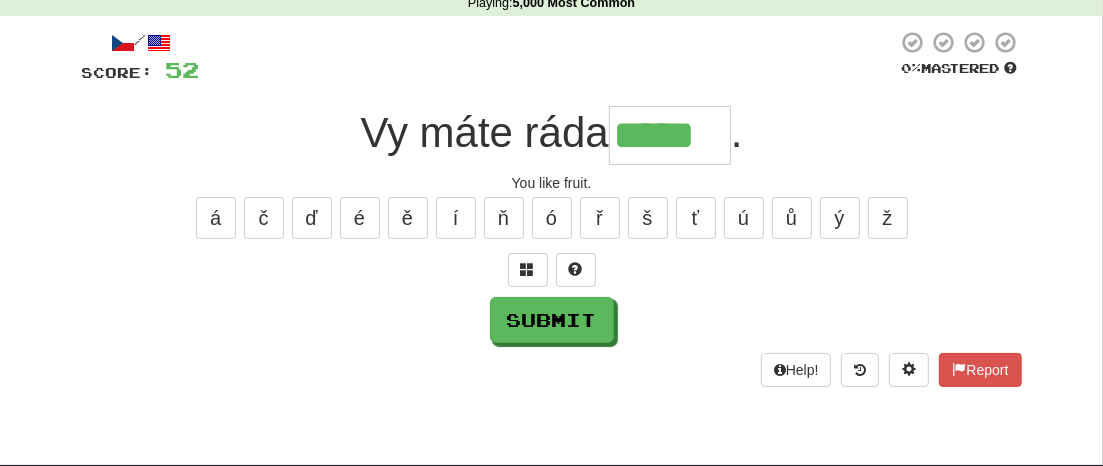 type on "*****" 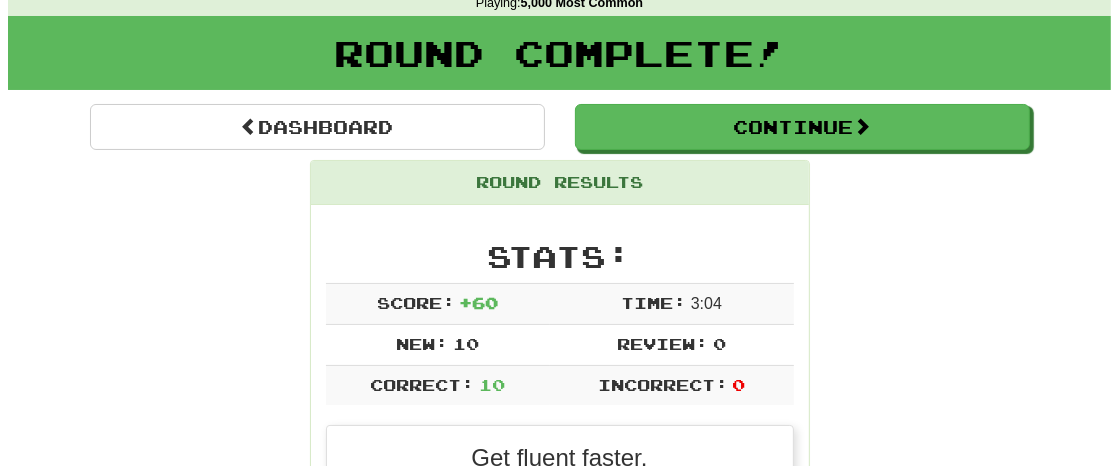 scroll, scrollTop: 132, scrollLeft: 0, axis: vertical 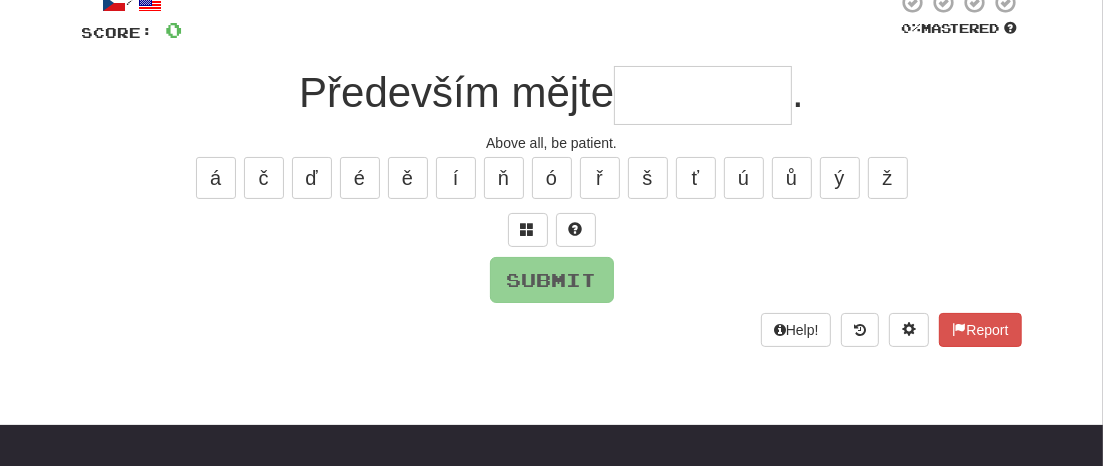 type on "*" 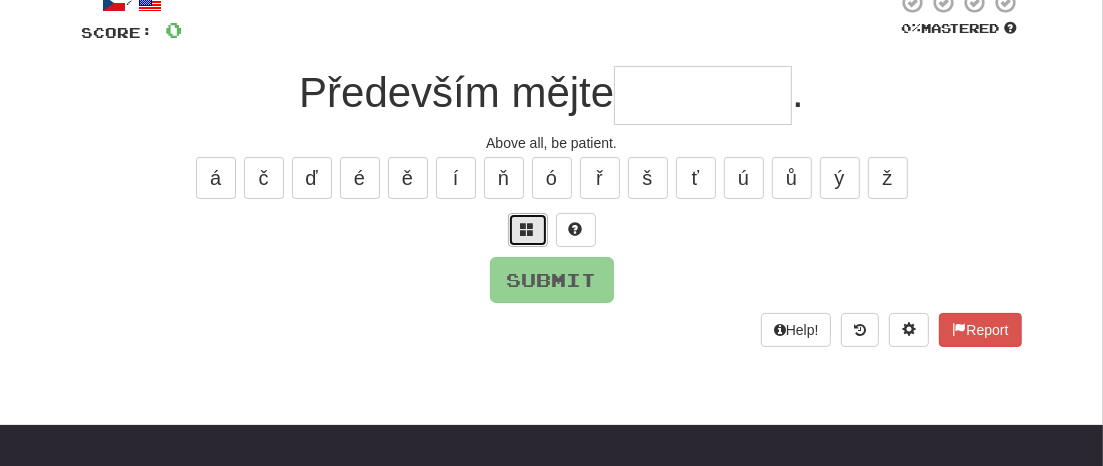 click at bounding box center (528, 229) 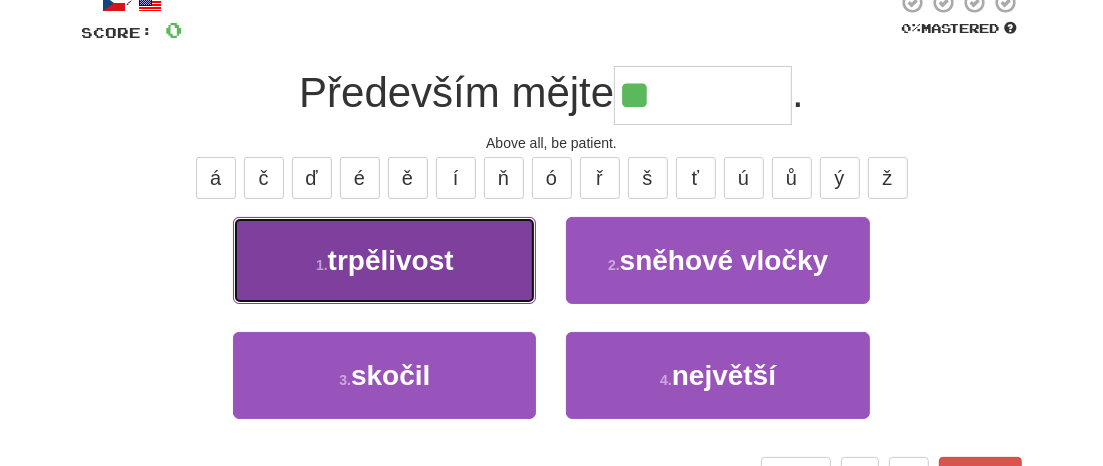 click on "1 .  trpělivost" at bounding box center (384, 260) 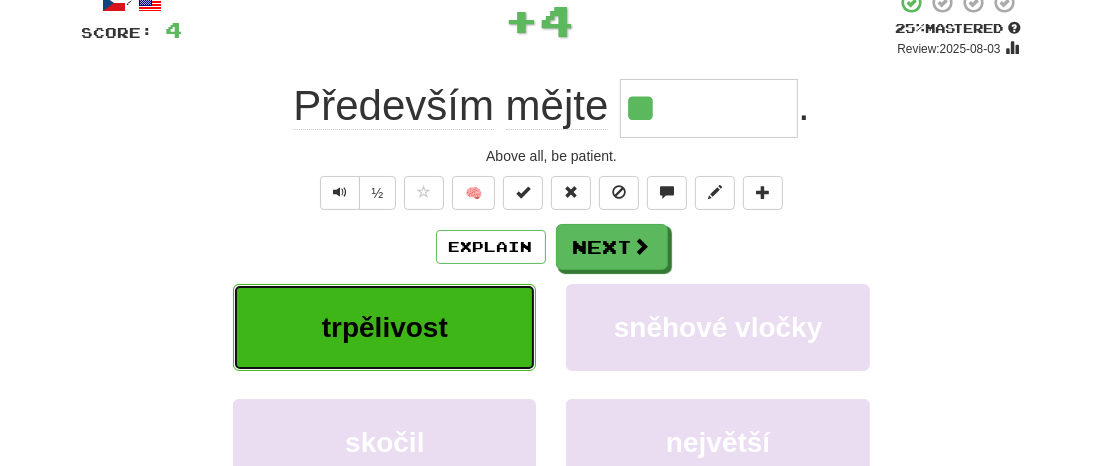 type on "**********" 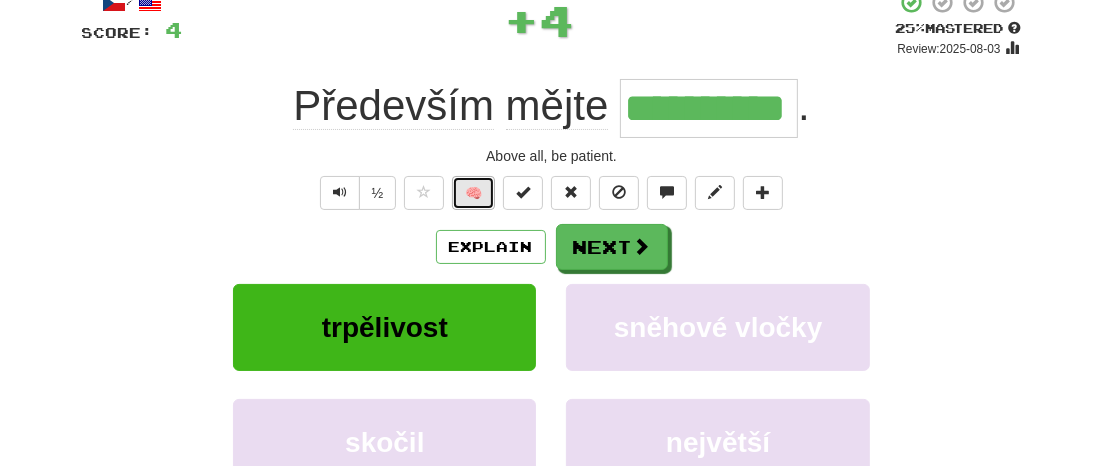 click on "🧠" at bounding box center (473, 193) 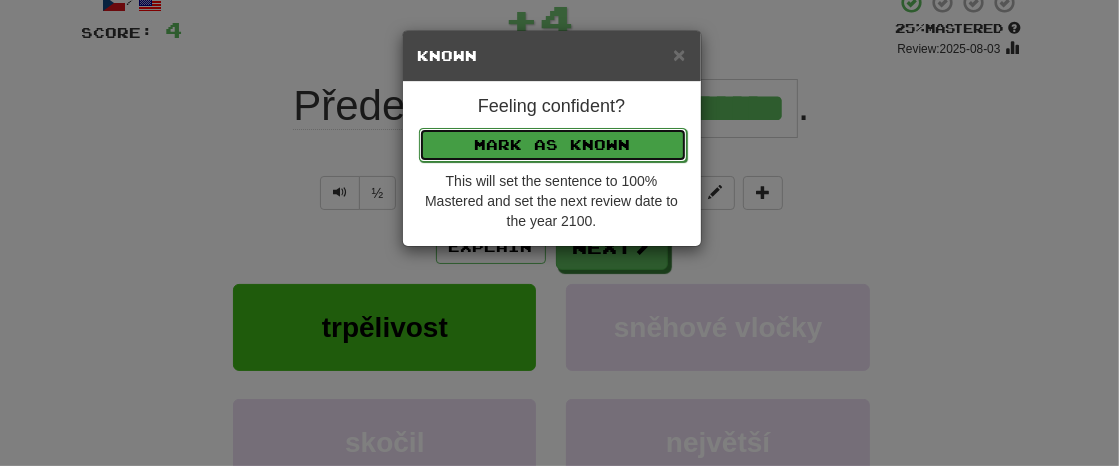 click on "Mark as Known" at bounding box center [553, 145] 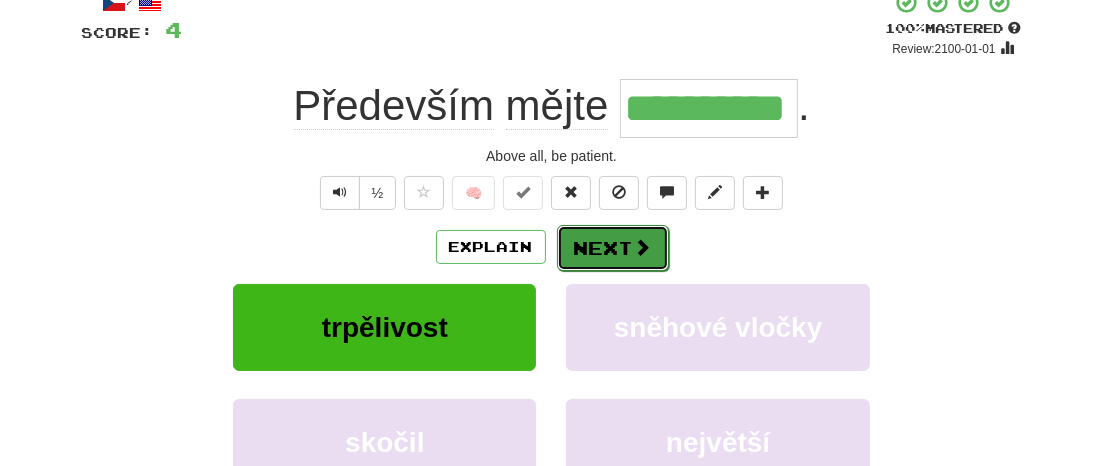 click on "Next" at bounding box center [613, 248] 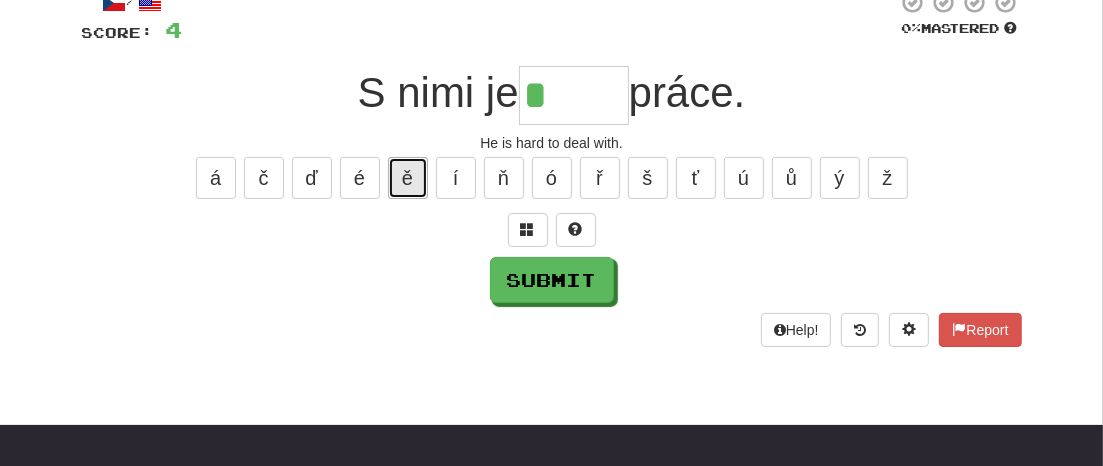 click on "ě" at bounding box center [408, 178] 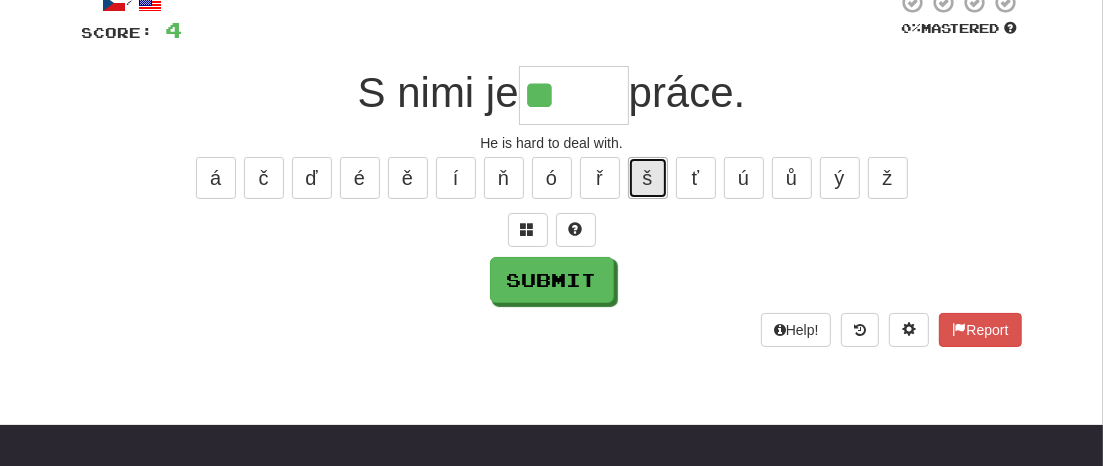 click on "š" at bounding box center (648, 178) 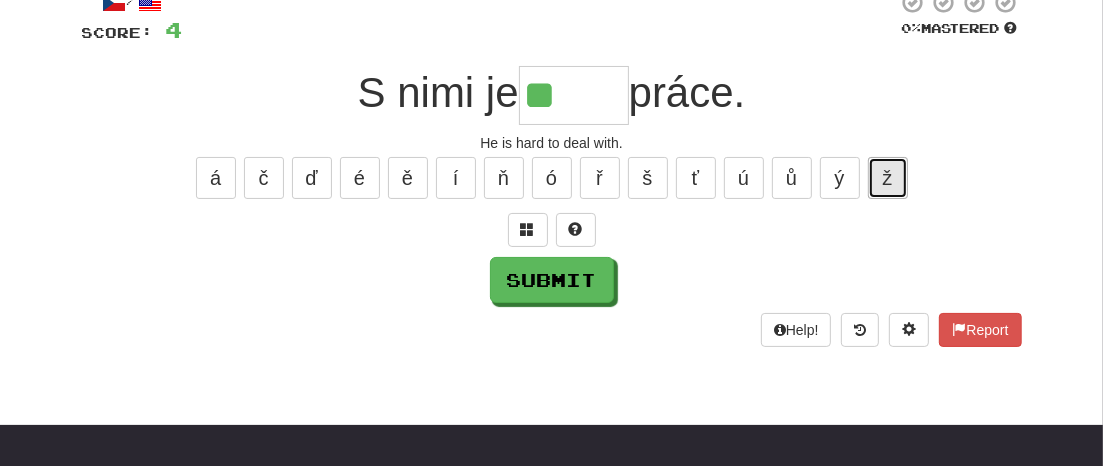 click on "ž" at bounding box center [888, 178] 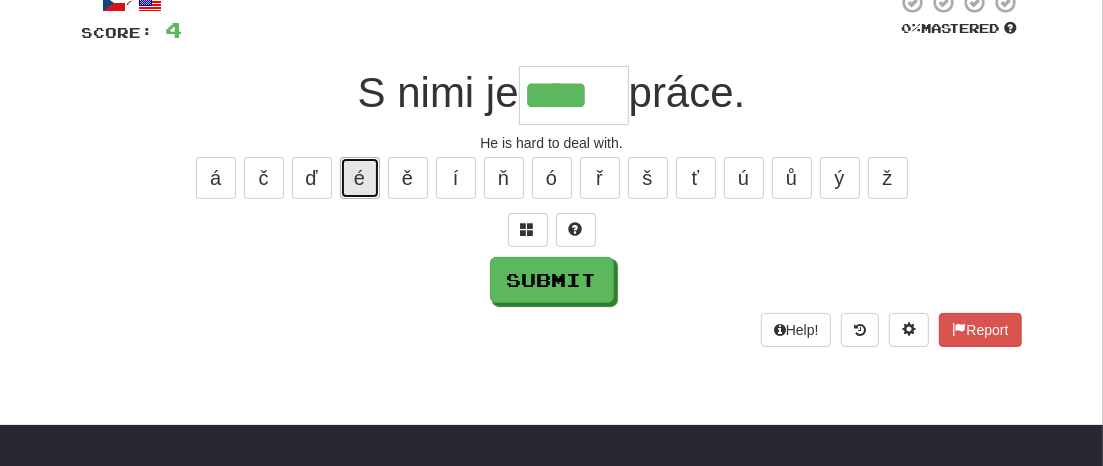 click on "é" at bounding box center (360, 178) 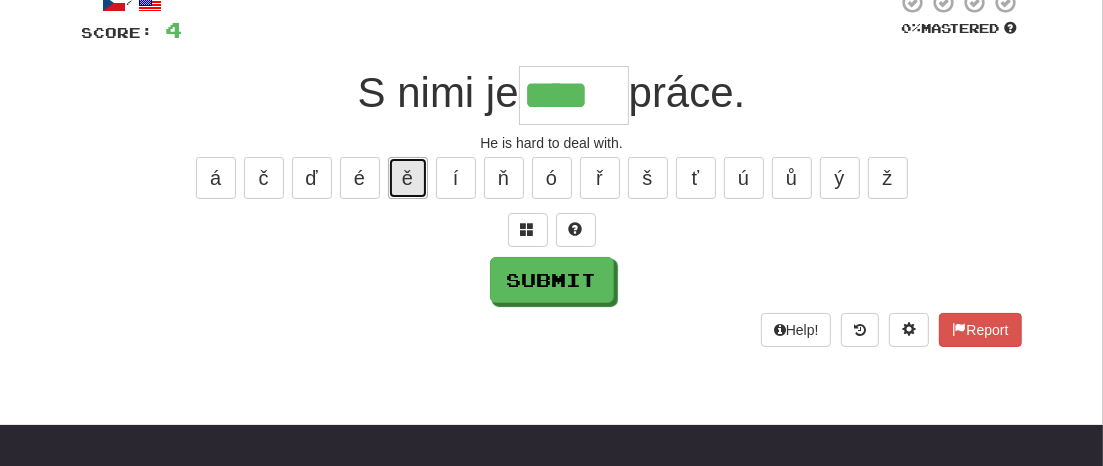 click on "ě" at bounding box center (408, 178) 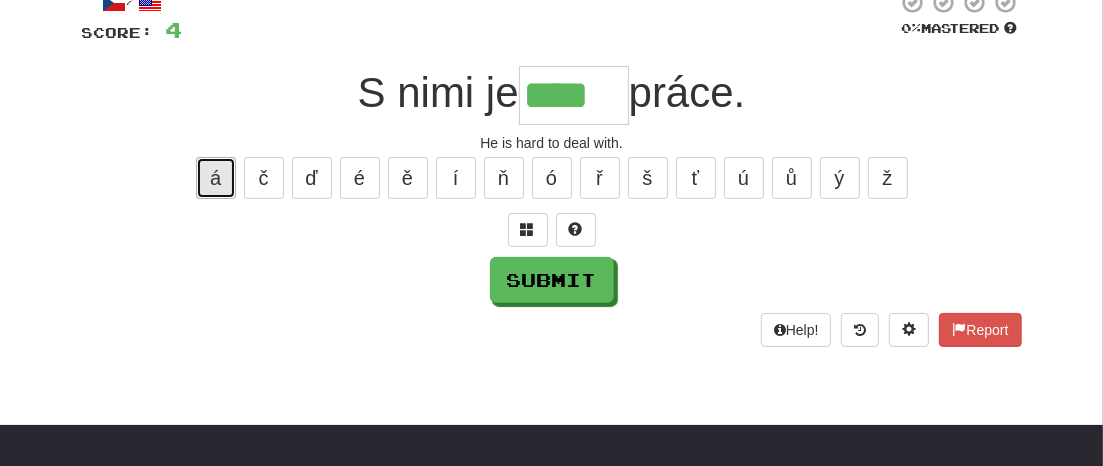 click on "á" at bounding box center [216, 178] 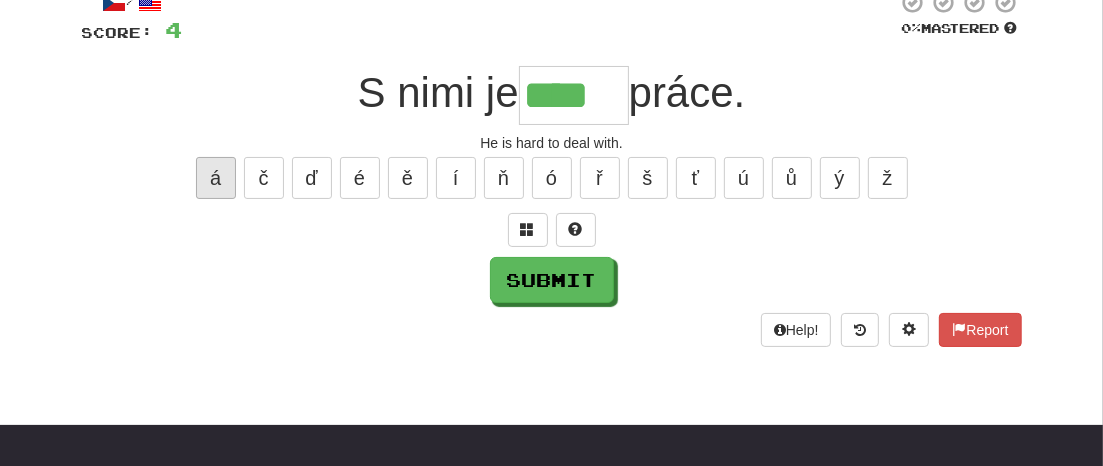 type on "*****" 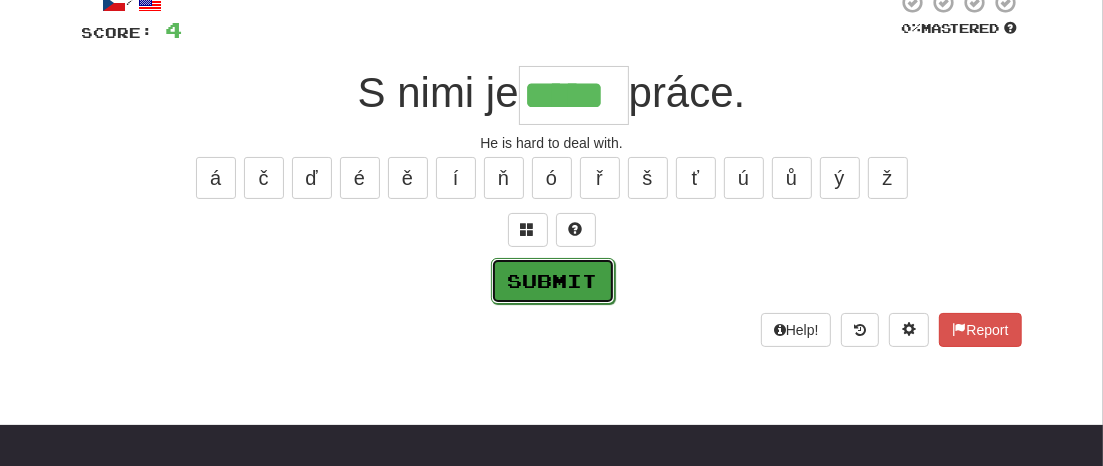 click on "Submit" at bounding box center [553, 281] 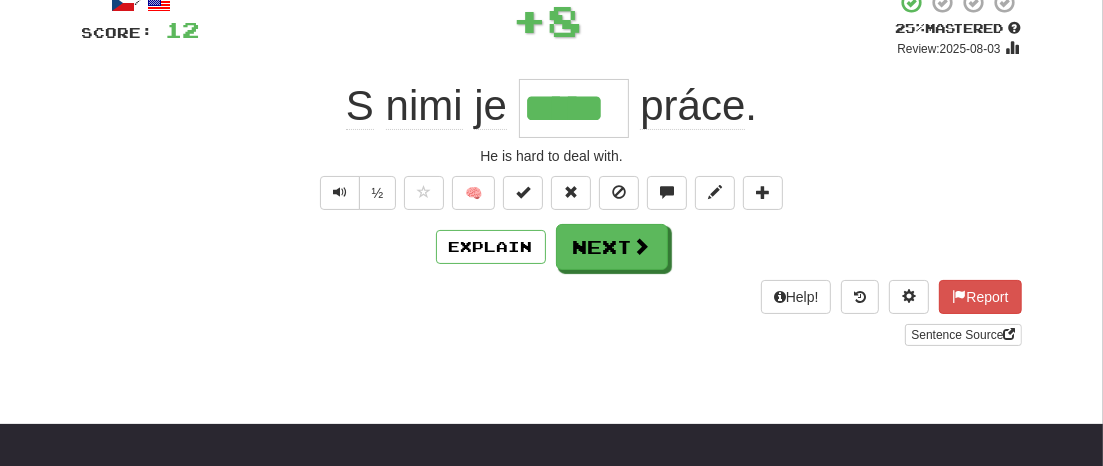 type 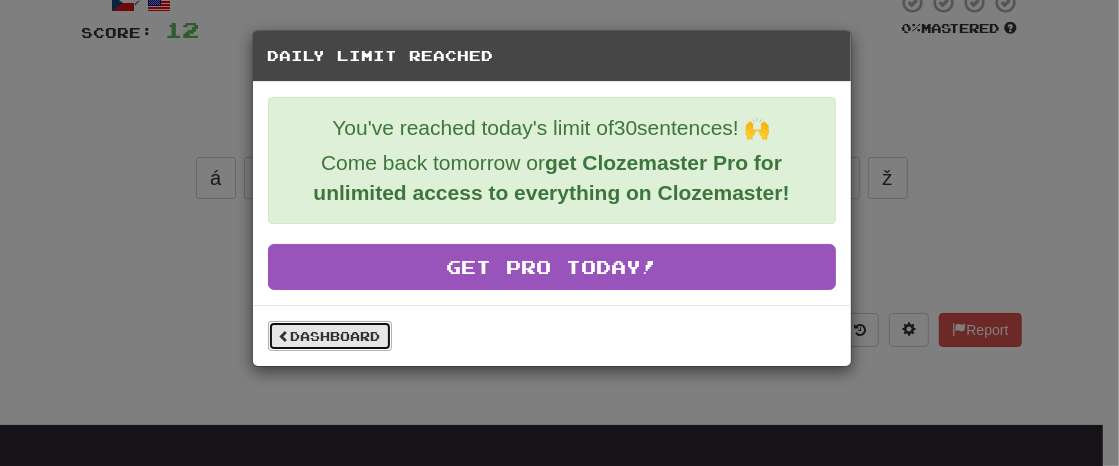 click on "Dashboard" at bounding box center (330, 336) 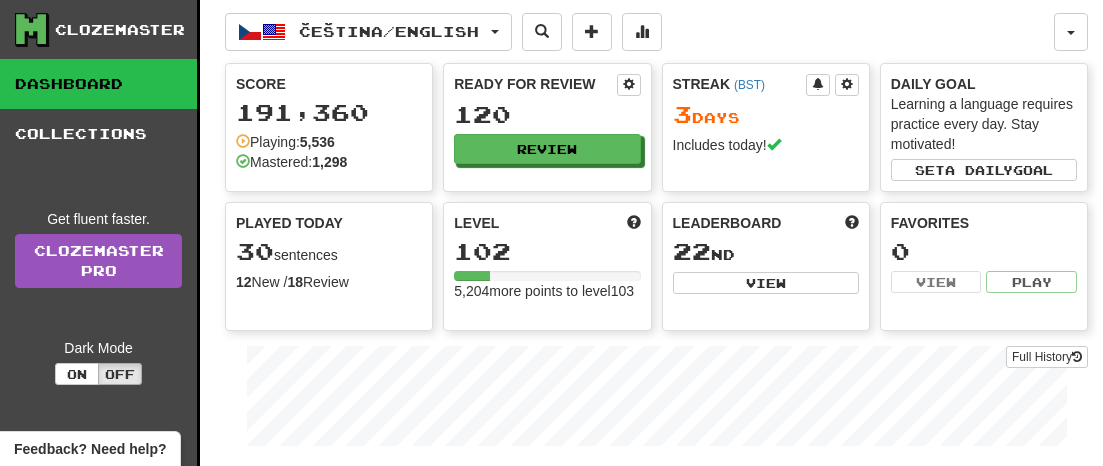 scroll, scrollTop: 0, scrollLeft: 0, axis: both 